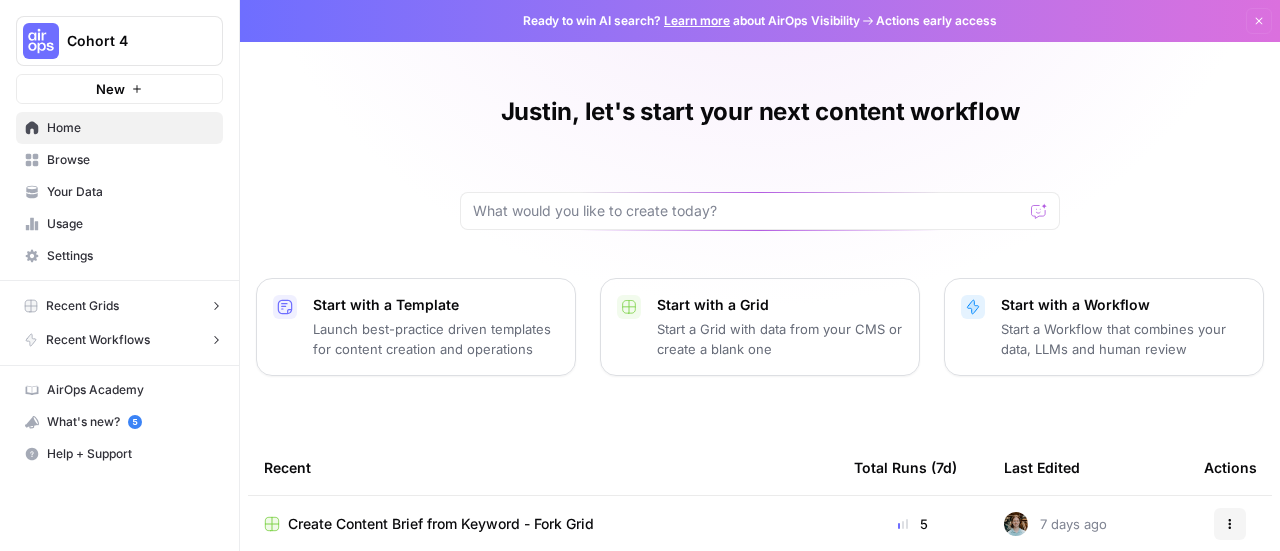 scroll, scrollTop: 0, scrollLeft: 0, axis: both 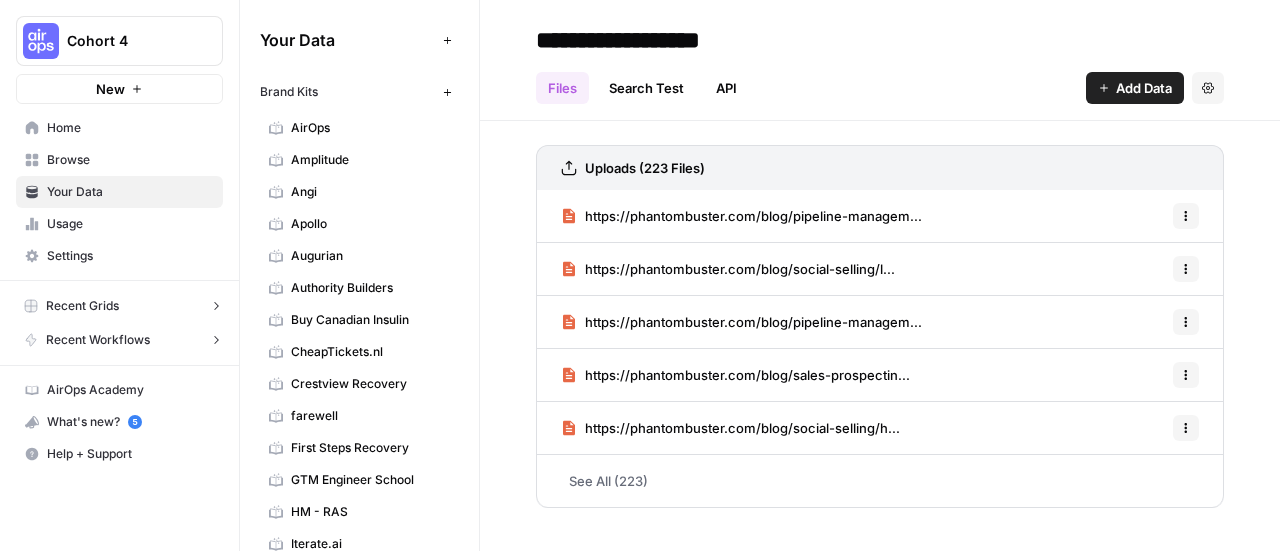 click on "Browse" at bounding box center (130, 160) 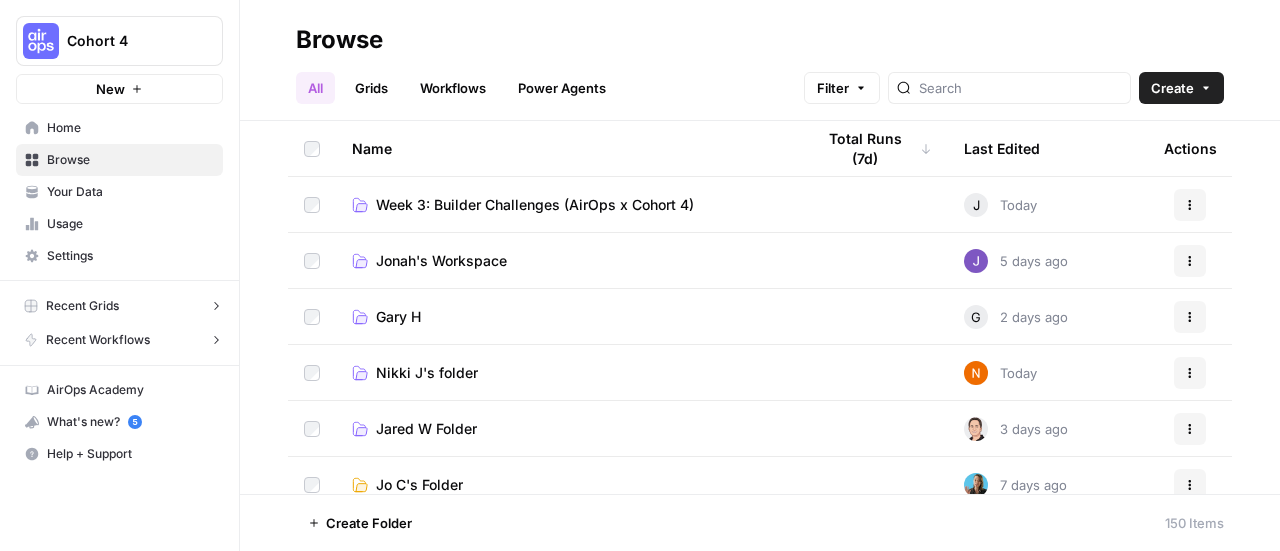 click on "Home" at bounding box center (130, 128) 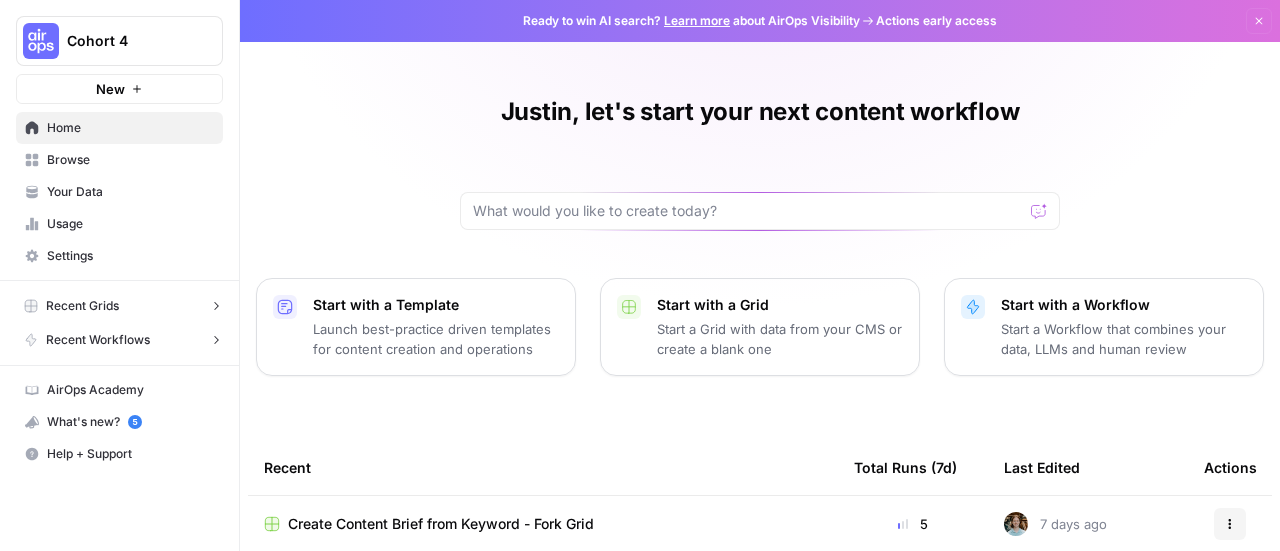 scroll, scrollTop: 367, scrollLeft: 0, axis: vertical 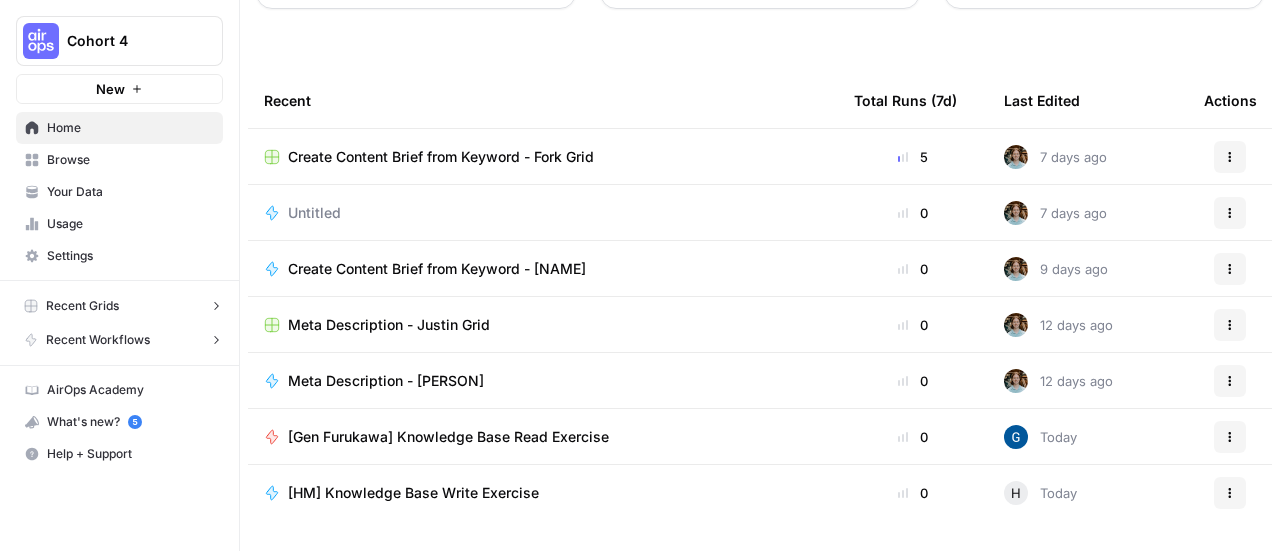 click on "Create Content Brief from Keyword - Fork Grid" at bounding box center [441, 157] 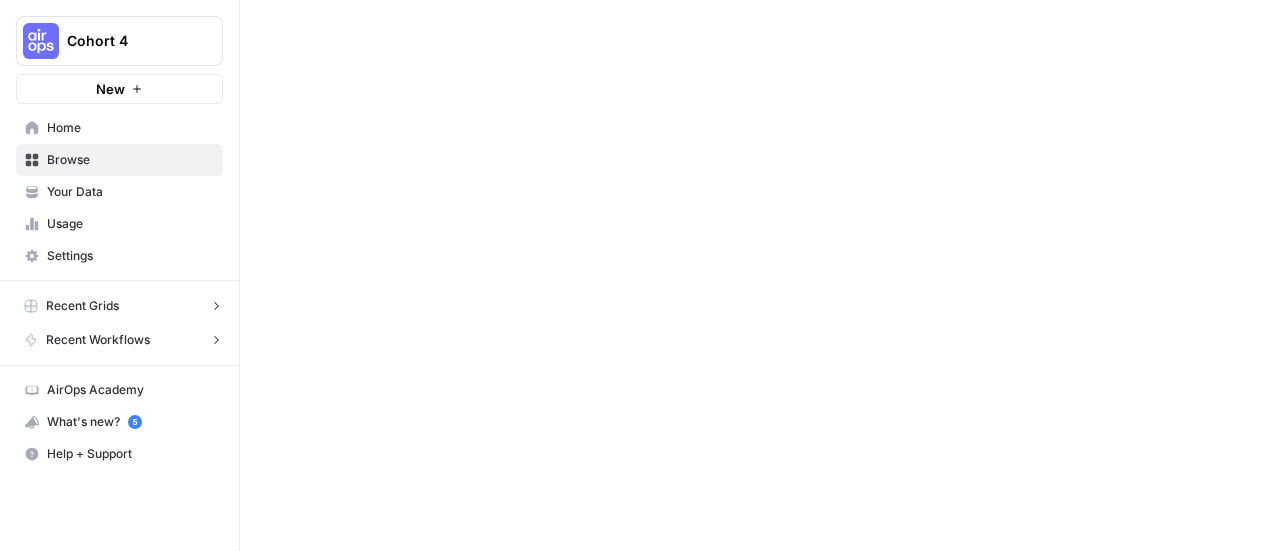 scroll, scrollTop: 0, scrollLeft: 0, axis: both 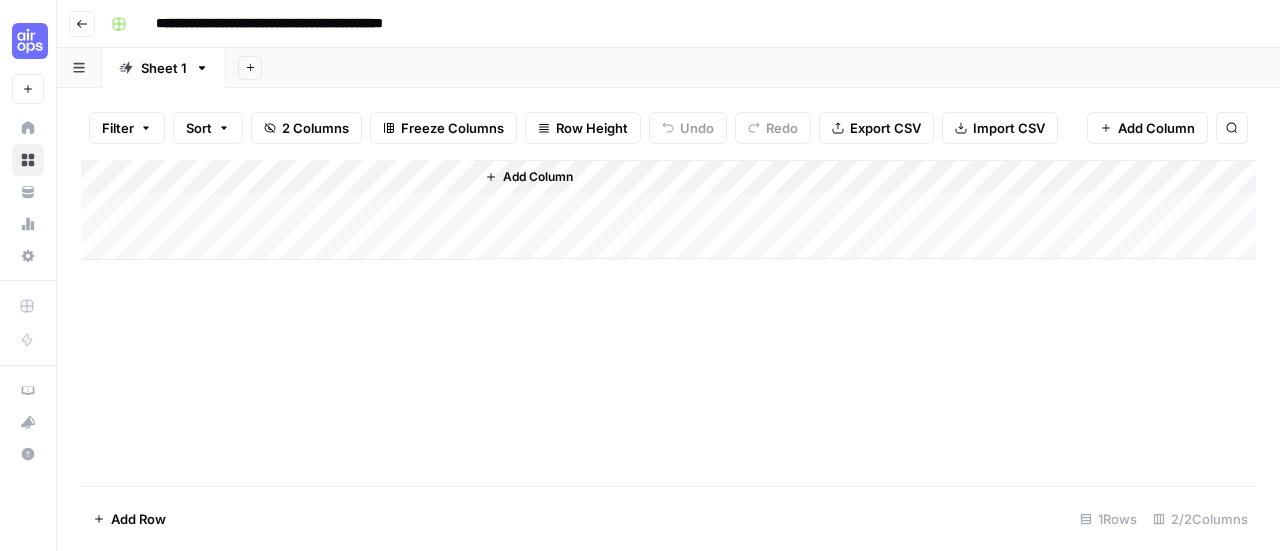 click on "Add Column" at bounding box center [668, 210] 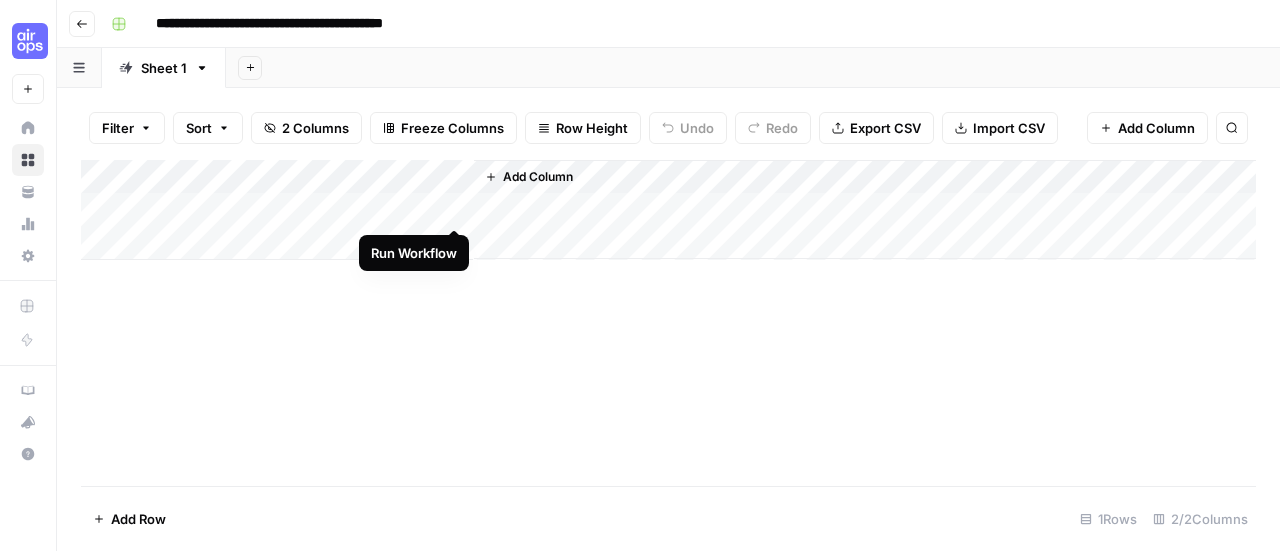 click on "Add Column" at bounding box center [668, 210] 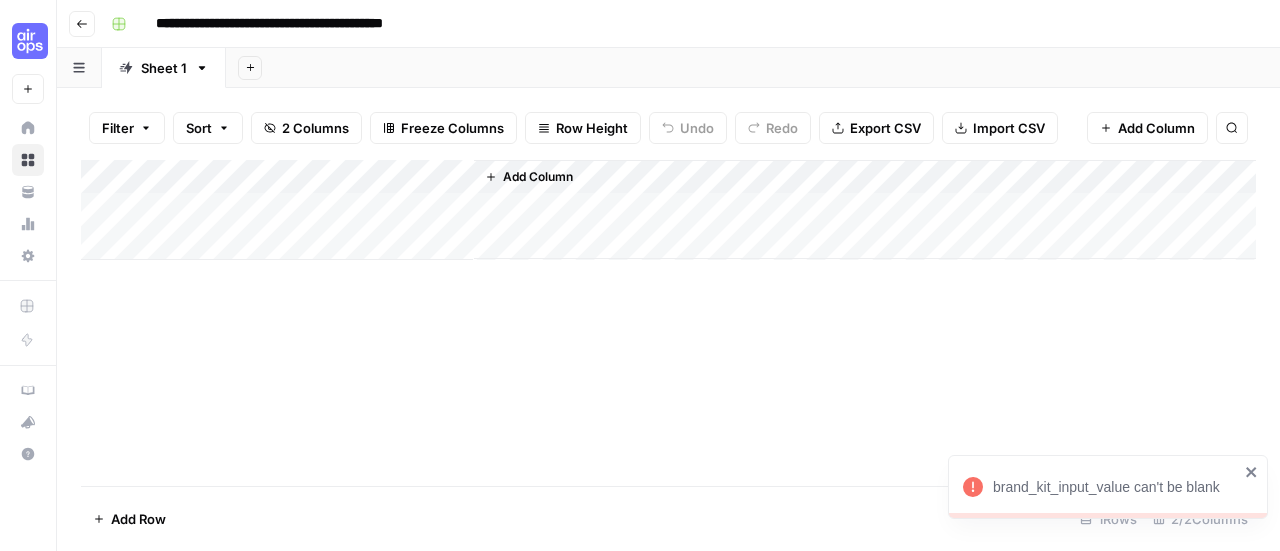 click on "brand_kit_input_value can't be blank" at bounding box center [1116, 487] 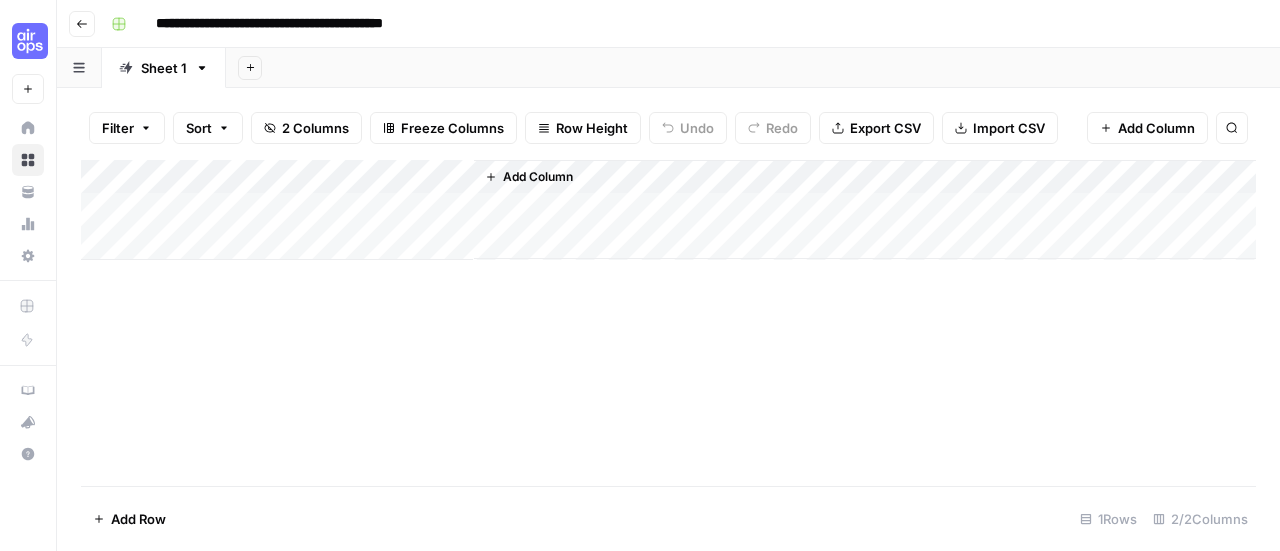 click on "Add Column" at bounding box center (865, 209) 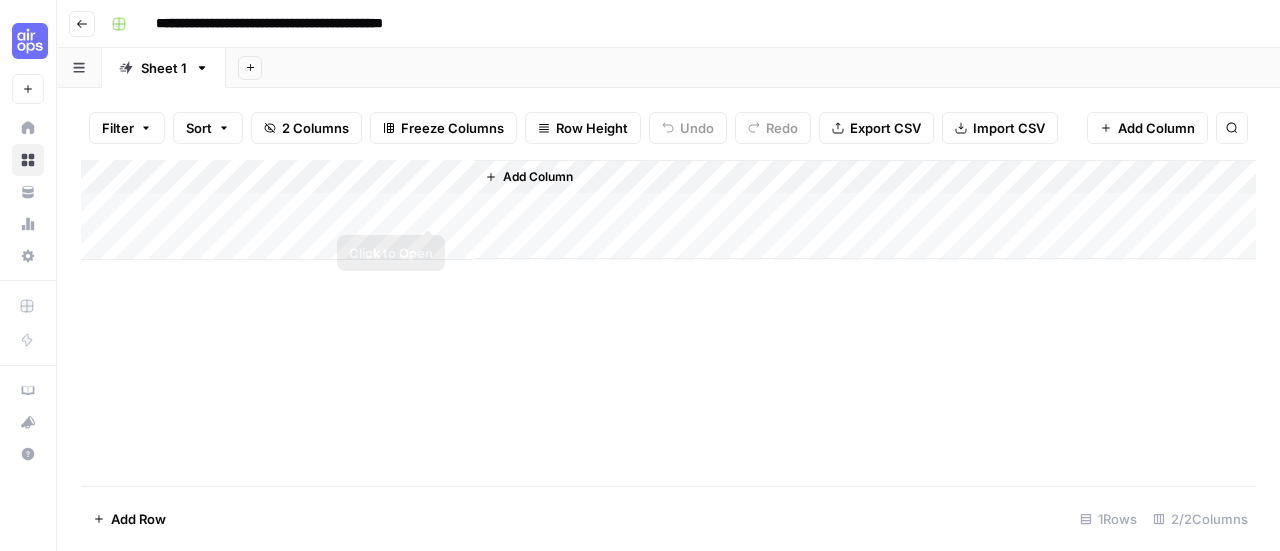 click on "Add Column" at bounding box center [668, 210] 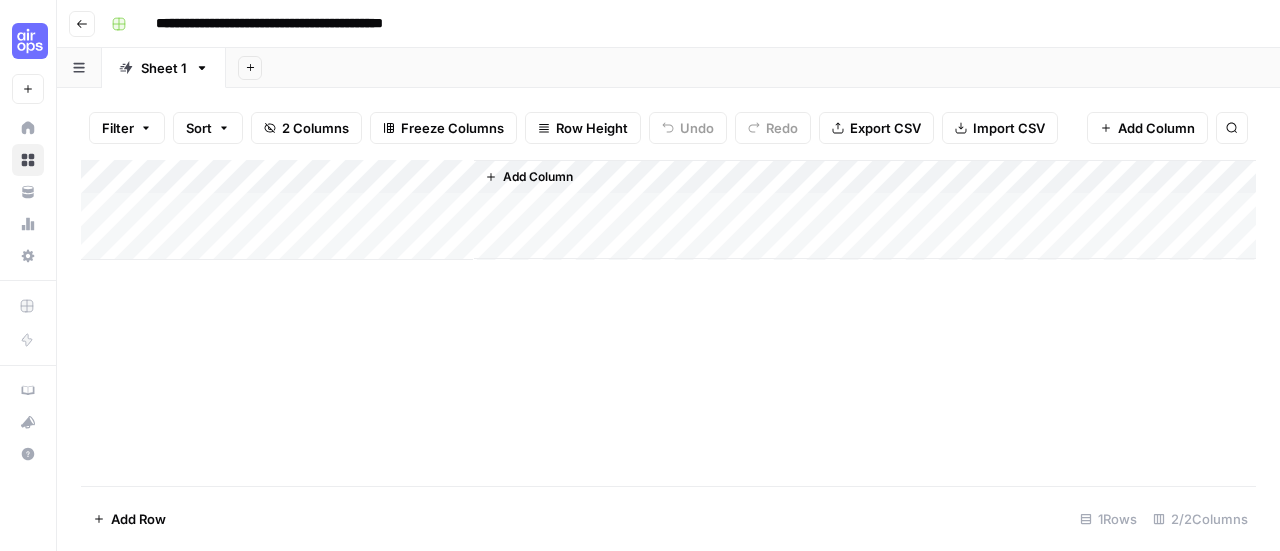 click on "Go back" at bounding box center (82, 24) 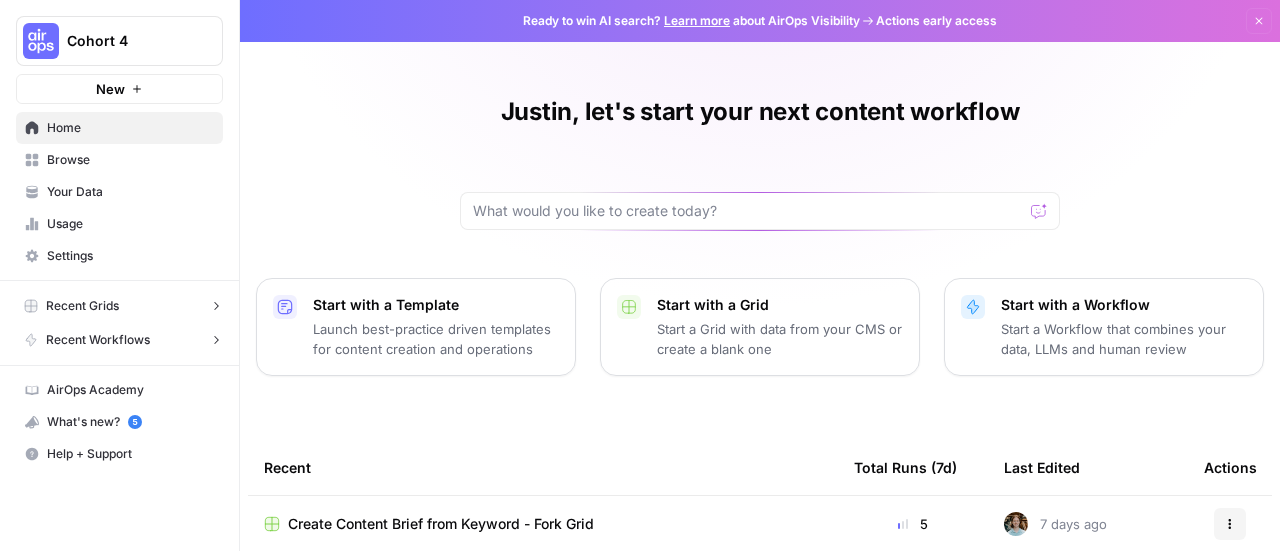 click on "Home" at bounding box center [130, 128] 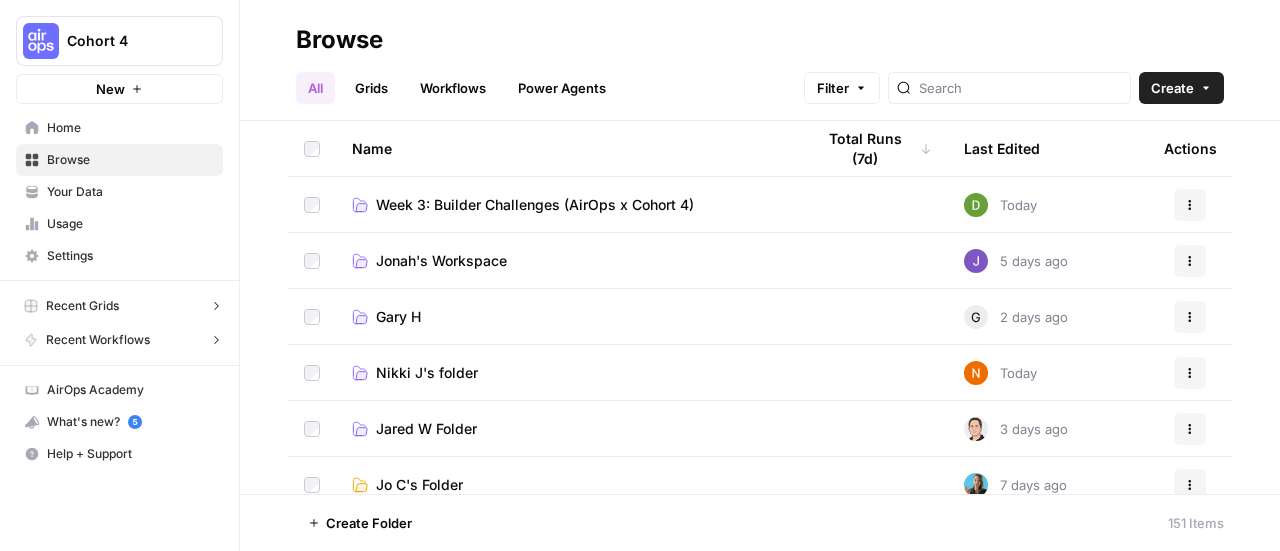 click on "Week 3: Builder Challenges (AirOps x Cohort 4)" at bounding box center (535, 205) 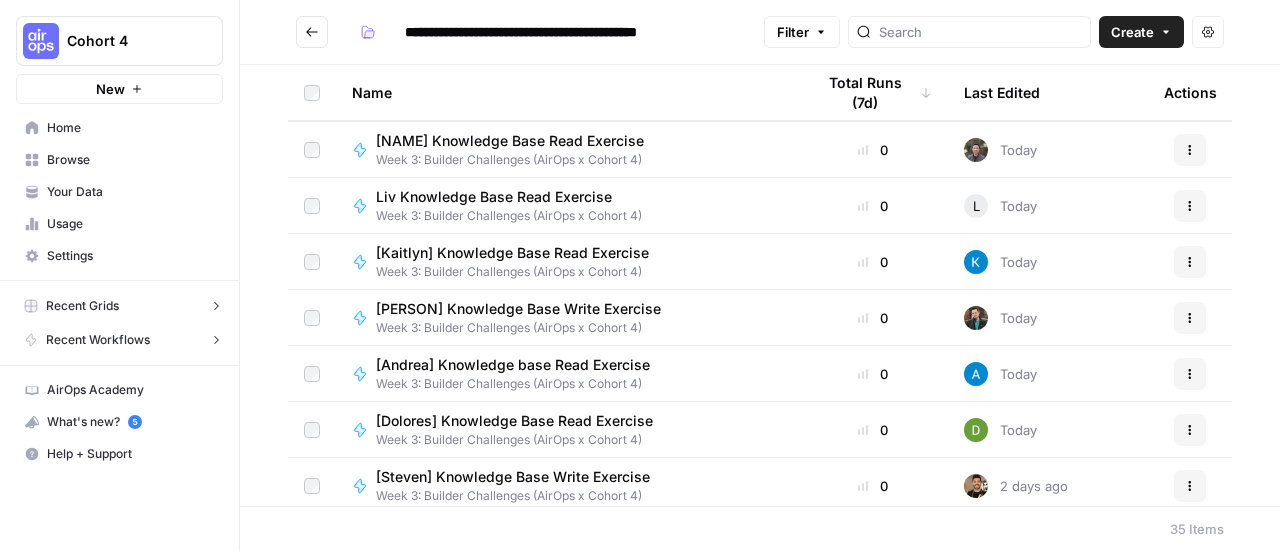 scroll, scrollTop: 0, scrollLeft: 0, axis: both 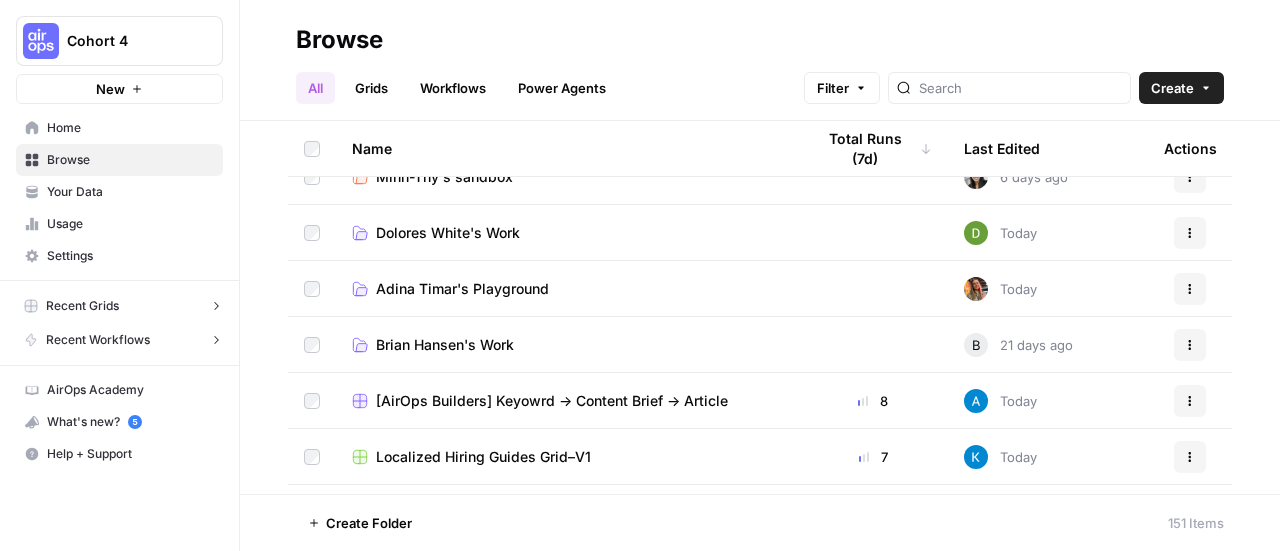 click on "Create" at bounding box center (1172, 88) 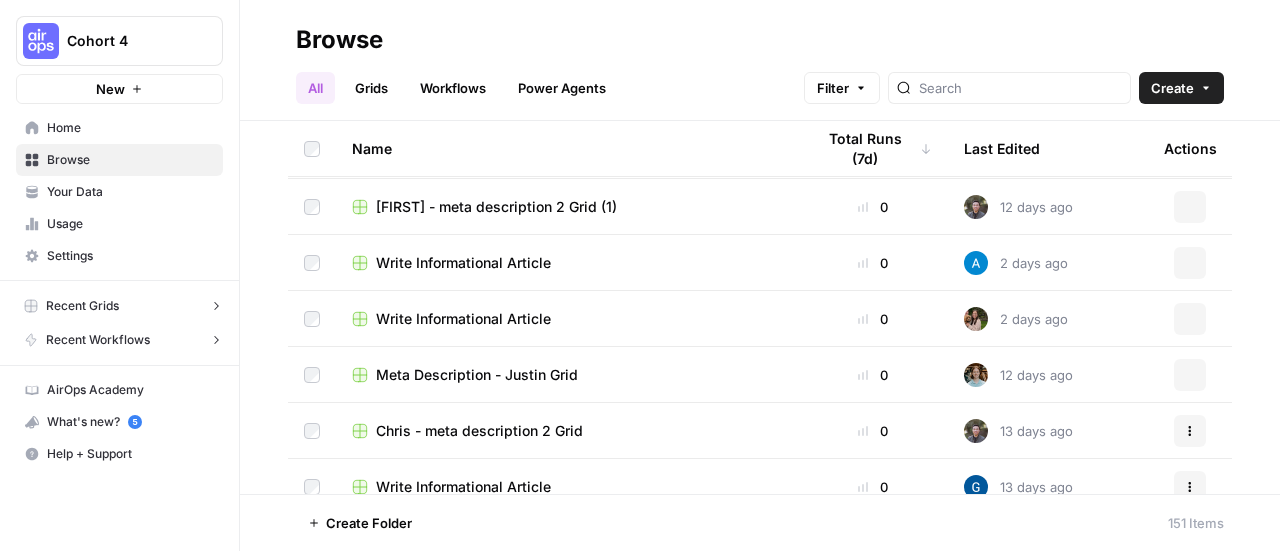 scroll, scrollTop: 3500, scrollLeft: 0, axis: vertical 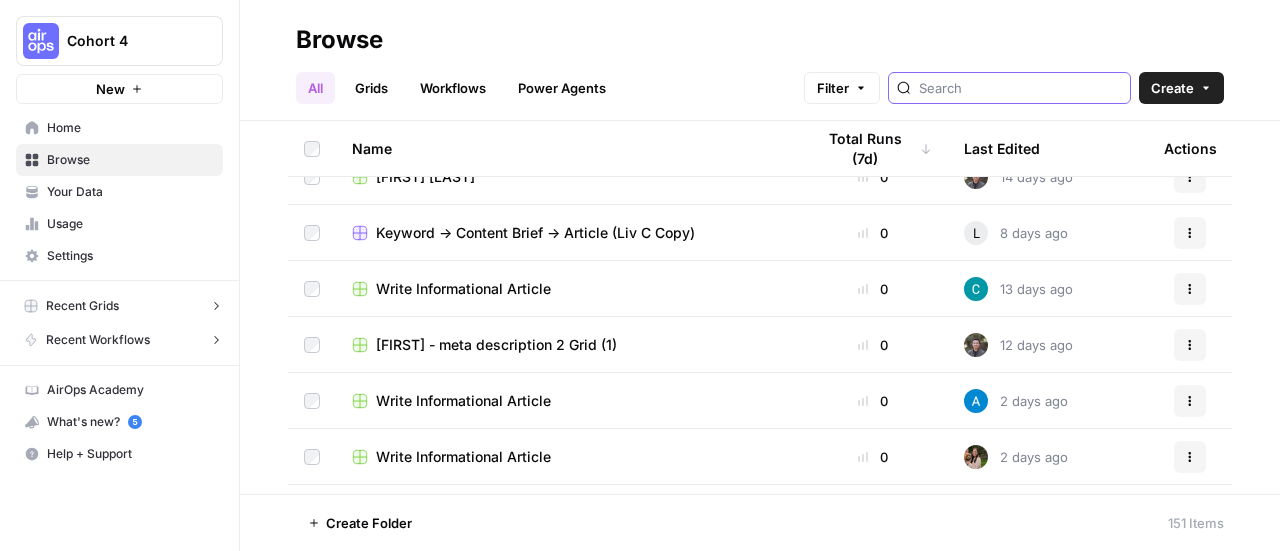 click at bounding box center (1020, 88) 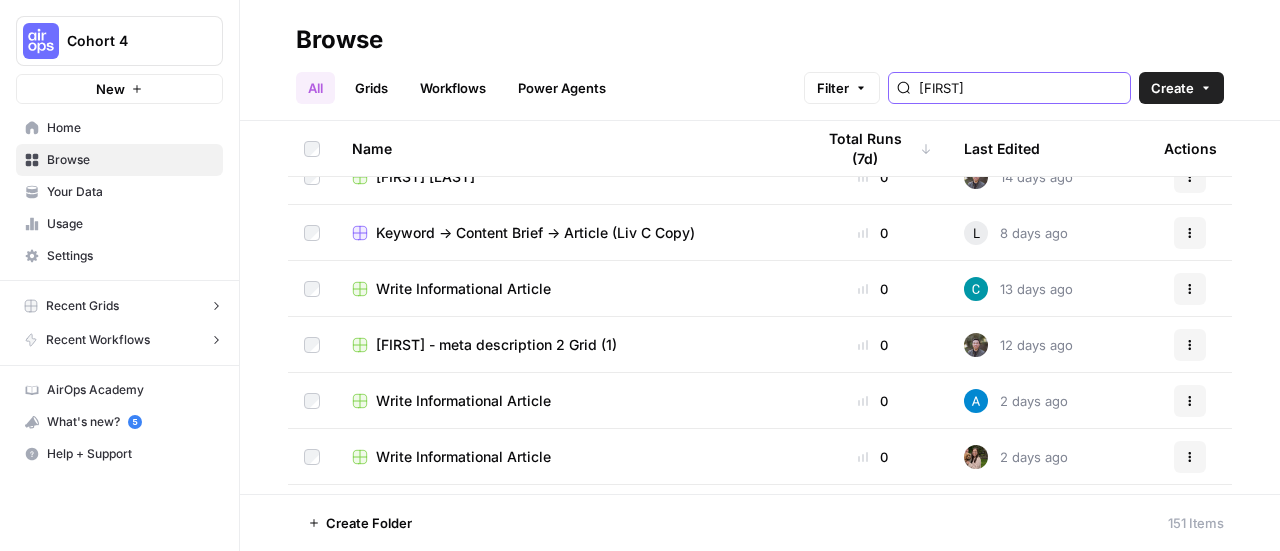 type on "[FIRST]" 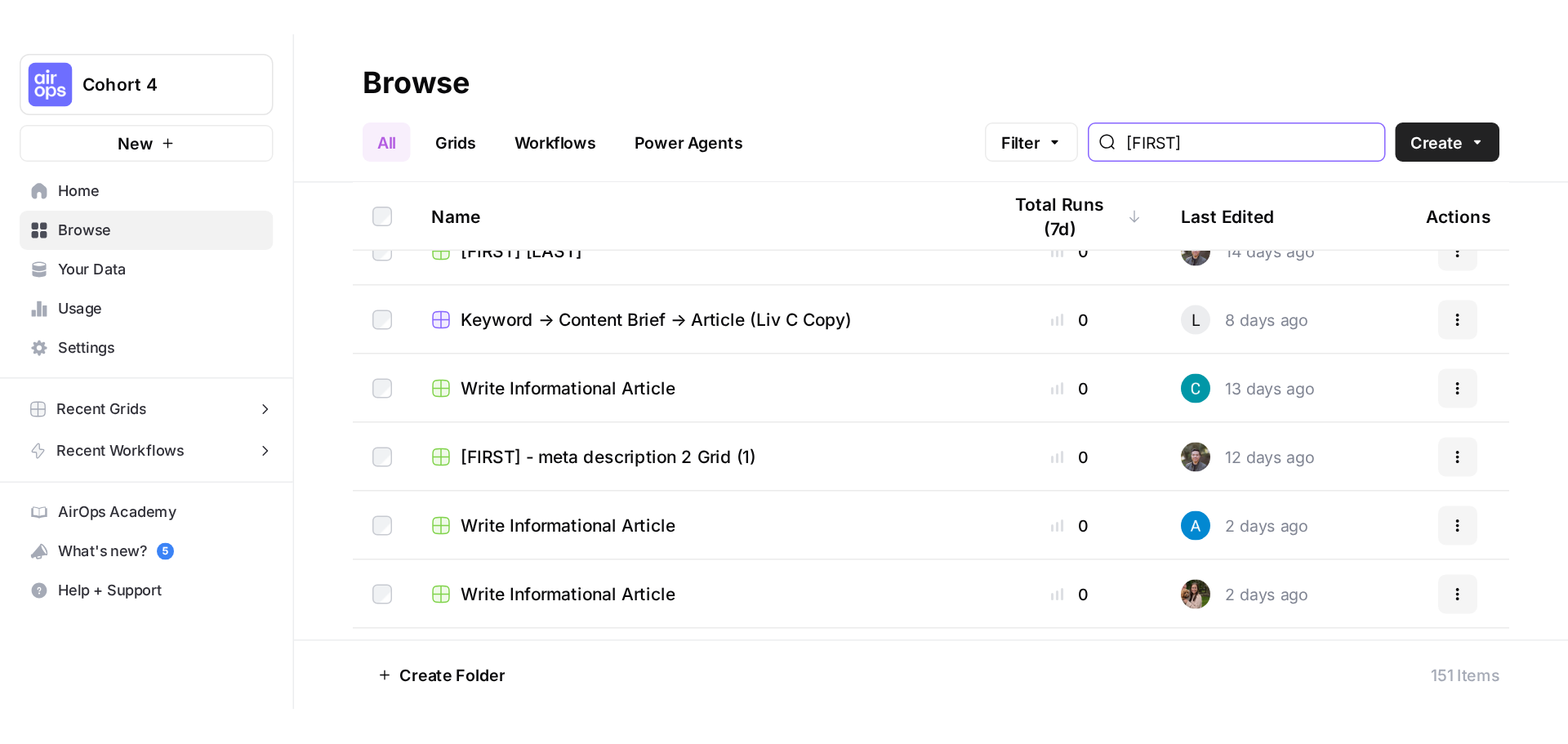 scroll, scrollTop: 0, scrollLeft: 0, axis: both 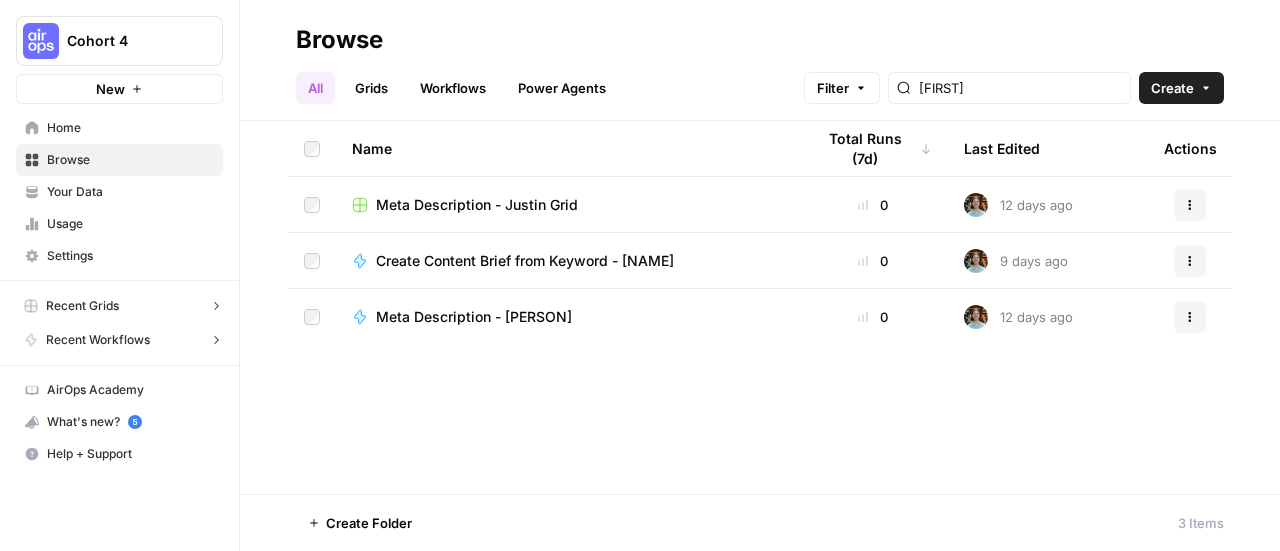 click on "Create Content Brief from Keyword - [NAME]" at bounding box center [525, 261] 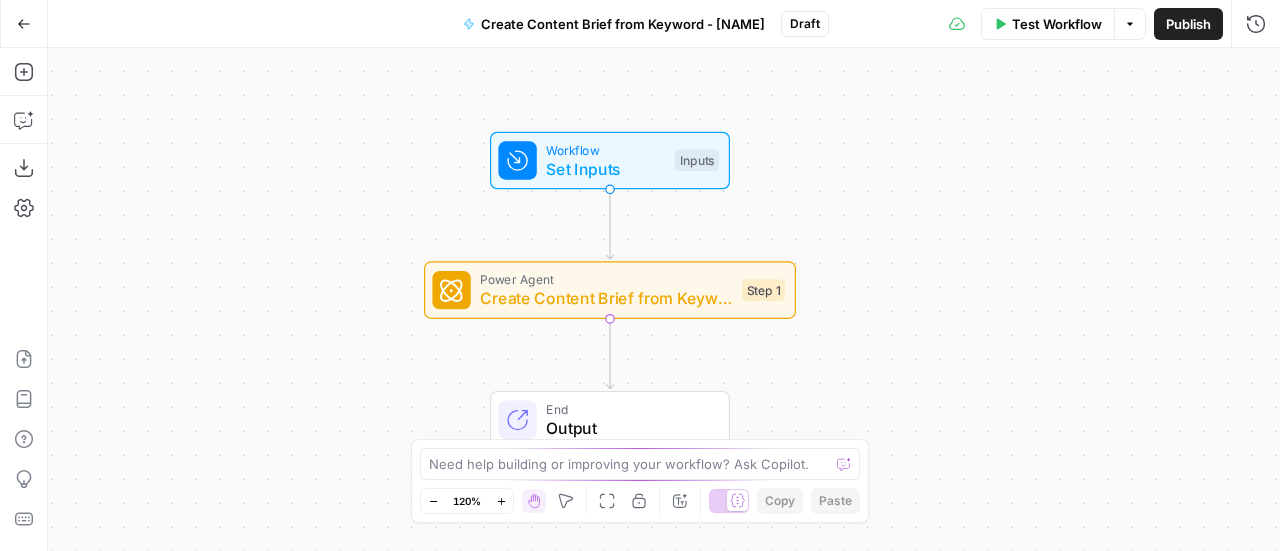 drag, startPoint x: 312, startPoint y: 303, endPoint x: 257, endPoint y: 268, distance: 65.192024 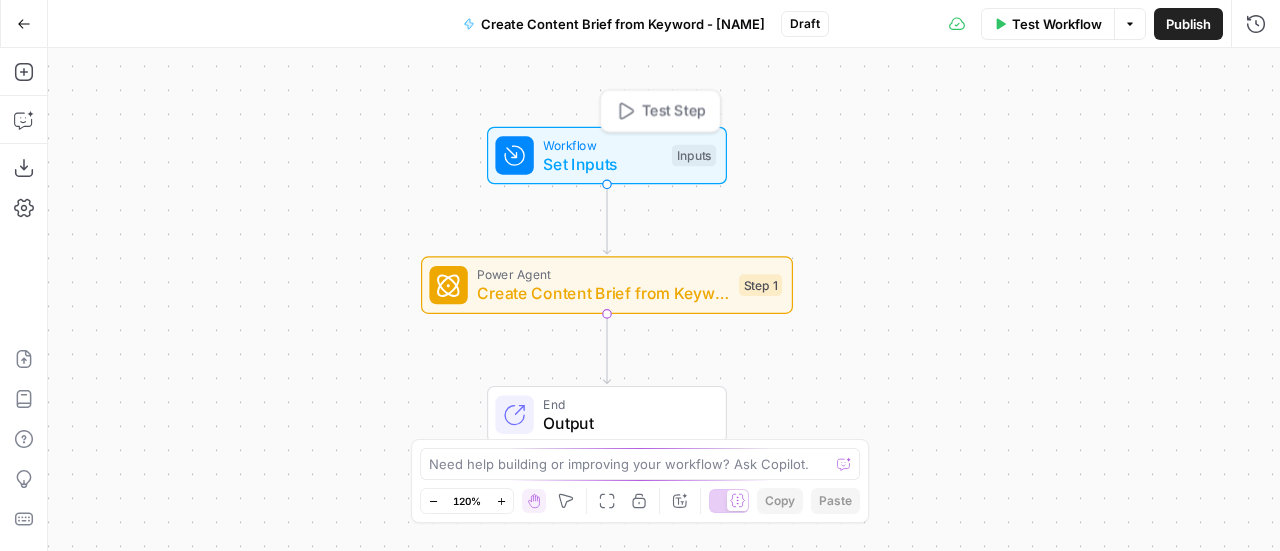click on "Set Inputs" at bounding box center (602, 164) 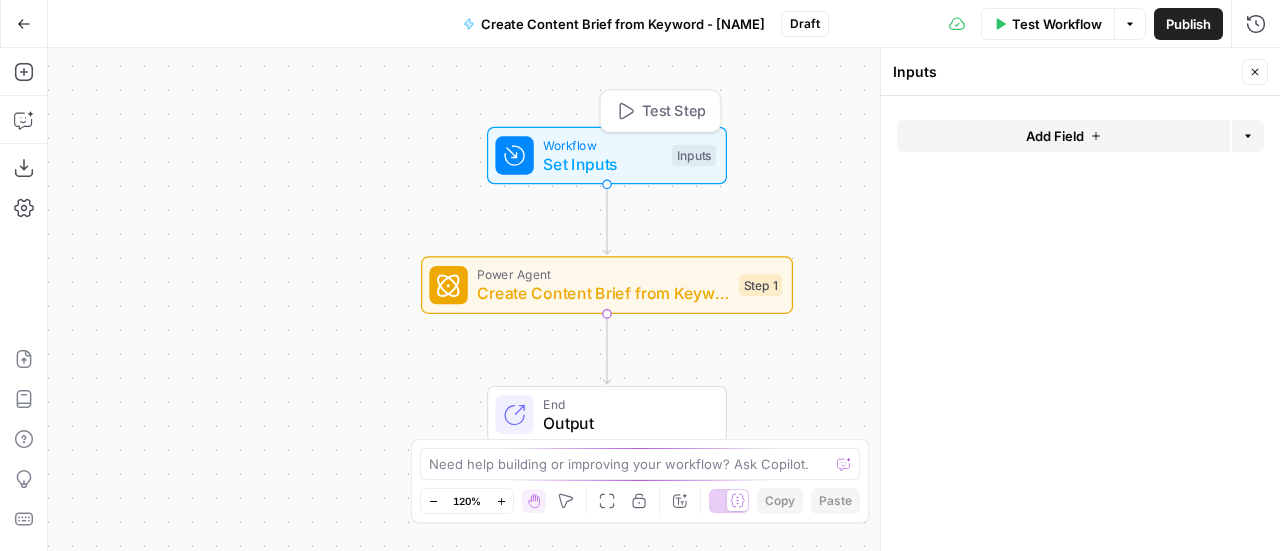 click on "Set Inputs" at bounding box center [602, 164] 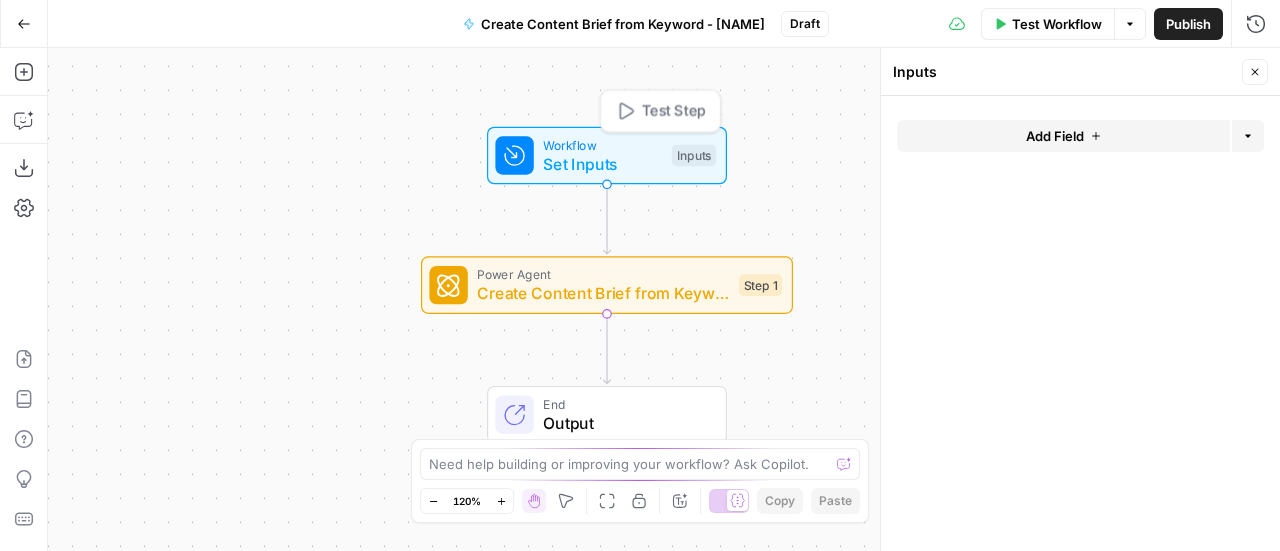 click on "Set Inputs" at bounding box center [602, 164] 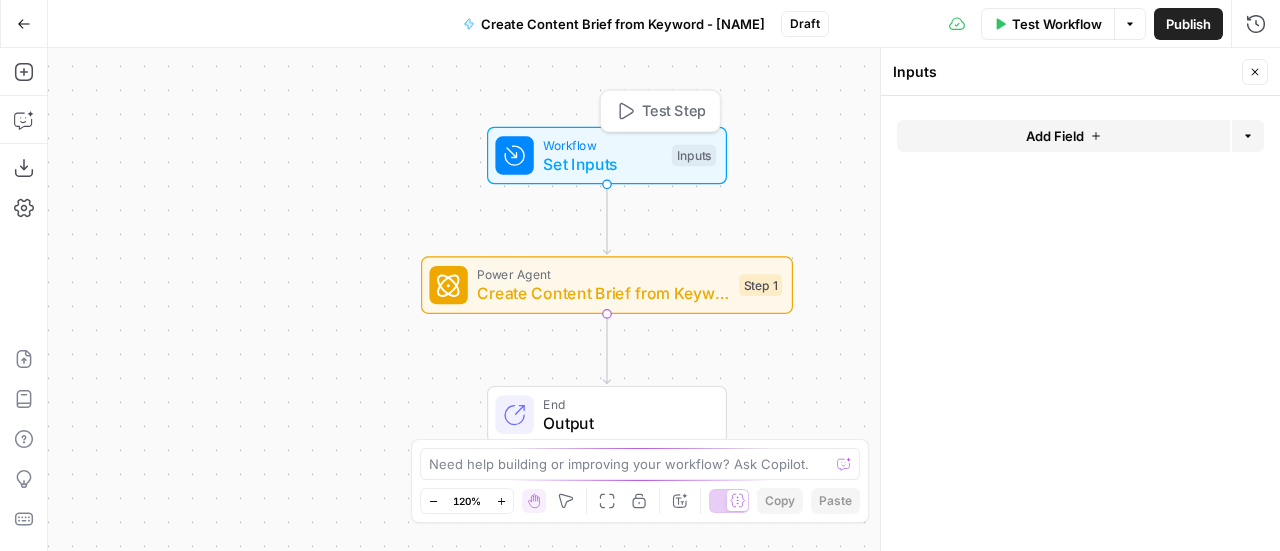 click on "Set Inputs" at bounding box center [602, 164] 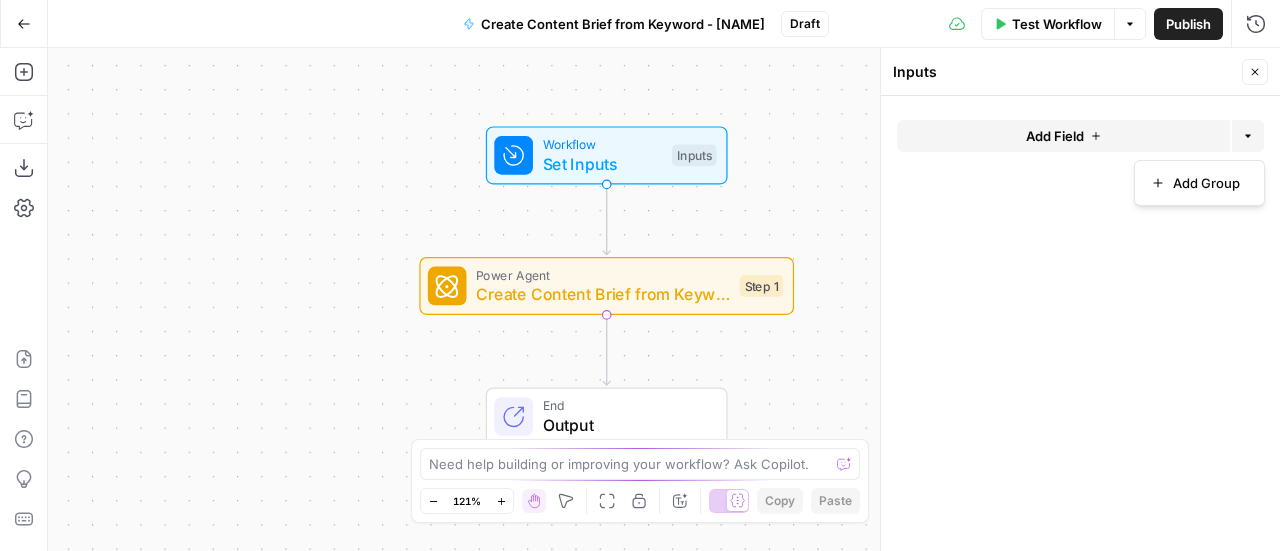 click on "Options" at bounding box center [1248, 136] 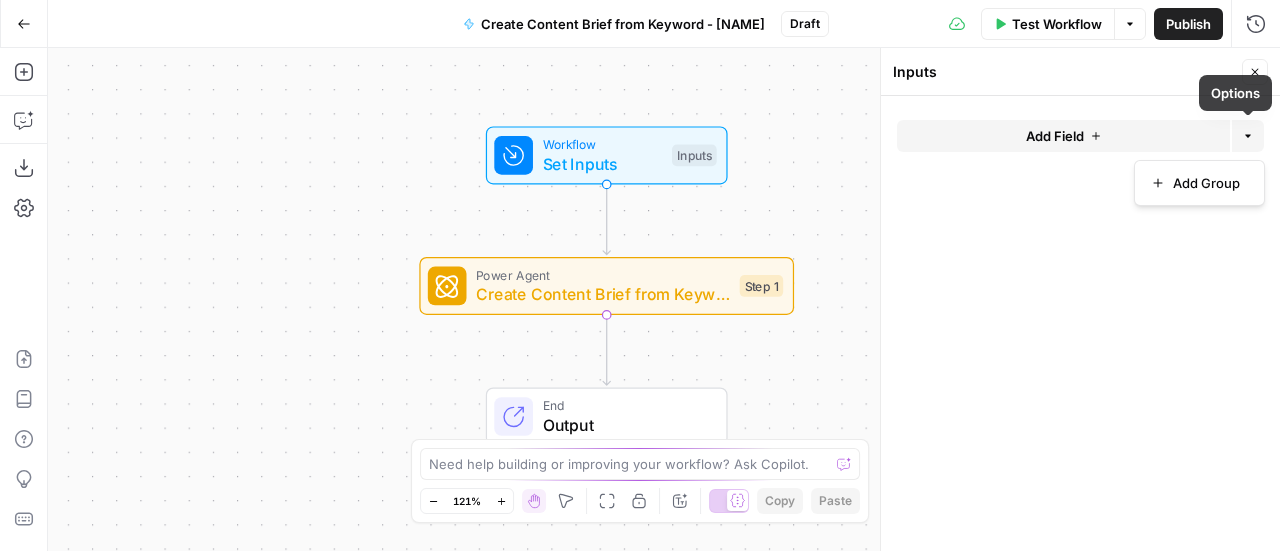 click on "Add Field Options" at bounding box center [1080, 323] 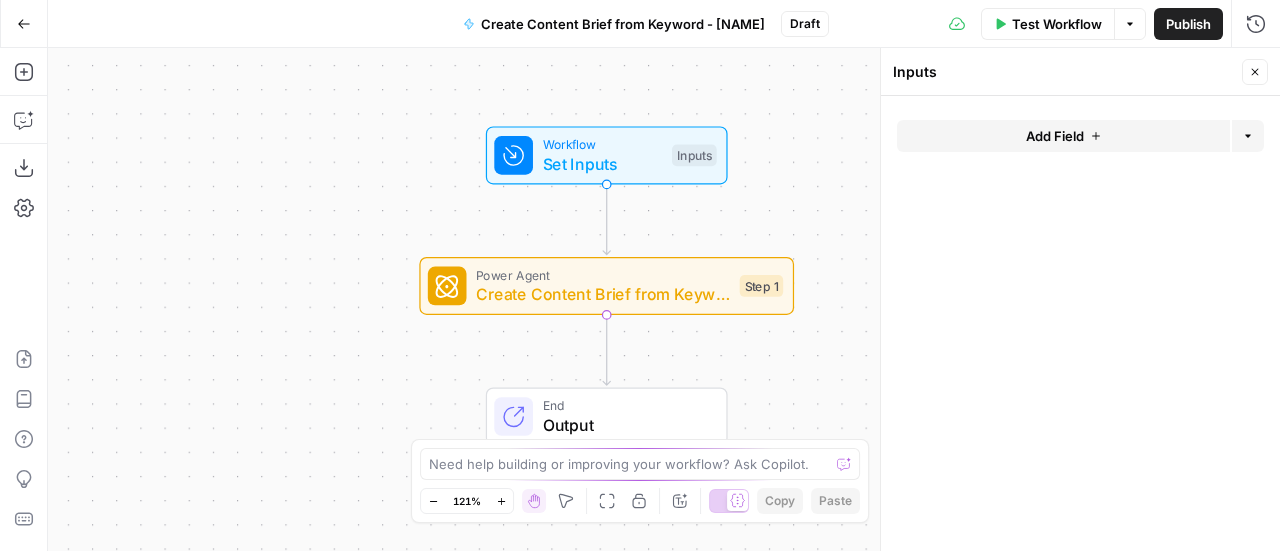 click on "Add Field" at bounding box center [1055, 136] 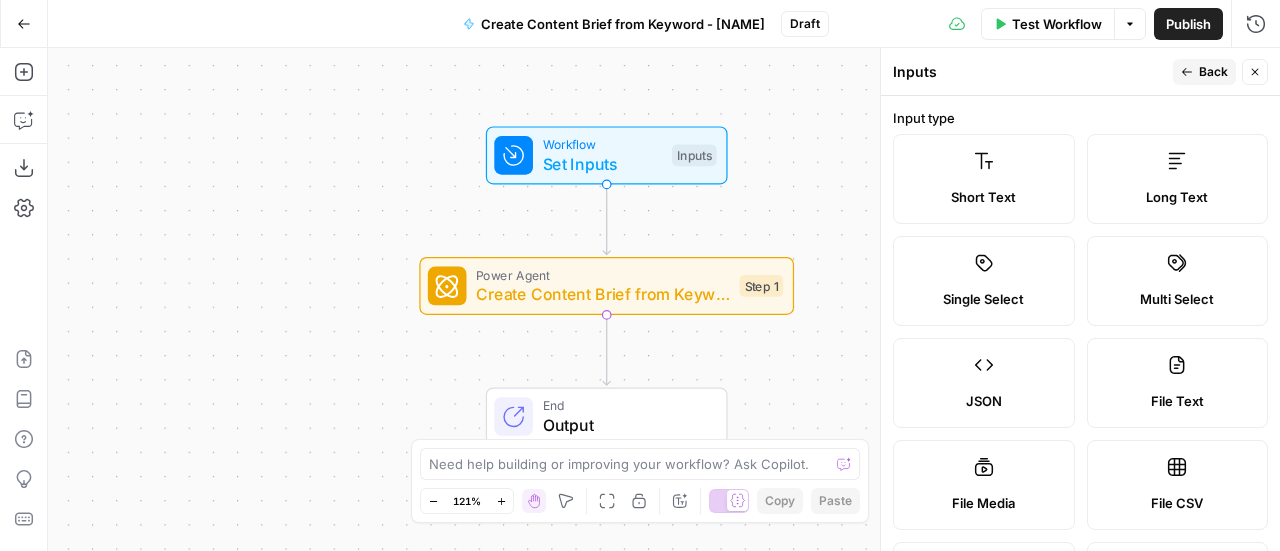 click on "Workflow Set Inputs Inputs Power Agent Create Content Brief from Keyword - Fork Step 1 End Output" at bounding box center (664, 299) 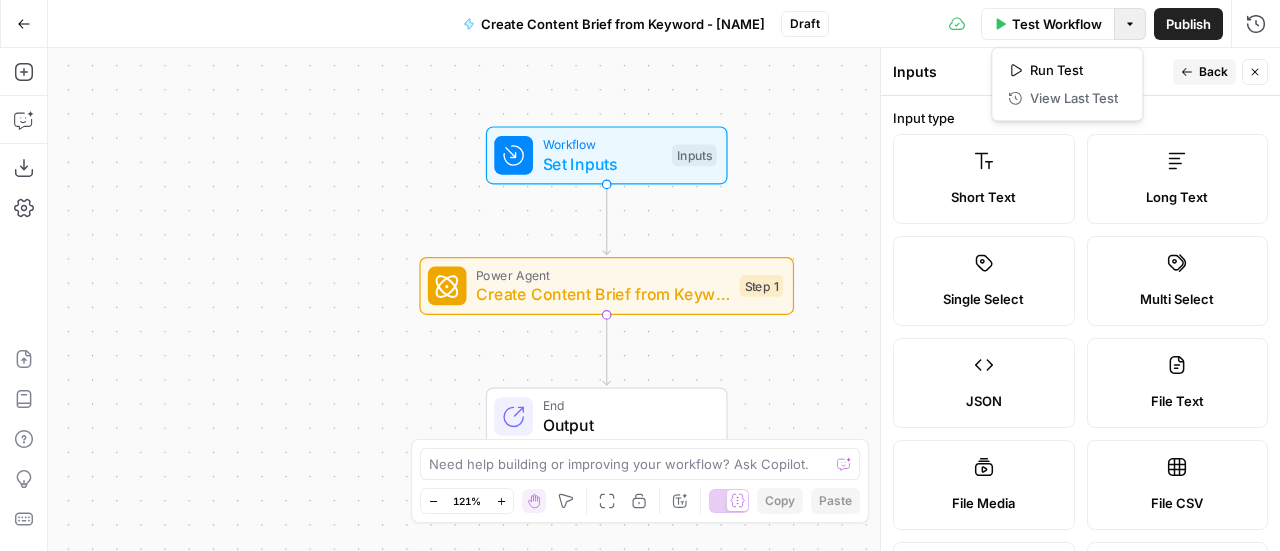 click on "Options" at bounding box center [1130, 24] 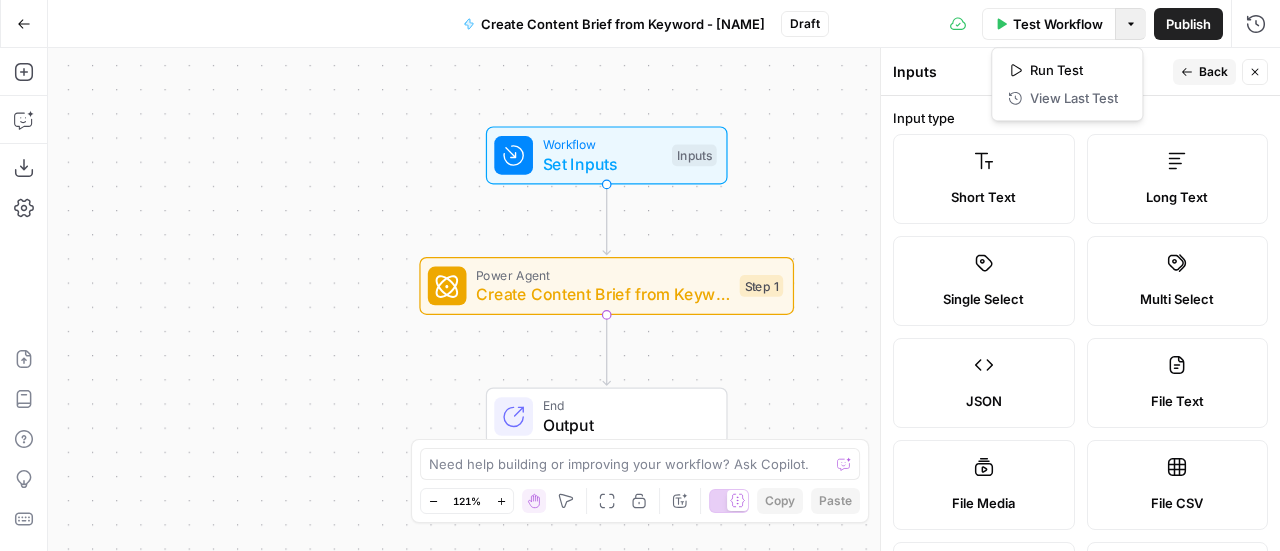 click on "Test Workflow Options Publish Run History" at bounding box center (1054, 23) 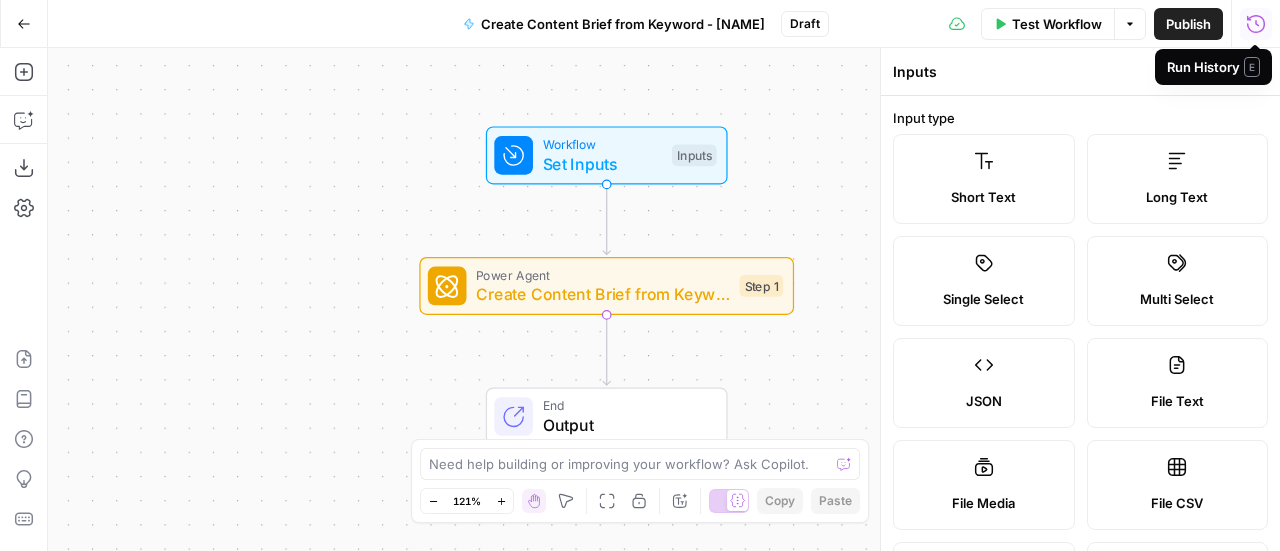 click 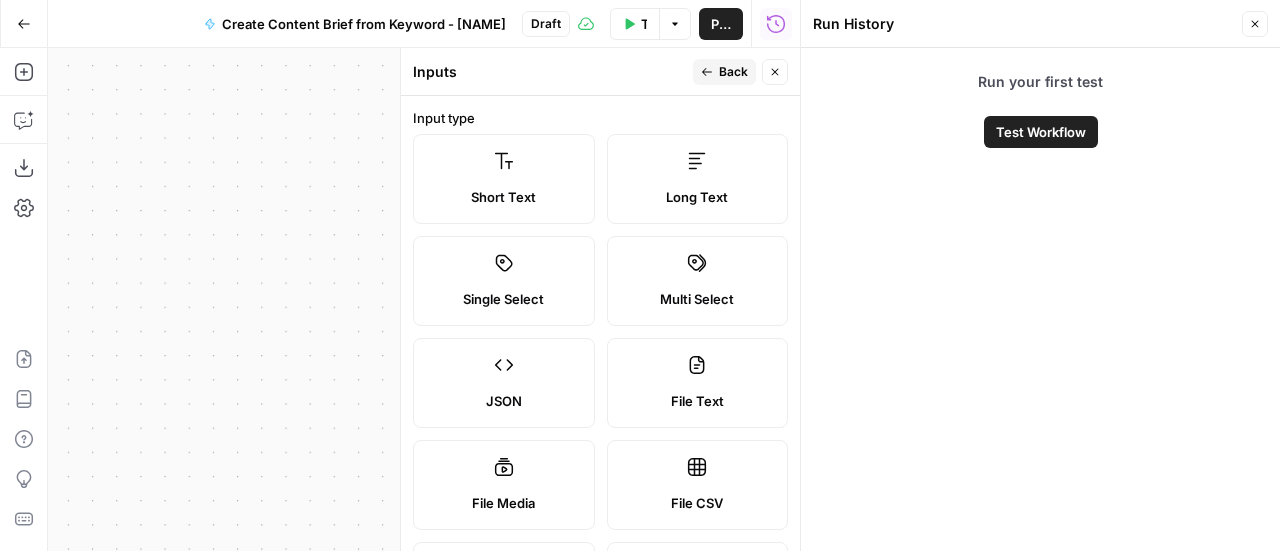 click 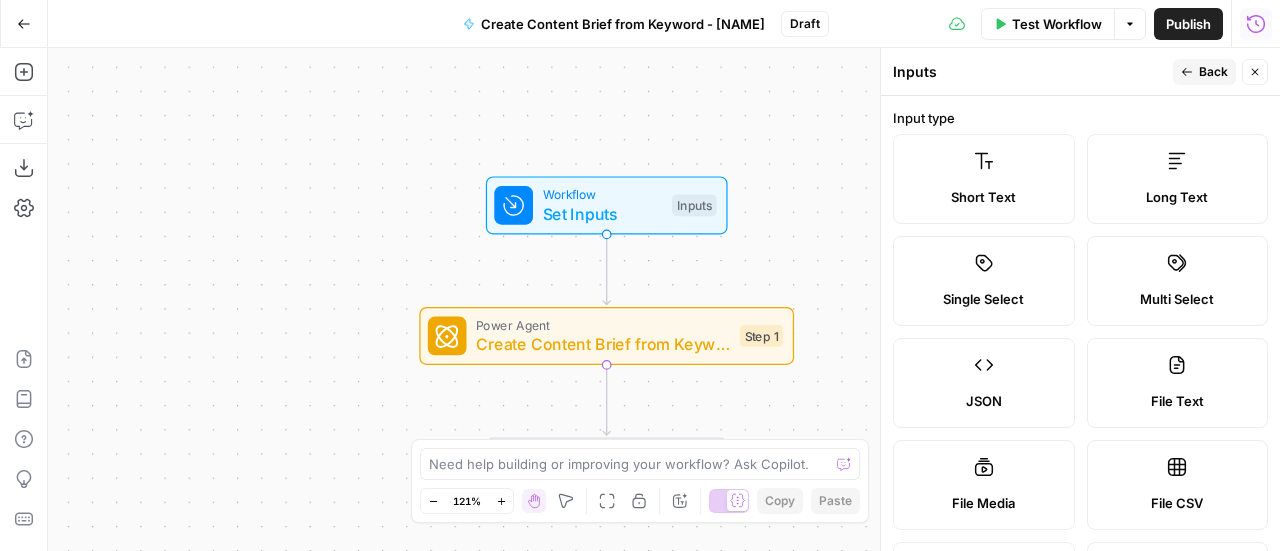 click on "Run History" at bounding box center [1256, 24] 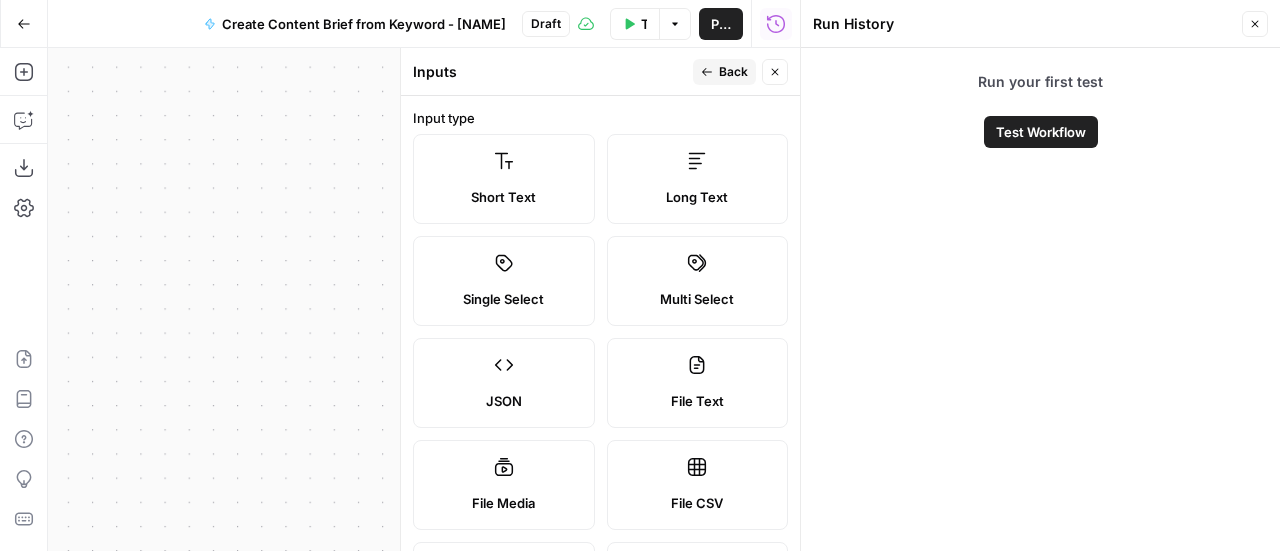 click on "Test Workflow" at bounding box center (1041, 132) 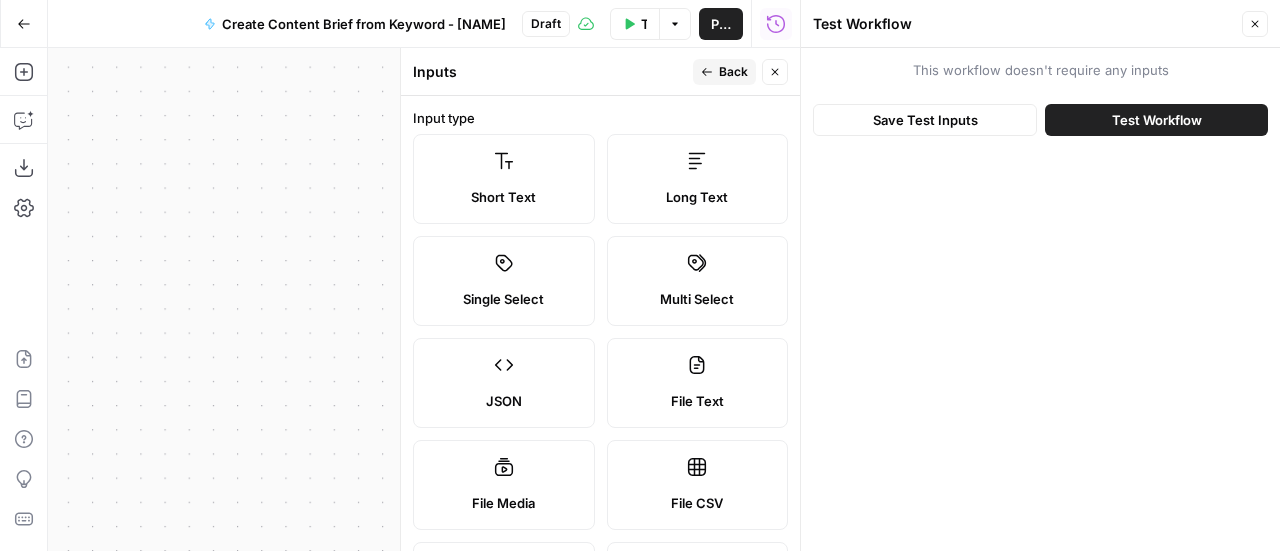 click 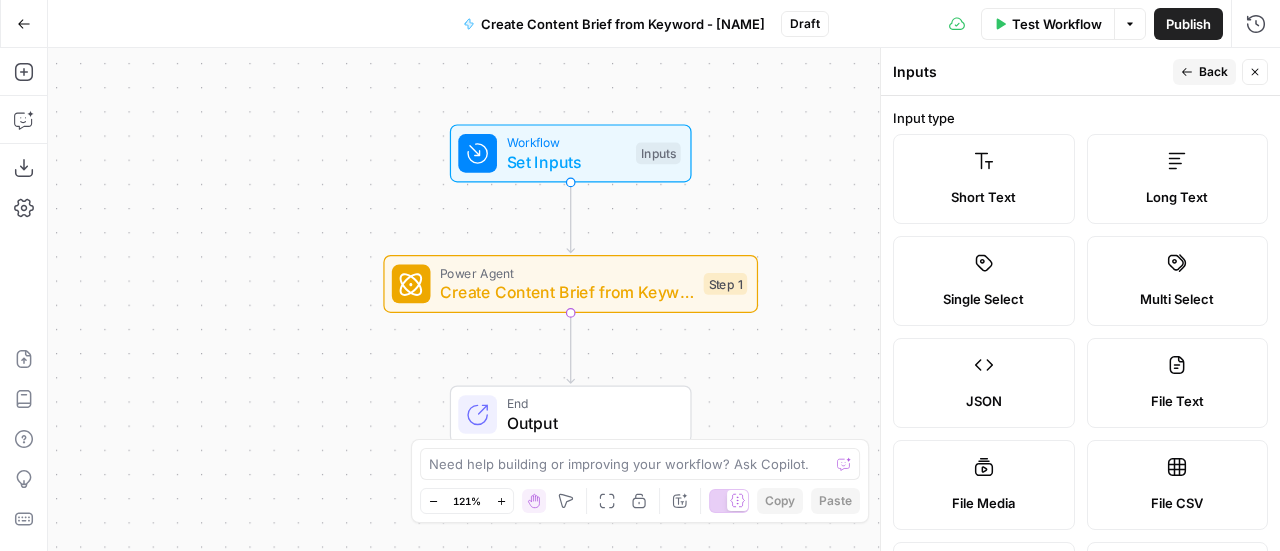 drag, startPoint x: 774, startPoint y: 235, endPoint x: 737, endPoint y: 168, distance: 76.537575 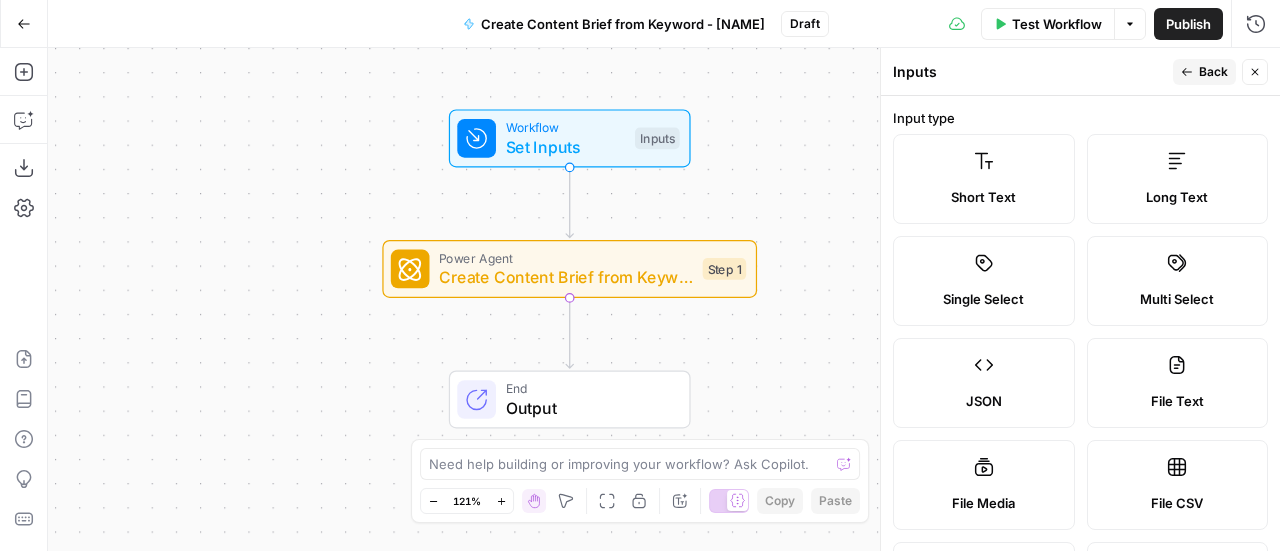click on "Set Inputs" at bounding box center [566, 147] 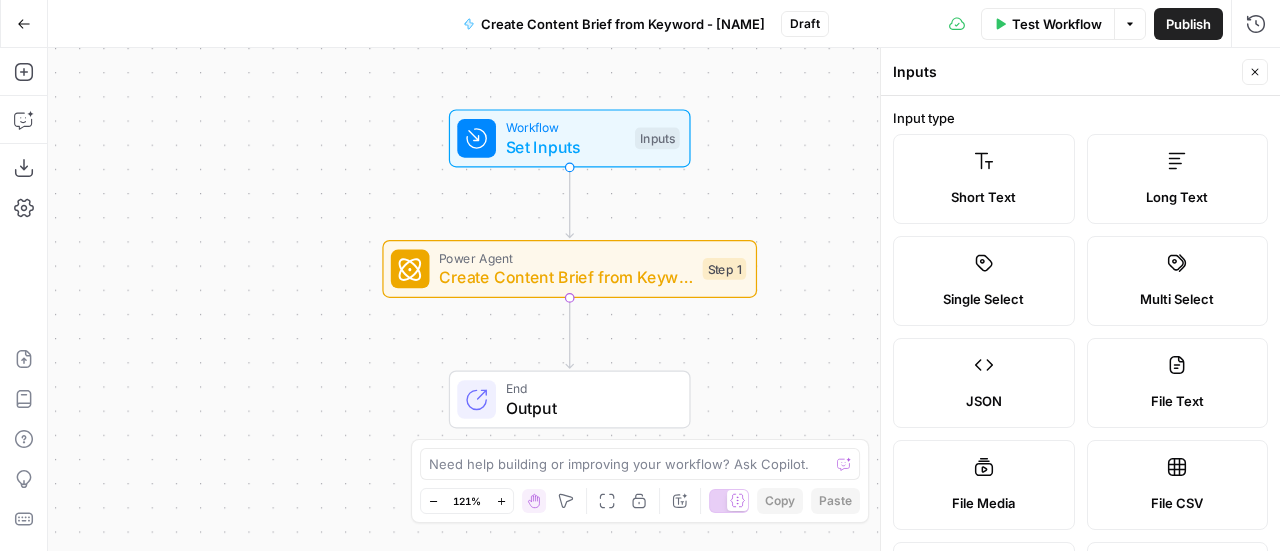 click on "Input type Short Text Long Text Single Select Multi Select JSON File Text File Media File CSV Brand Kit Knowledge Base Database Number Label Variable Name By default this will be the label in lowercase with spaces replaced by underscores. Required Hint Input Hint The hint can use markdown syntax. Placeholder Placeholder text for the input. Default Value   (Optional) Default to this value if input is not provided" at bounding box center (1080, 323) 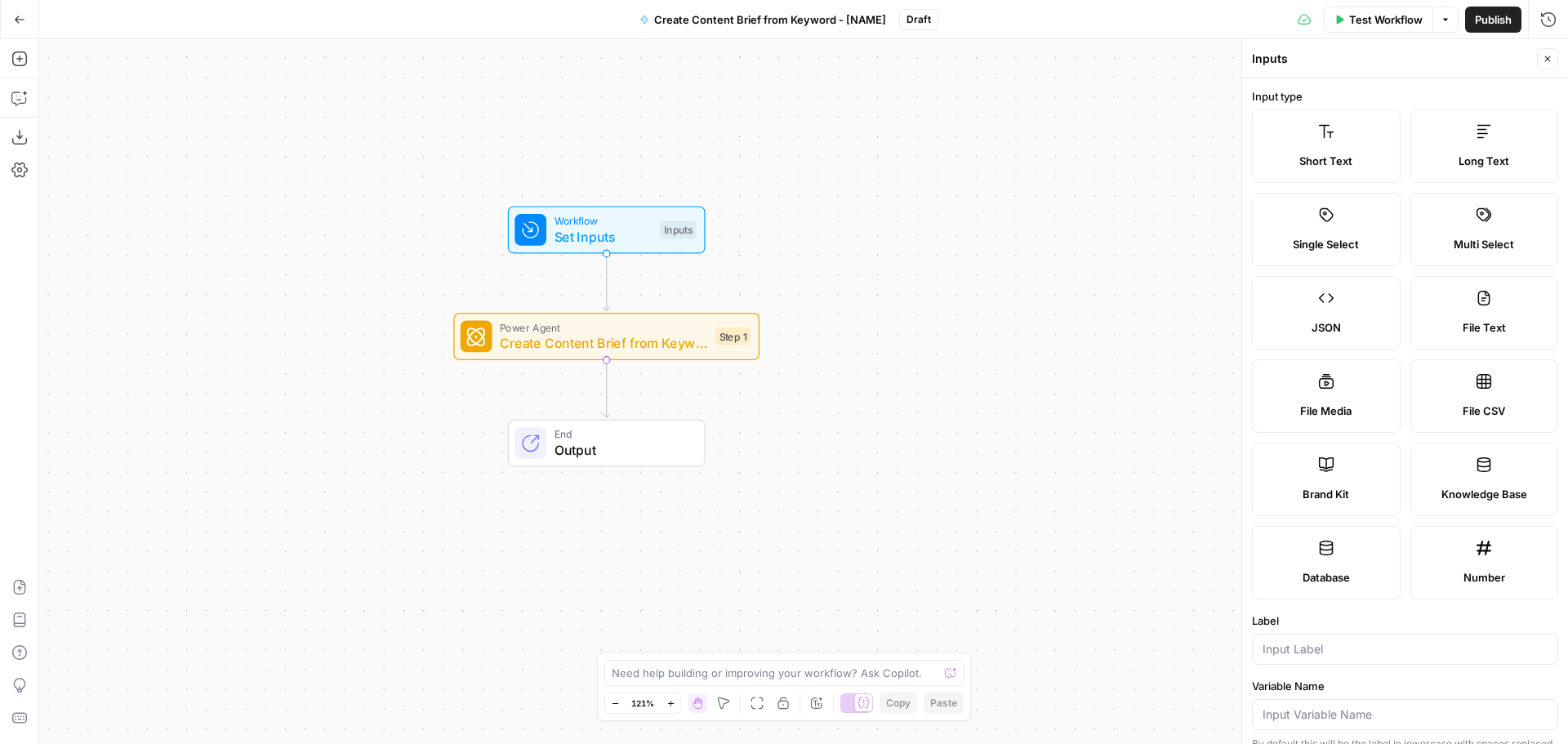 drag, startPoint x: 268, startPoint y: 356, endPoint x: 438, endPoint y: 532, distance: 244.69573 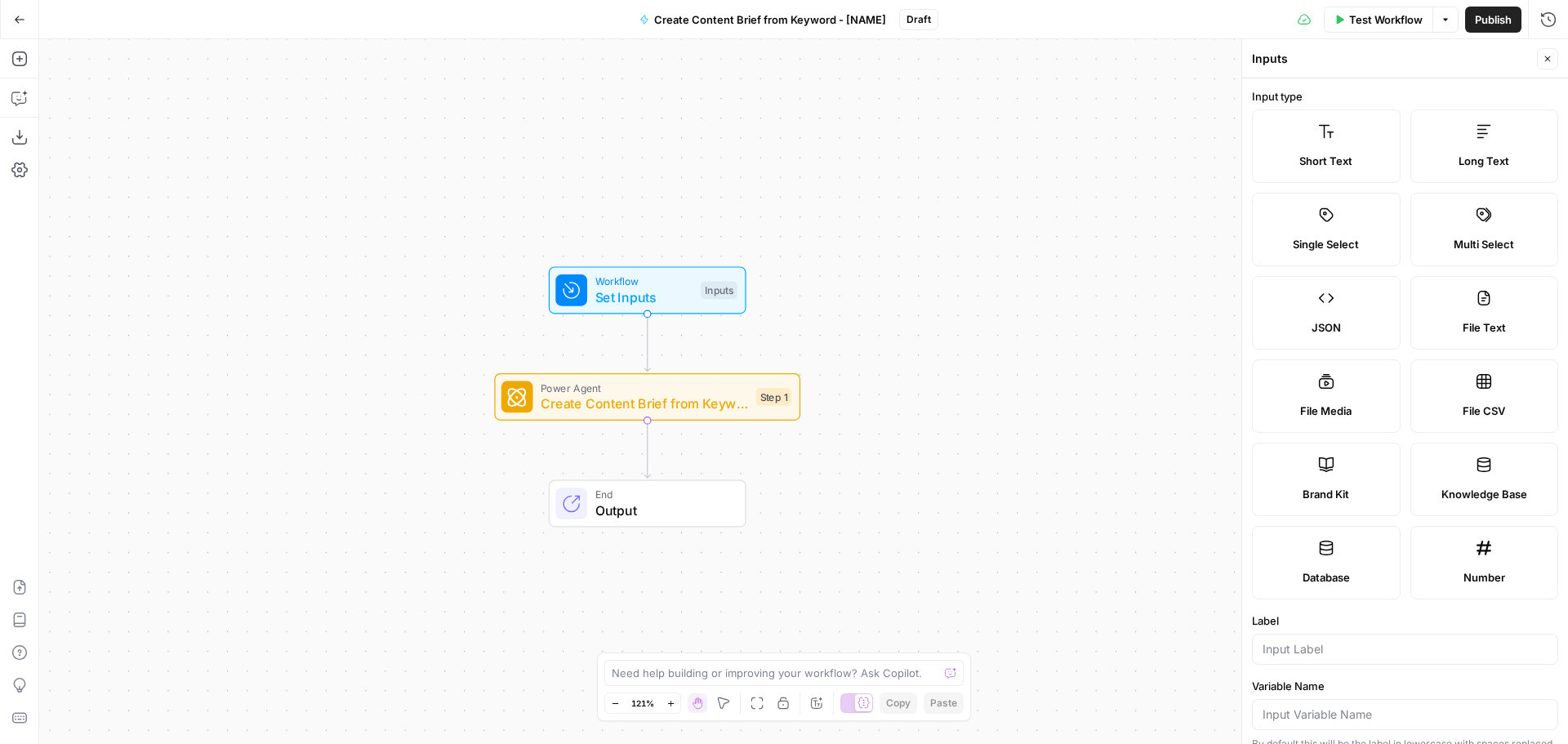 click 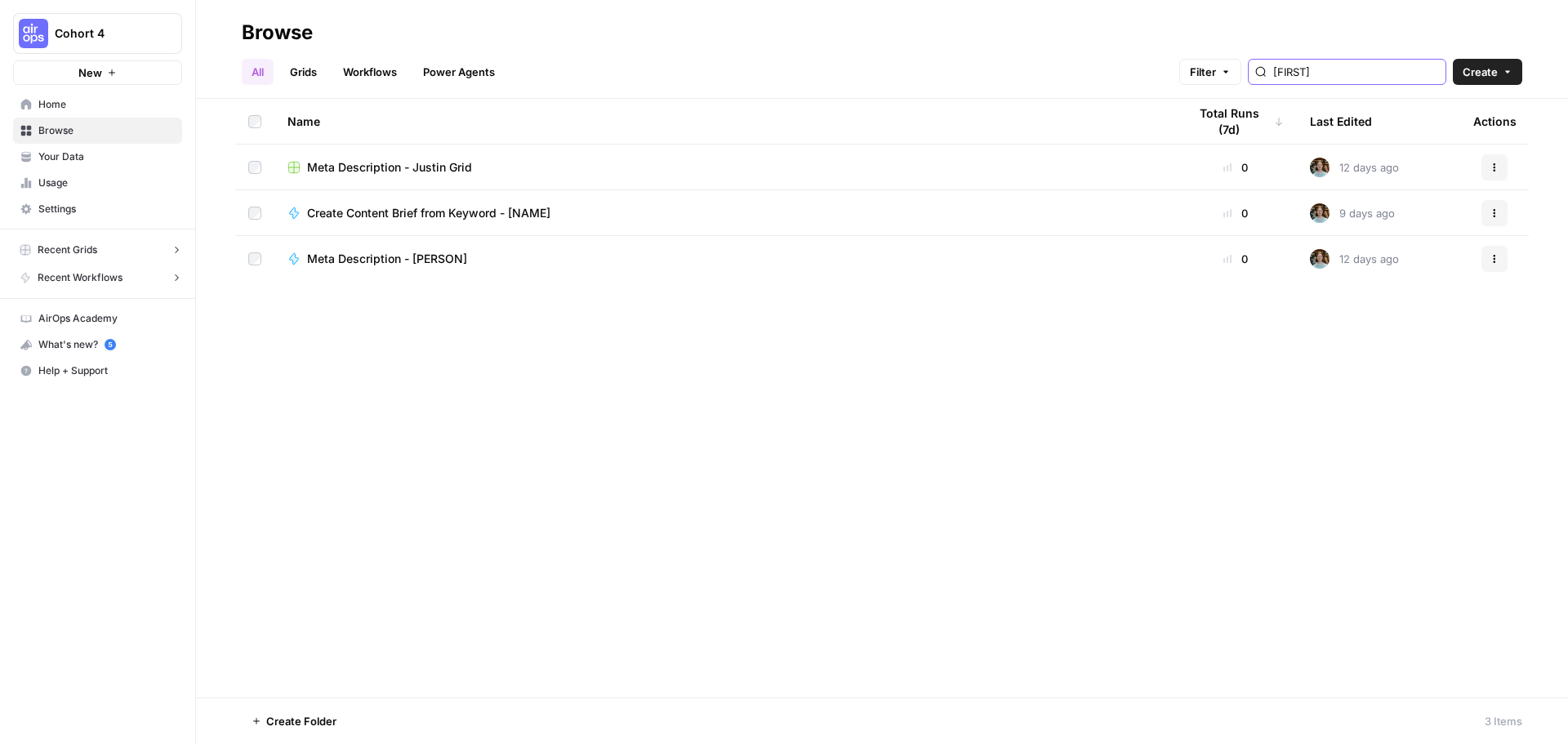 click on "[FIRST]" at bounding box center (1356, 72) 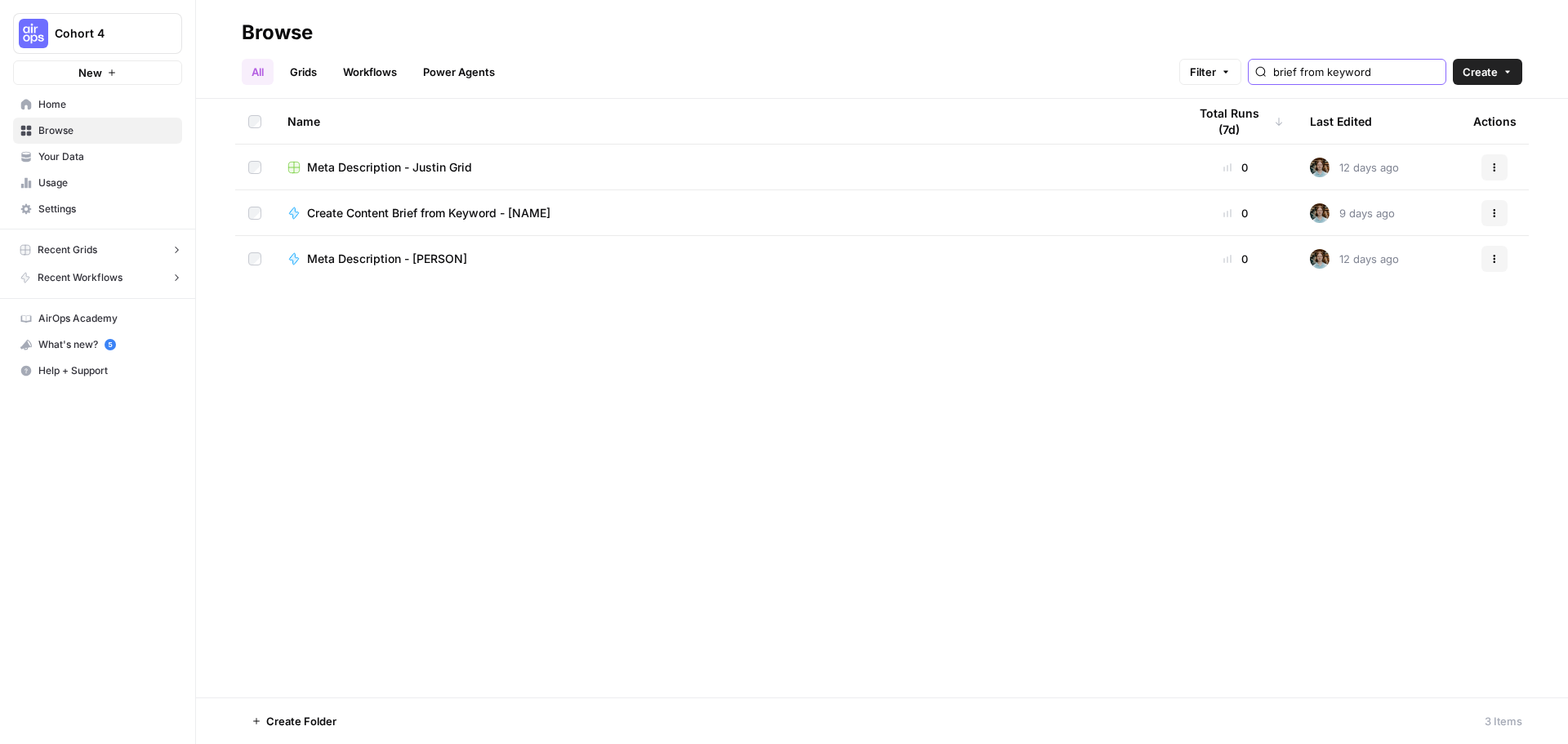 type on "brief from keyword" 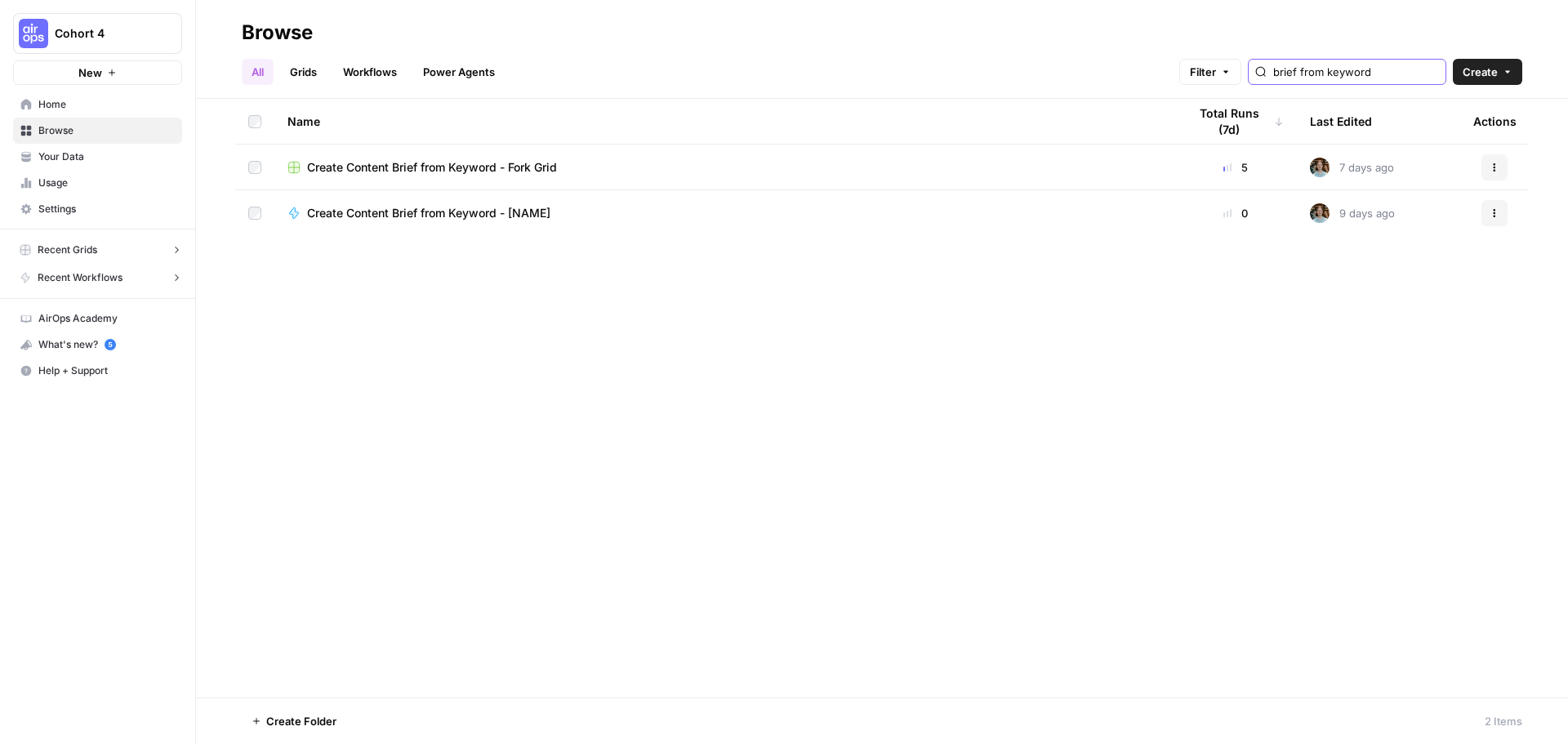 click on "brief from keyword" at bounding box center [1356, 72] 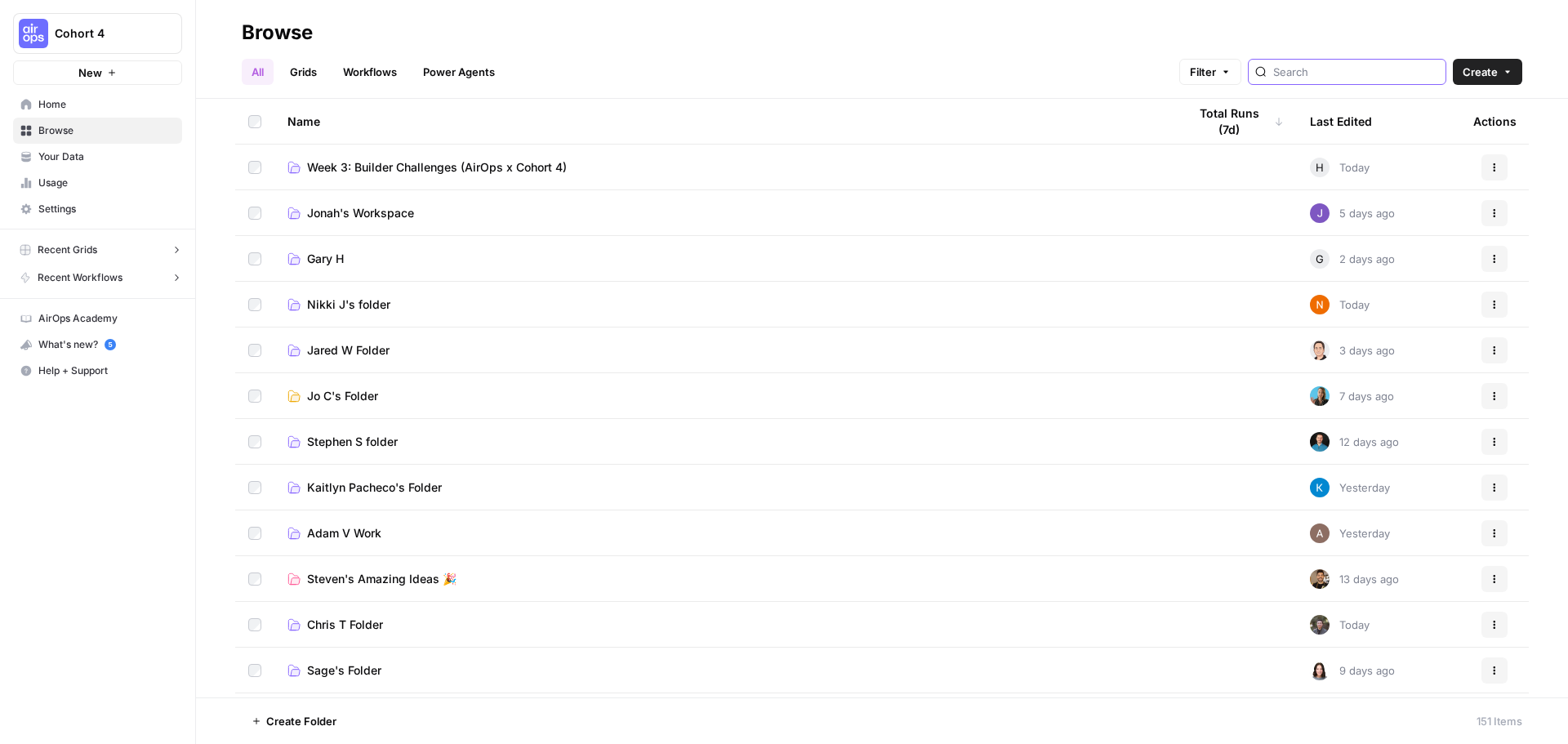 type 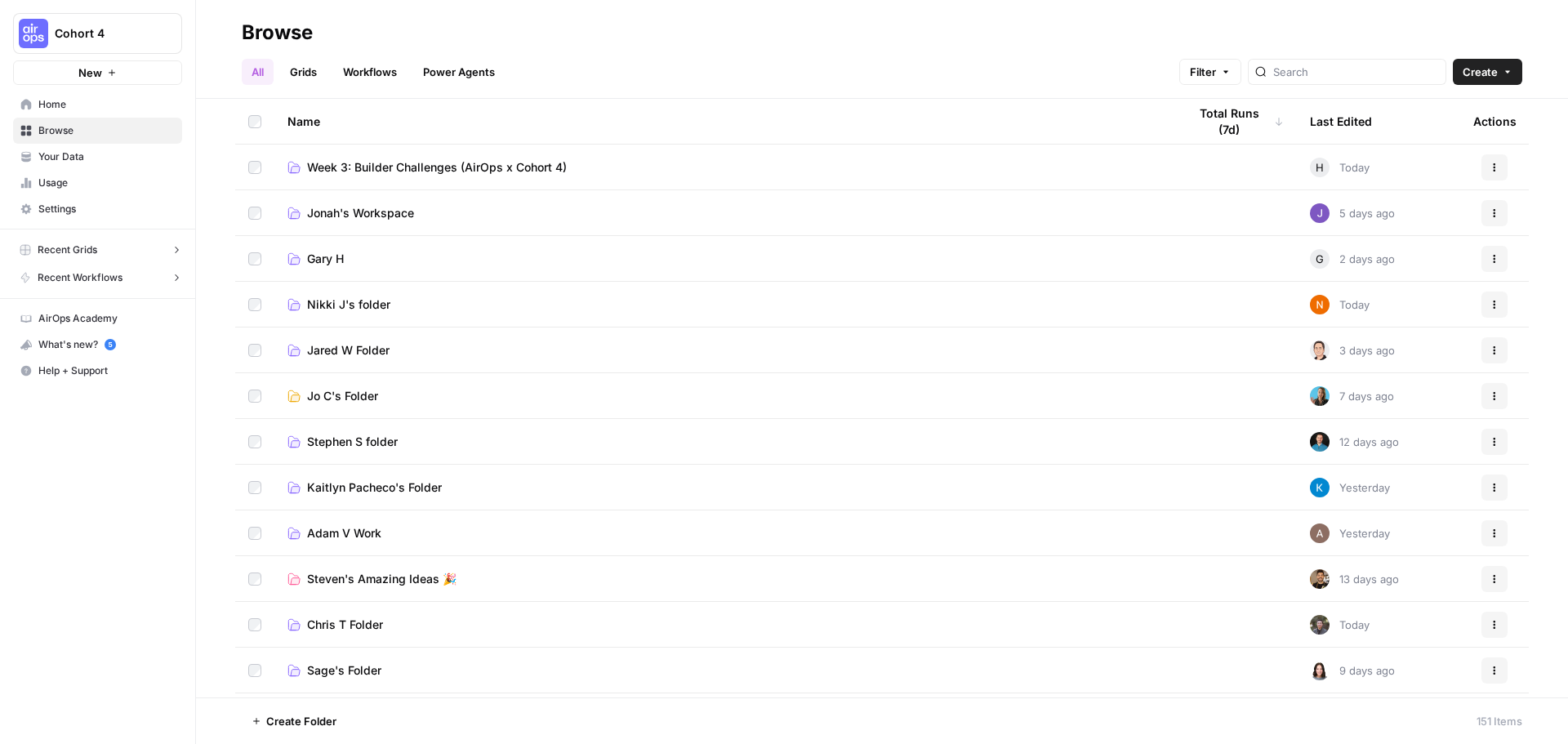 click on "Jonah's Workspace" at bounding box center (360, 213) 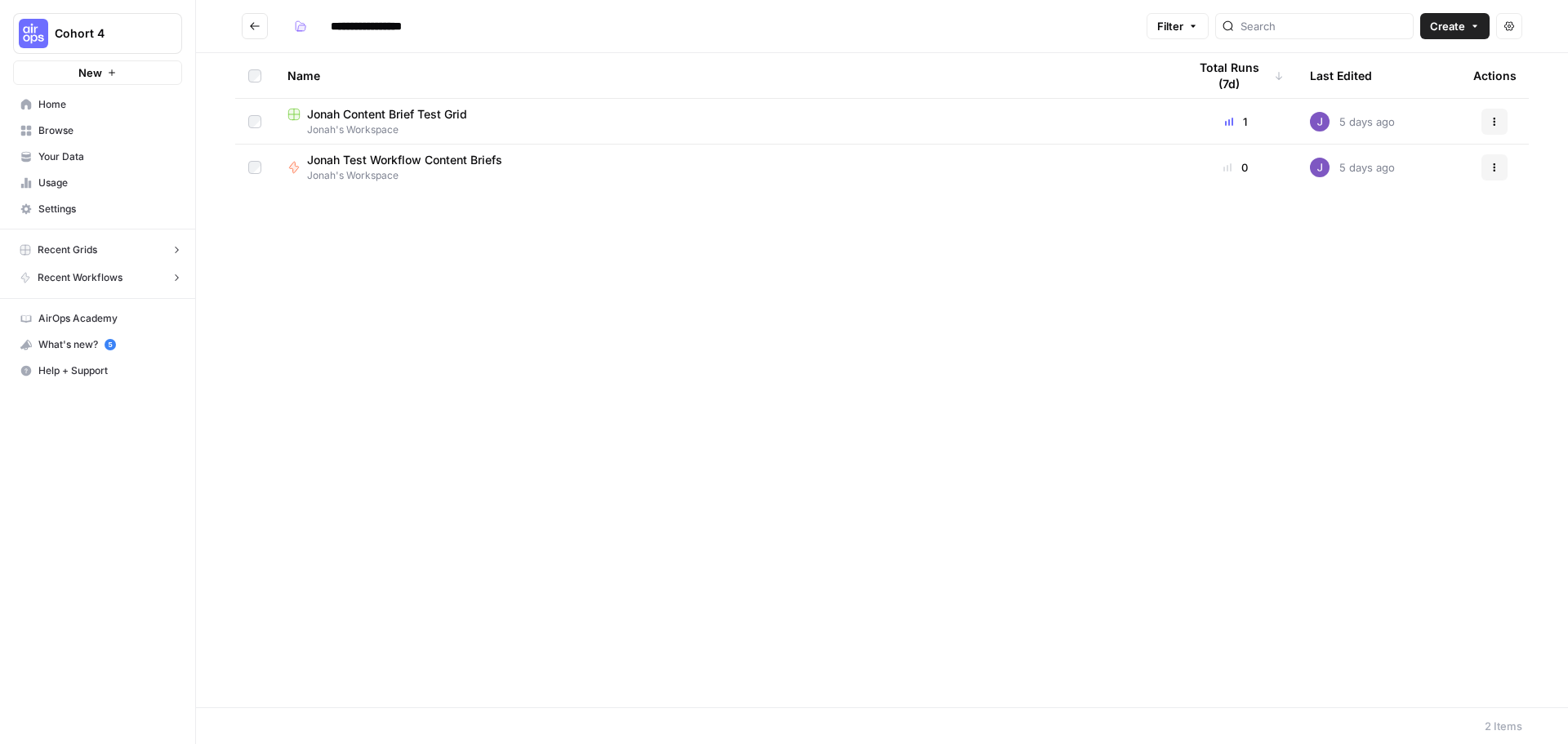 click on "Name Total Runs (7d) Last Edited Actions Jonah Content Brief Test Grid Jonah's Workspace 1 5 days ago Actions Jonah Test Workflow Content Briefs Jonah's Workspace 0 5 days ago Actions" at bounding box center (882, 380) 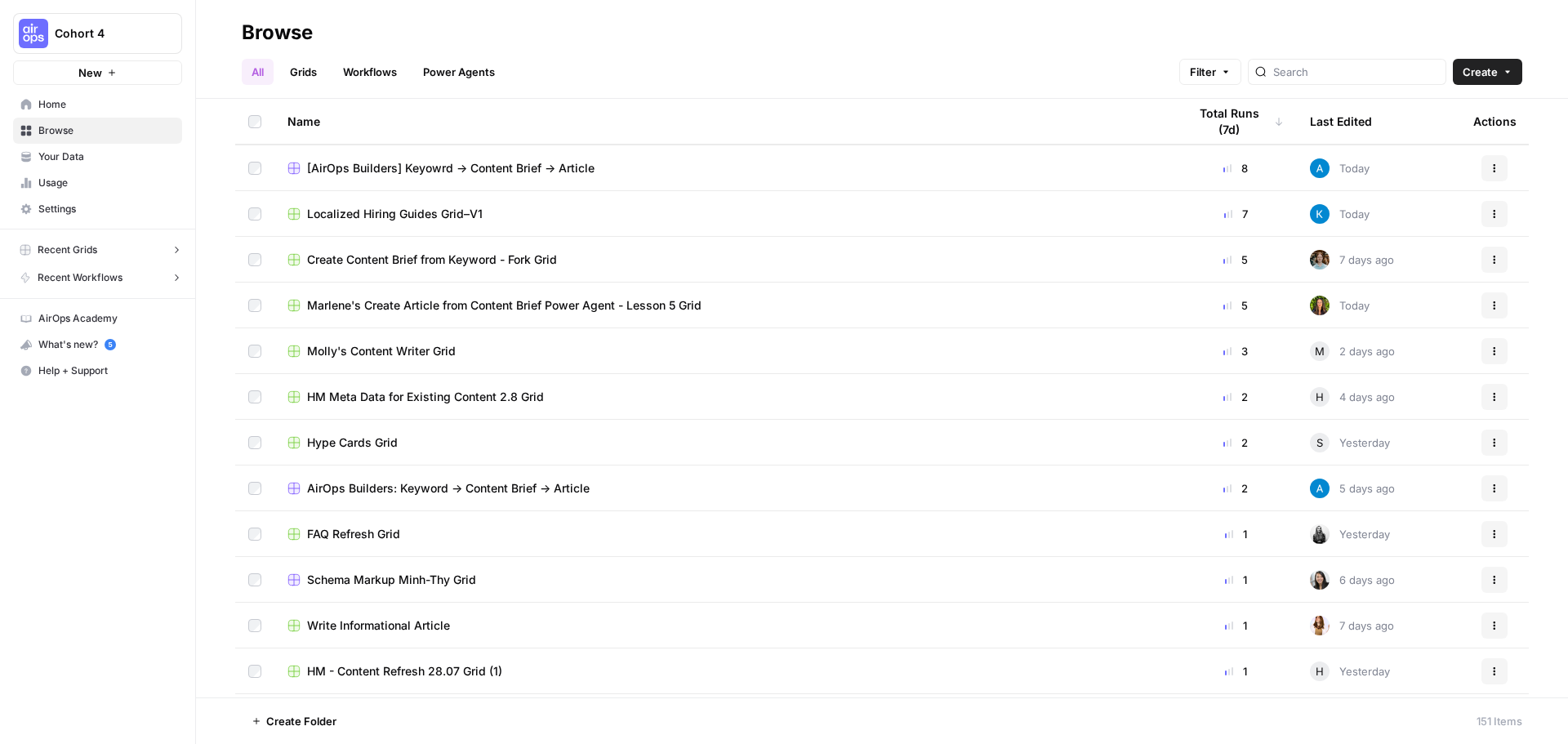 scroll, scrollTop: 1797, scrollLeft: 0, axis: vertical 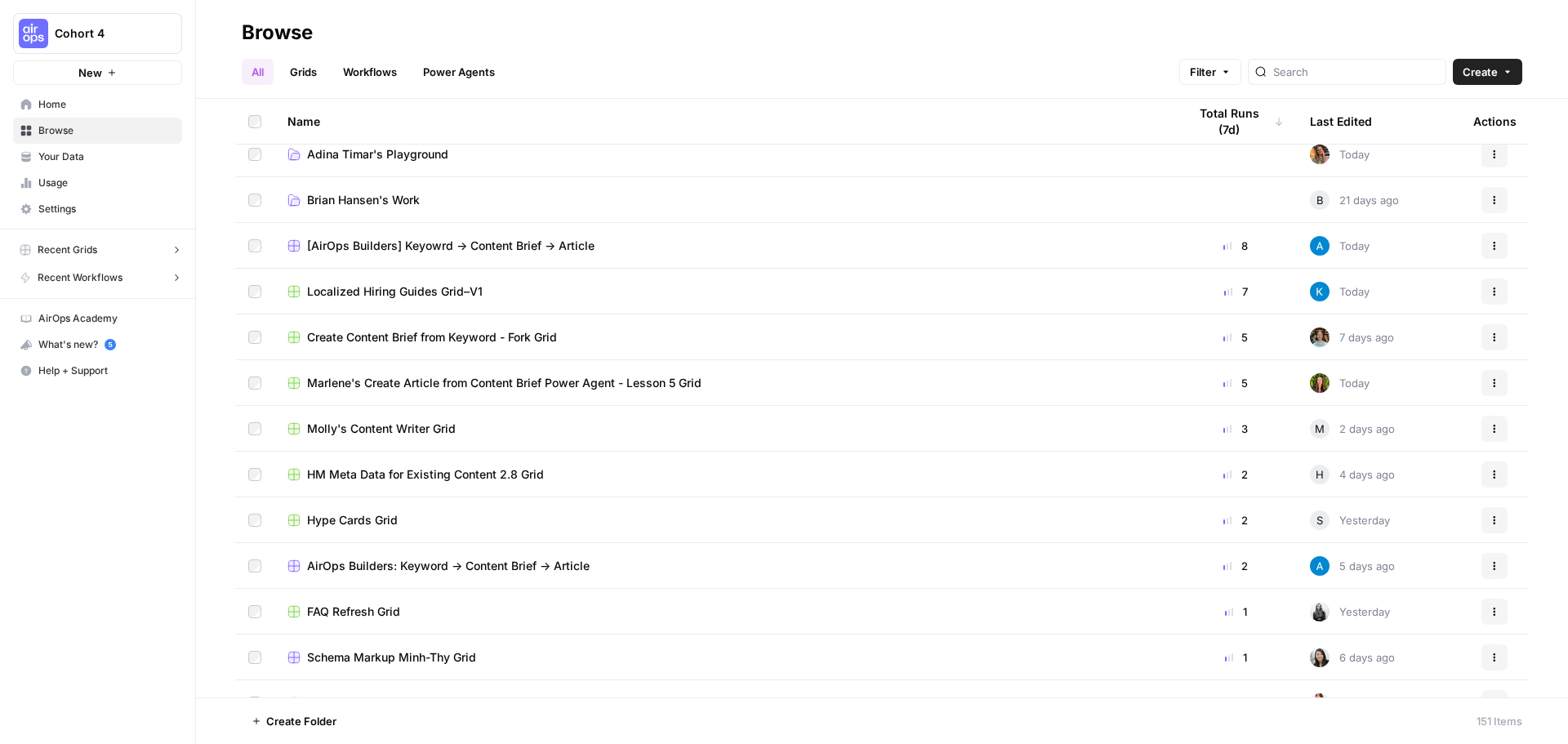 click on "Create Content Brief from Keyword - Fork Grid" at bounding box center [724, 337] 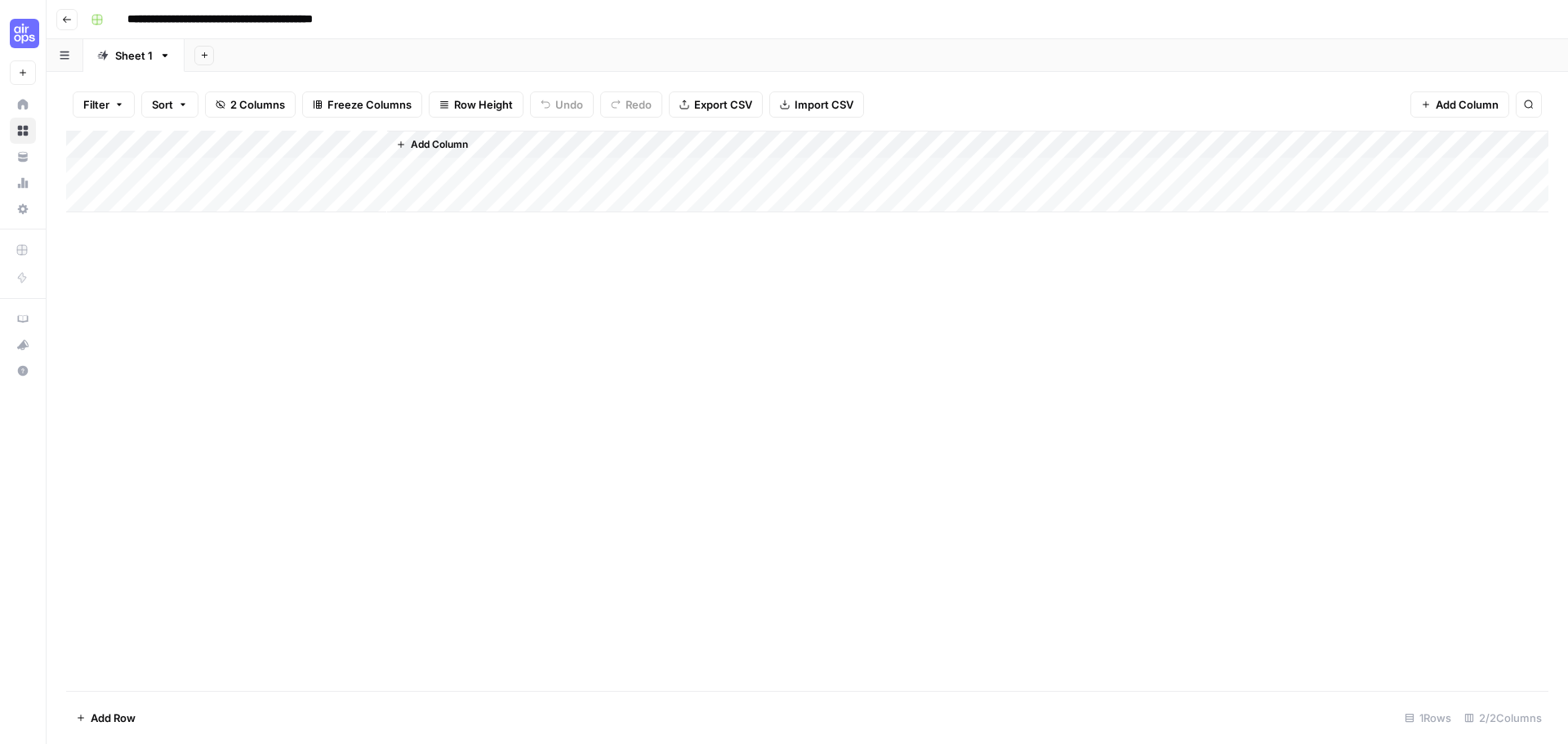 click on "Add Column" at bounding box center (807, 172) 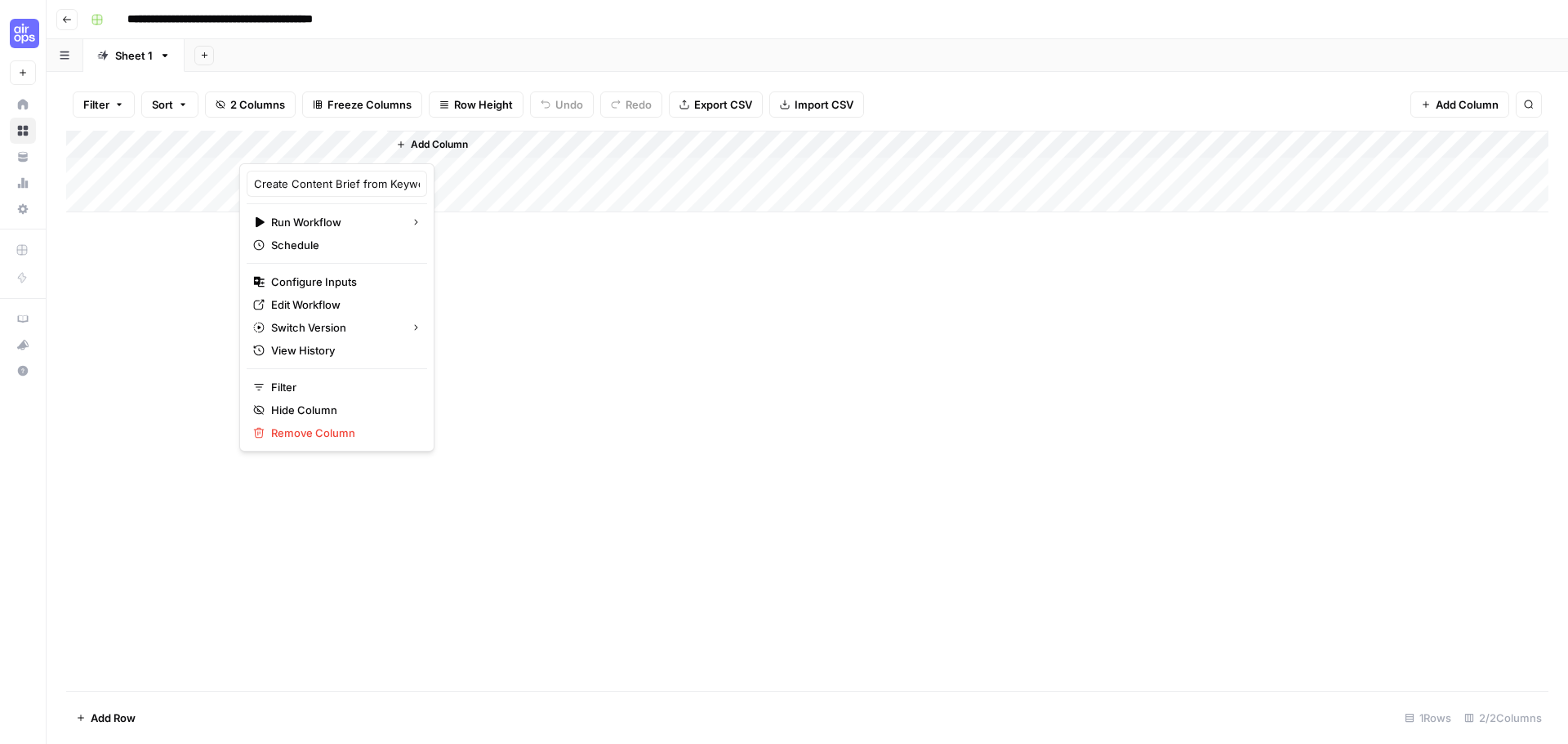 click on "Add Column" at bounding box center [807, 411] 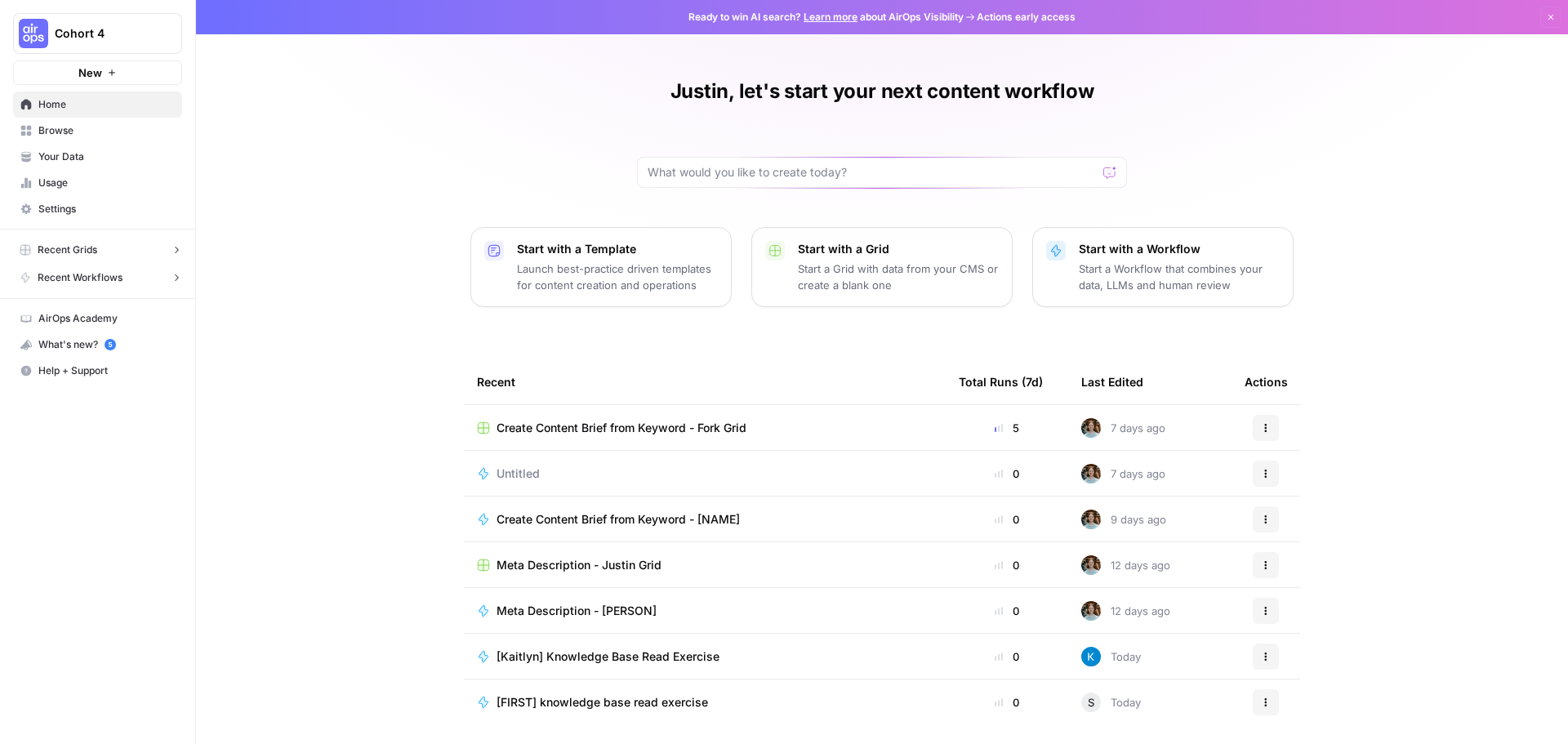 click on "Create Content Brief from Keyword - Fork Grid" at bounding box center [621, 428] 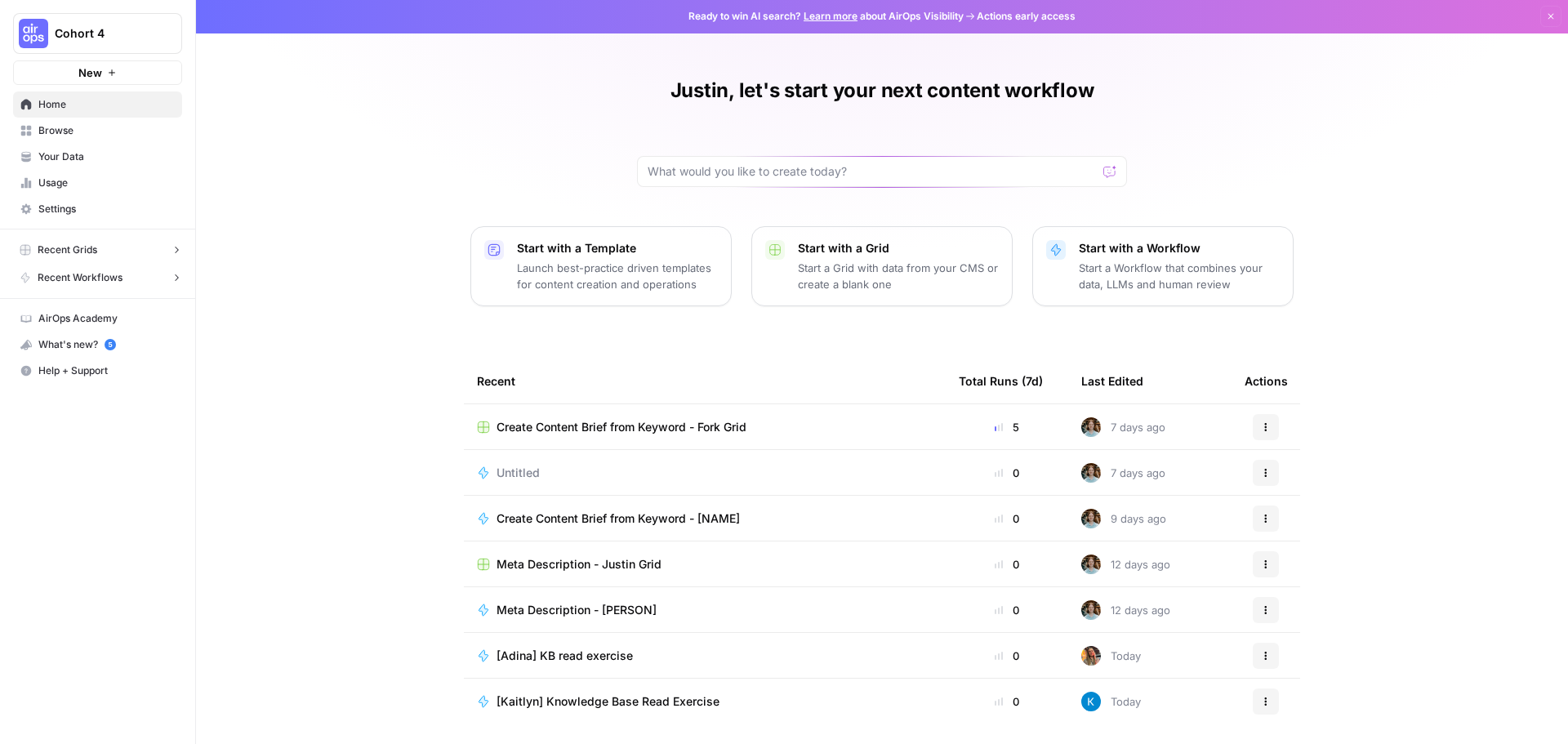 scroll, scrollTop: 7, scrollLeft: 0, axis: vertical 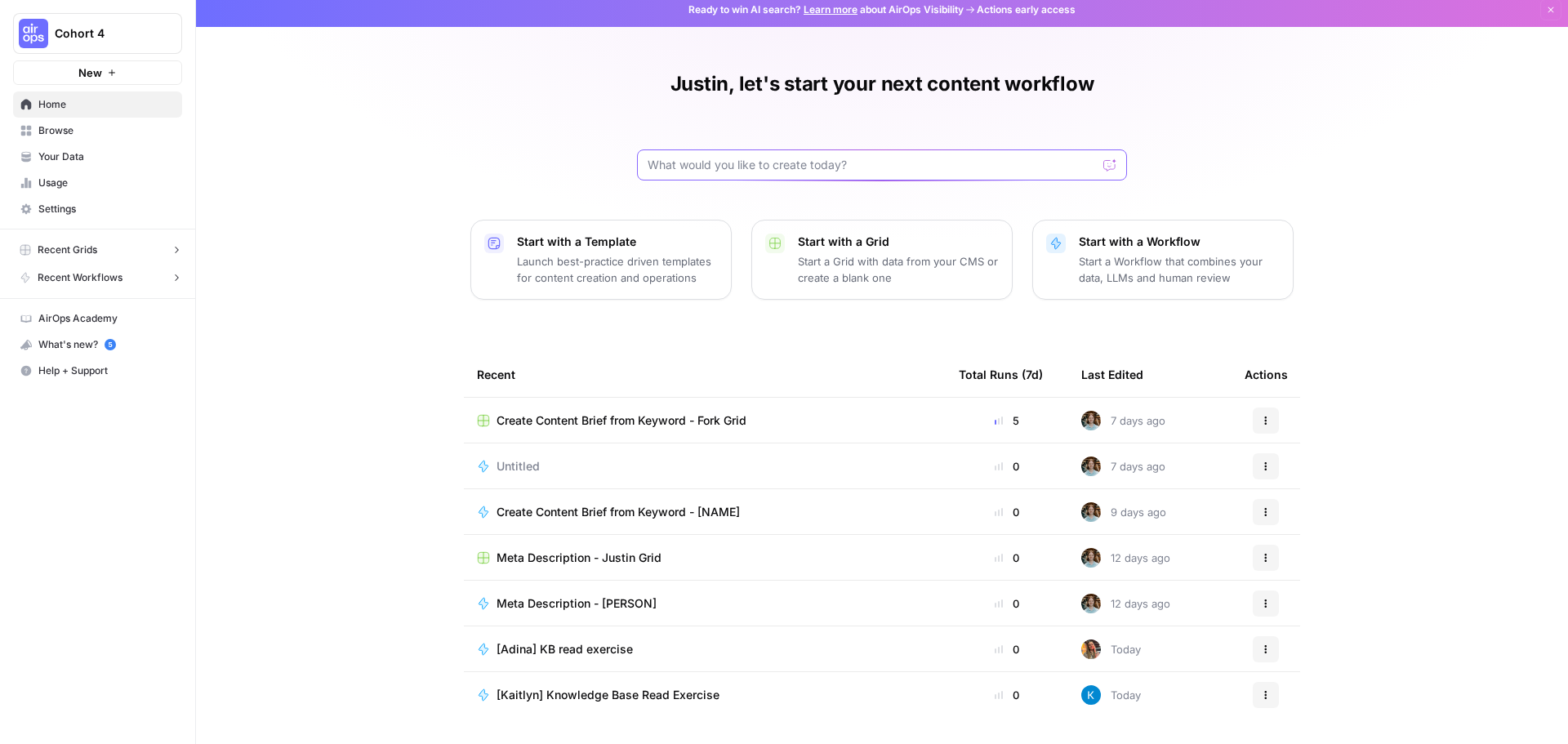 click at bounding box center [872, 165] 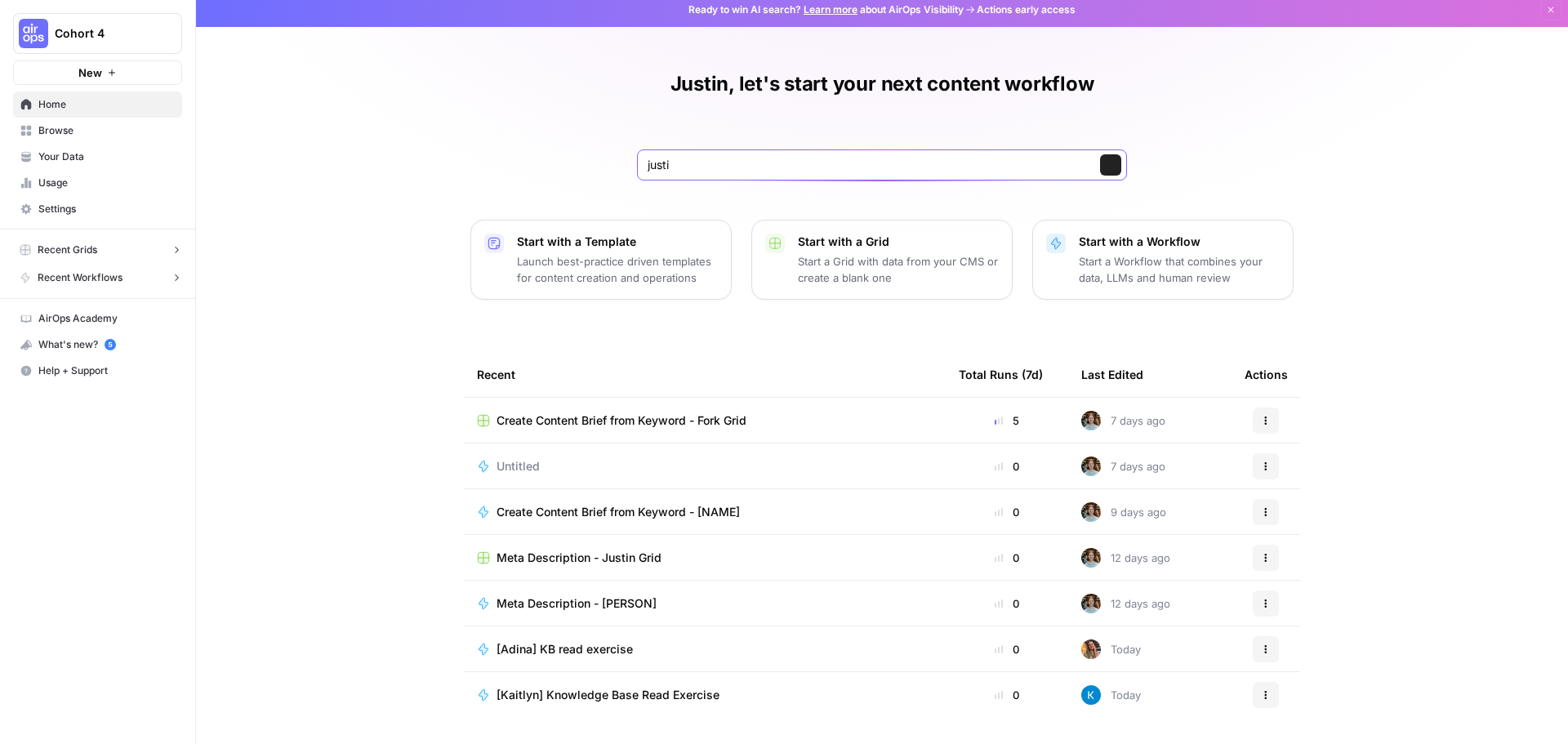 type on "[FIRST]" 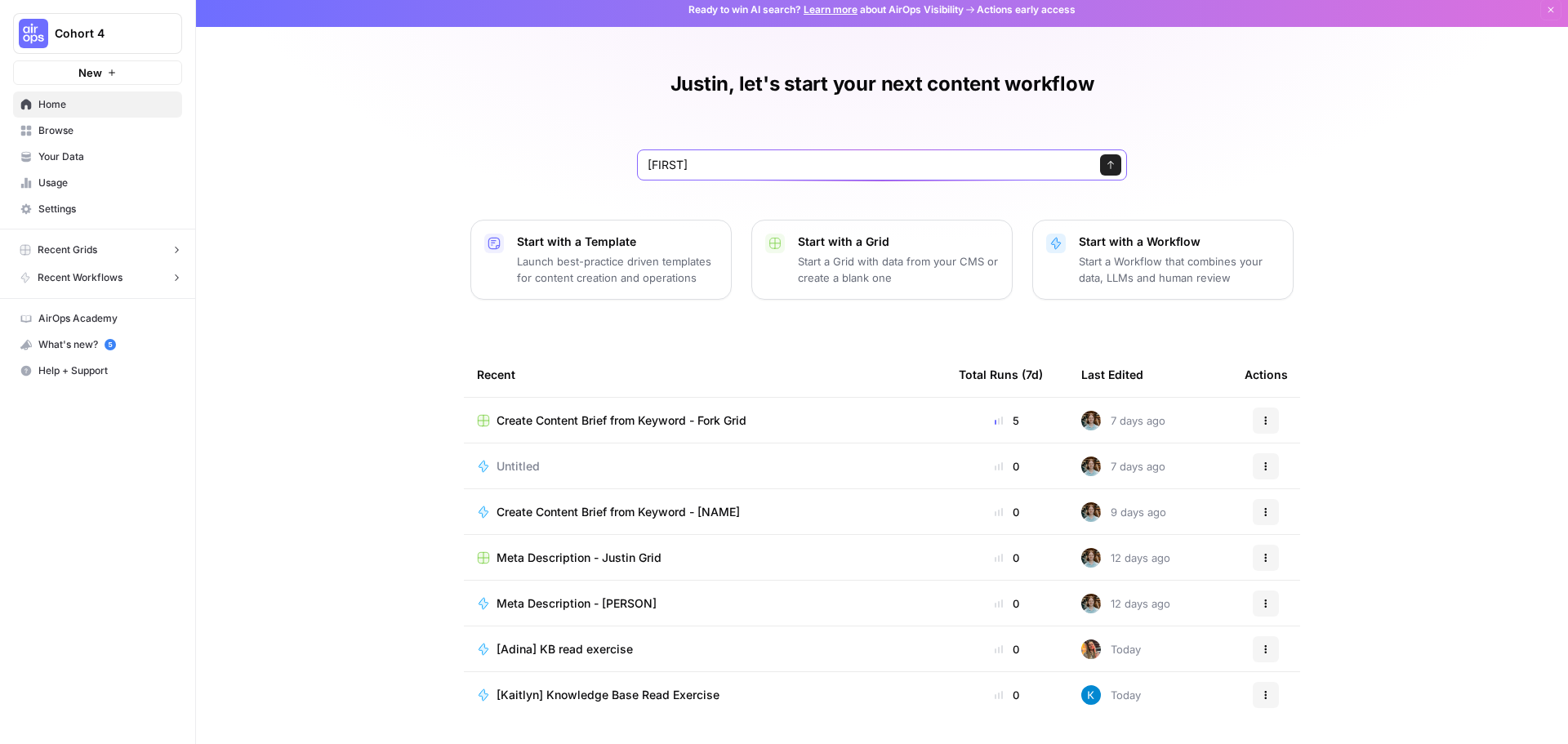 click on "Send" at bounding box center [1111, 165] 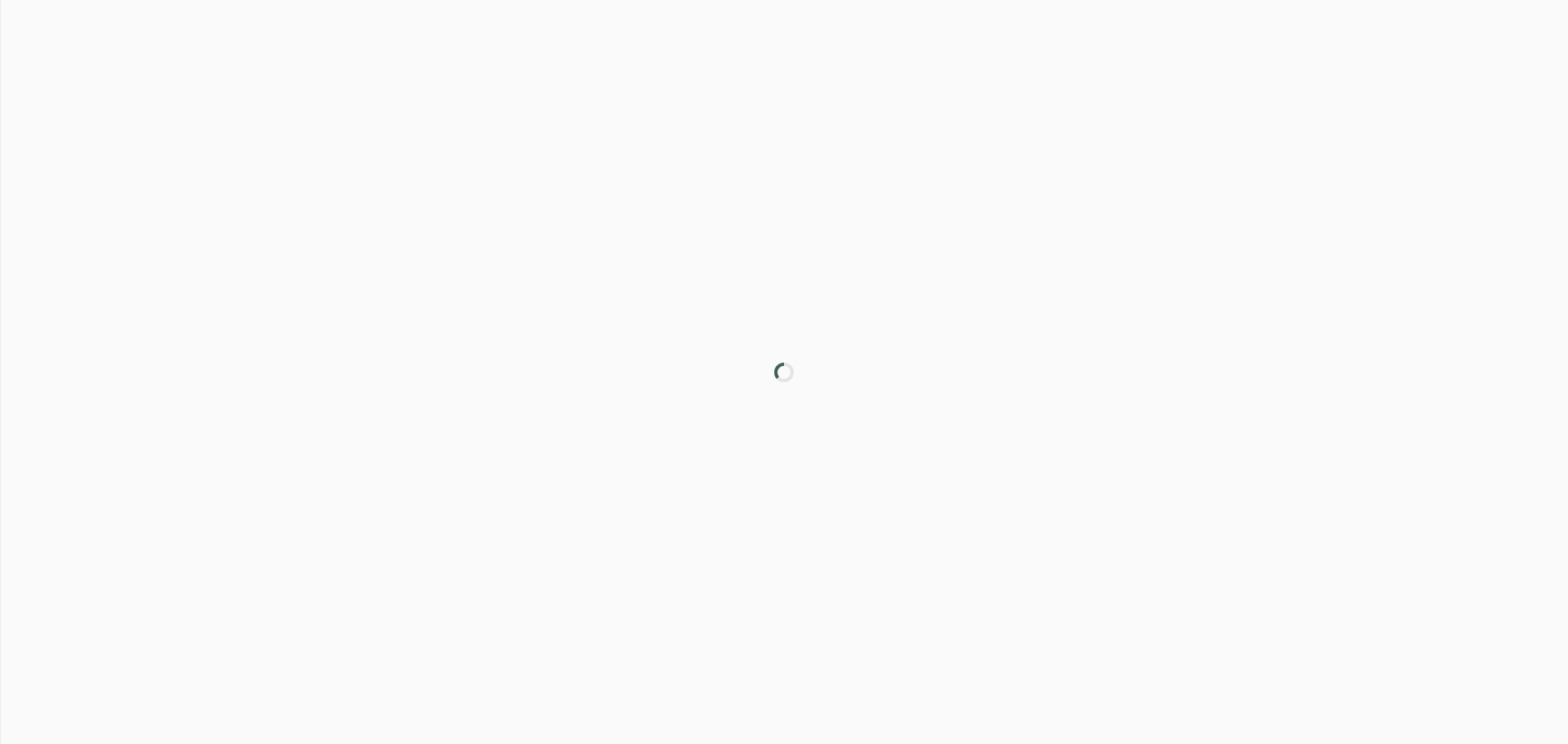 scroll, scrollTop: 0, scrollLeft: 0, axis: both 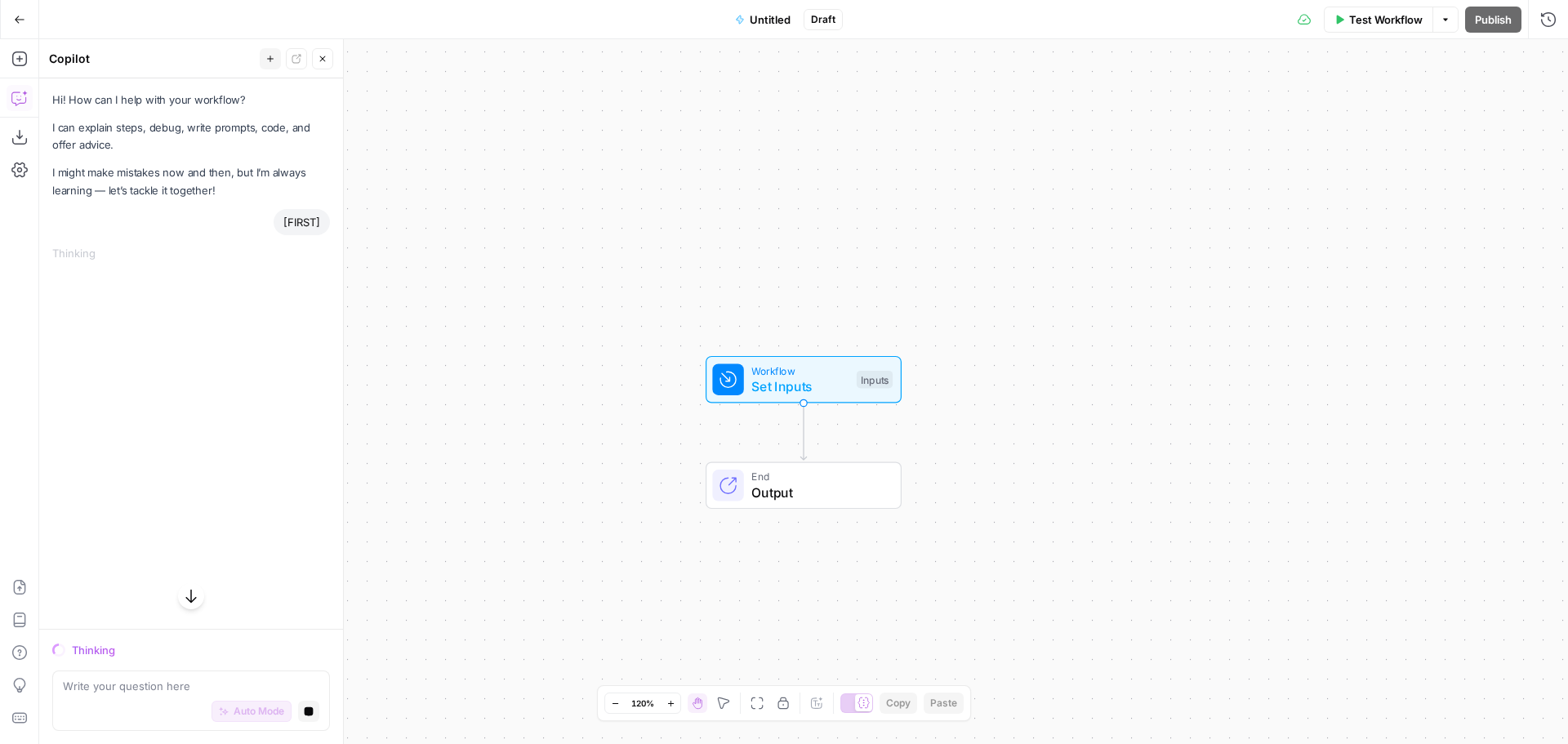 click on "Go Back" at bounding box center [20, 20] 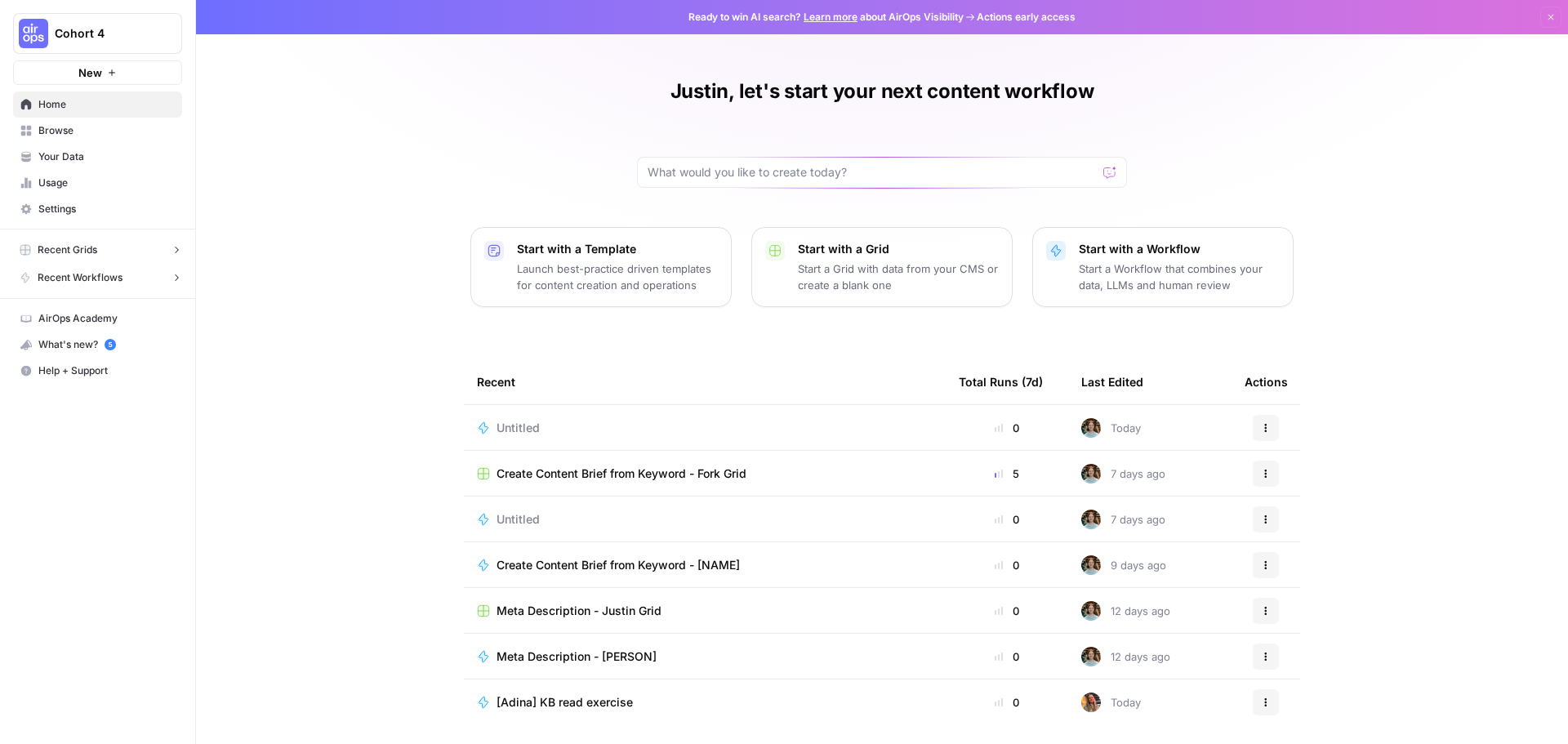 click on "Justin, let's start your next content workflow Start with a Template Launch best-practice driven templates for content creation and operations Start with a Grid Start a Grid with data from your CMS or create a blank one Start with a Workflow Start a Workflow that combines your data, LLMs and human review Recent Total Runs (7d) Last Edited Actions Untitled 0 Today Actions Create Content Brief from Keyword - Fork Grid 5 7 days ago Actions Untitled 0 7 days ago Actions Create Content Brief from Keyword - [NAME] 0 9 days ago Actions Meta Description - [NAME] Grid 0 12 days ago Actions Meta Description - [NAME] 0 12 days ago Actions [Adina] KB read exercise 0 Today Actions" at bounding box center (882, 376) 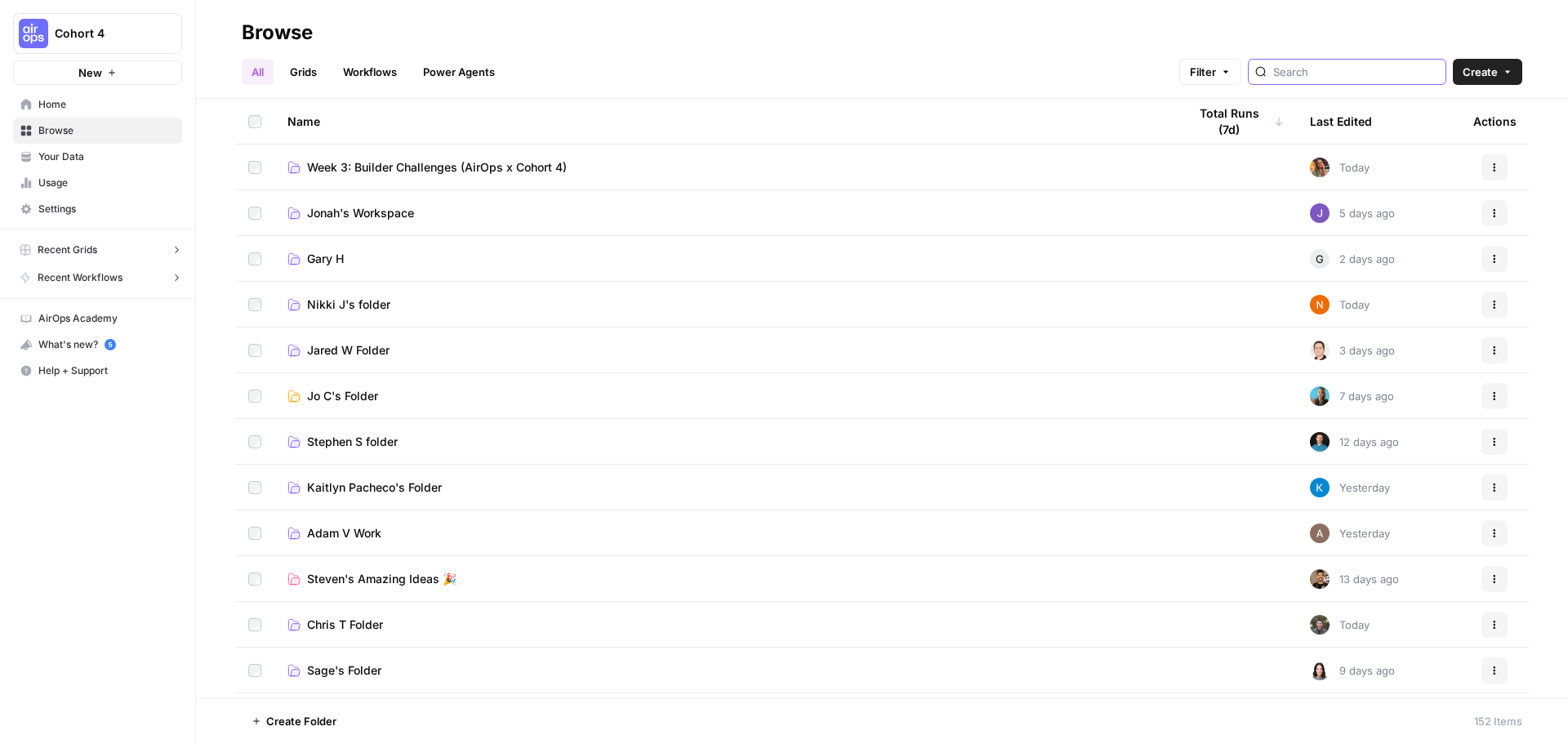 click at bounding box center [1356, 72] 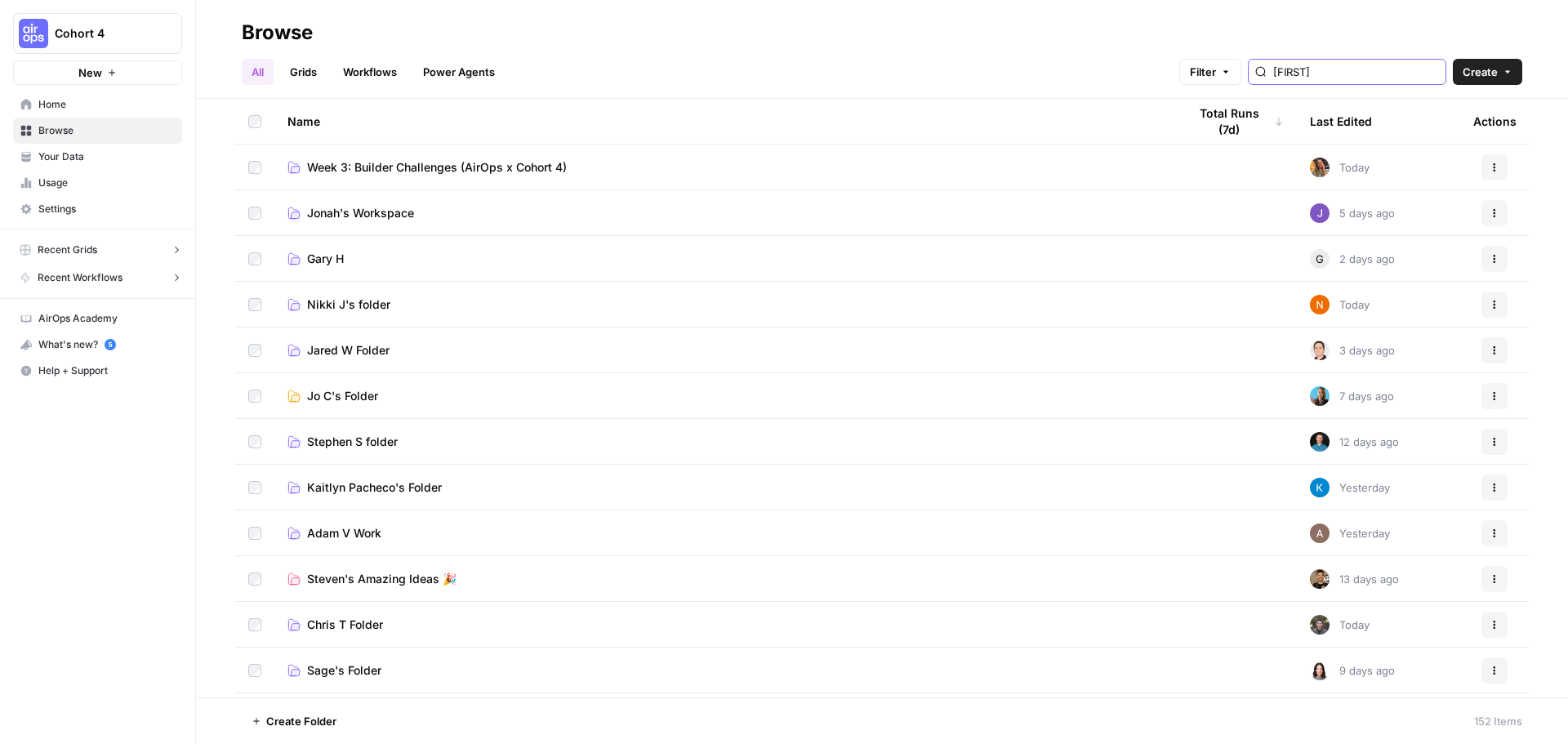 type on "[FIRST]" 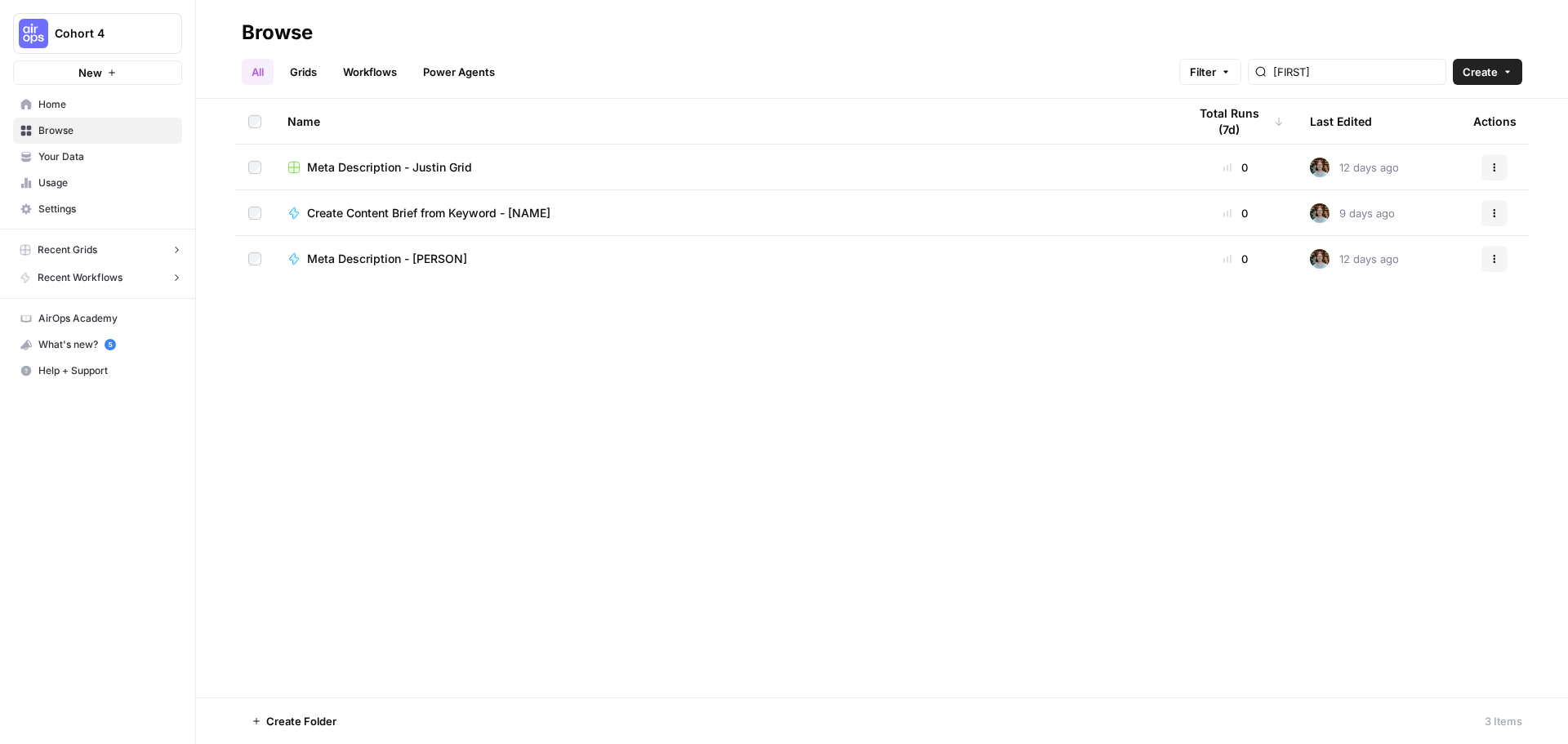 click on "Create Content Brief from Keyword - [NAME]" at bounding box center [429, 213] 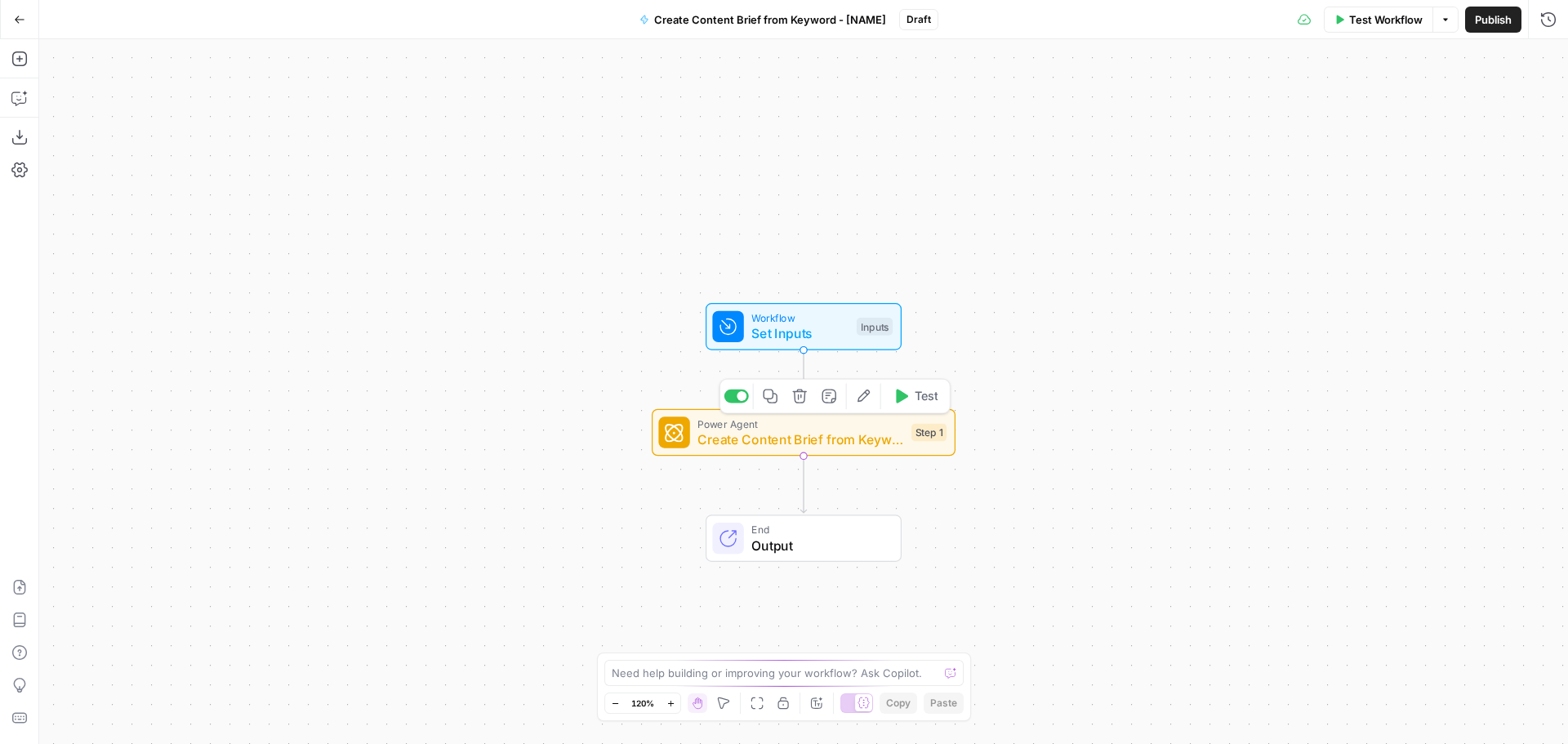 click on "Create Content Brief from Keyword - Fork" at bounding box center [800, 439] 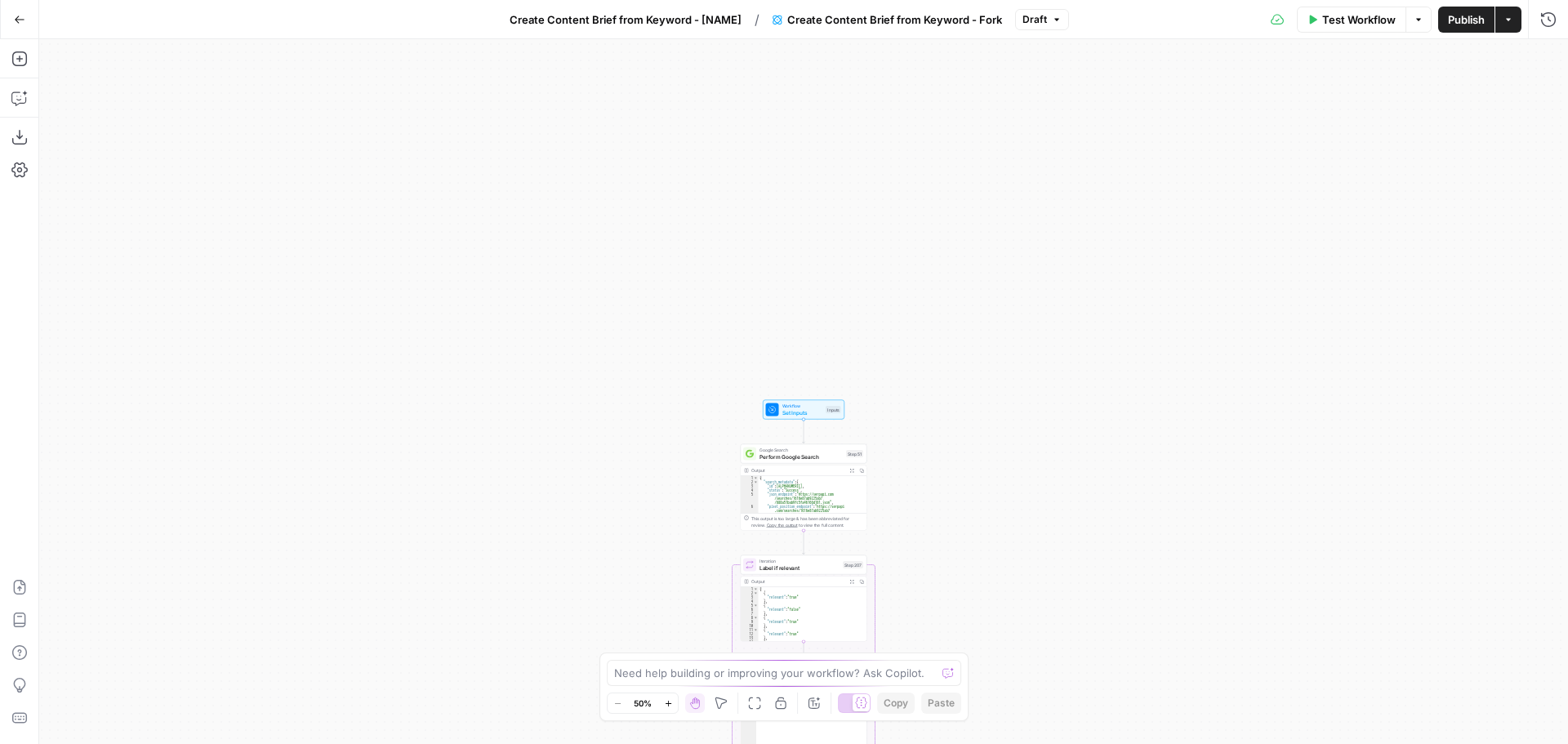 click 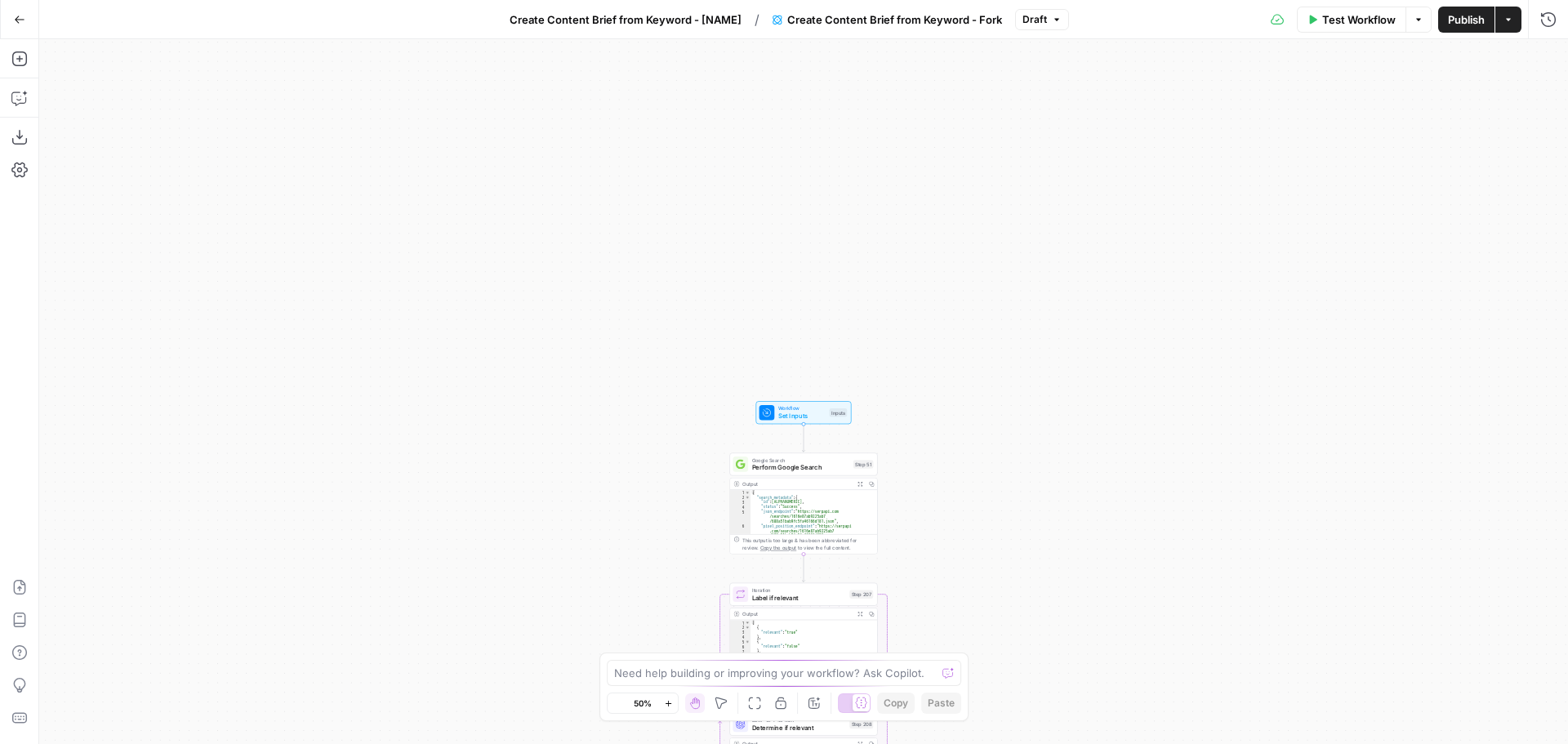 click 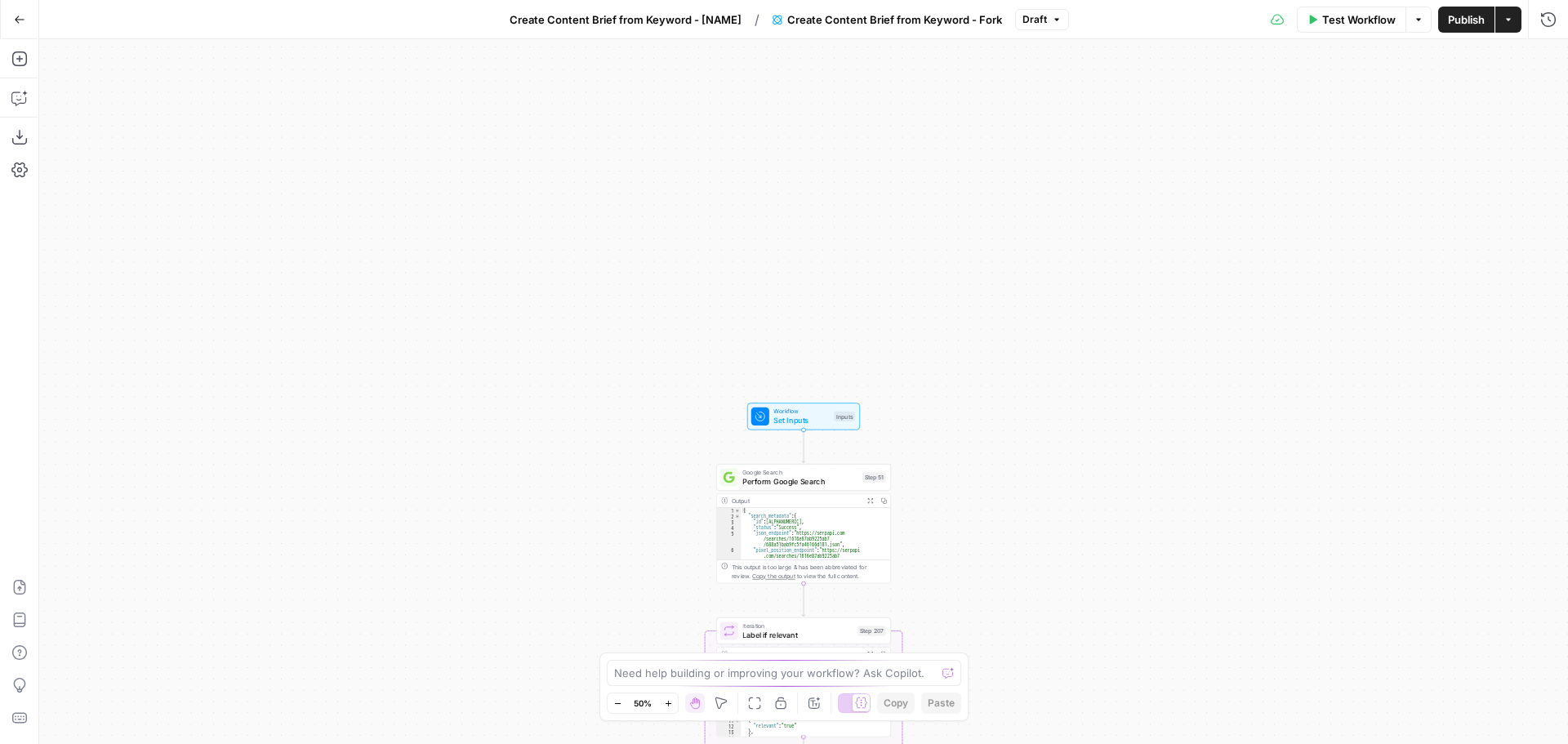 click 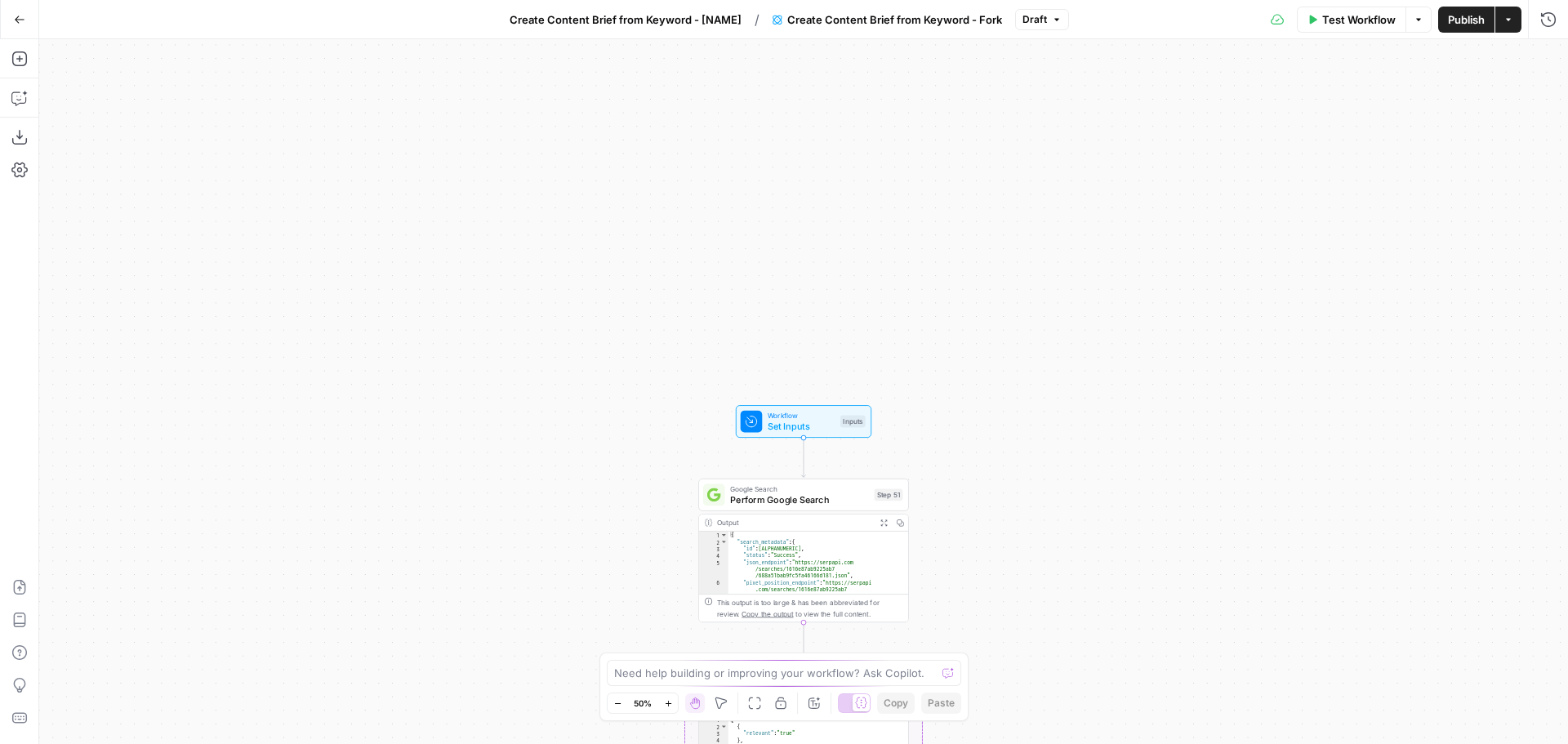 click 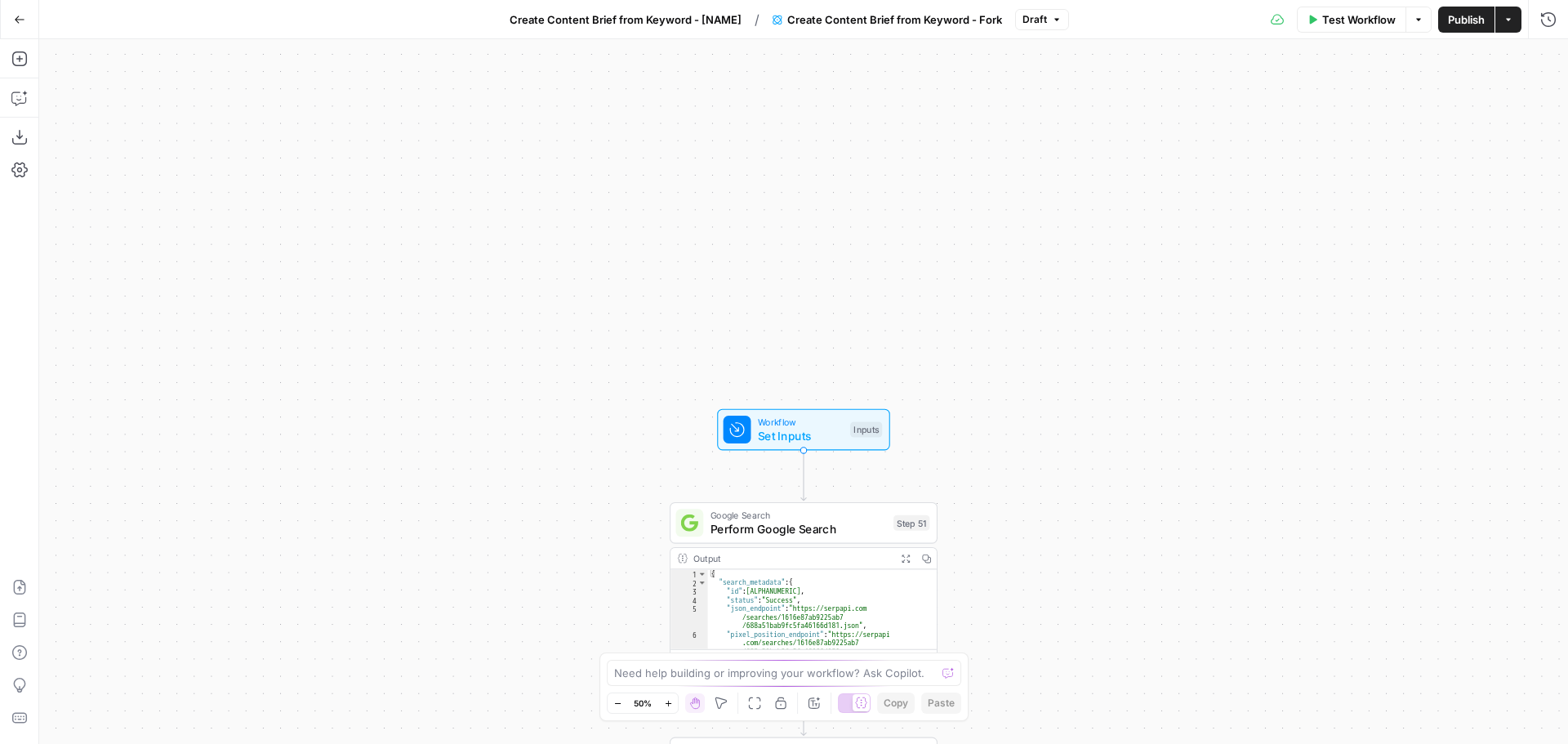 click 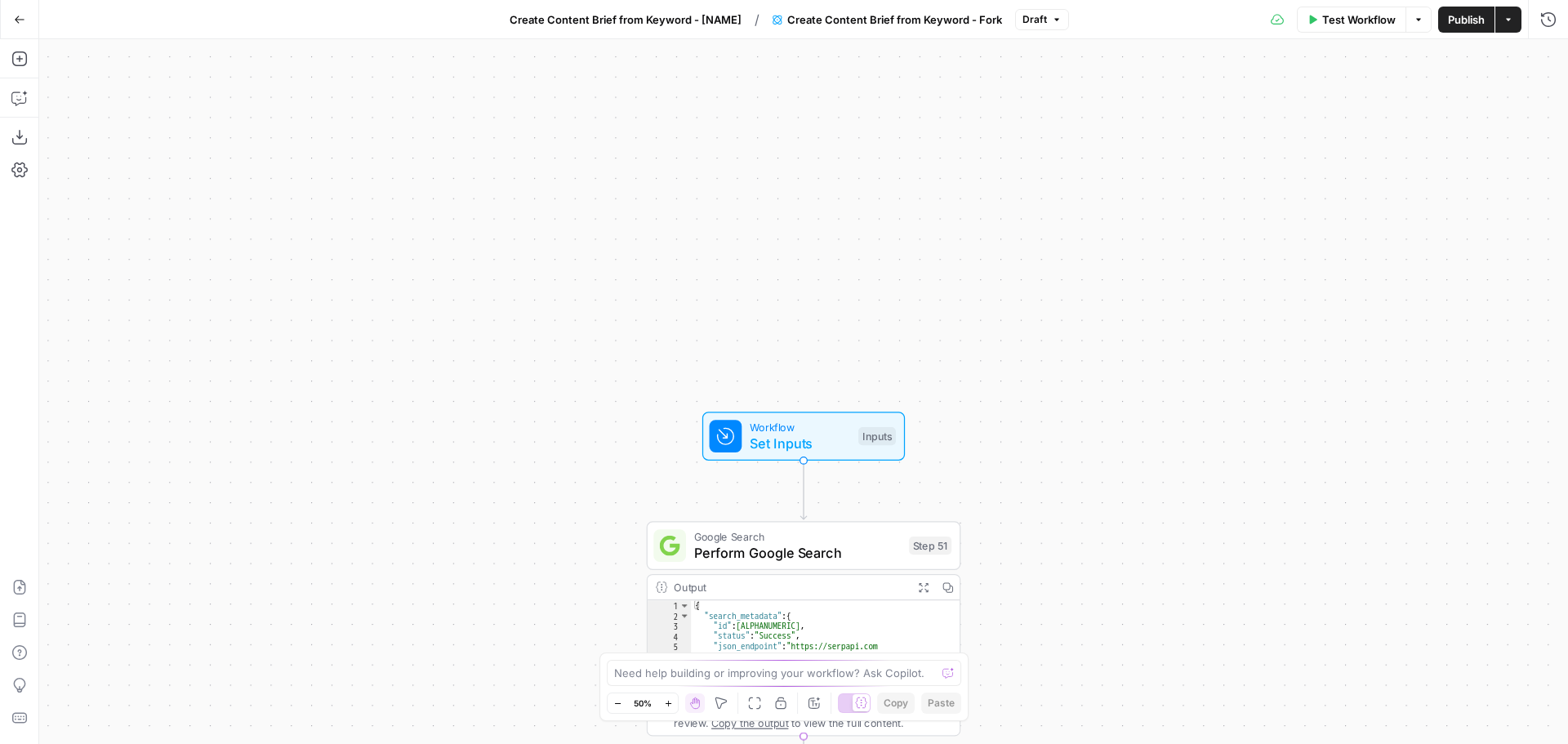 click 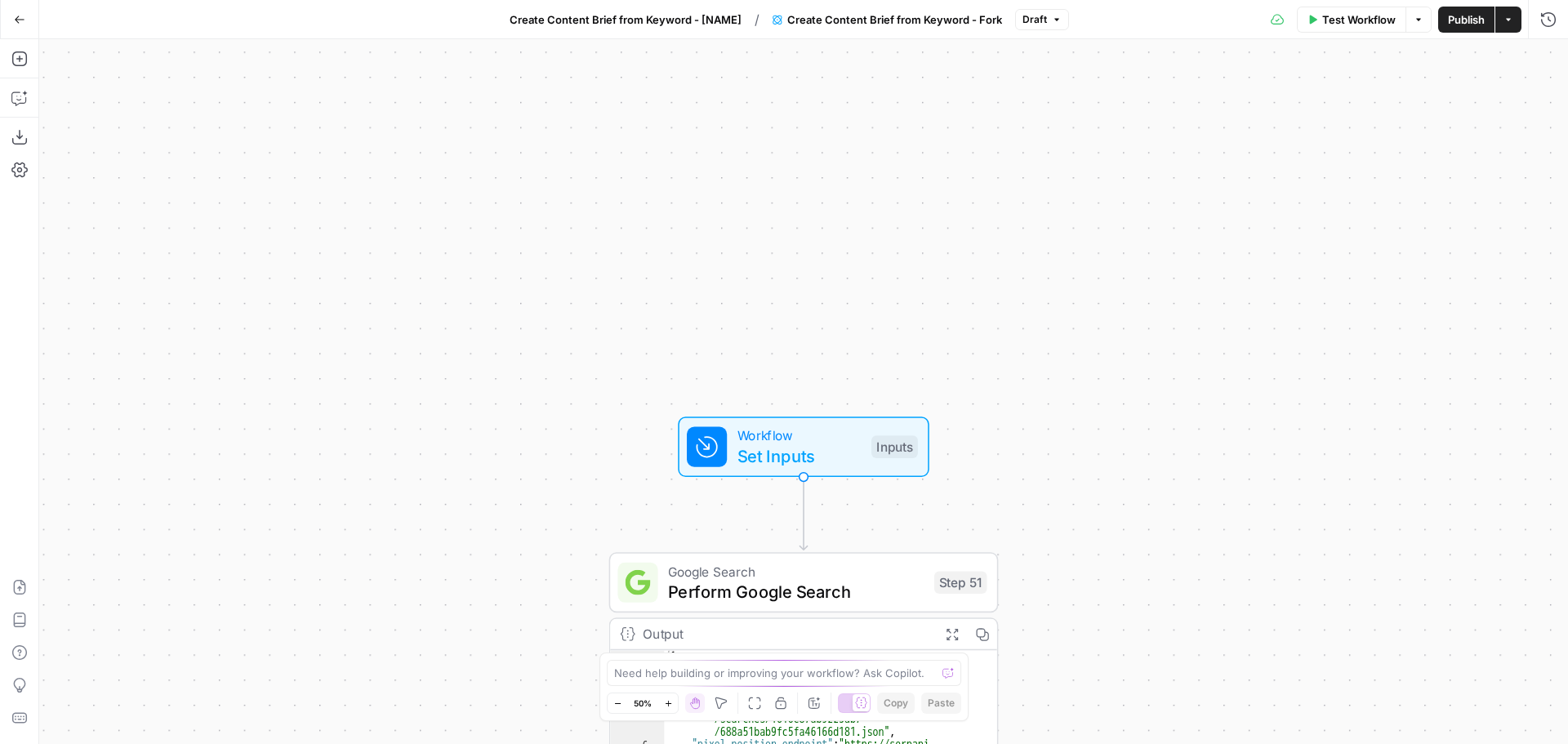 click 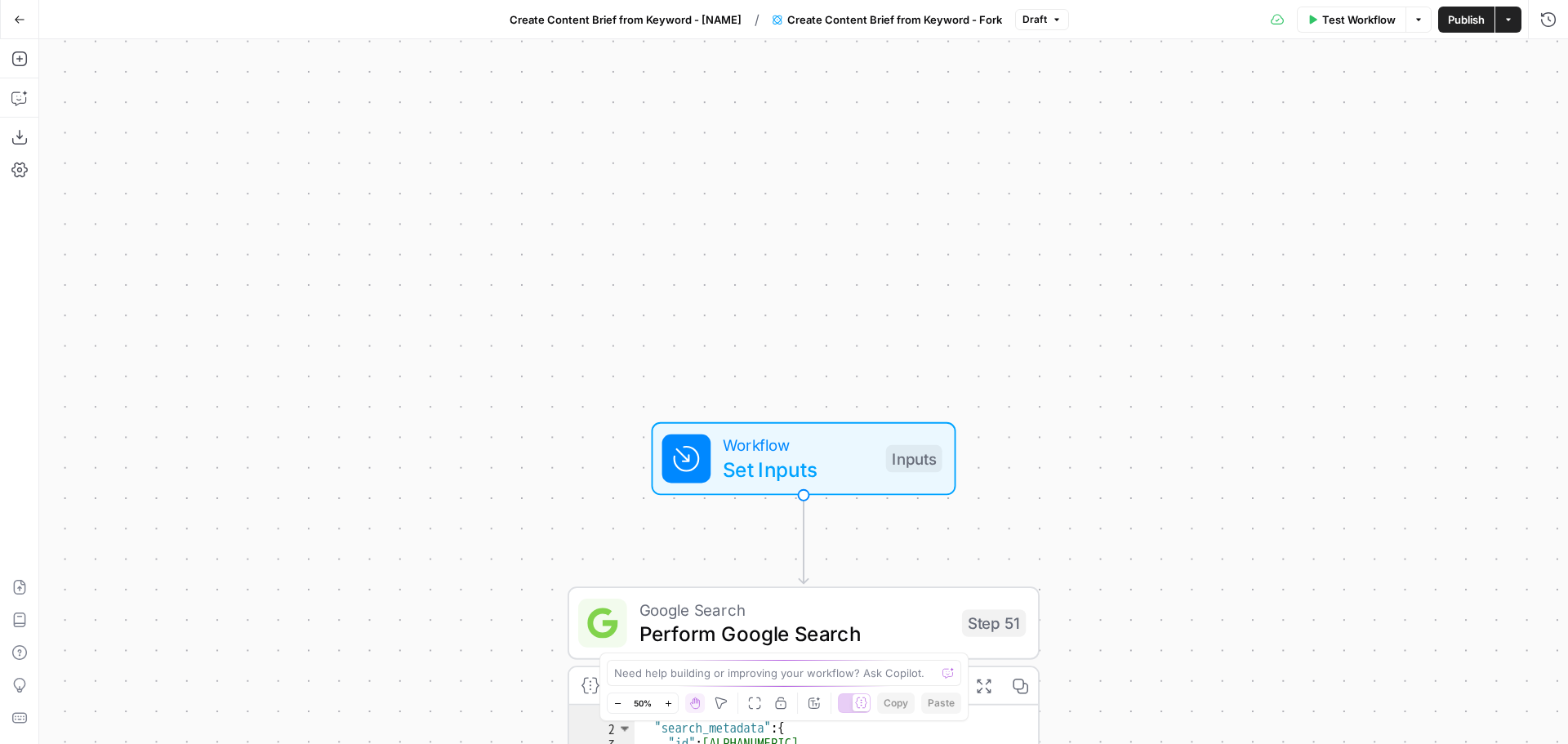 click 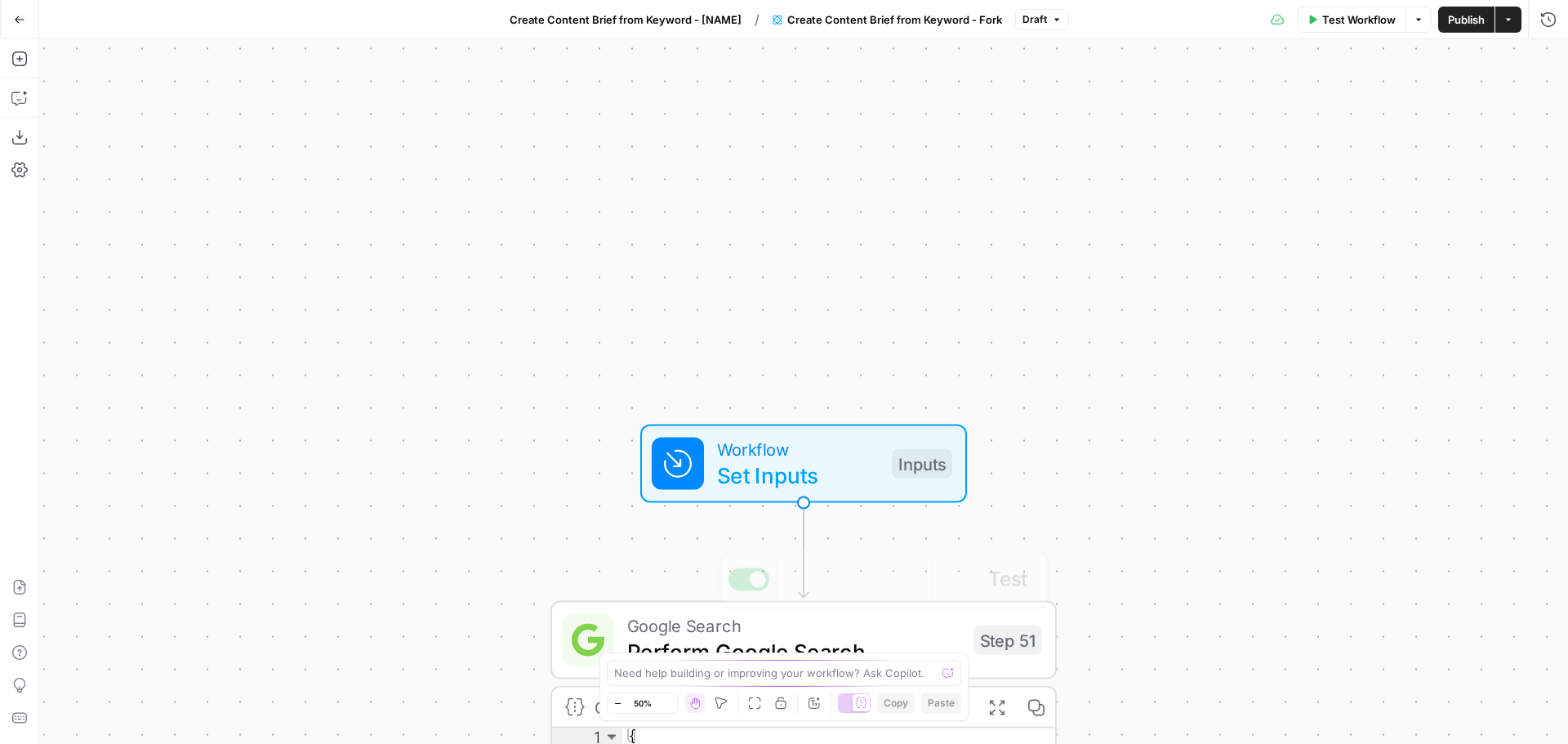 click on "Set Inputs" at bounding box center (798, 475) 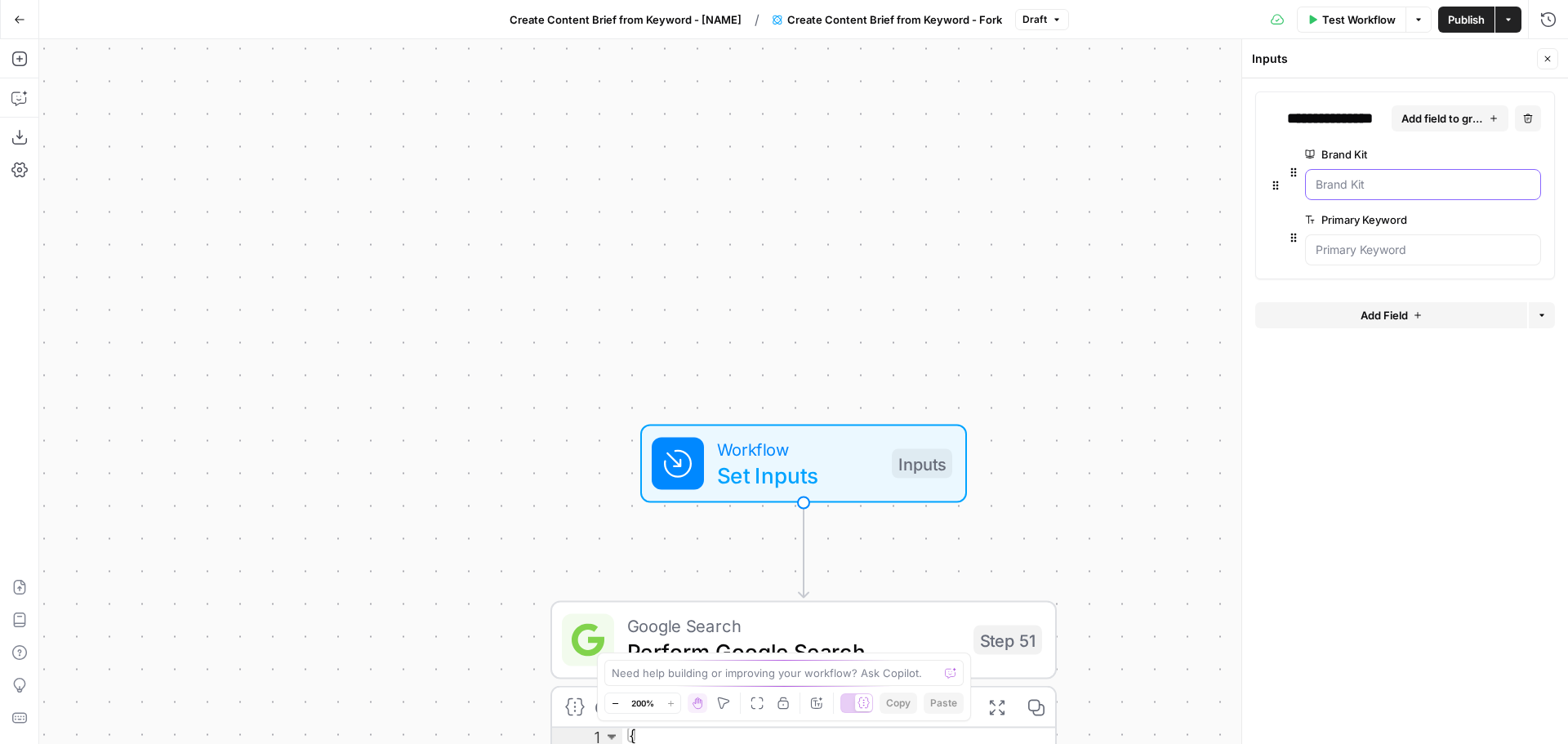 click on "Brand Kit" at bounding box center [1423, 185] 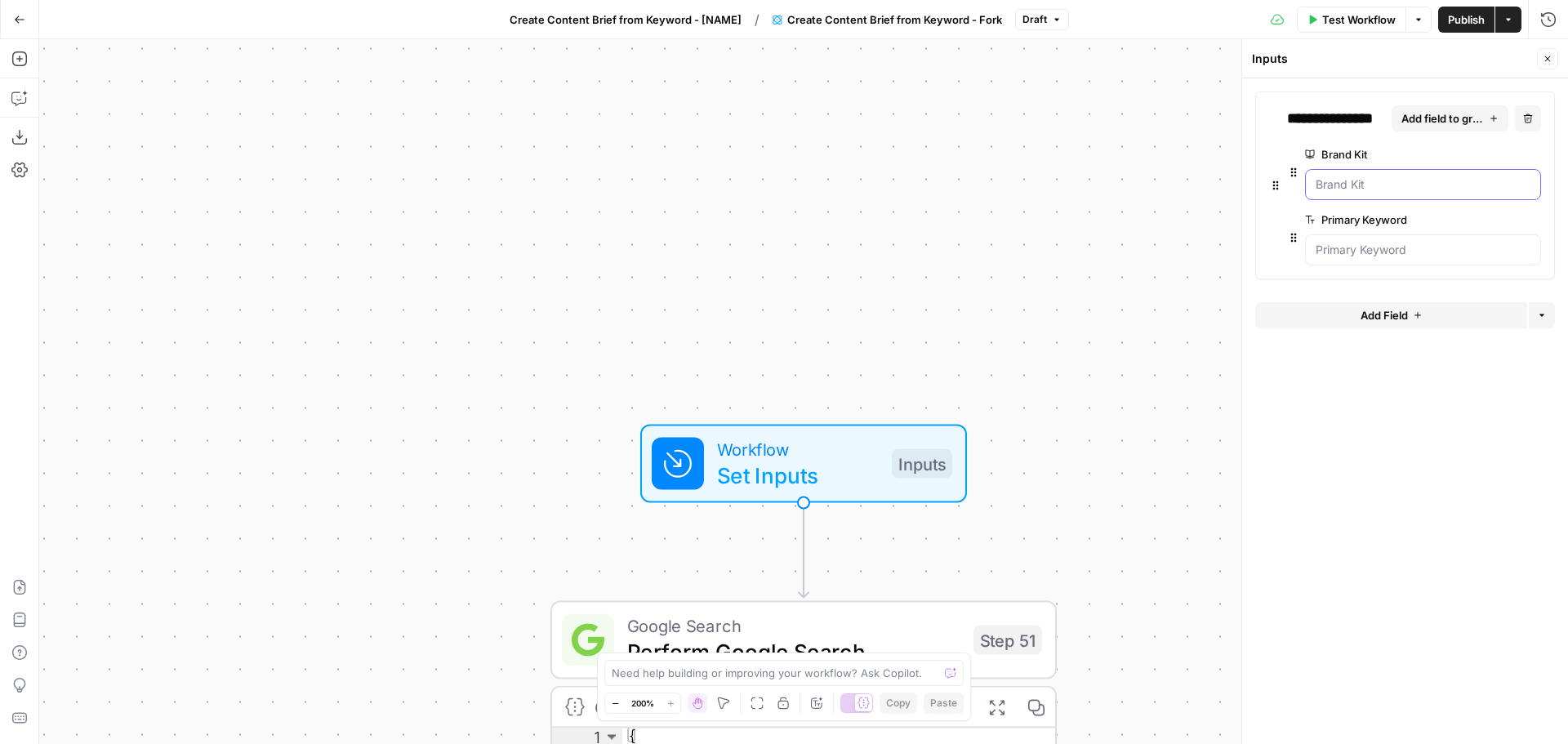 click on "Brand Kit" at bounding box center [1423, 185] 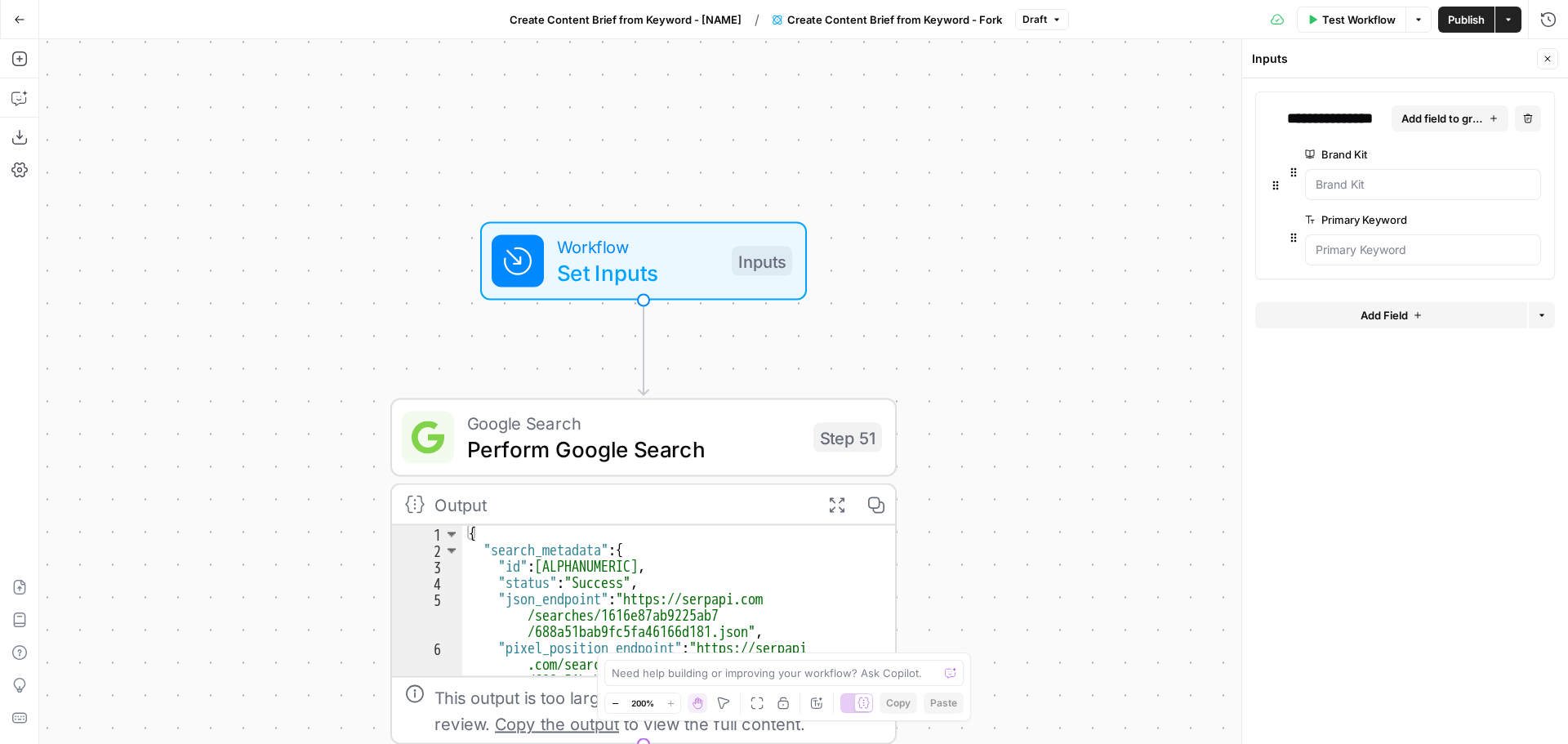 drag, startPoint x: 1114, startPoint y: 449, endPoint x: 1437, endPoint y: 131, distance: 453.2692 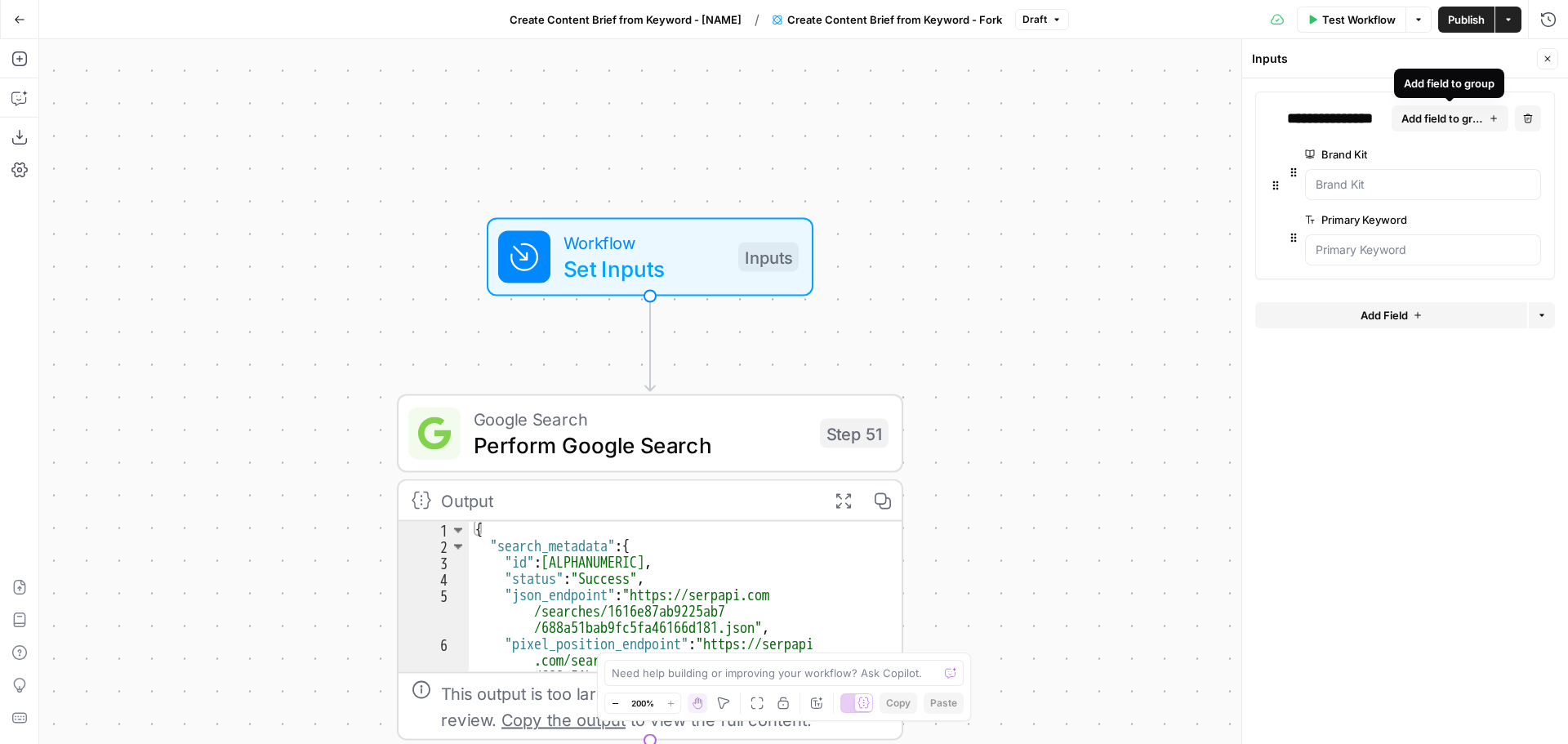 click on "Add field to group" at bounding box center [1442, 118] 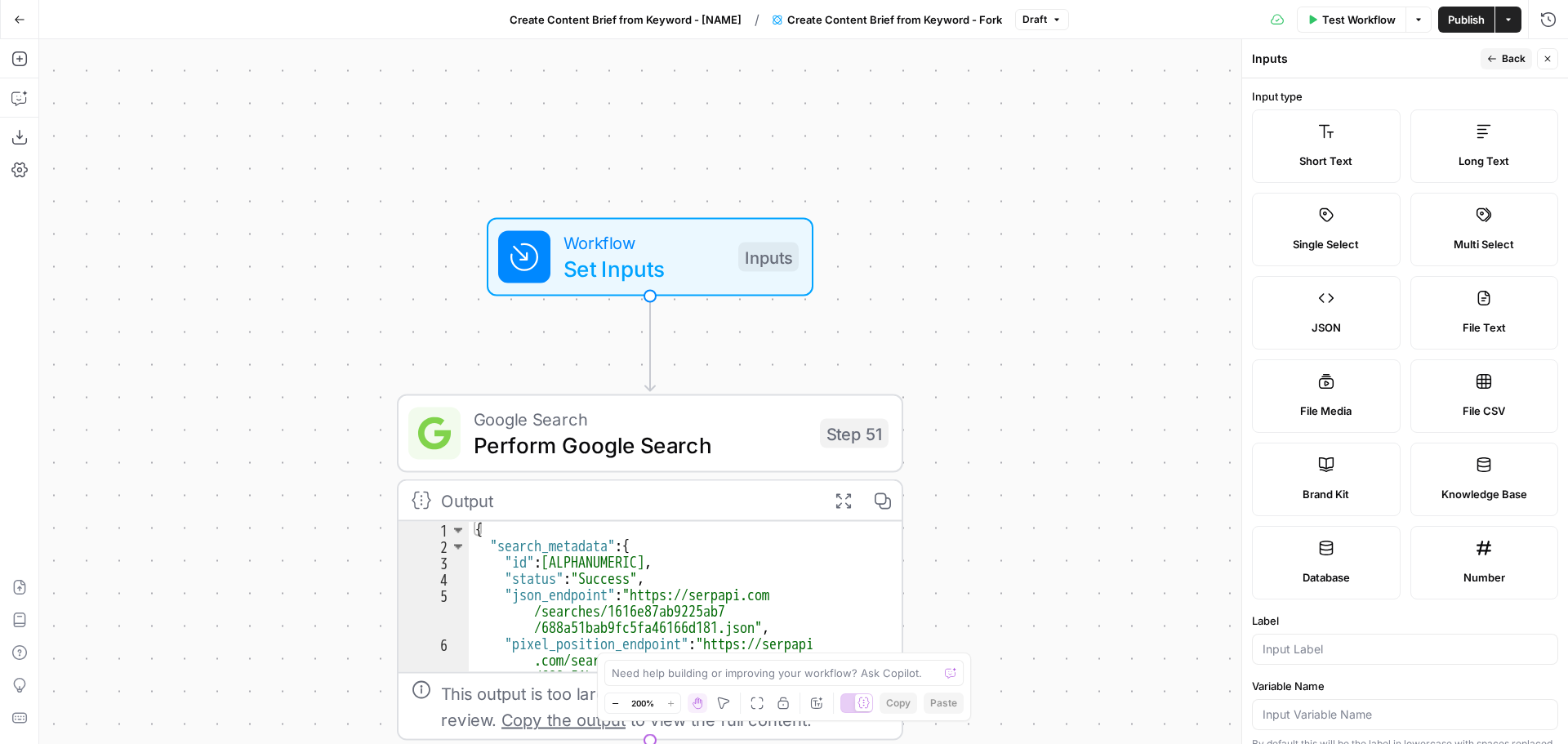 click 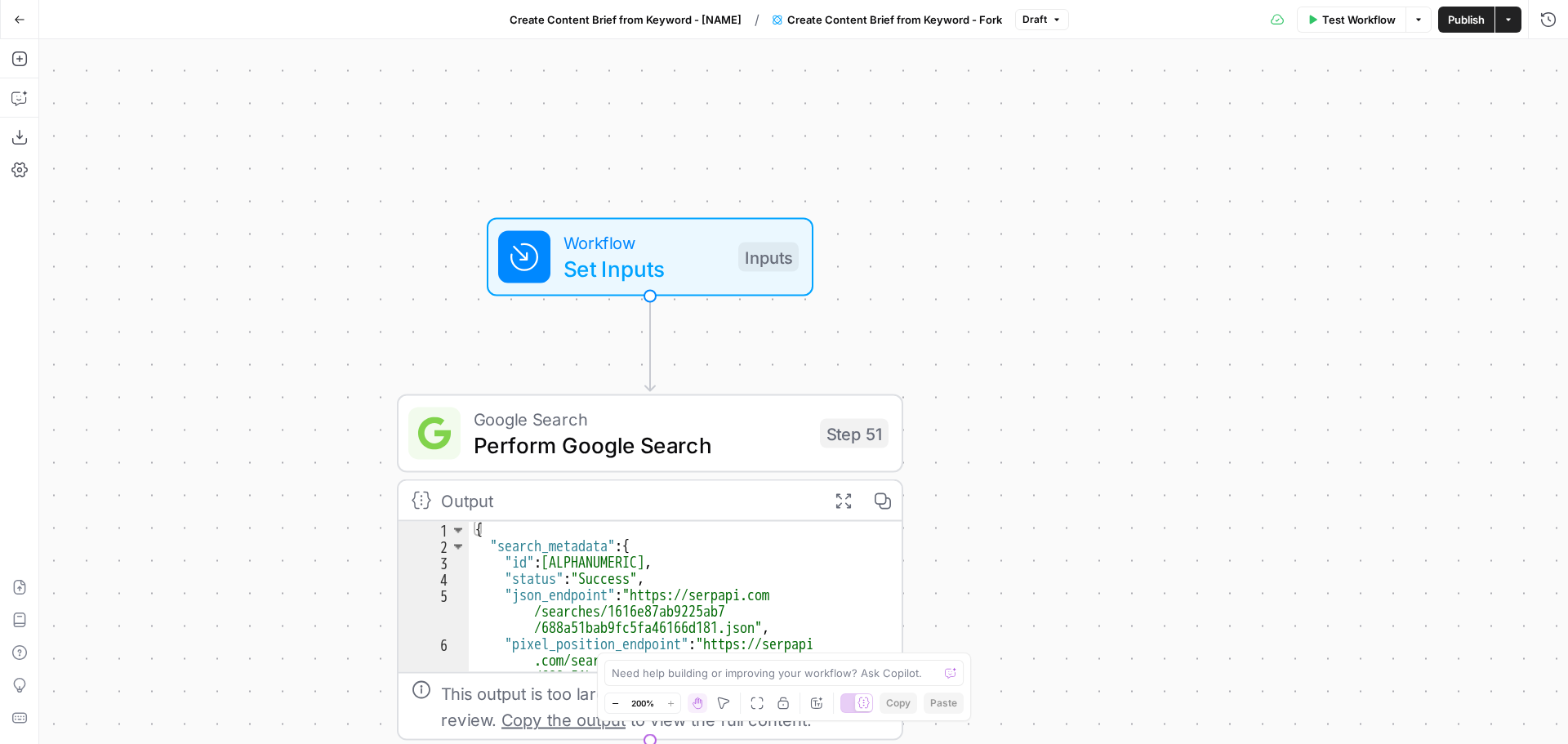 click on "Run History" at bounding box center (1548, 20) 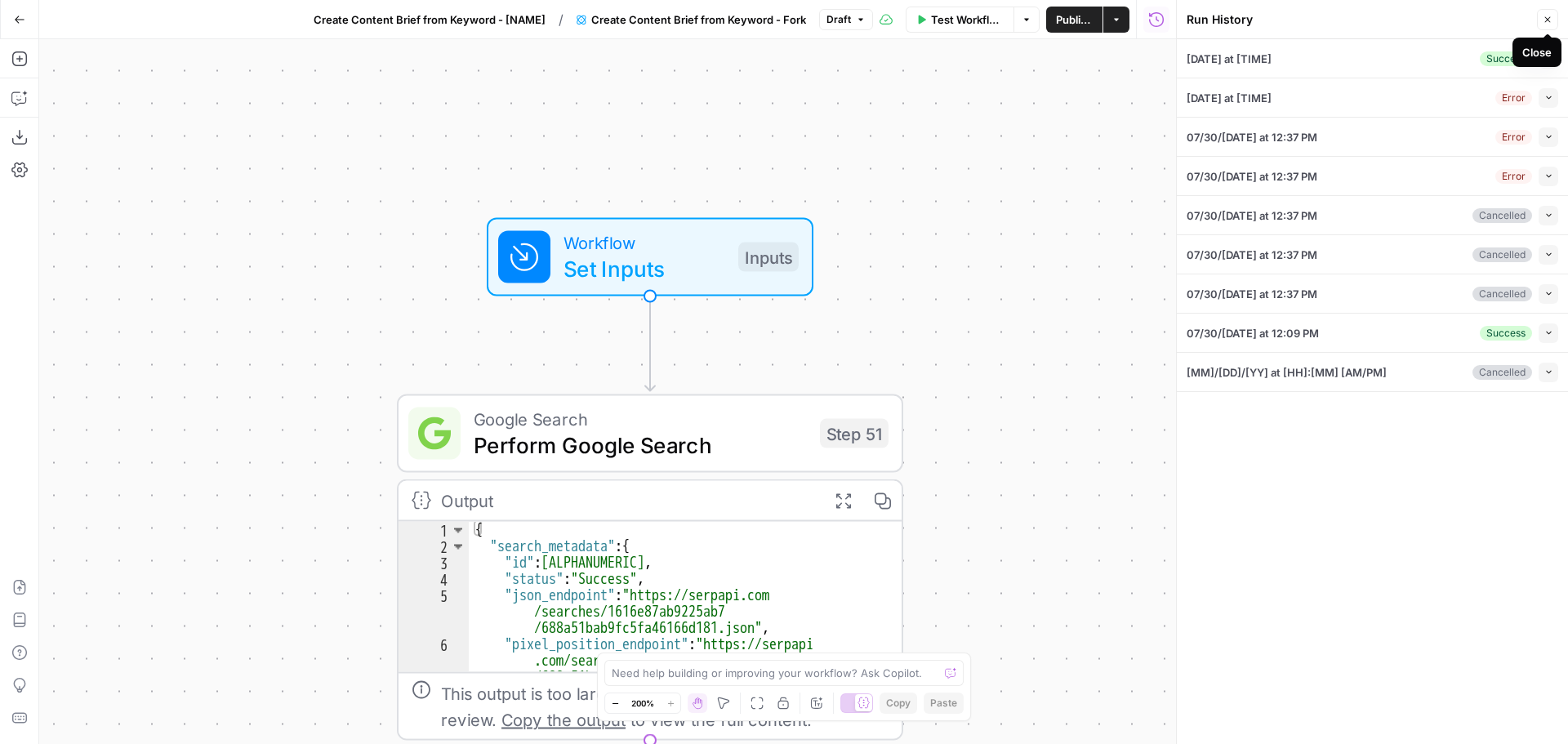 click 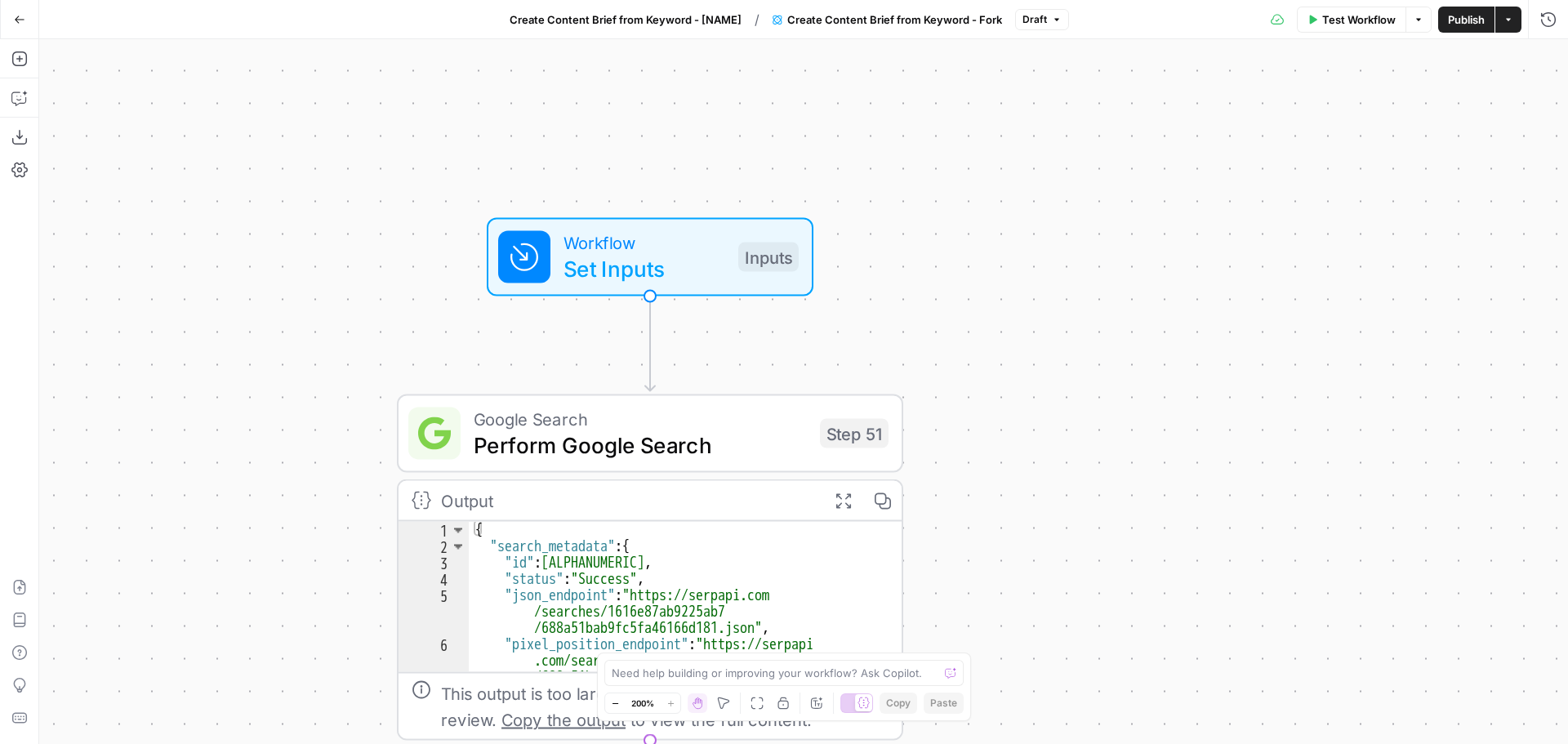 click on "Set Inputs" at bounding box center [644, 269] 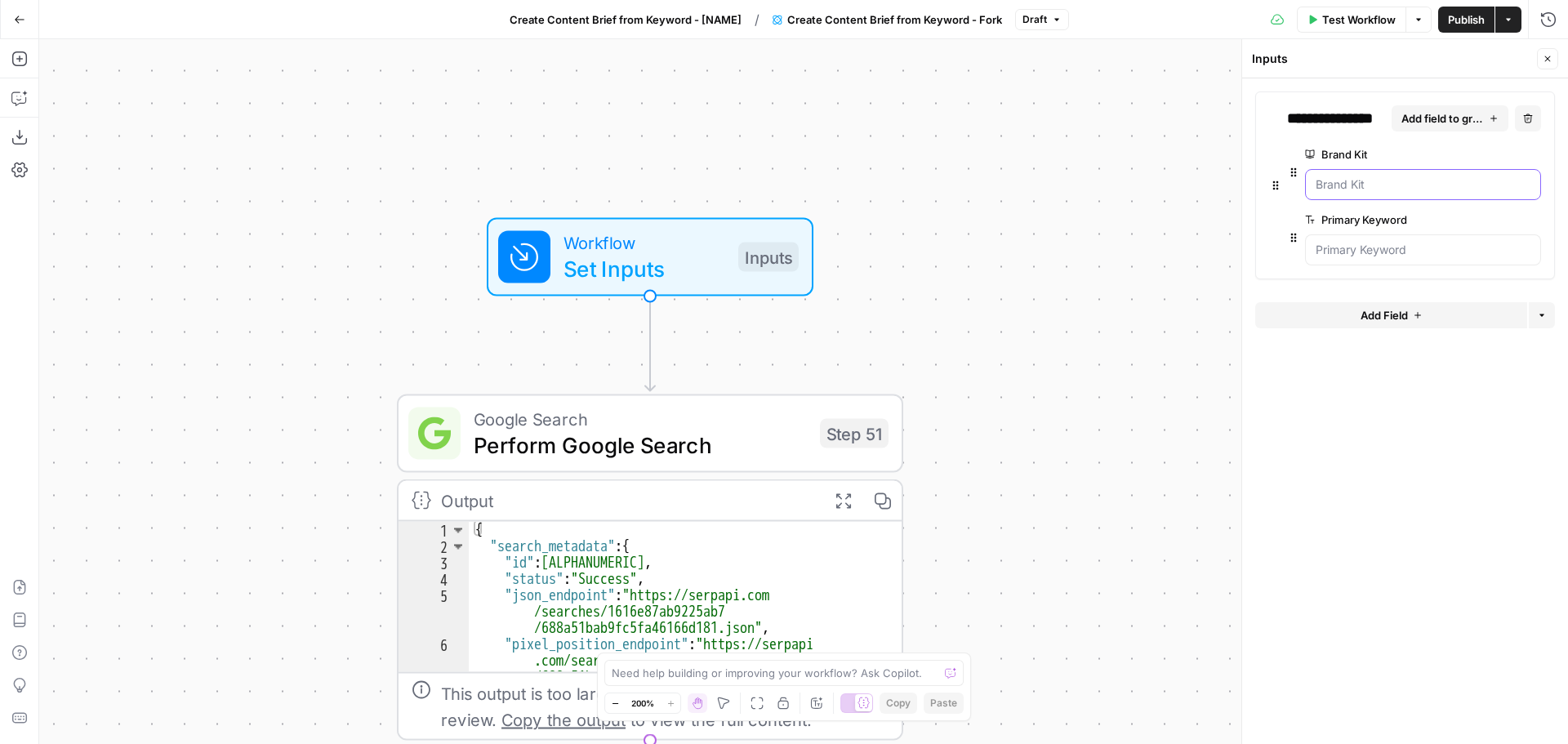 click on "Brand Kit" at bounding box center (1423, 185) 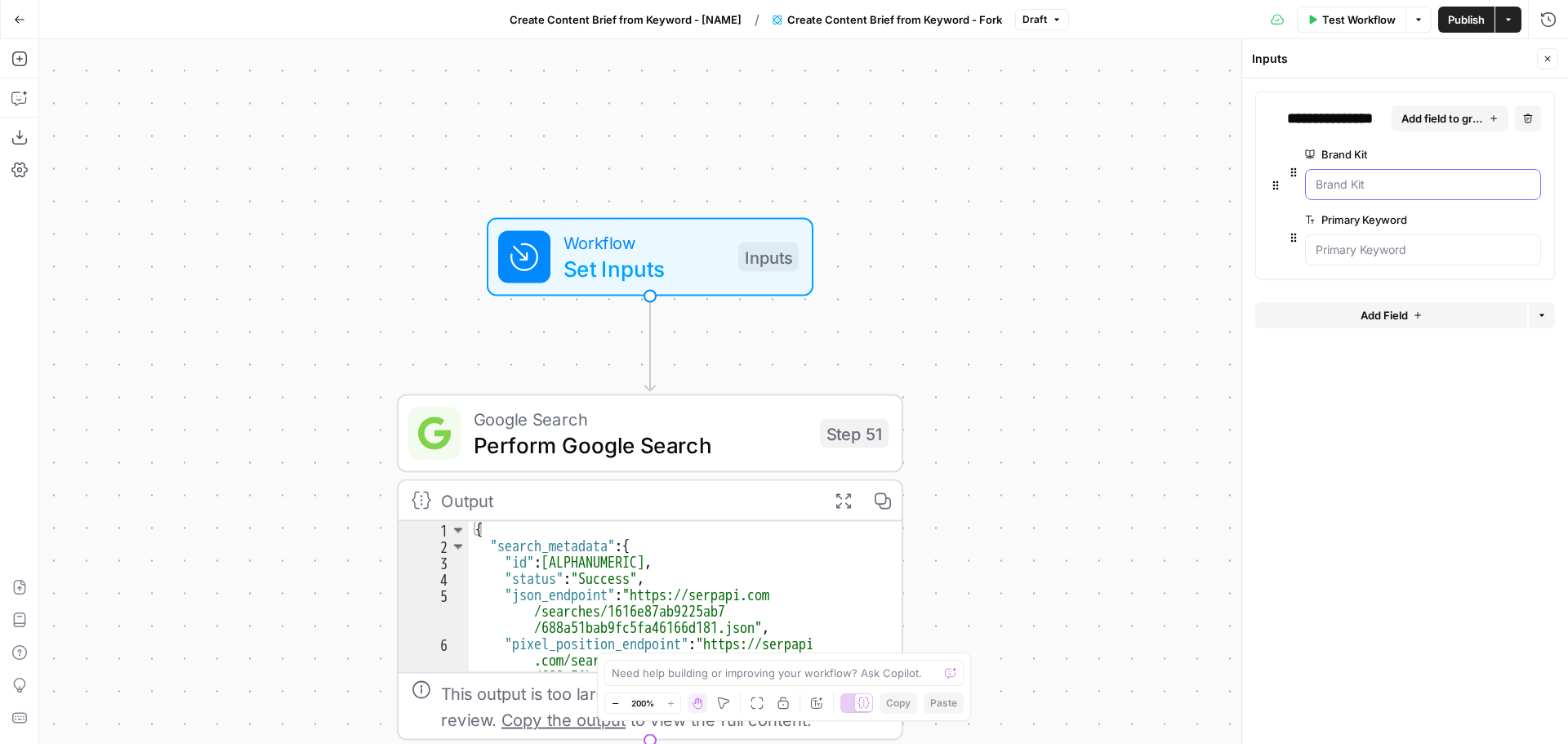click on "Brand Kit" at bounding box center [1423, 185] 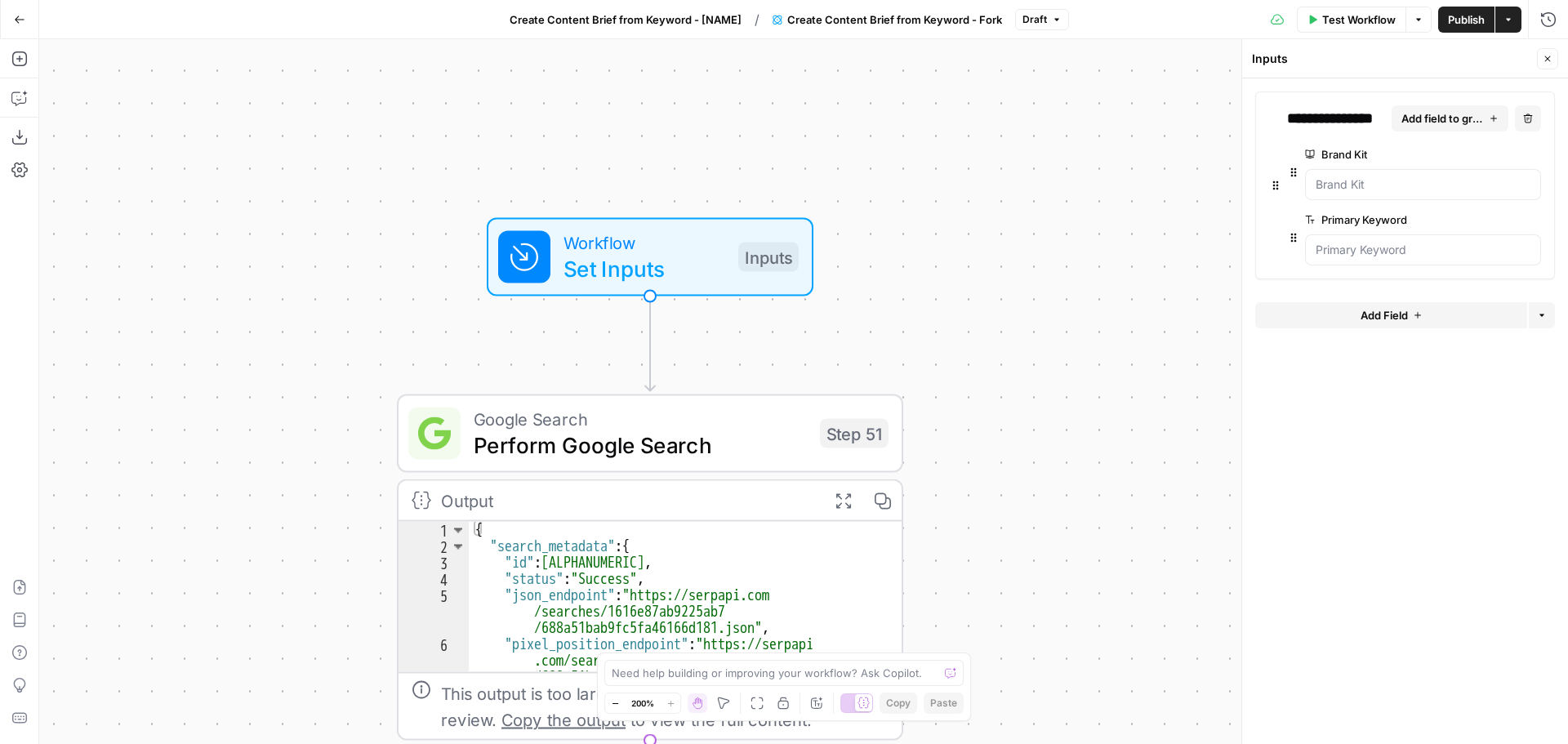 click on "edit field" at bounding box center (1480, 154) 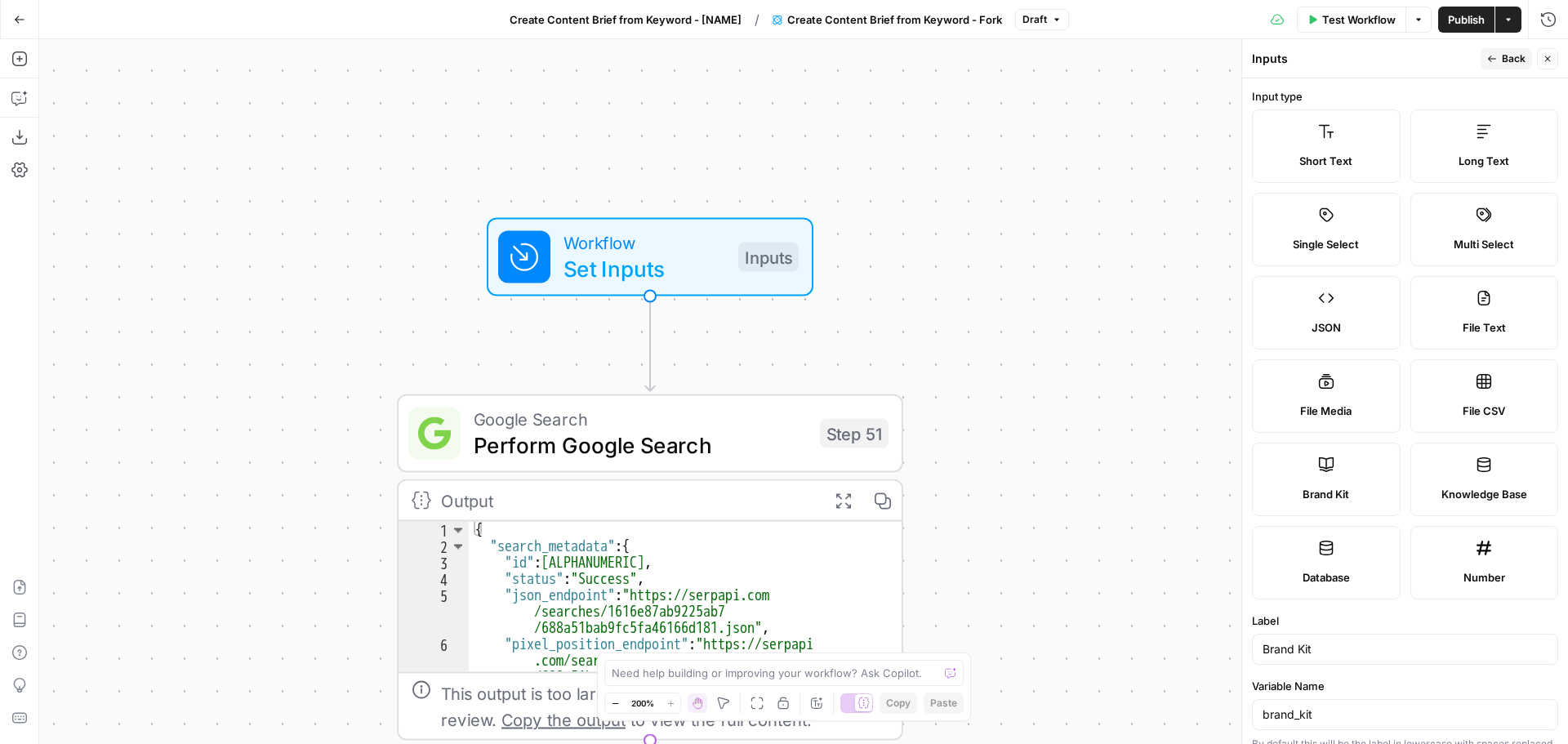 click 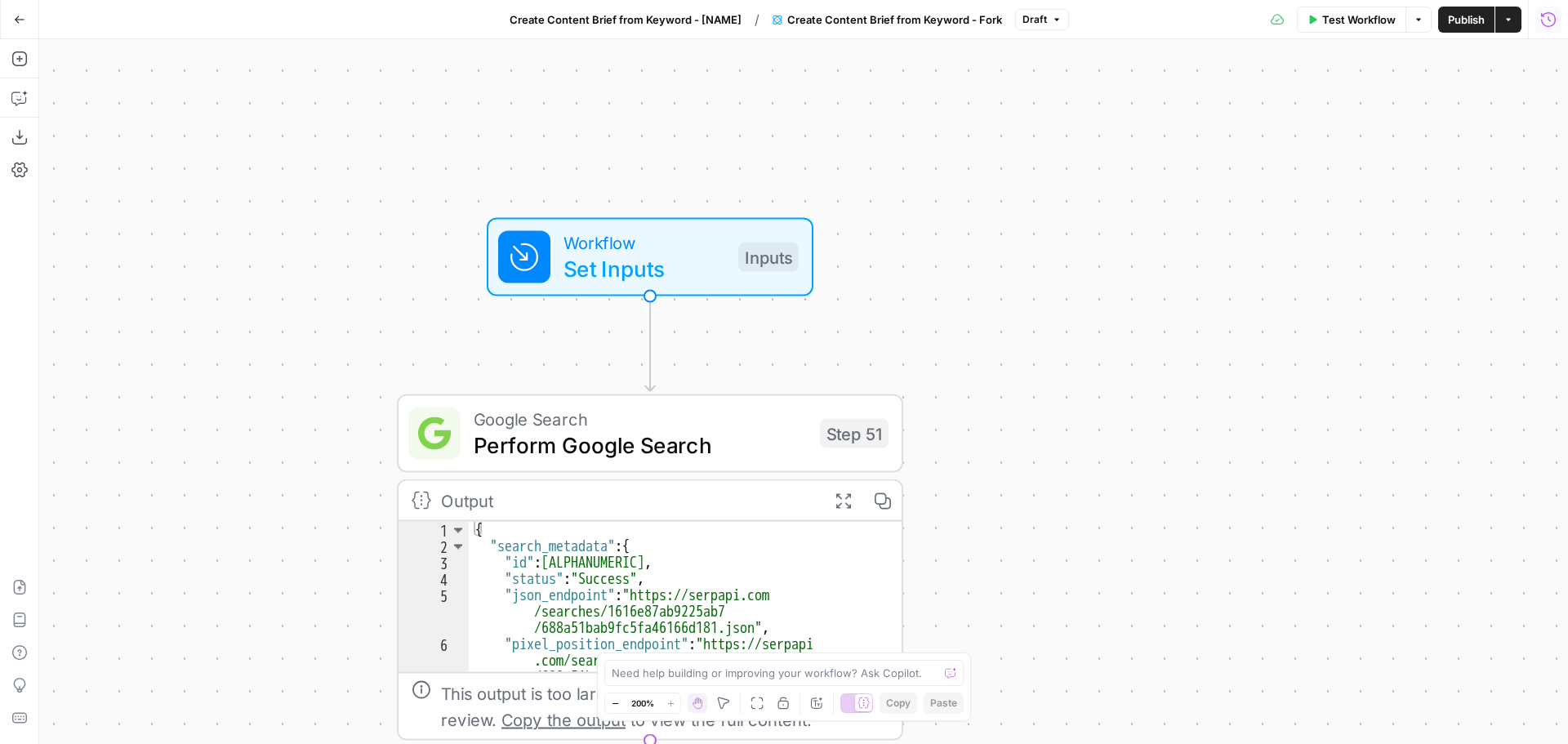 click on "Run History" at bounding box center [1548, 20] 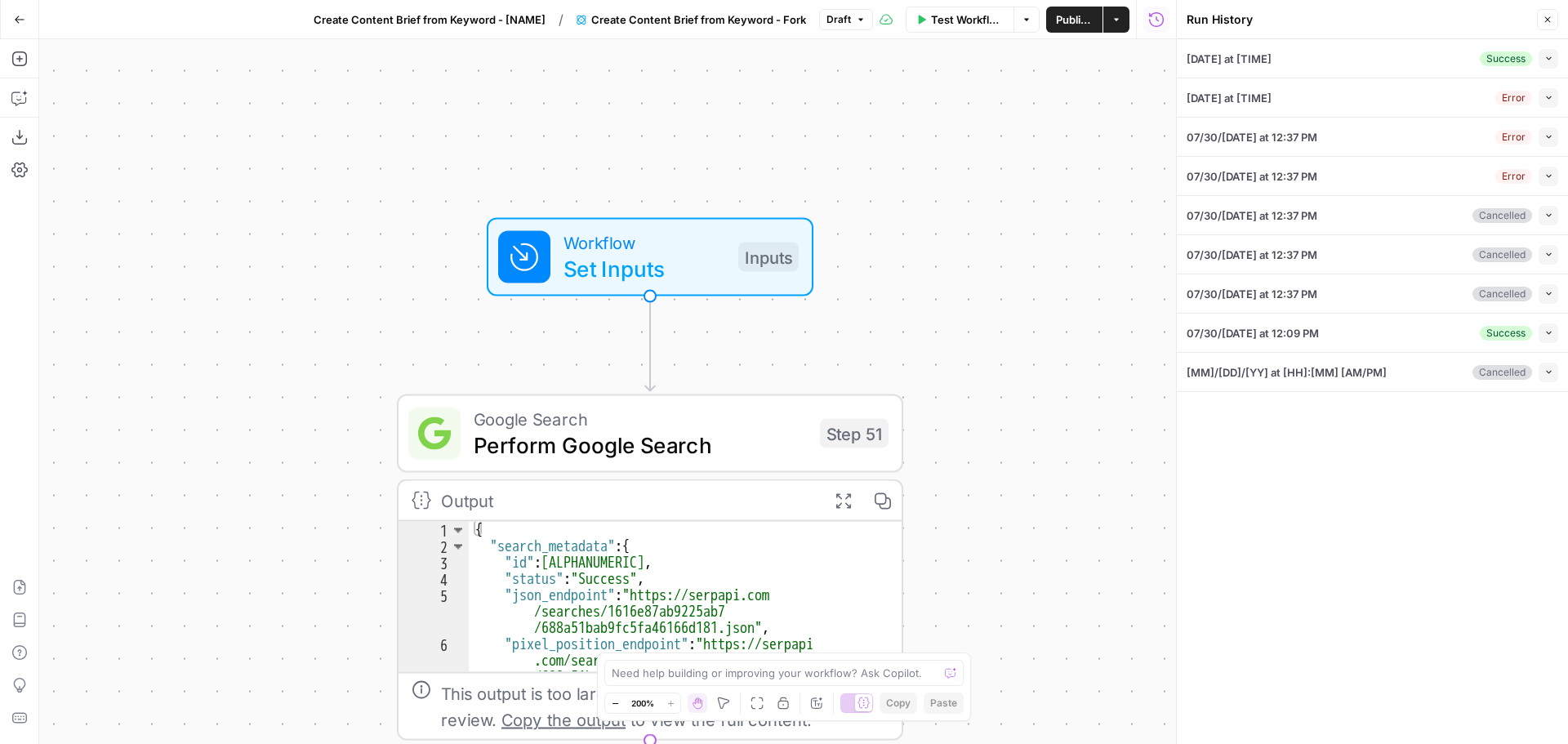 click on "Close" at bounding box center (1548, 20) 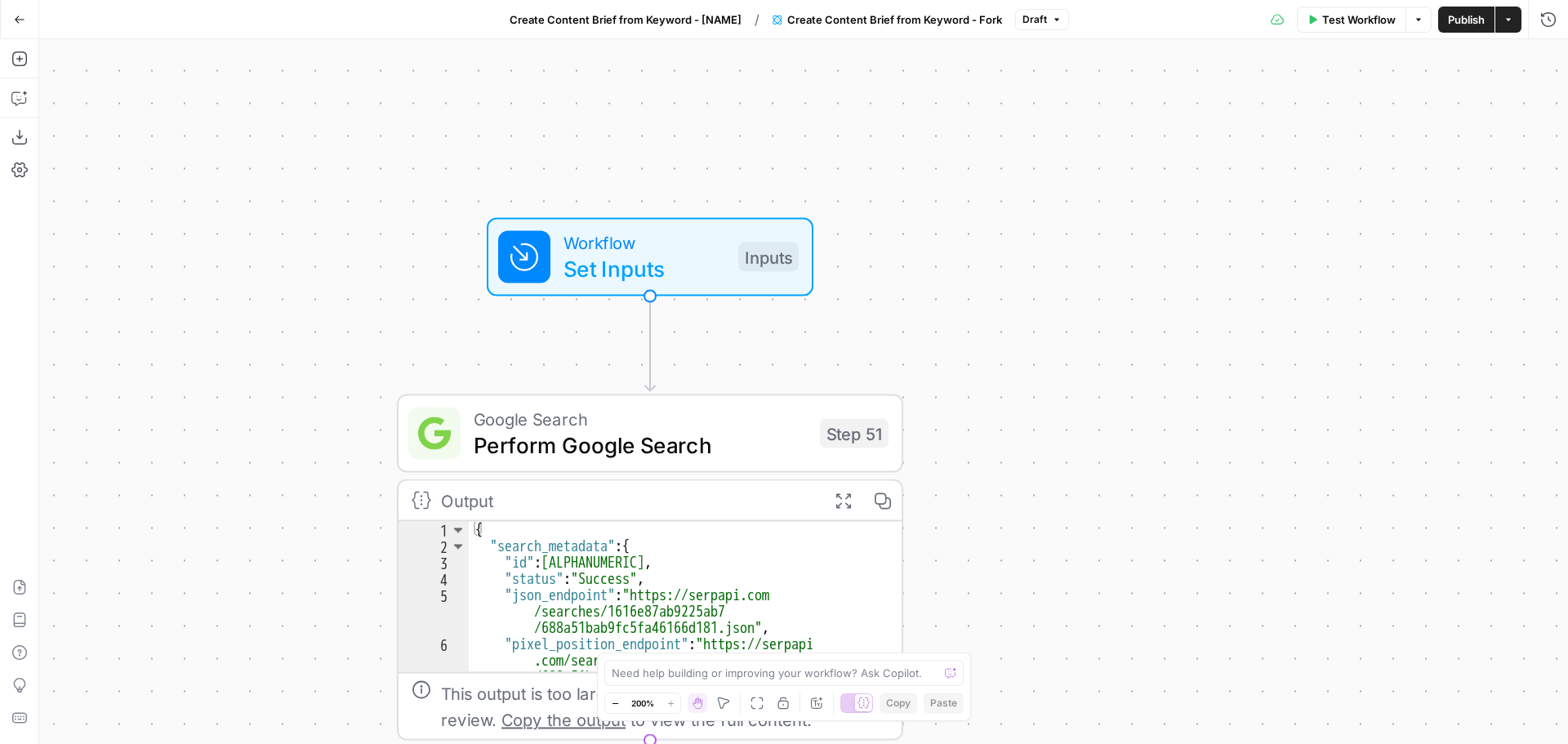 click on "Create Content Brief from Keyword - Justin / Create Content Brief from Keyword - Fork Draft" at bounding box center [784, 20] 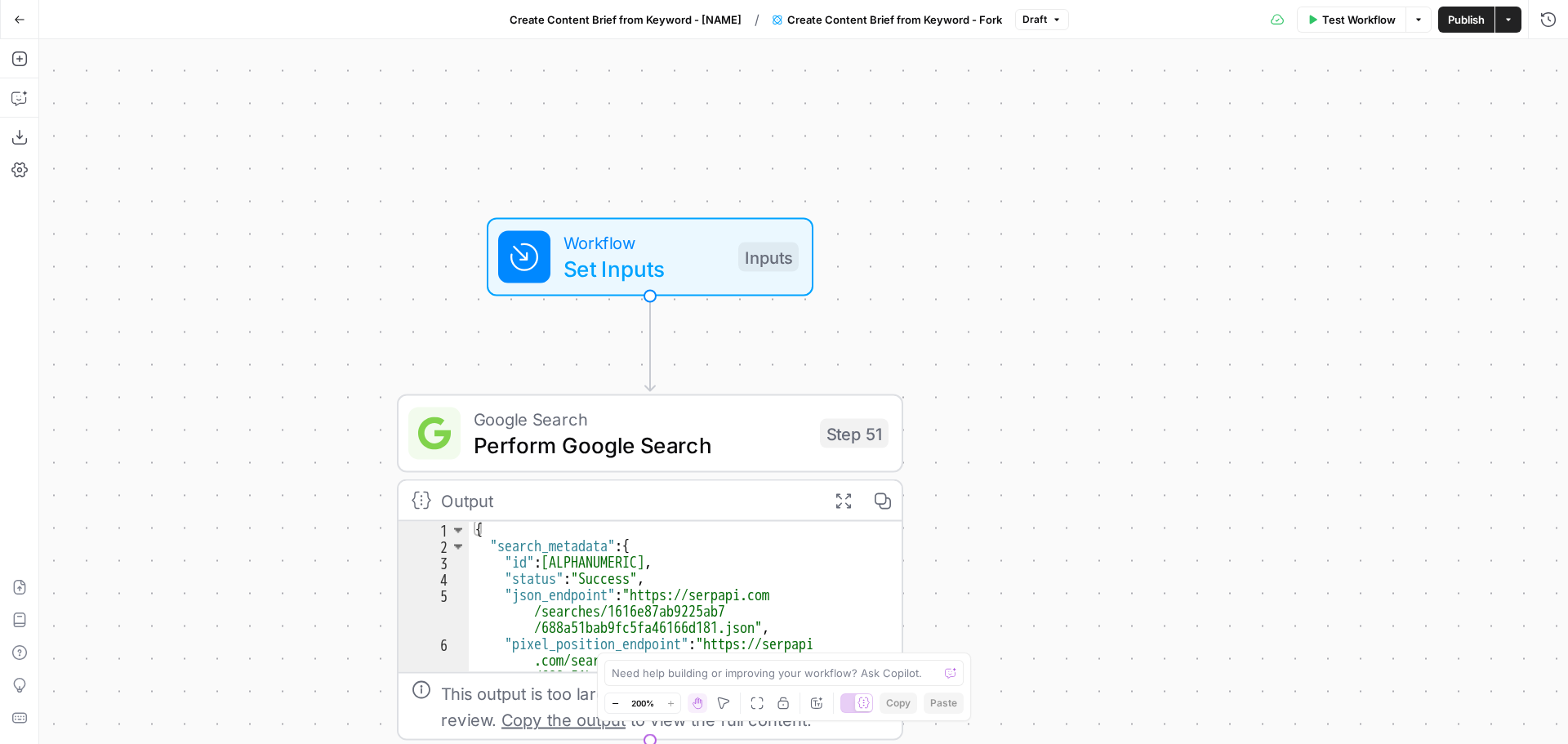 click 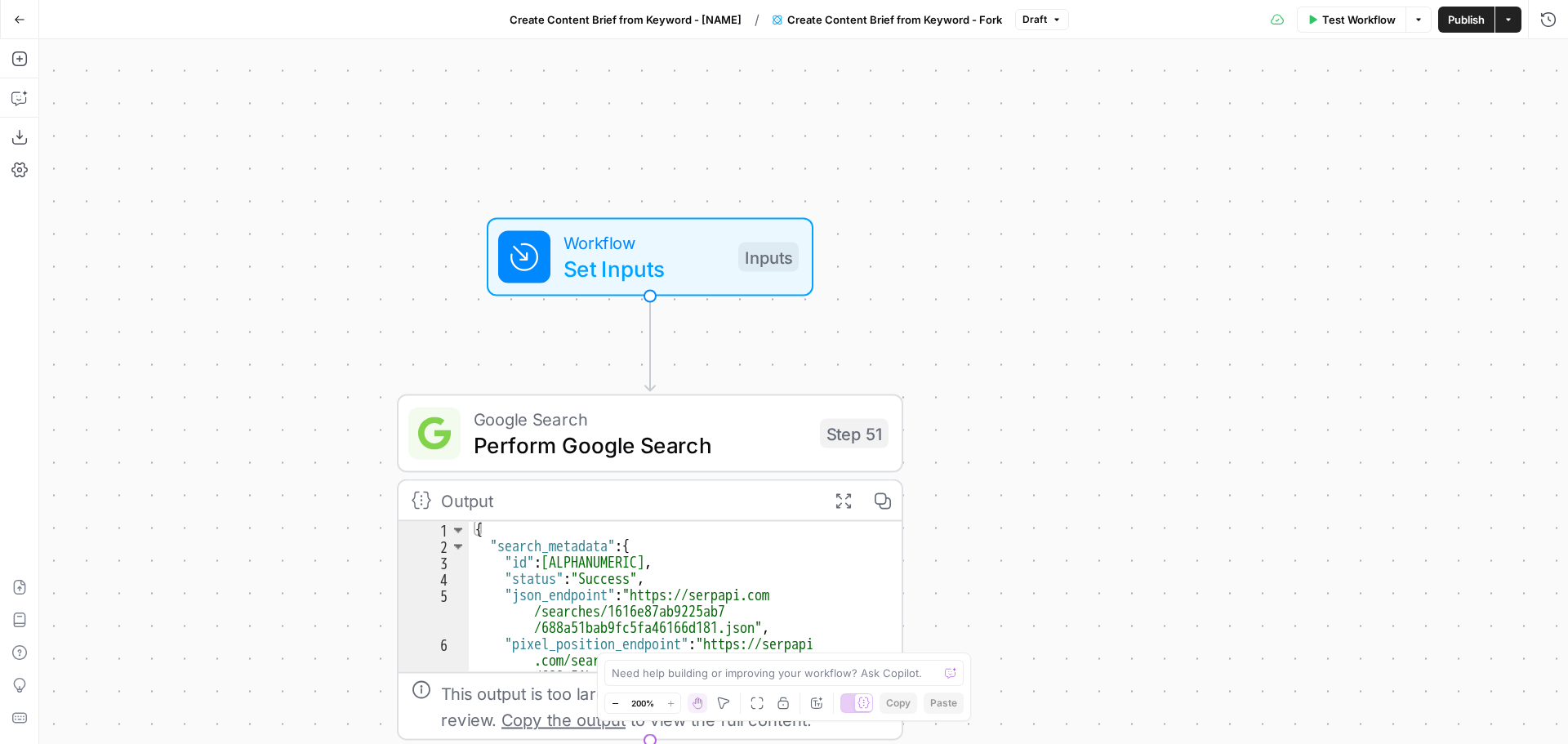 click on "Test Workflow Options Publish Actions Run History" at bounding box center (1319, 19) 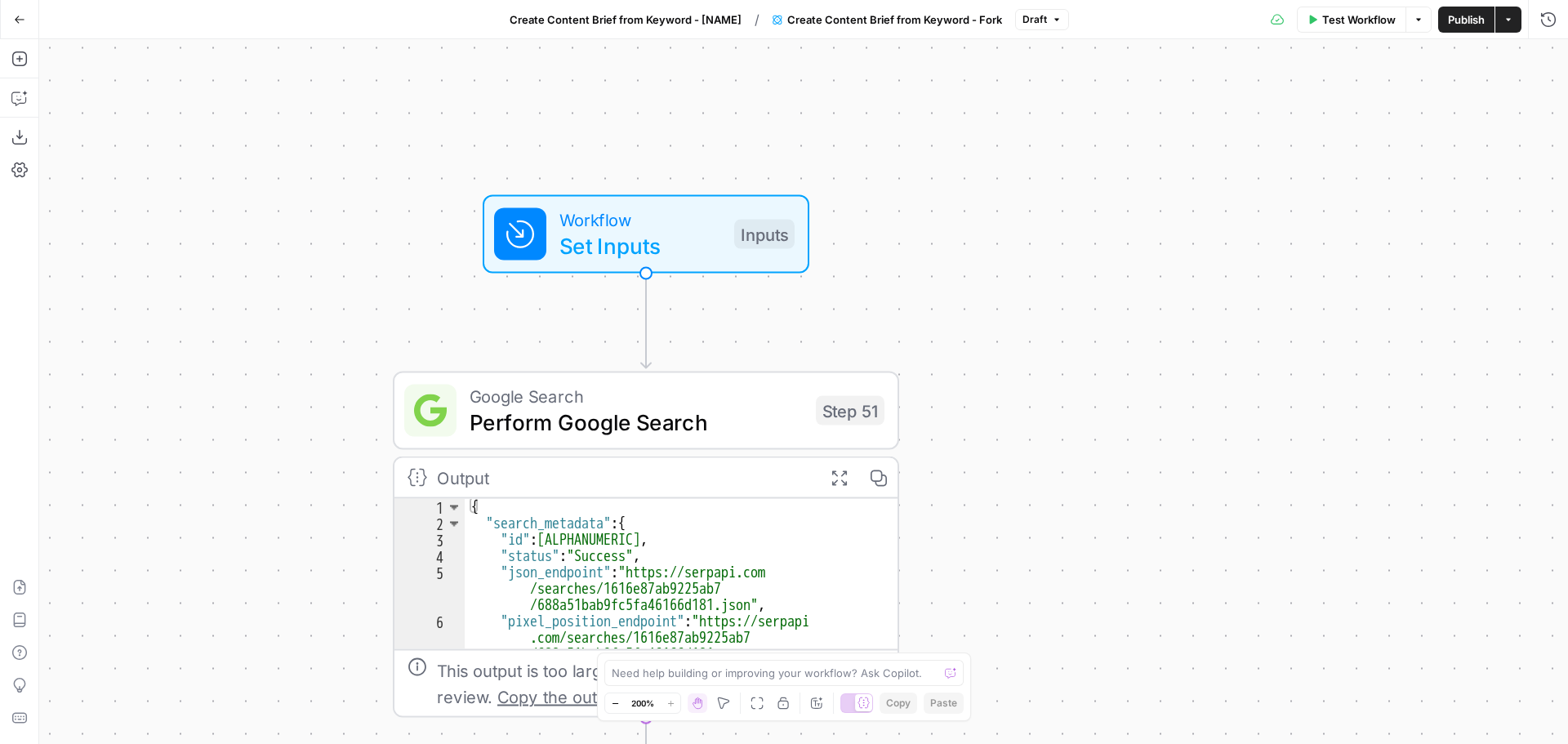 click on "workflow Set Inputs Inputs Google Search Perform Google Search Step 51 Output Expand Output Copy 1 2 3 4 5 6 {    "search_metadata" :  {      "id" :  "[ID]" ,      "status" :  "Success" ,      "json_endpoint" :  "https://serpapi.com          /searches/[ID]          /[ID].json" ,      "pixel_position_endpoint" :  "https://serpapi          .com/searches/[ID]          /[ID]          .json_with_pixel_position" ,     This output is too large & has been abbreviated for review.   Copy the output   to view the full content. Loop Iteration Label if relevant Step 207 Output Expand Output Copy 1 2 3 4 5 6 7 8 9 10 11 12 13 14 15 [    {      "relevant" :  "true"    } ,    {      "relevant" :  "false"    } ,    {      "relevant" :  "true"    } ,    {      "relevant" :  "true"    } ,    {      "relevant" :  "true"     LLM · GPT-4o Mini Determine if relevant Step 208 Output Expand Output Copy 1 2" at bounding box center (804, 391) 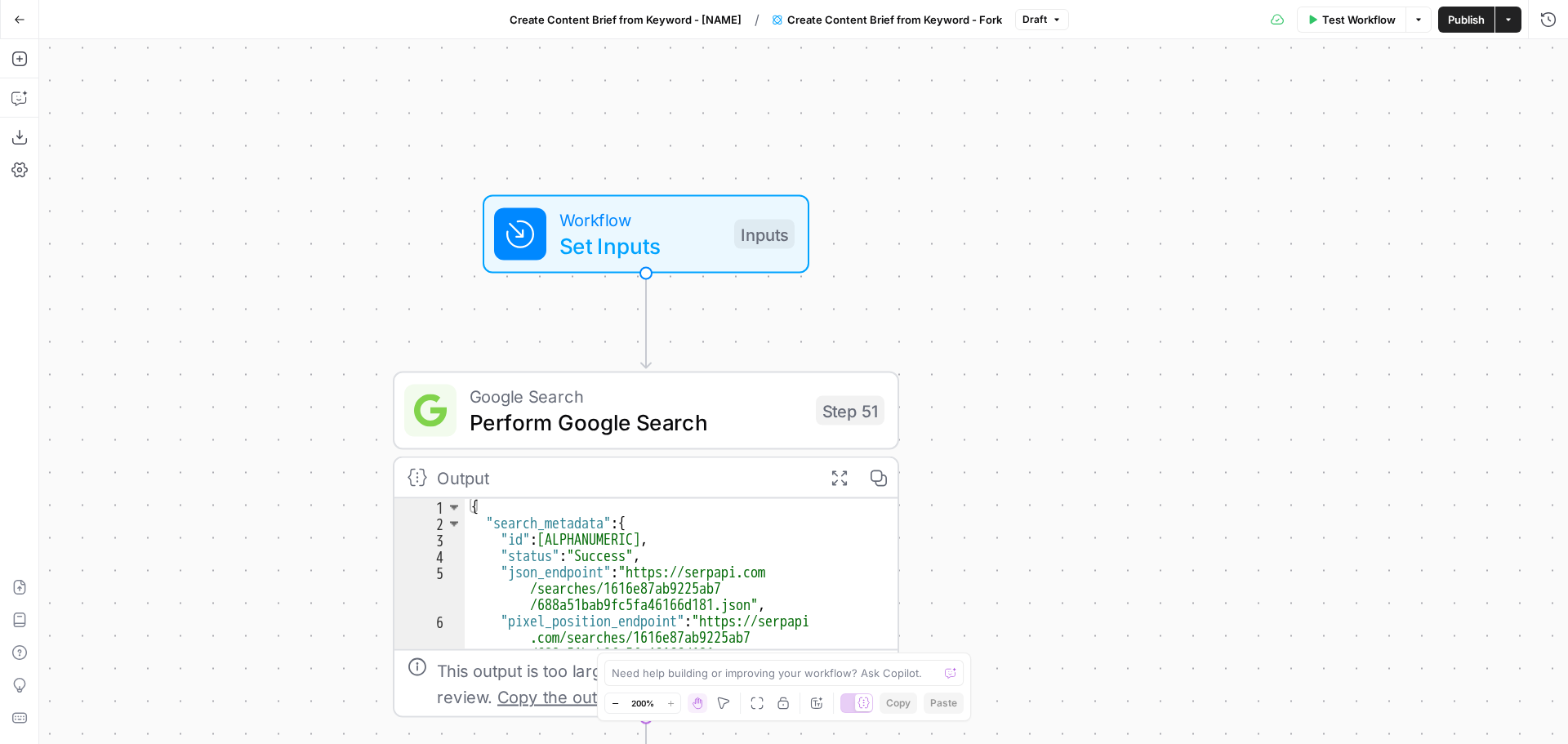 click on "Publish" at bounding box center [1466, 20] 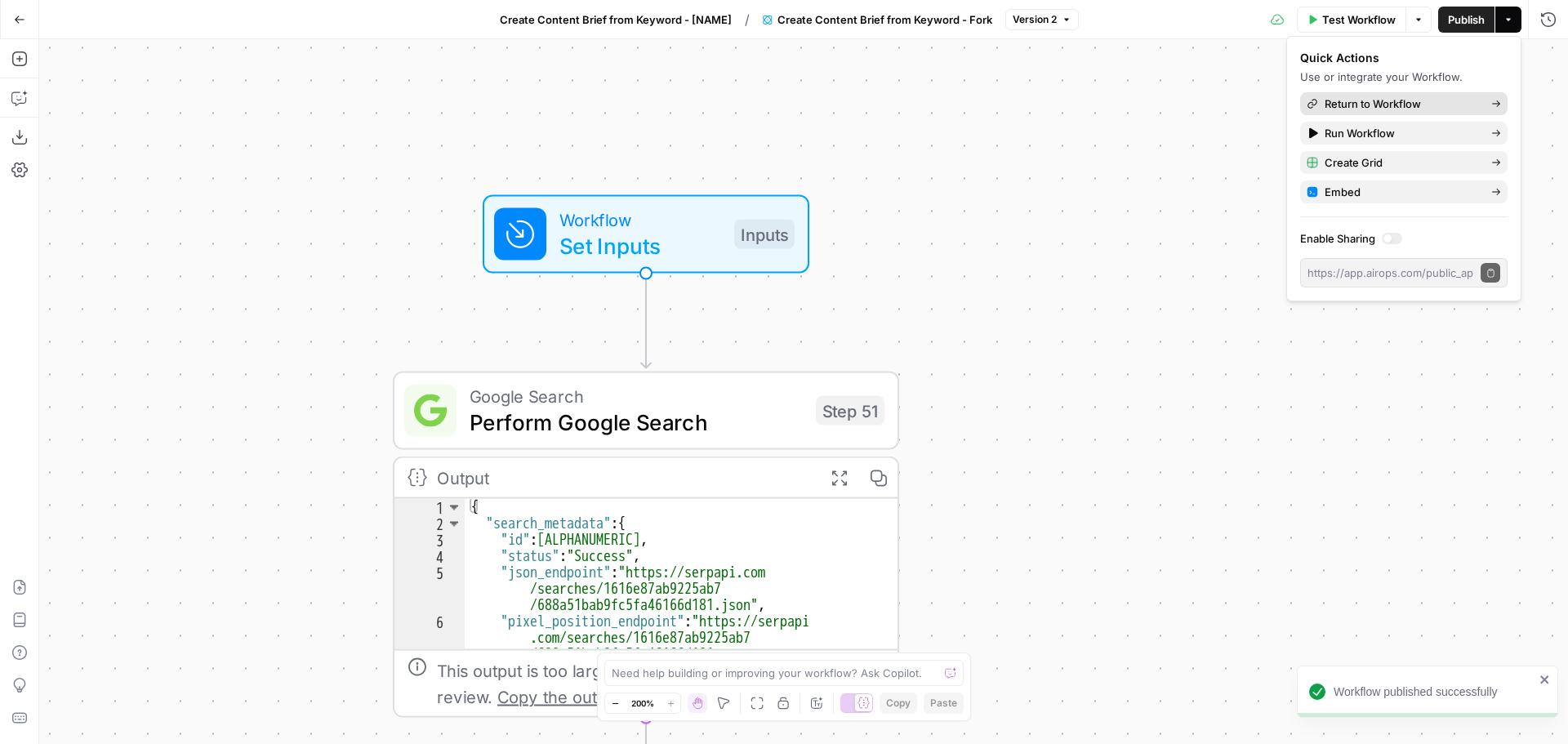 drag, startPoint x: 1495, startPoint y: 25, endPoint x: 1457, endPoint y: 114, distance: 96.77293 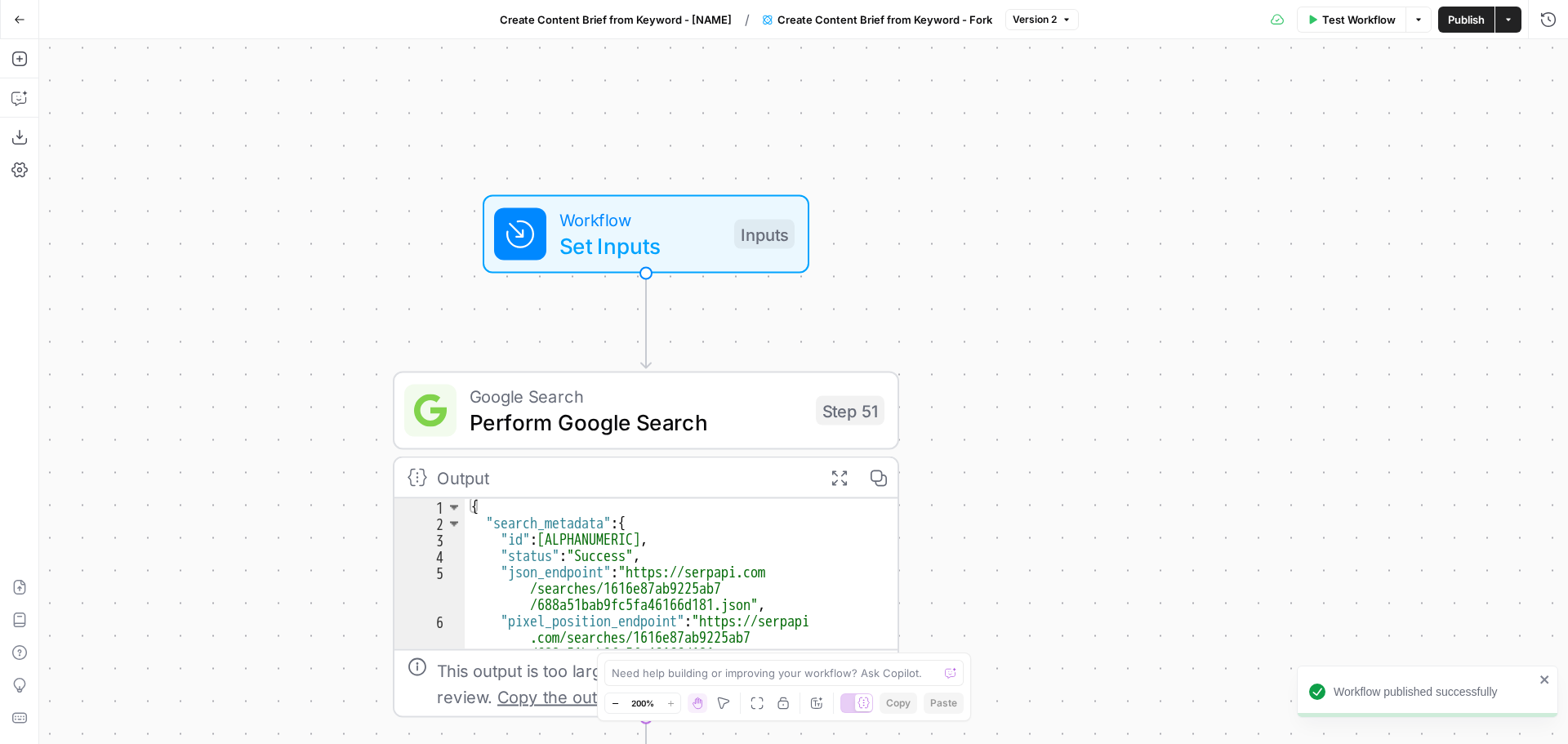 click 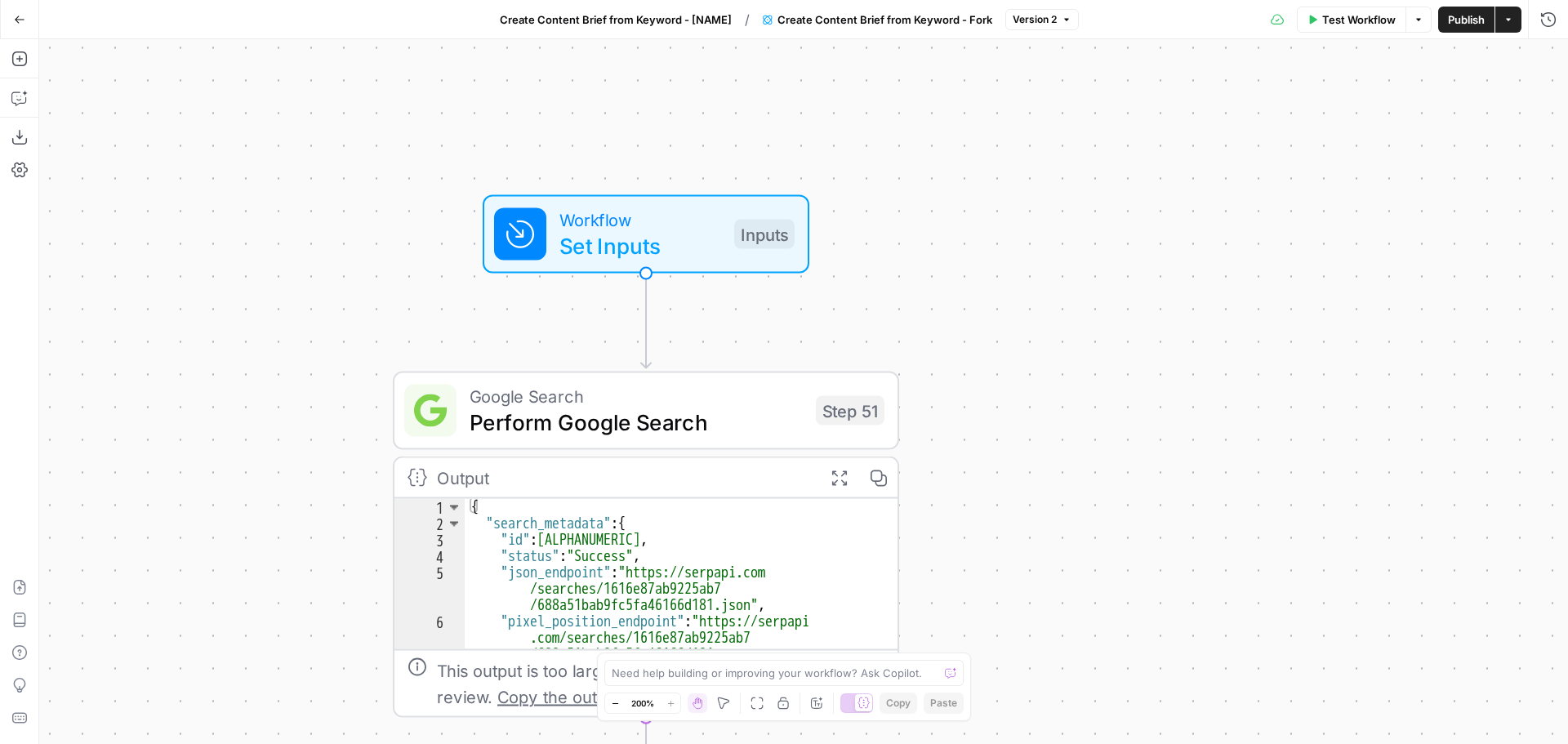 click on "Test Workflow" at bounding box center (1352, 20) 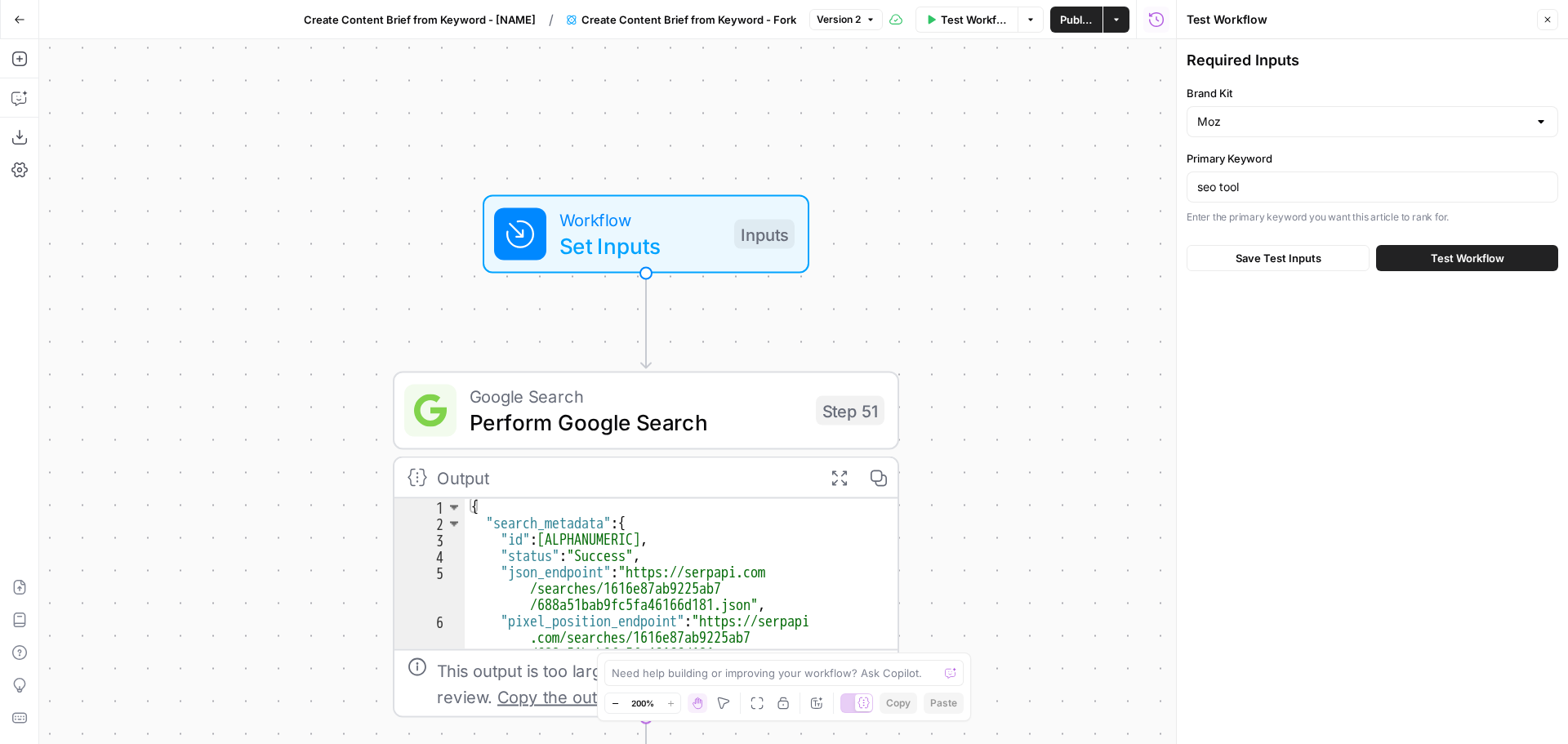 click on "seo tool" at bounding box center [1372, 187] 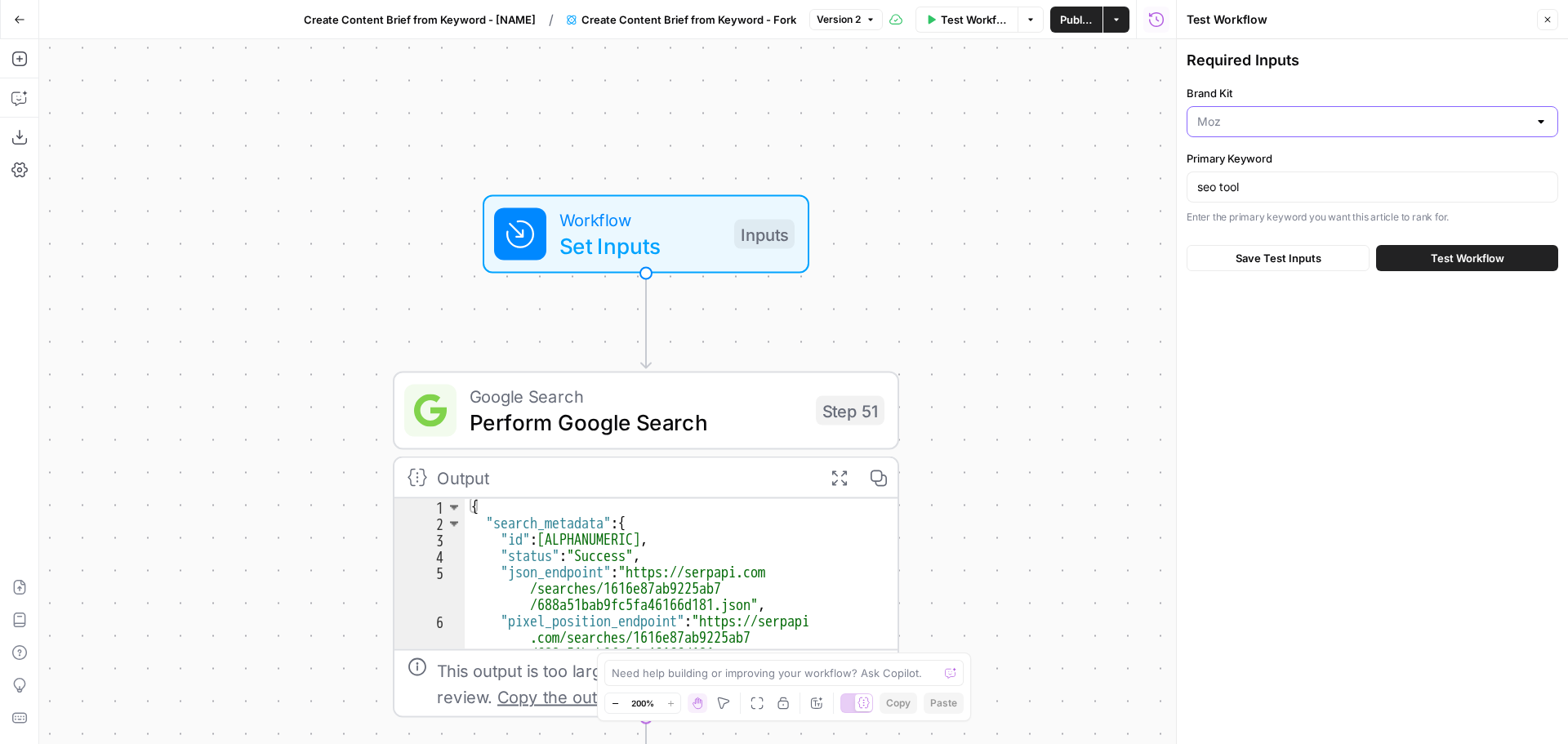 click on "Brand Kit" at bounding box center (1362, 122) 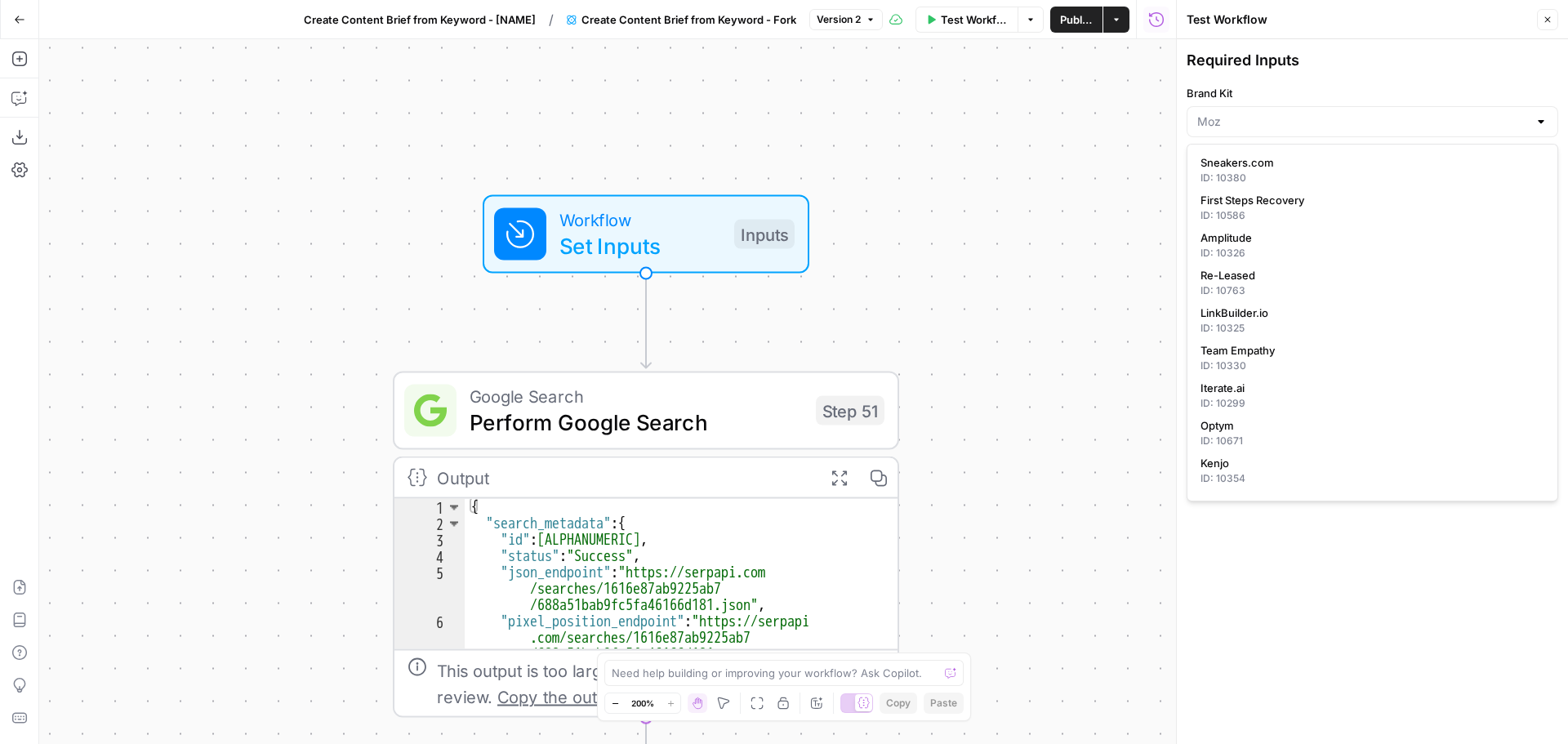 type on "Moz" 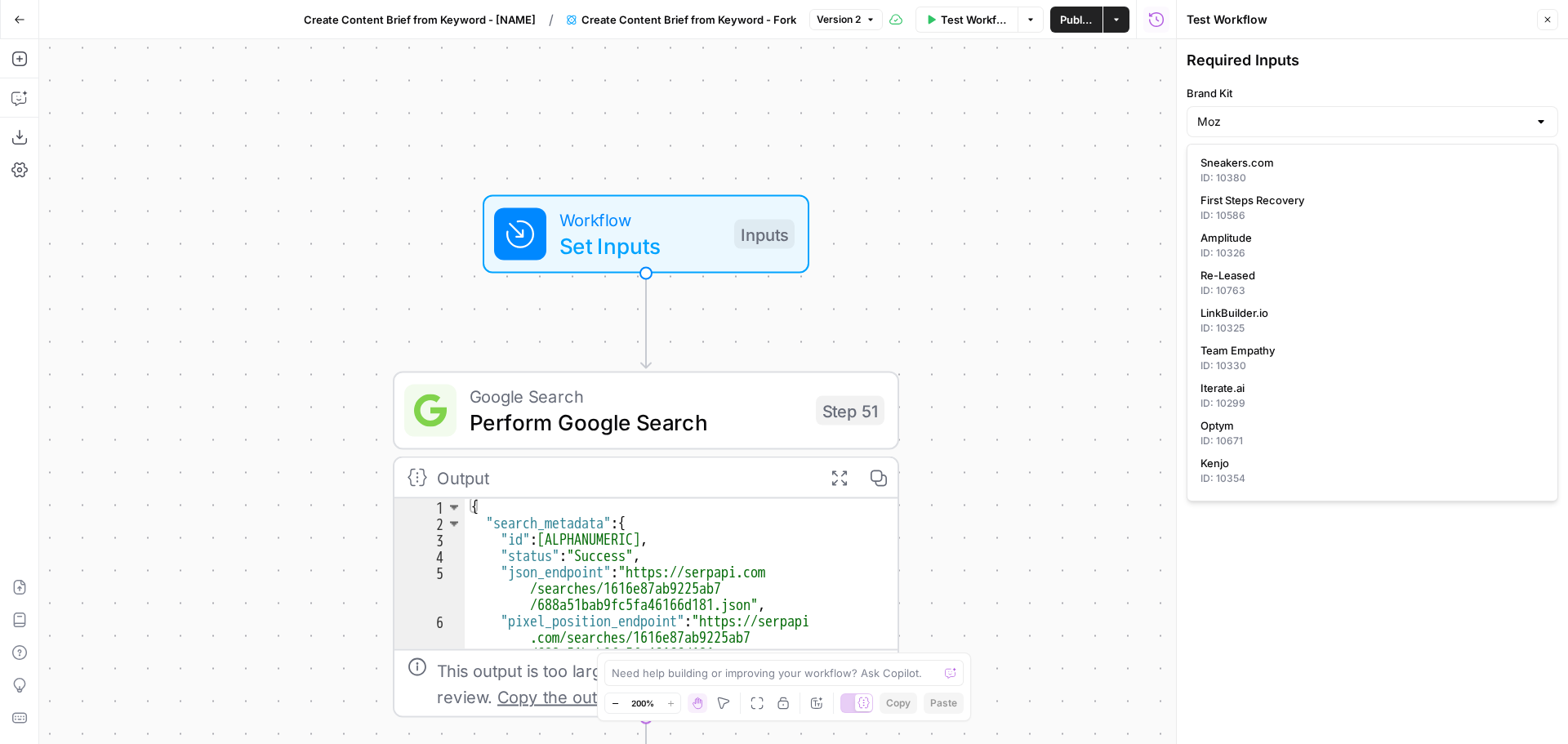 click on "Brand Kit" at bounding box center [1372, 93] 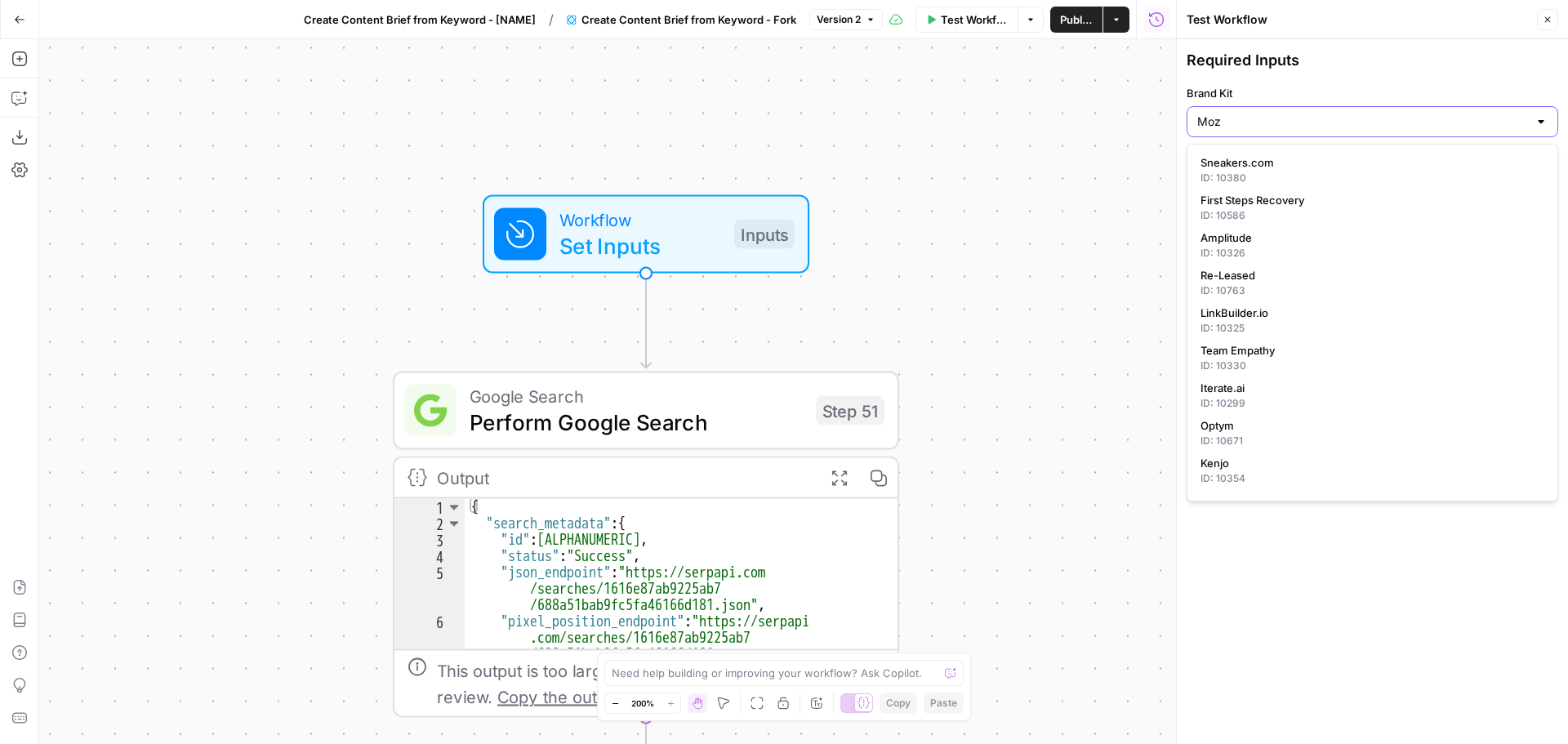 click on "Moz" at bounding box center [1362, 122] 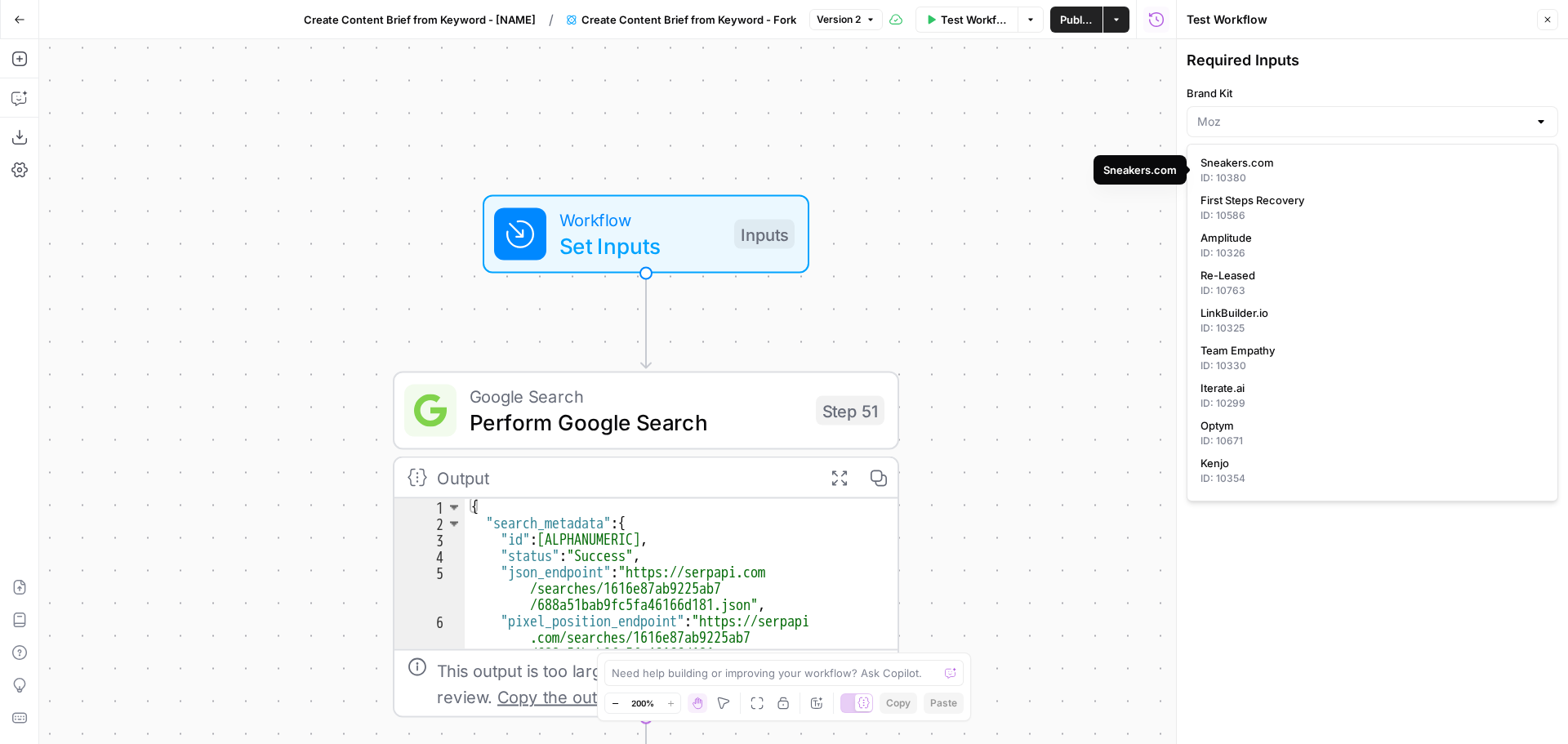 type on "Moz" 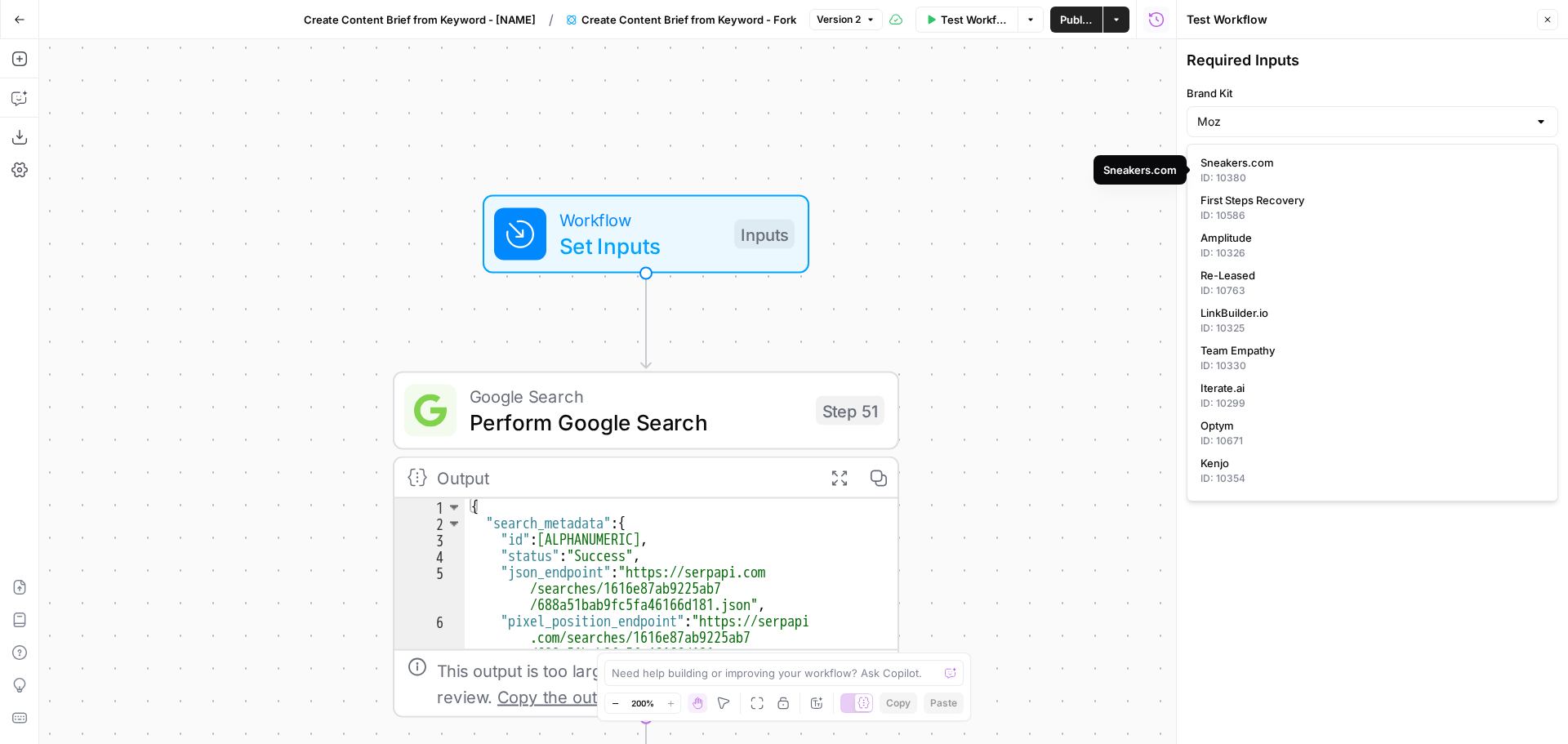 click on "Brand Kit" at bounding box center [1372, 93] 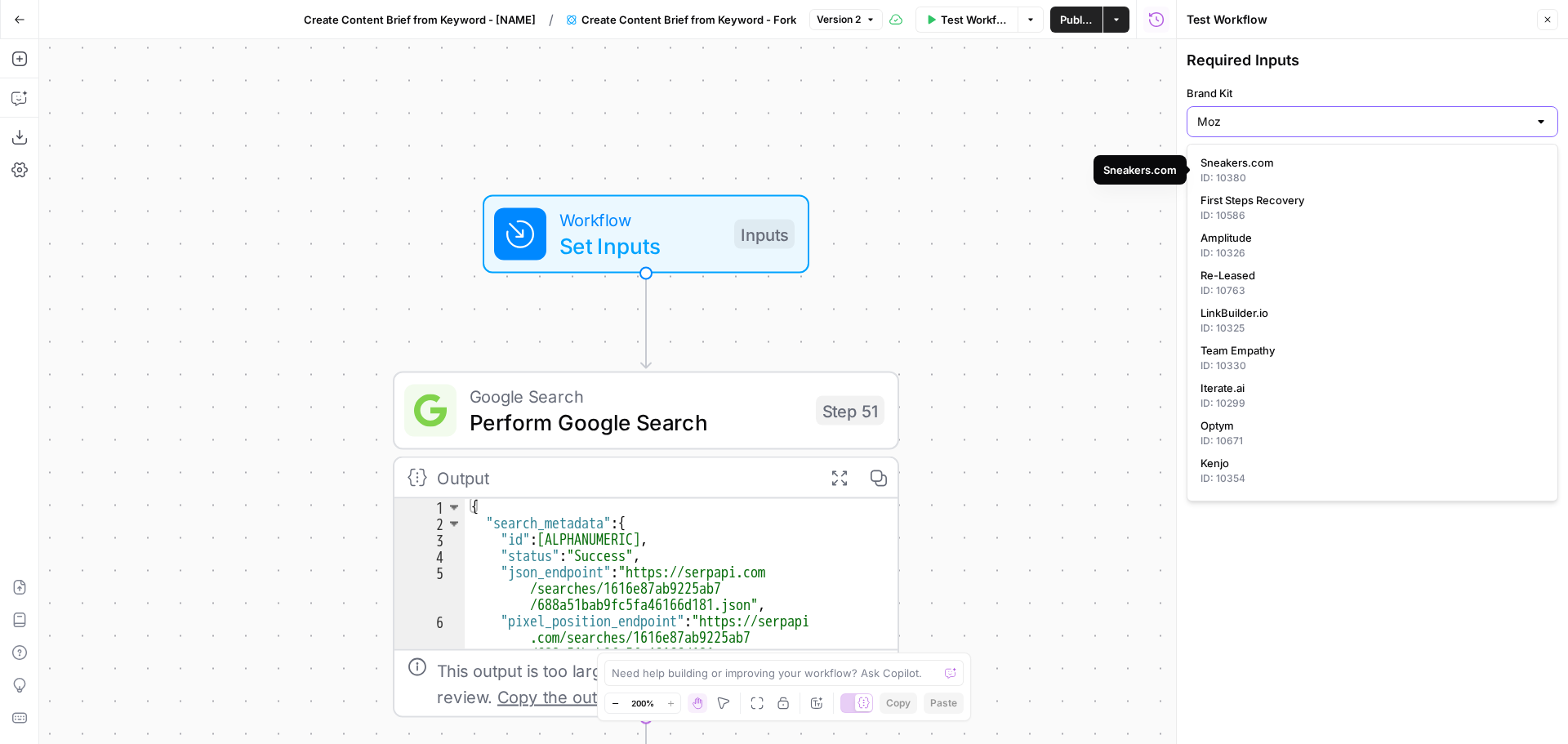 click on "Moz" at bounding box center (1362, 122) 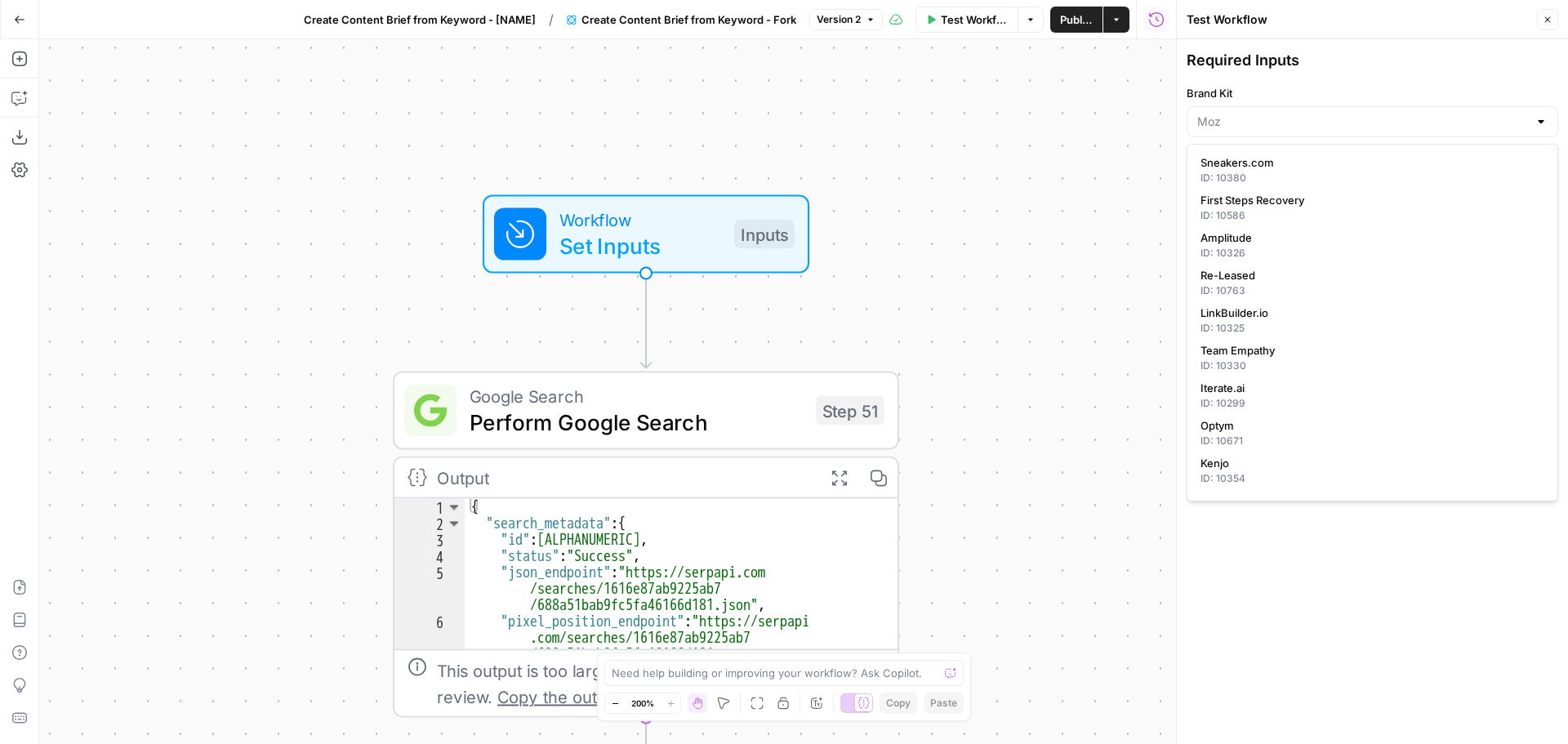 type on "Moz" 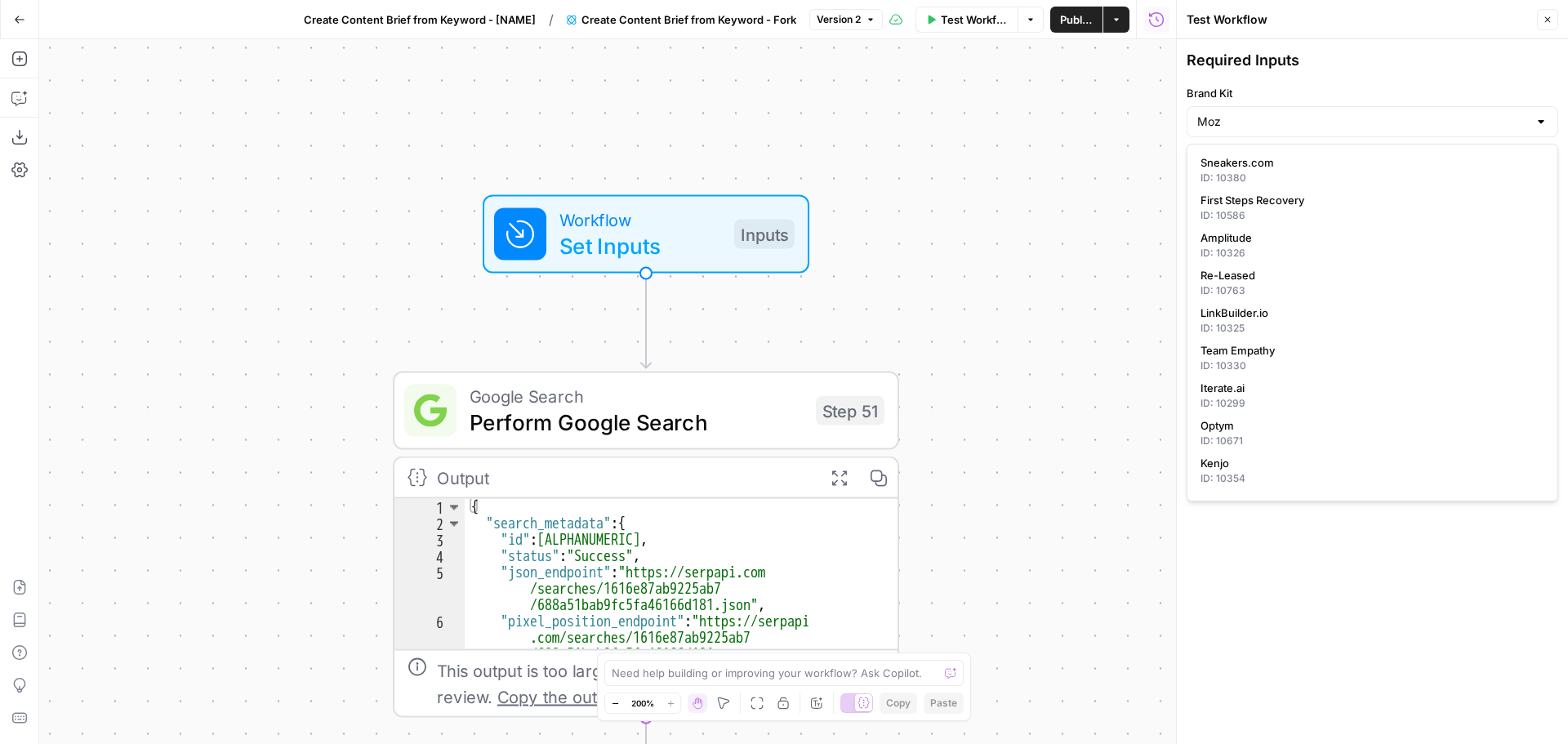 click on "Brand Kit" at bounding box center [1372, 93] 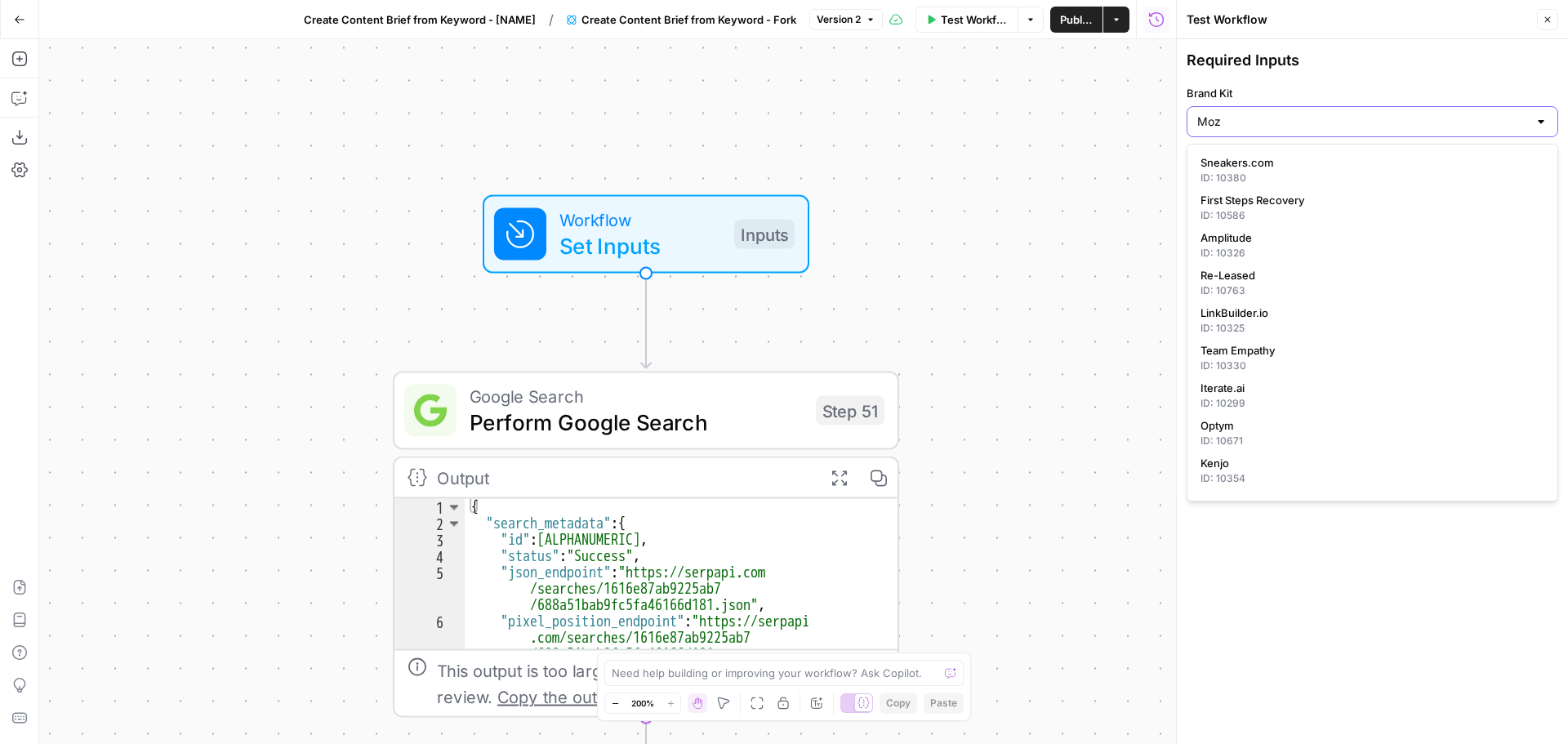 click on "Moz" at bounding box center (1362, 122) 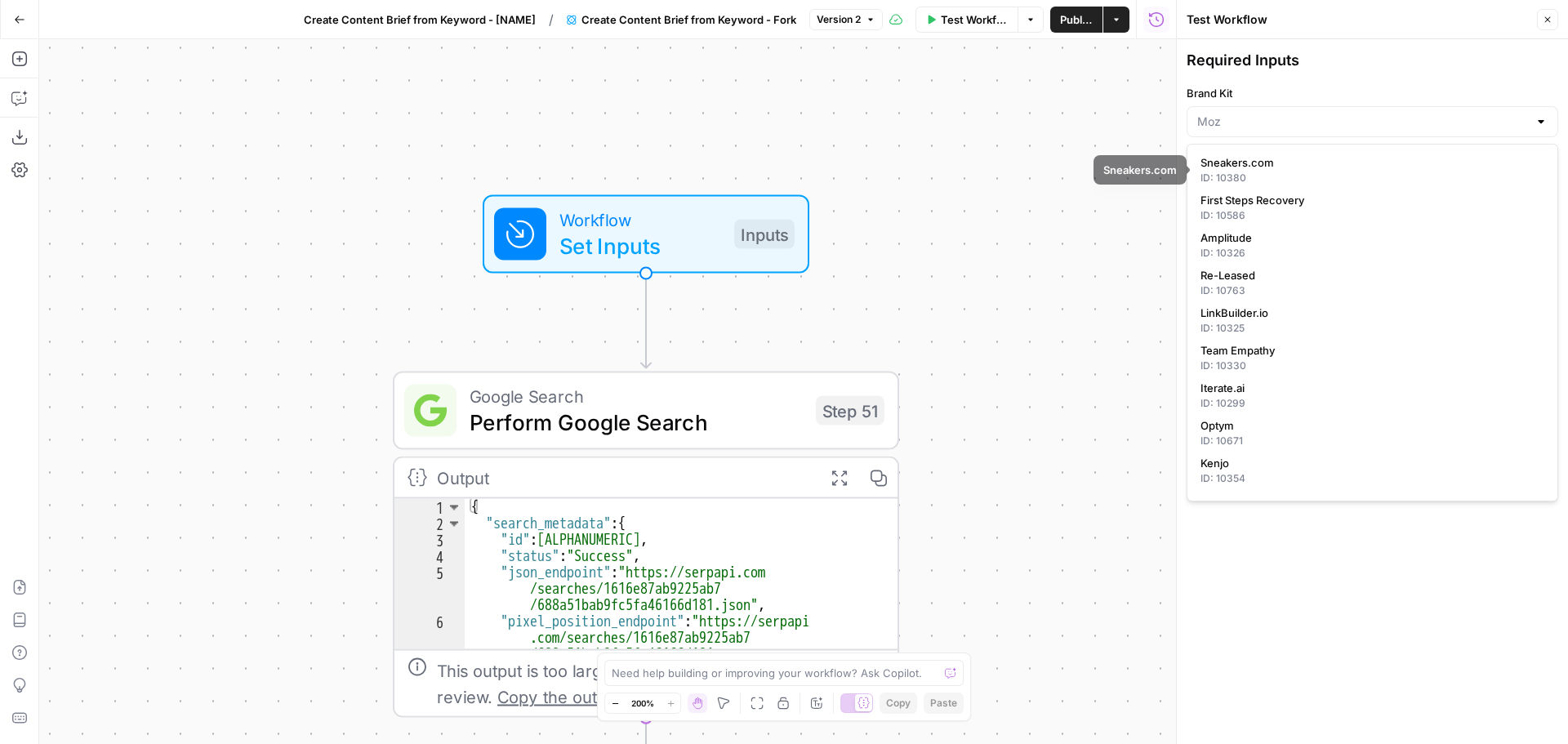 type on "Moz" 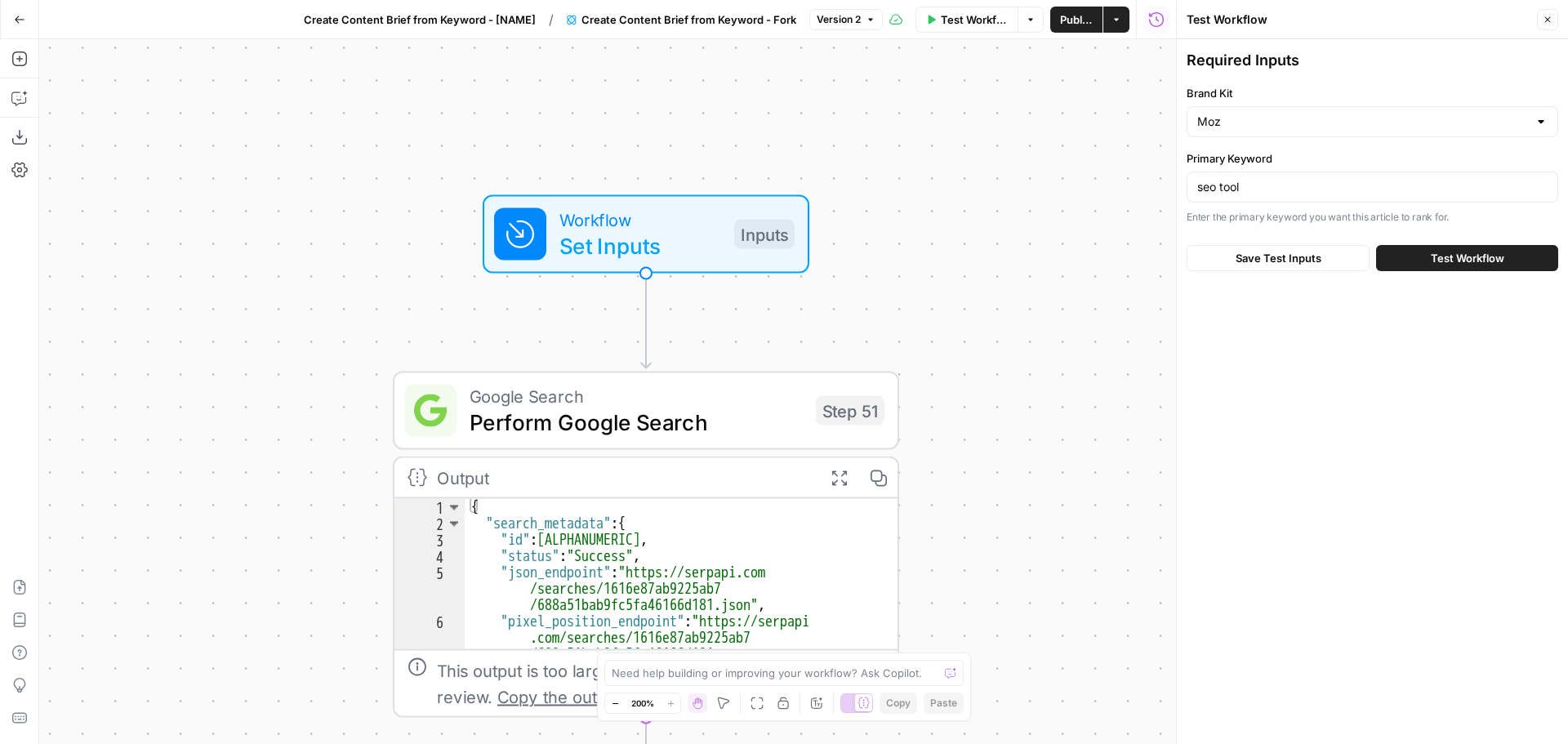 click on "Required Inputs Brand Kit Moz Primary Keyword seo tool Enter the primary keyword you want this article to rank for. Save Test Inputs Test Workflow" at bounding box center (1372, 391) 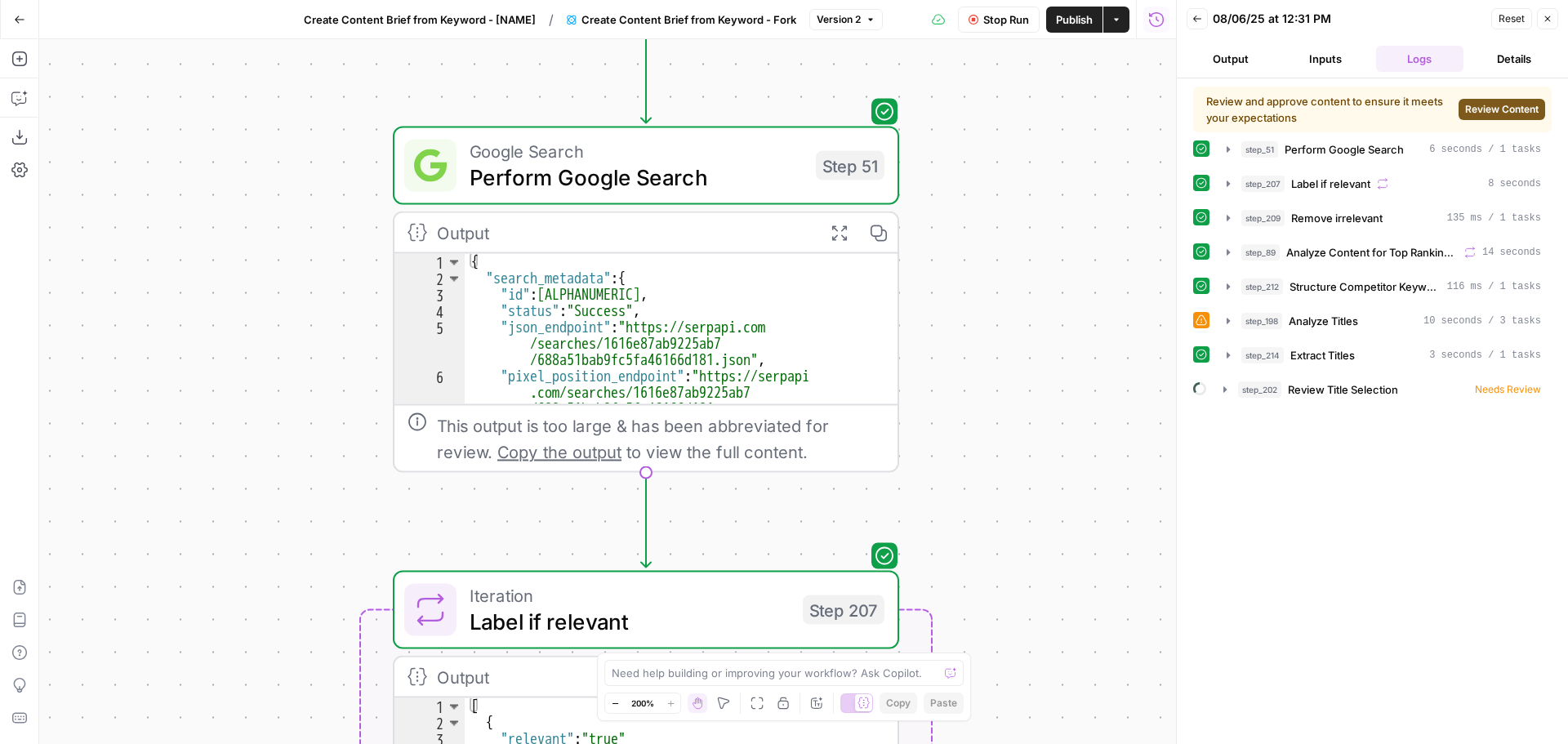 click 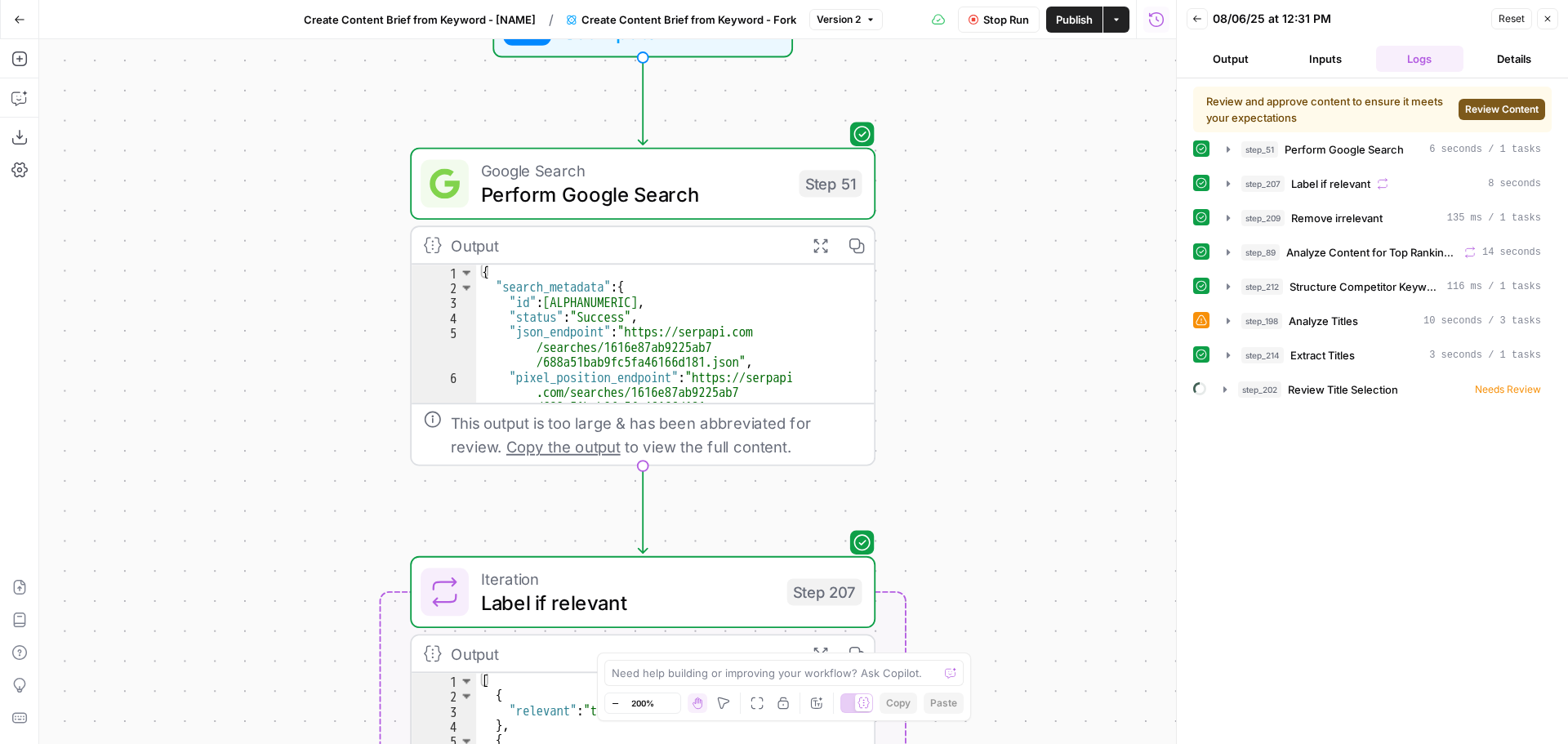 click 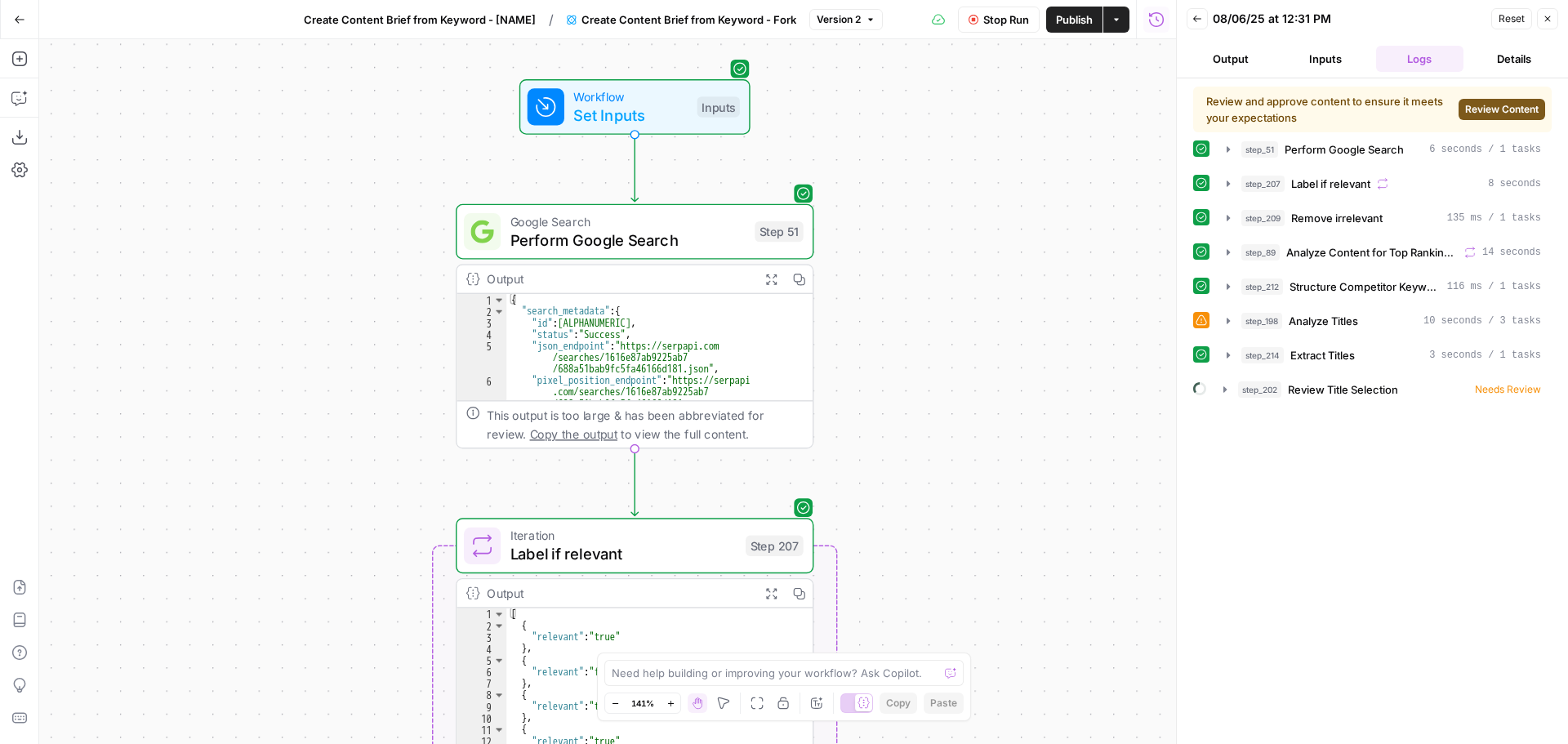 click 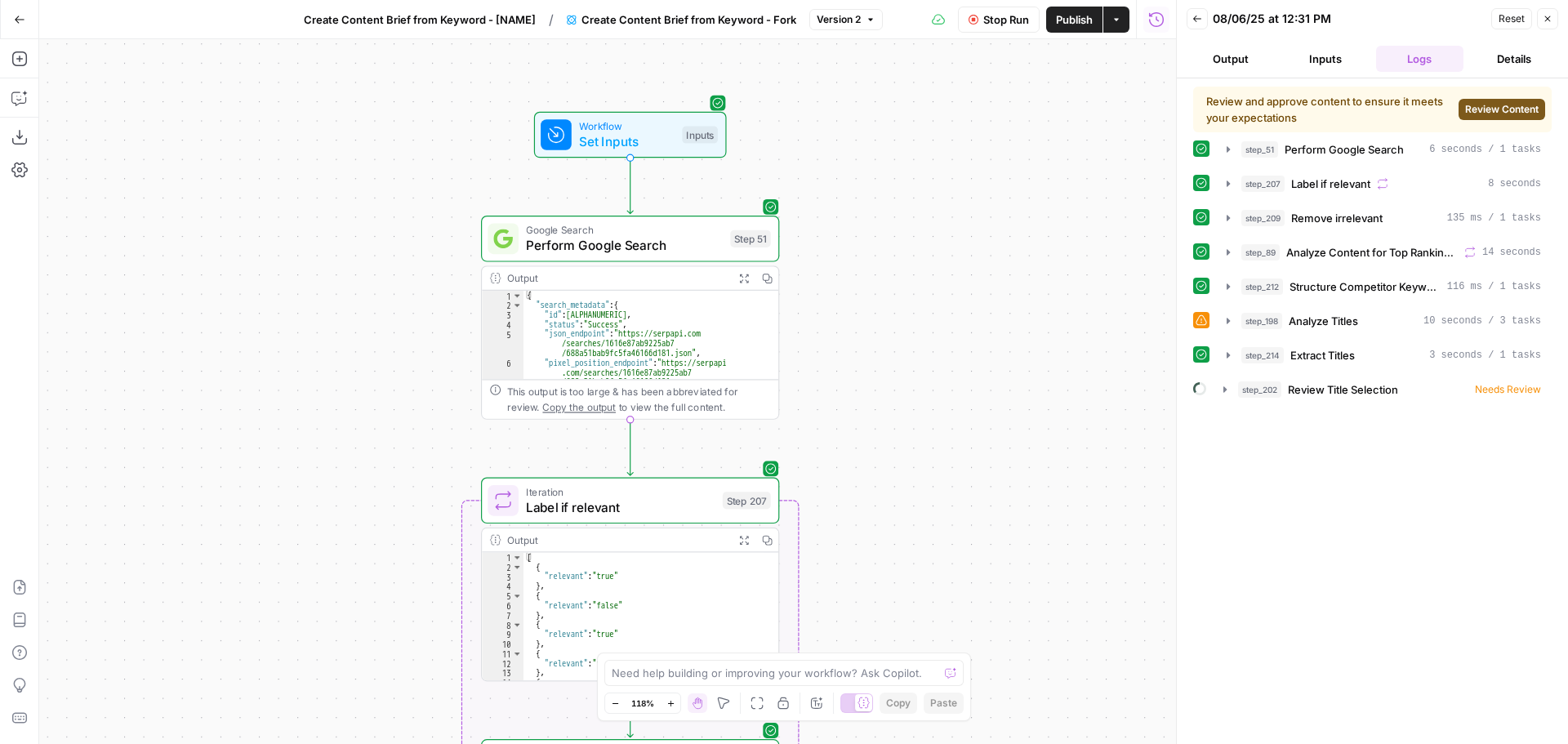 drag, startPoint x: 351, startPoint y: 657, endPoint x: 349, endPoint y: 415, distance: 242.0083 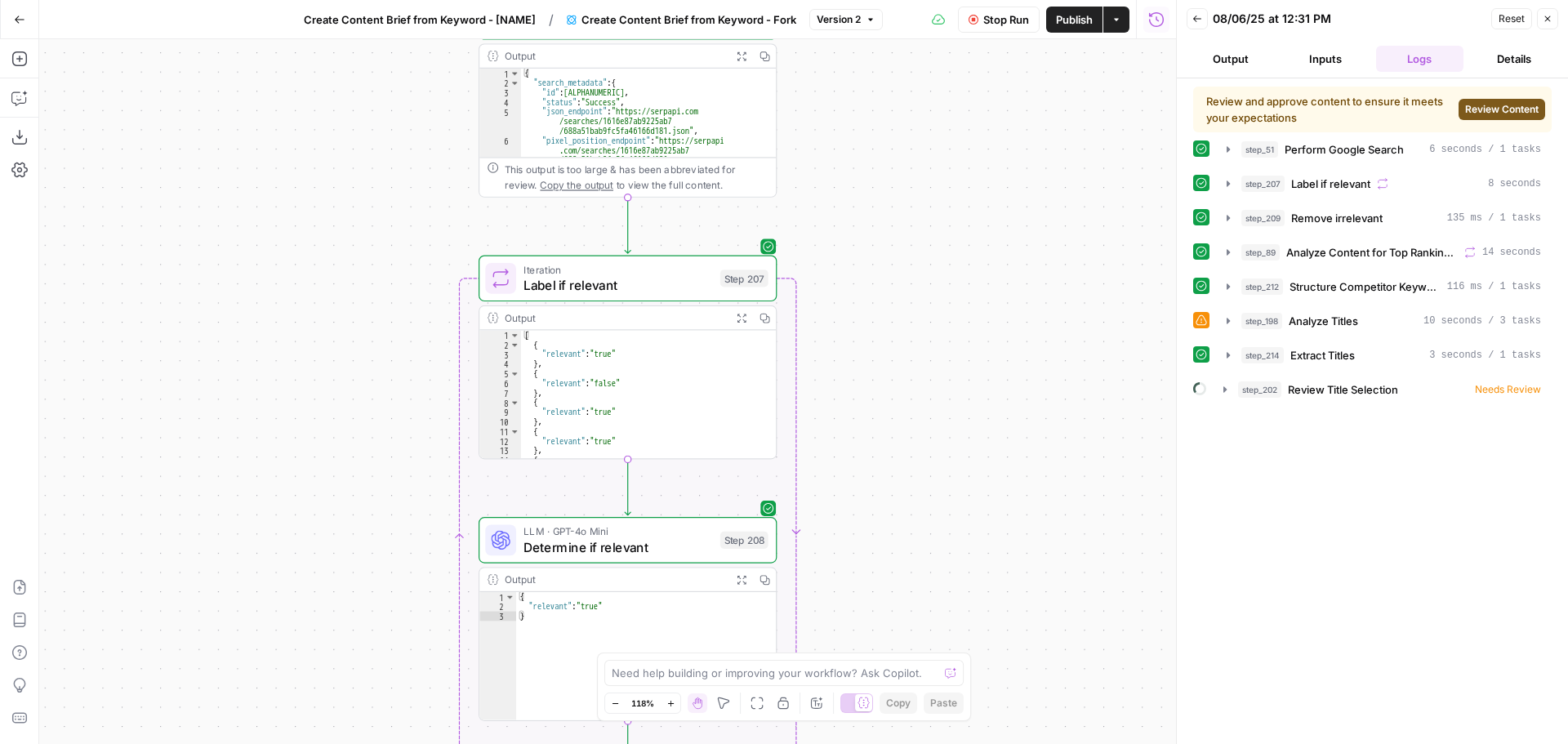 click on "Review Content" at bounding box center (1502, 109) 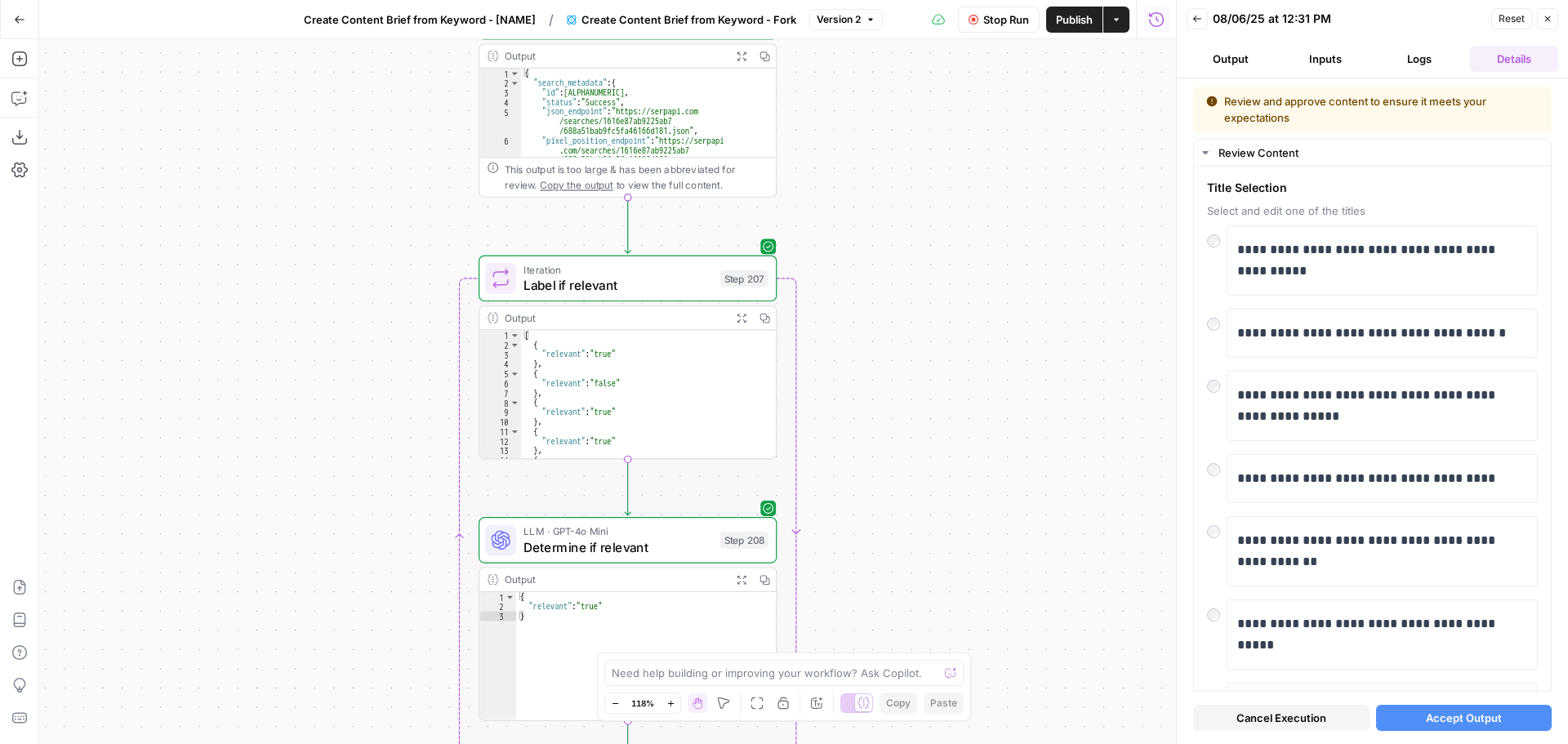 click on "Accept Output" at bounding box center (1463, 718) 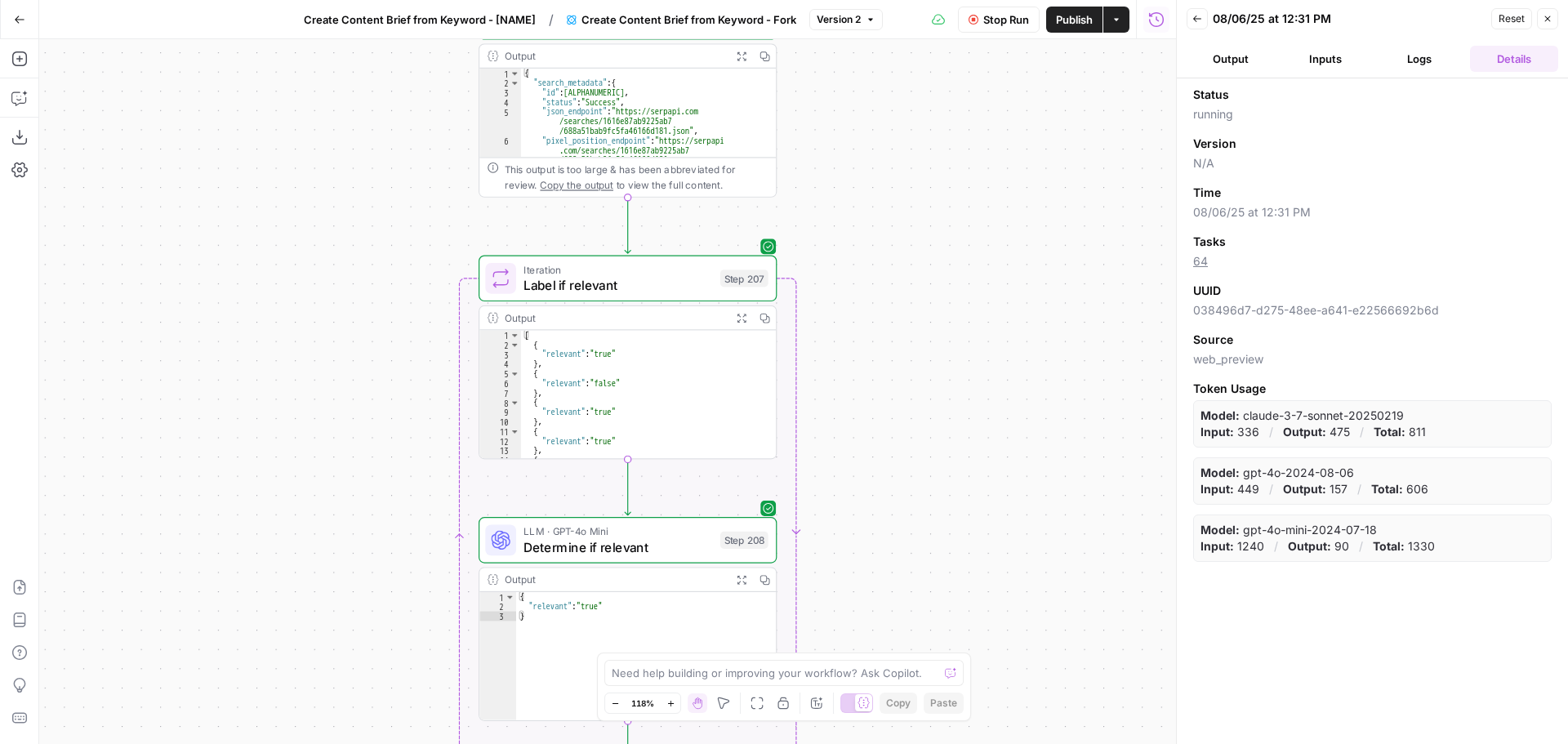 click on "Logs" at bounding box center [1420, 59] 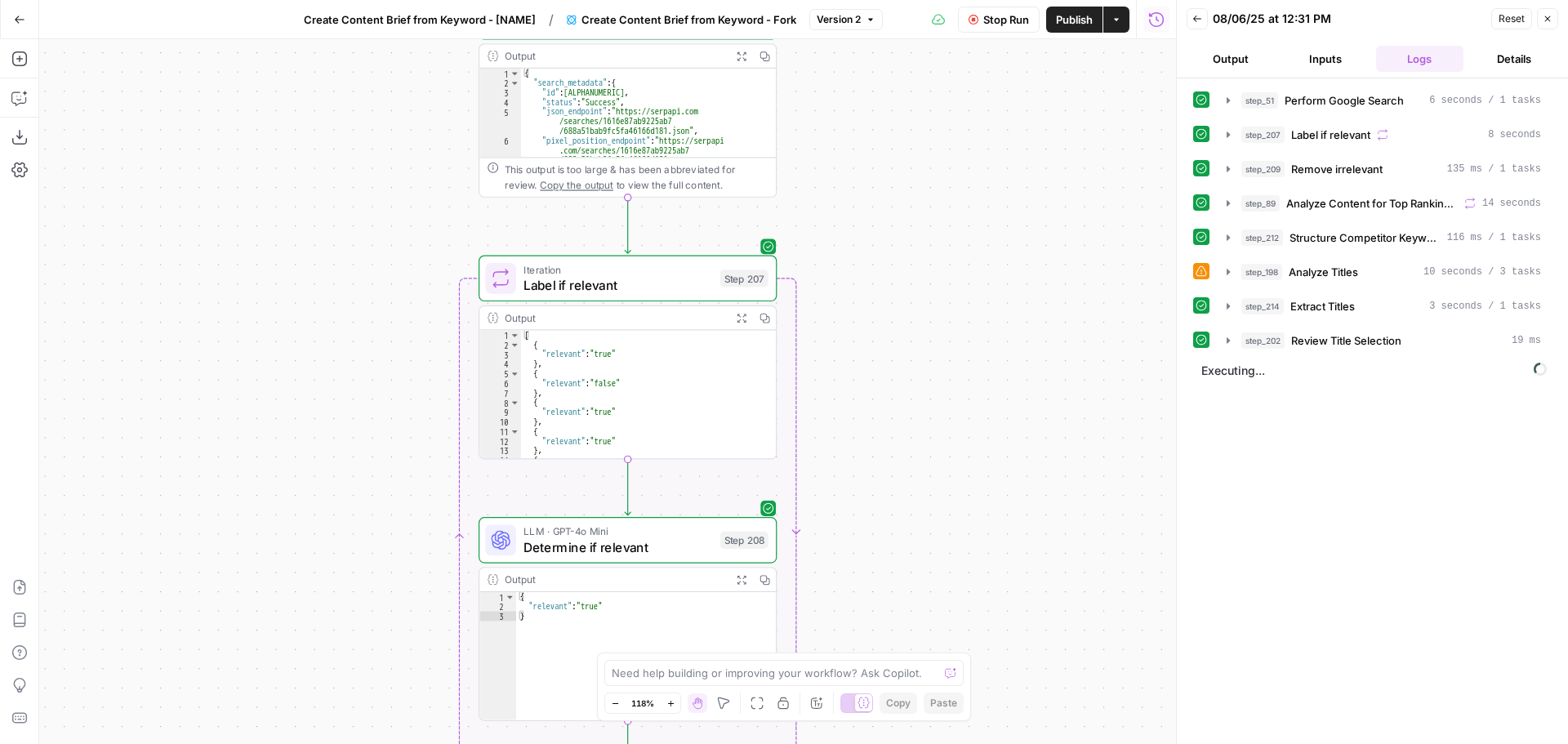click on "Details" at bounding box center (1514, 59) 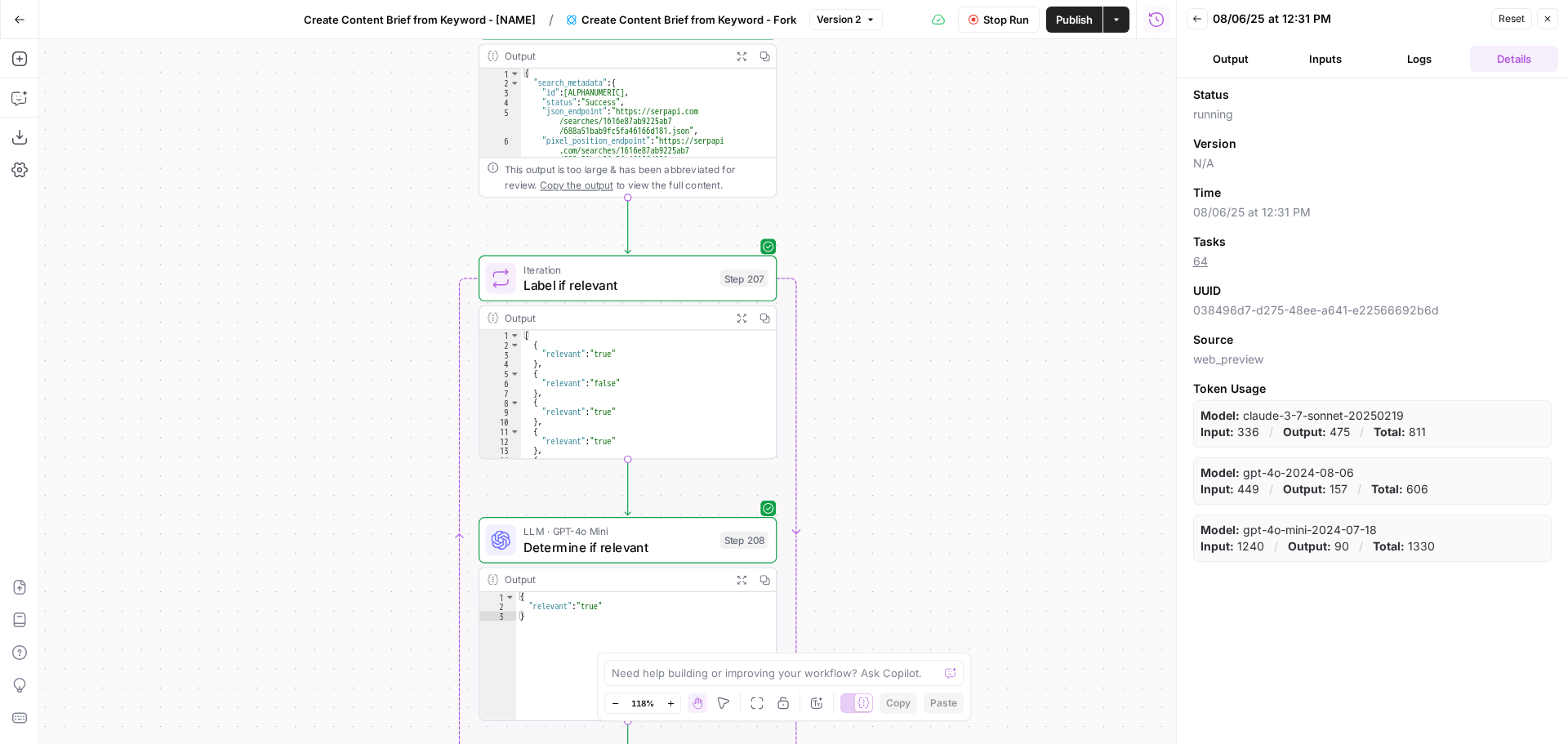 click on "Logs" at bounding box center (1420, 59) 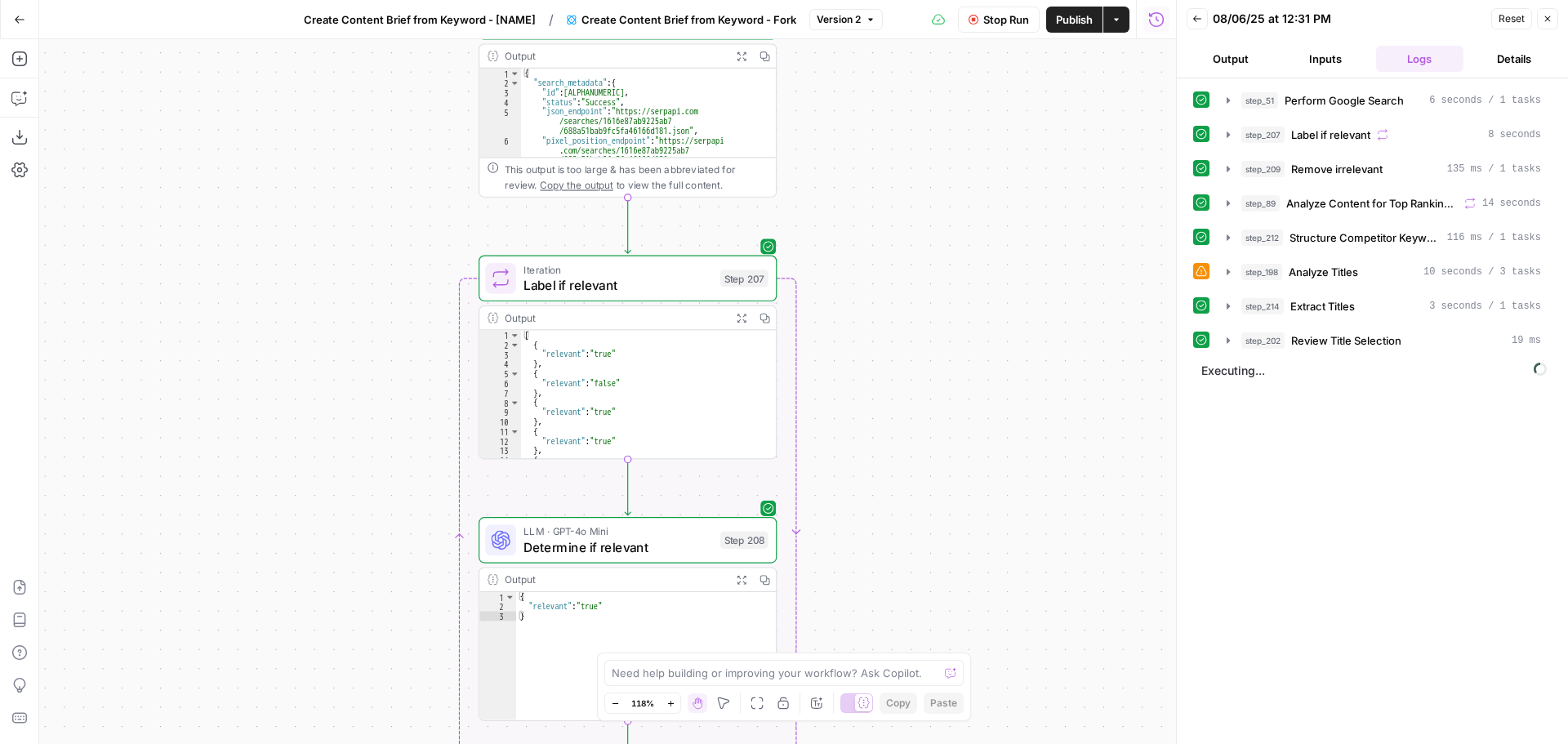 type 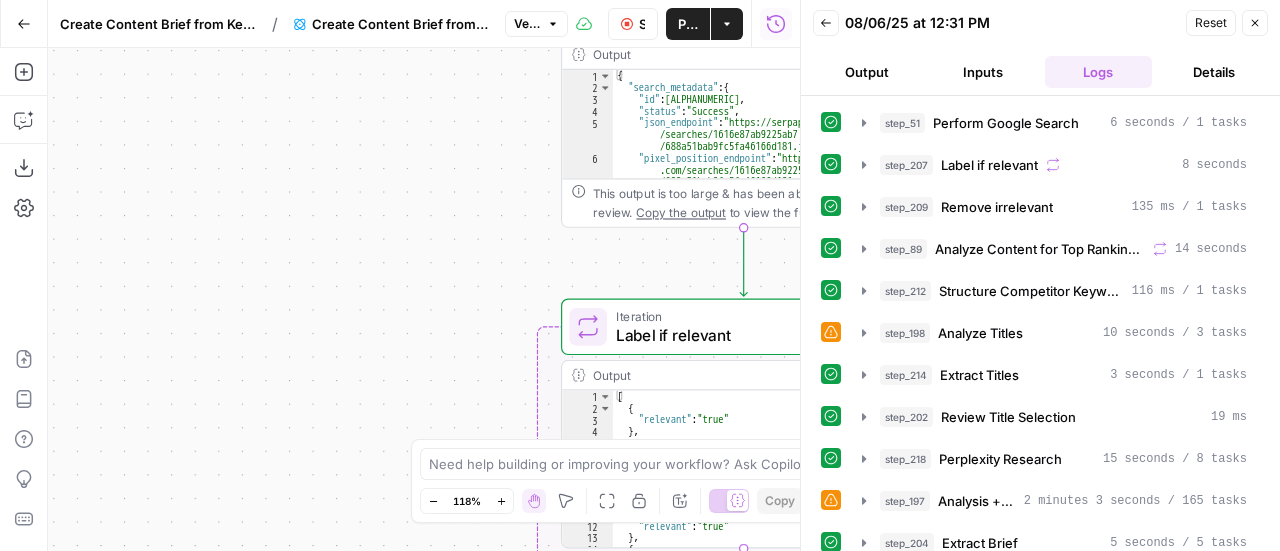 drag, startPoint x: 448, startPoint y: 257, endPoint x: 414, endPoint y: 233, distance: 41.617306 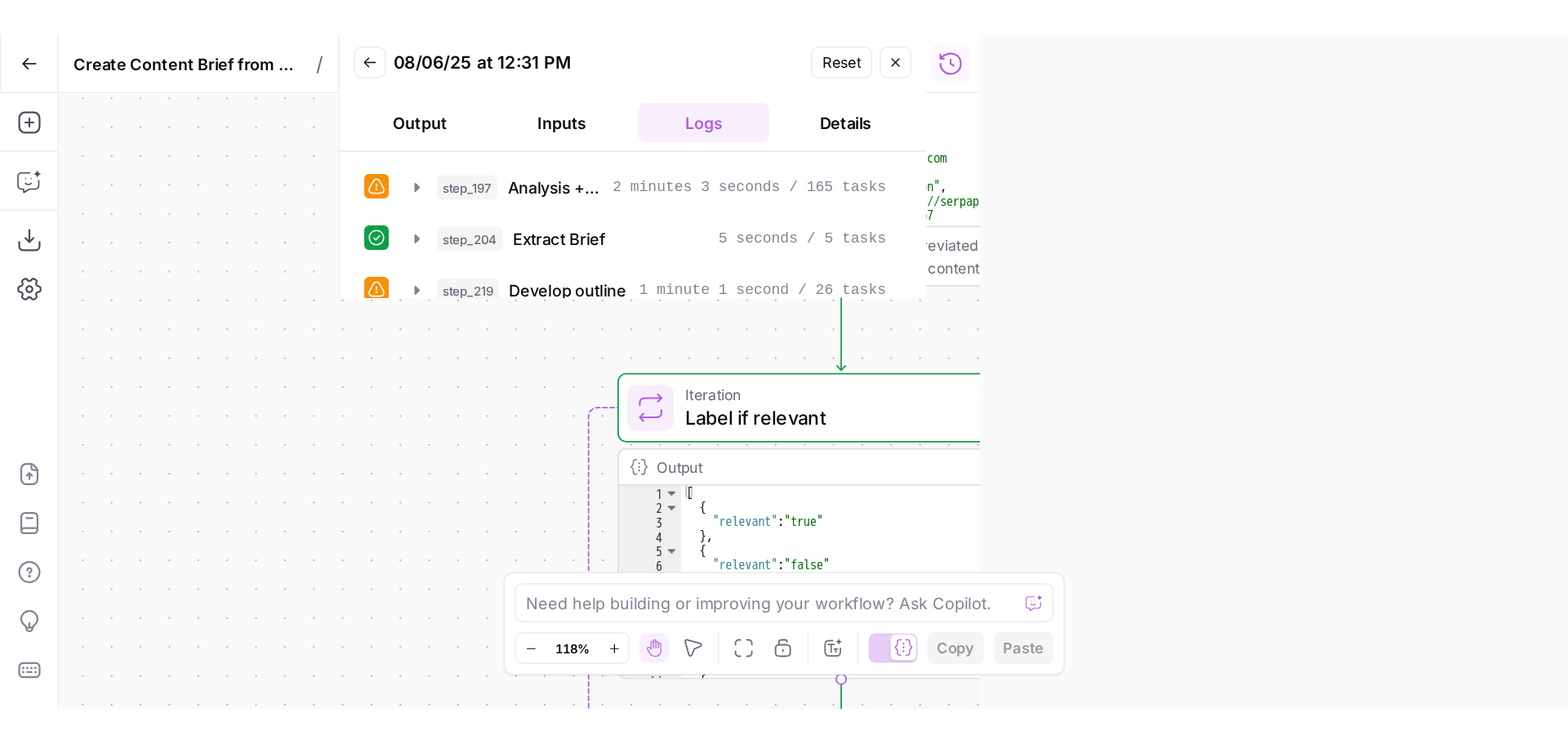 scroll, scrollTop: 268, scrollLeft: 0, axis: vertical 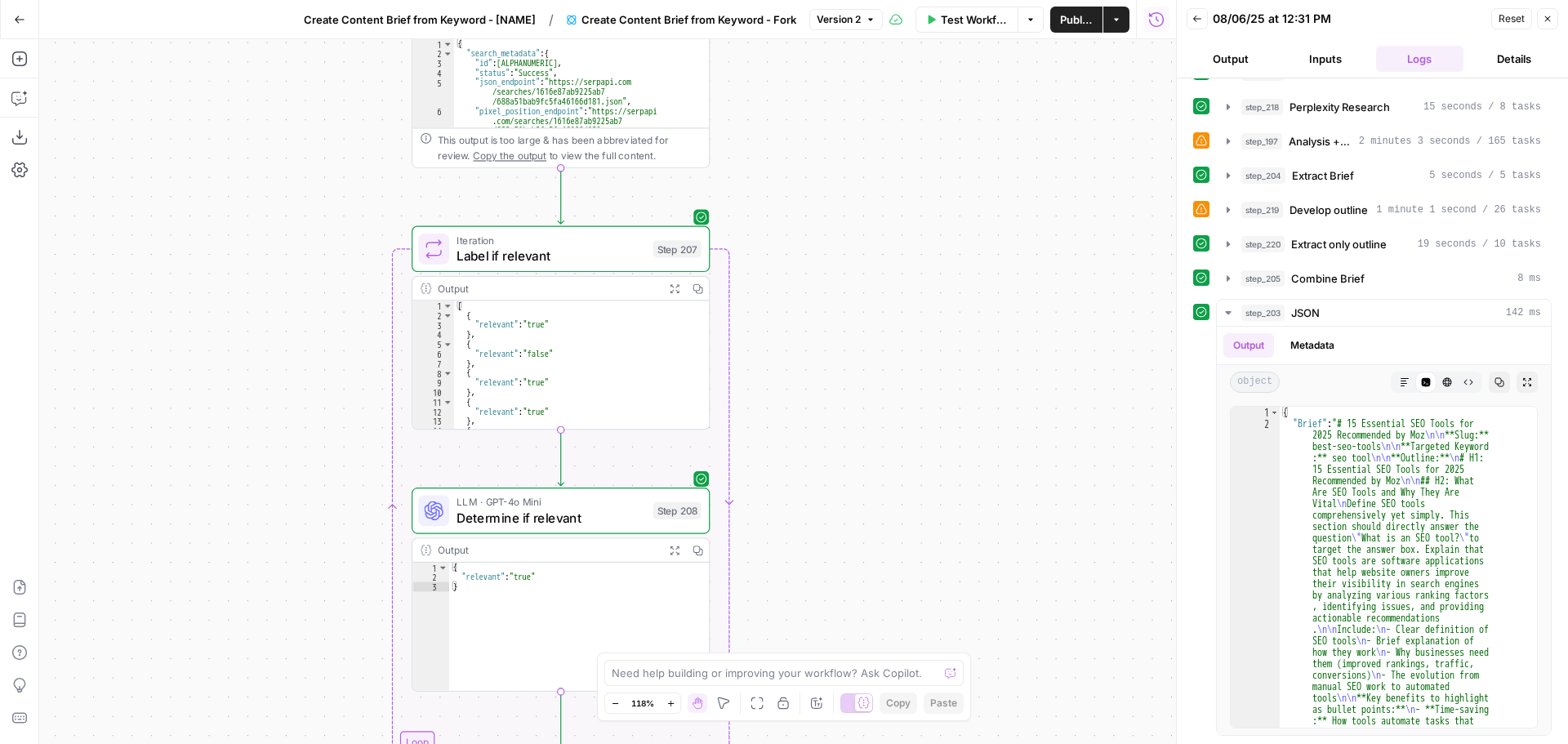 click on "Details" at bounding box center [1514, 59] 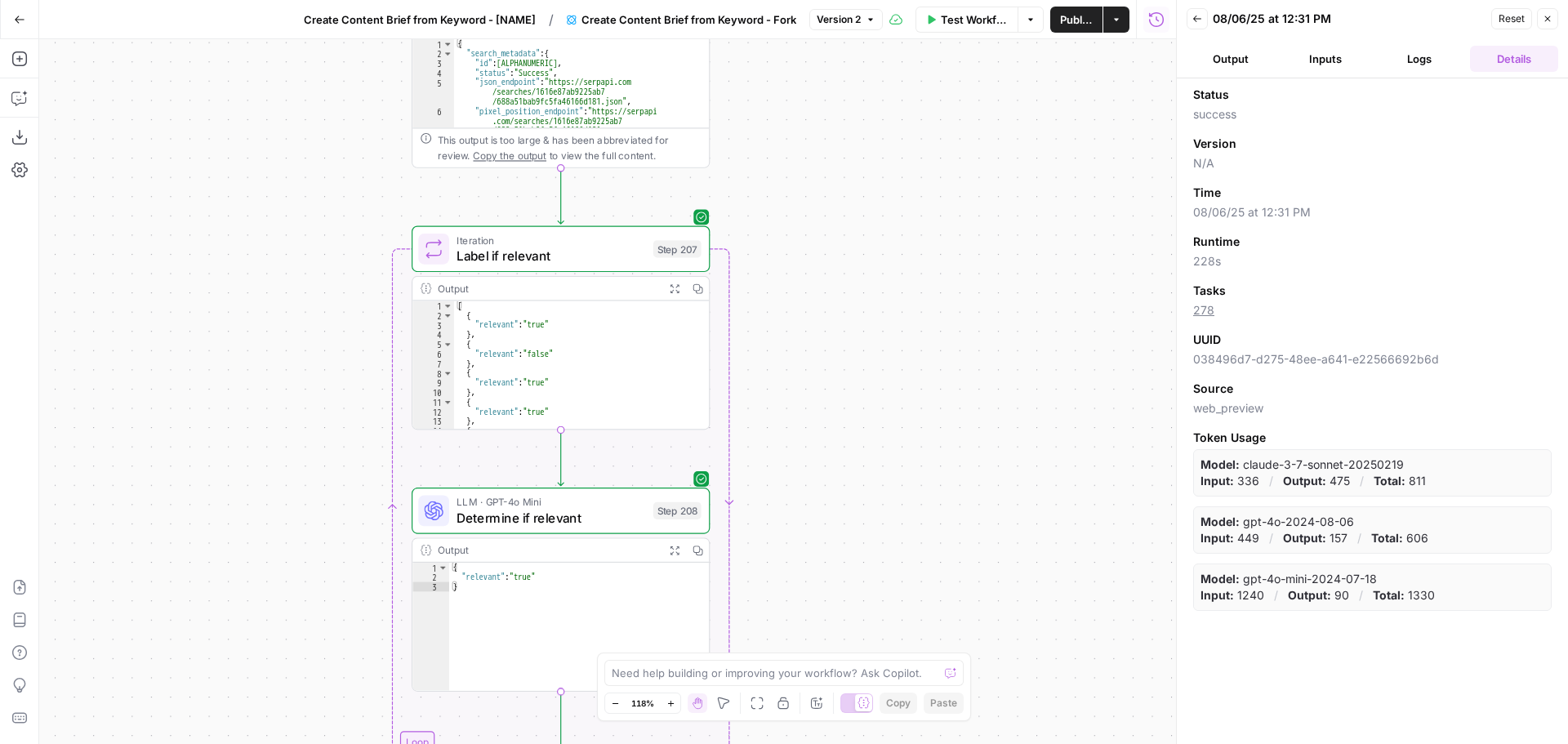 scroll, scrollTop: 0, scrollLeft: 0, axis: both 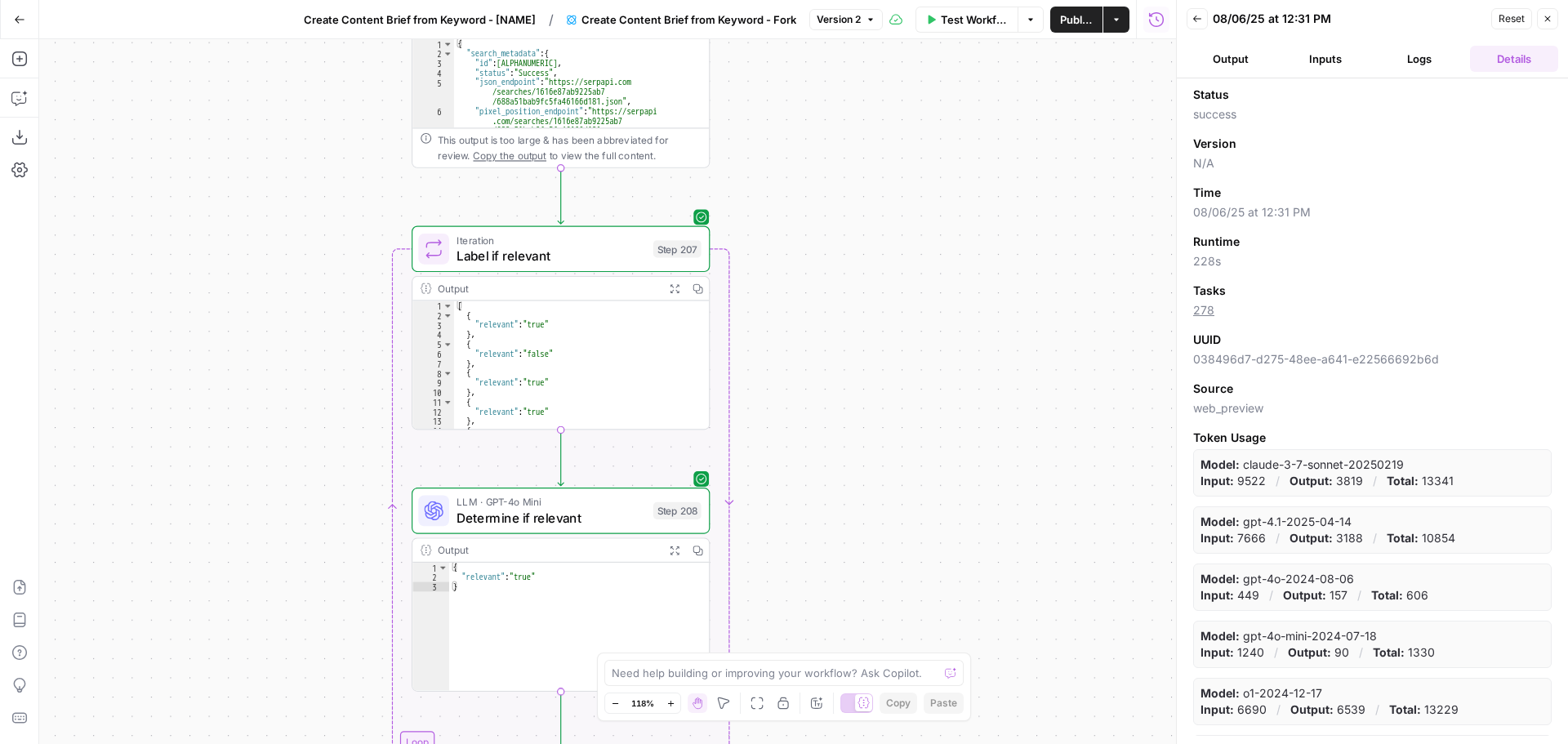 click on "Output" at bounding box center [1231, 59] 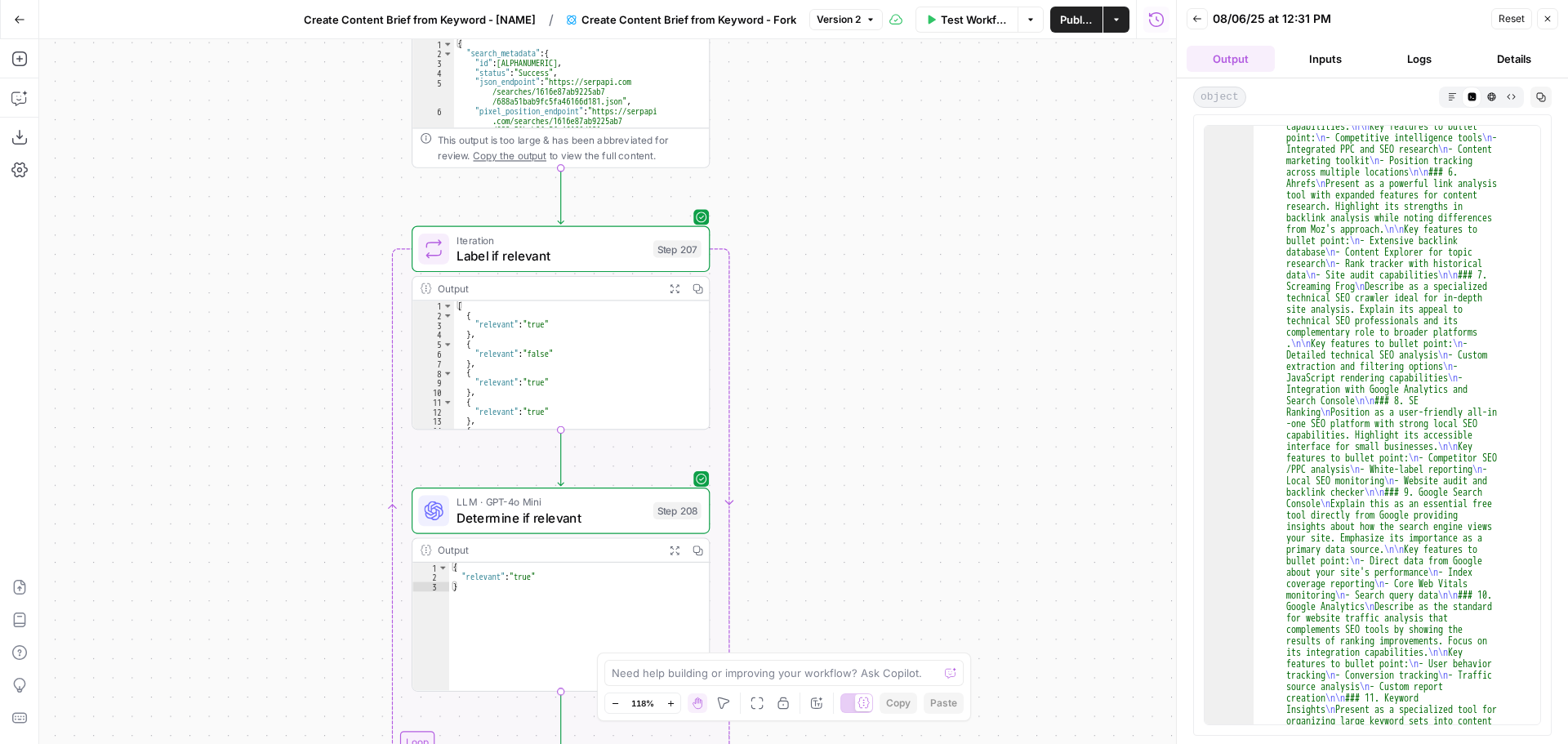 scroll, scrollTop: 296, scrollLeft: 0, axis: vertical 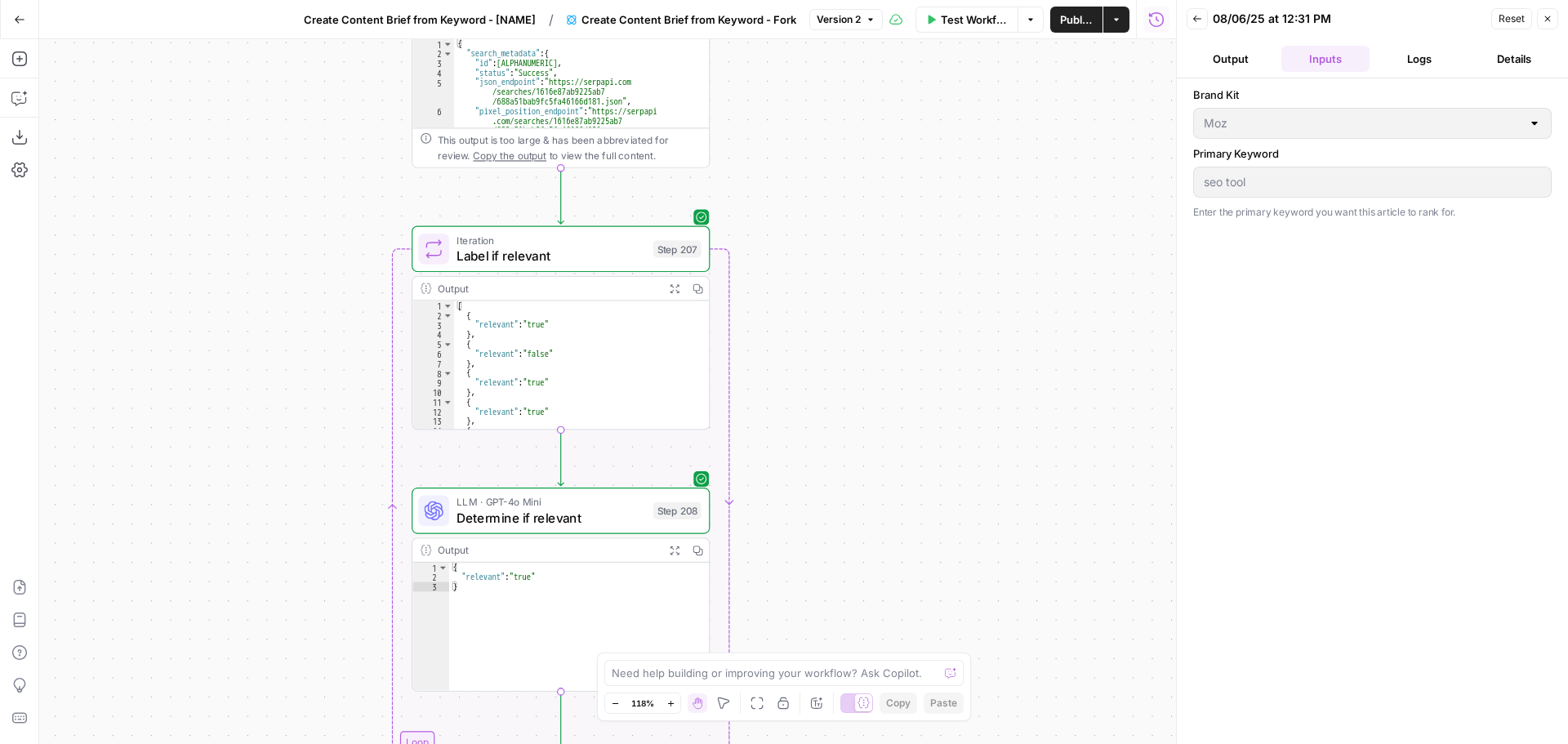 click on "Logs" at bounding box center [1420, 59] 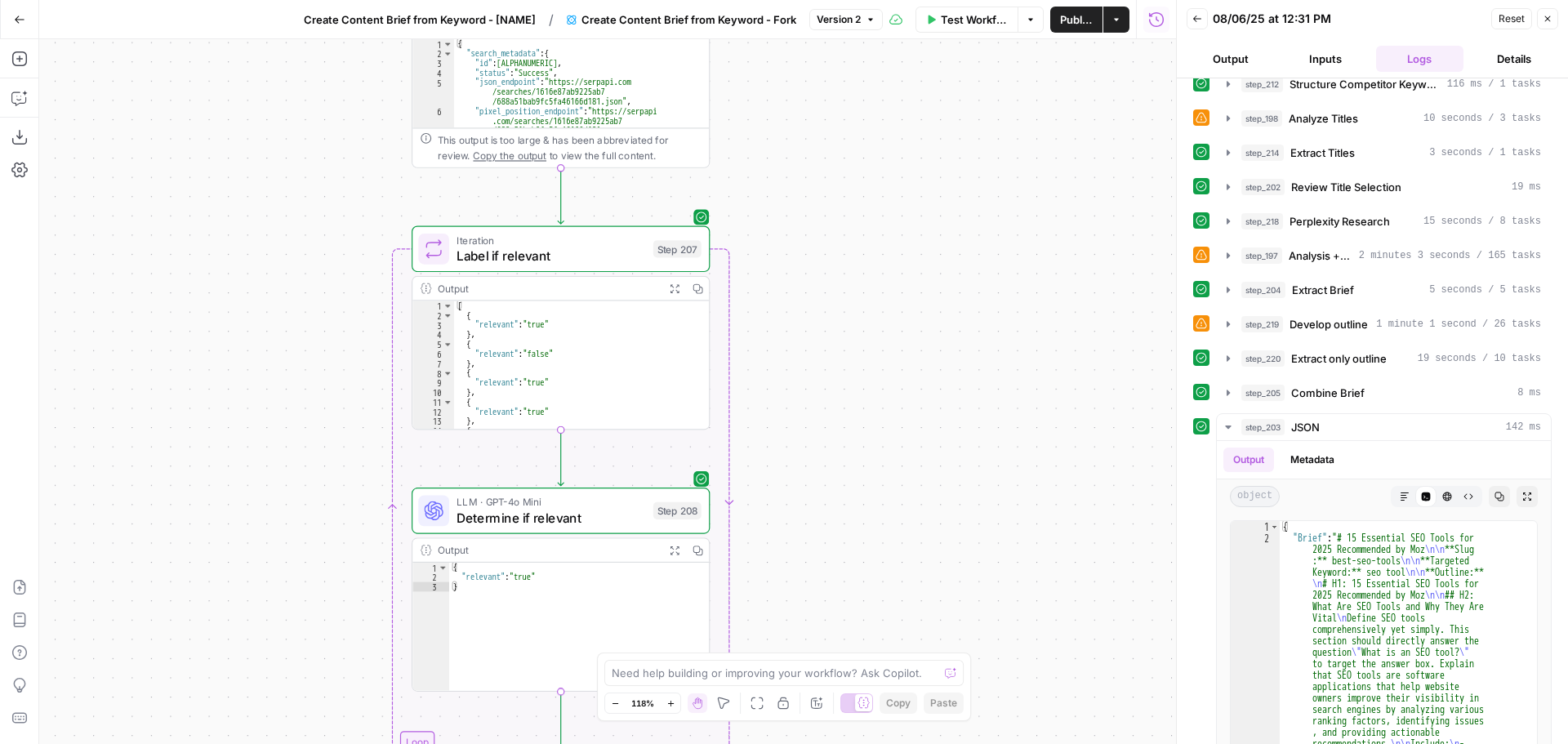 scroll, scrollTop: 268, scrollLeft: 0, axis: vertical 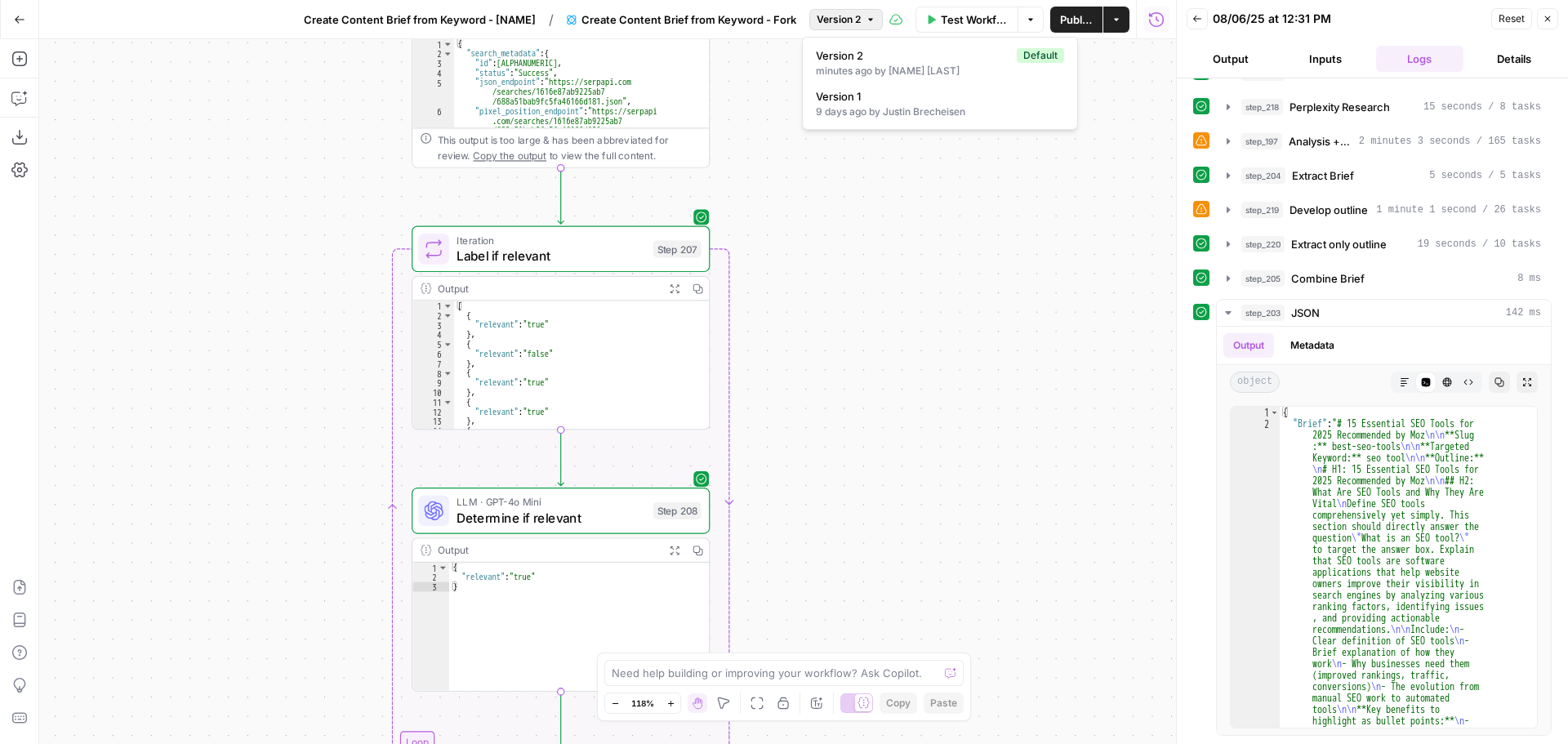 click on "Version 2" at bounding box center [839, 20] 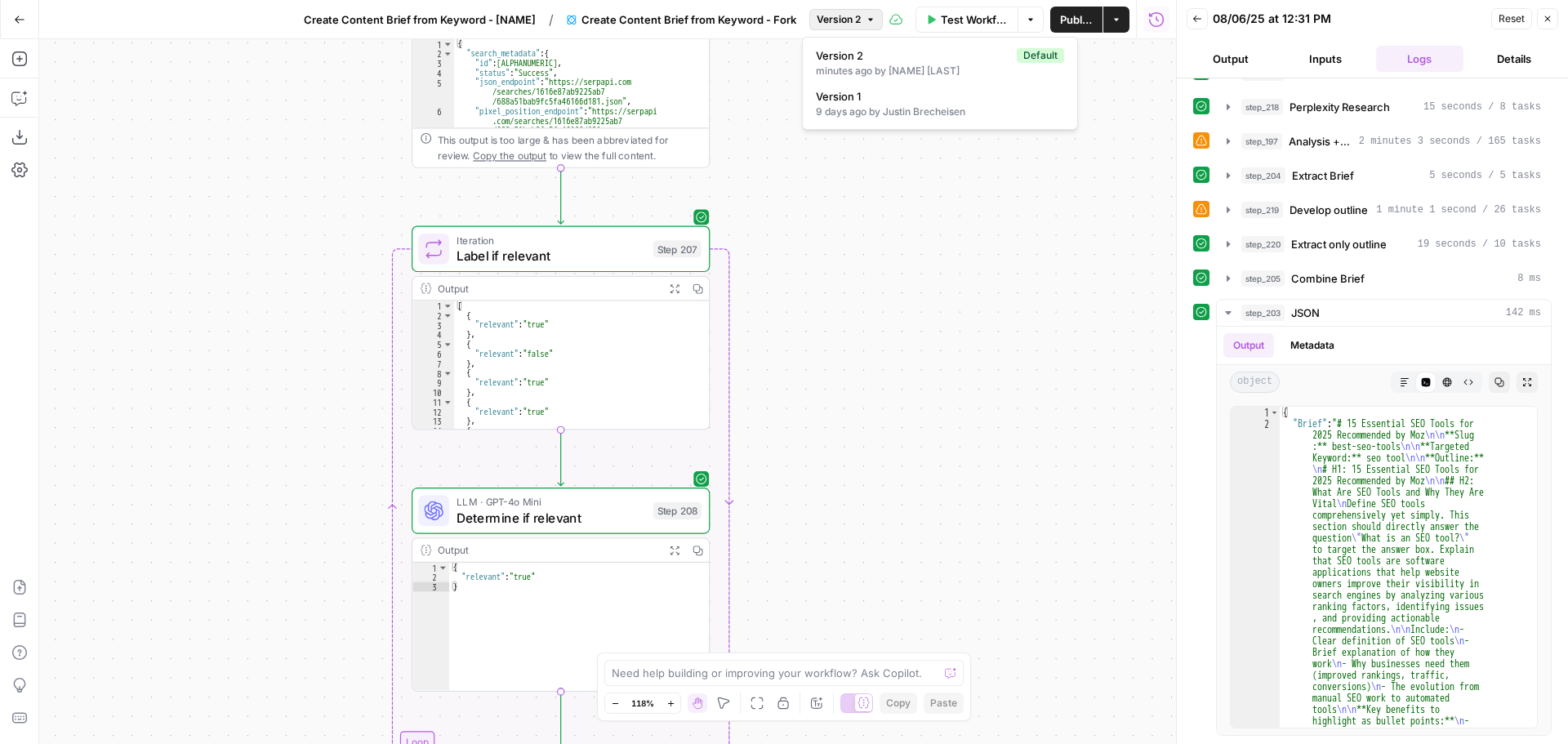 click on "workflow Set Inputs Inputs Google Search Perform Google Search Step 51 Output Expand Output Copy 1 2 3 4 5 6 {    "search_metadata" :  {      "id" :  "[ID]" ,      "status" :  "Success" ,      "json_endpoint" :  "https://serpapi.com          /searches/[ID]          /[ID].json" ,      "pixel_position_endpoint" :  "https://serpapi          .com/searches/[ID]          /[ID]          .json_with_pixel_position" ,     This output is too large & has been abbreviated for review.   Copy the output   to view the full content. Loop Iteration Label if relevant Step 207 Output Expand Output Copy 1 2 3 4 5 6 7 8 9 10 11 12 13 14 15 [    {      "relevant" :  "true"    } ,    {      "relevant" :  "false"    } ,    {      "relevant" :  "true"    } ,    {      "relevant" :  "true"    } ,    {      "relevant" :  "true"     LLM · GPT-4o Mini Determine if relevant Step 208 Output Expand Output Copy 1 2" at bounding box center (608, 391) 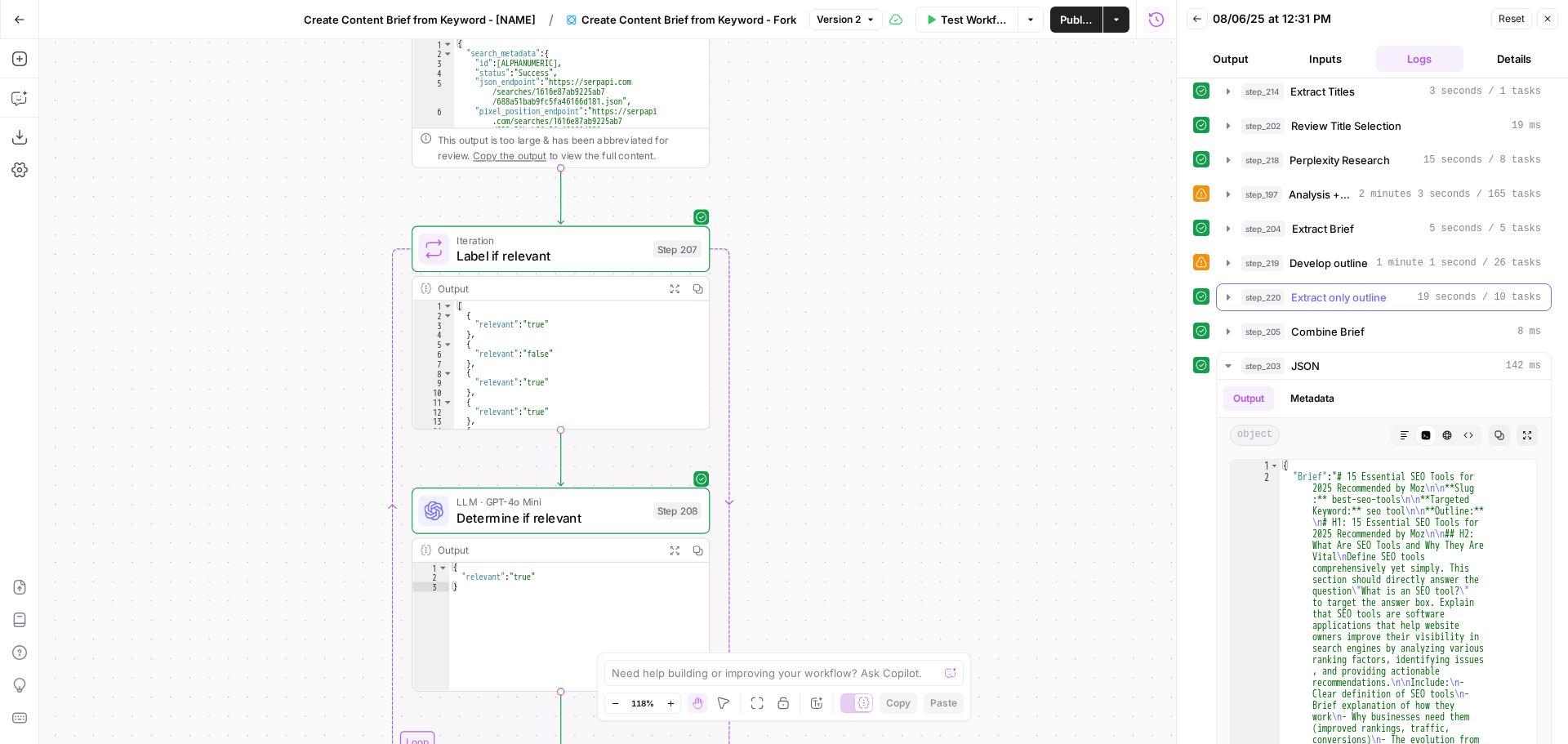 scroll, scrollTop: 186, scrollLeft: 0, axis: vertical 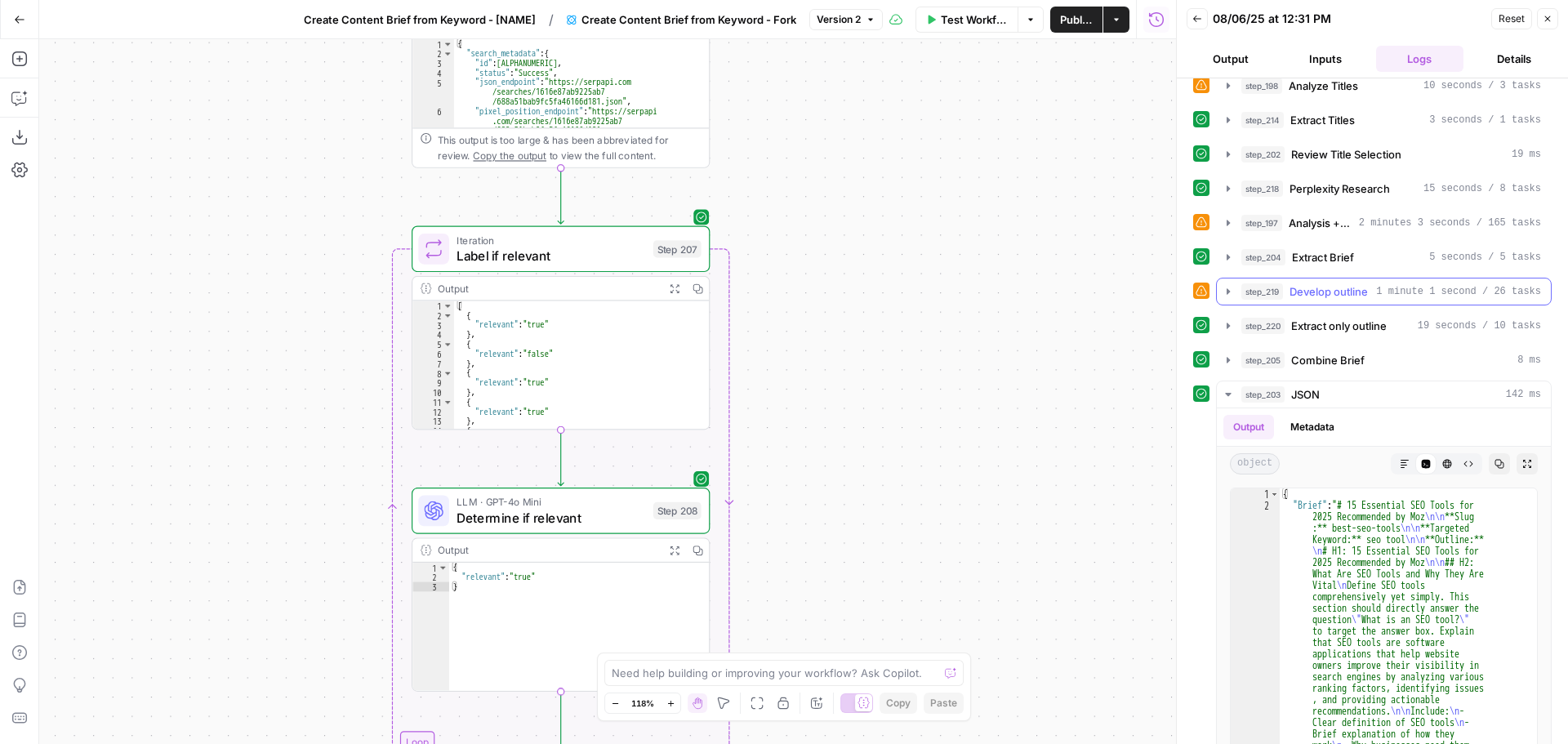 click 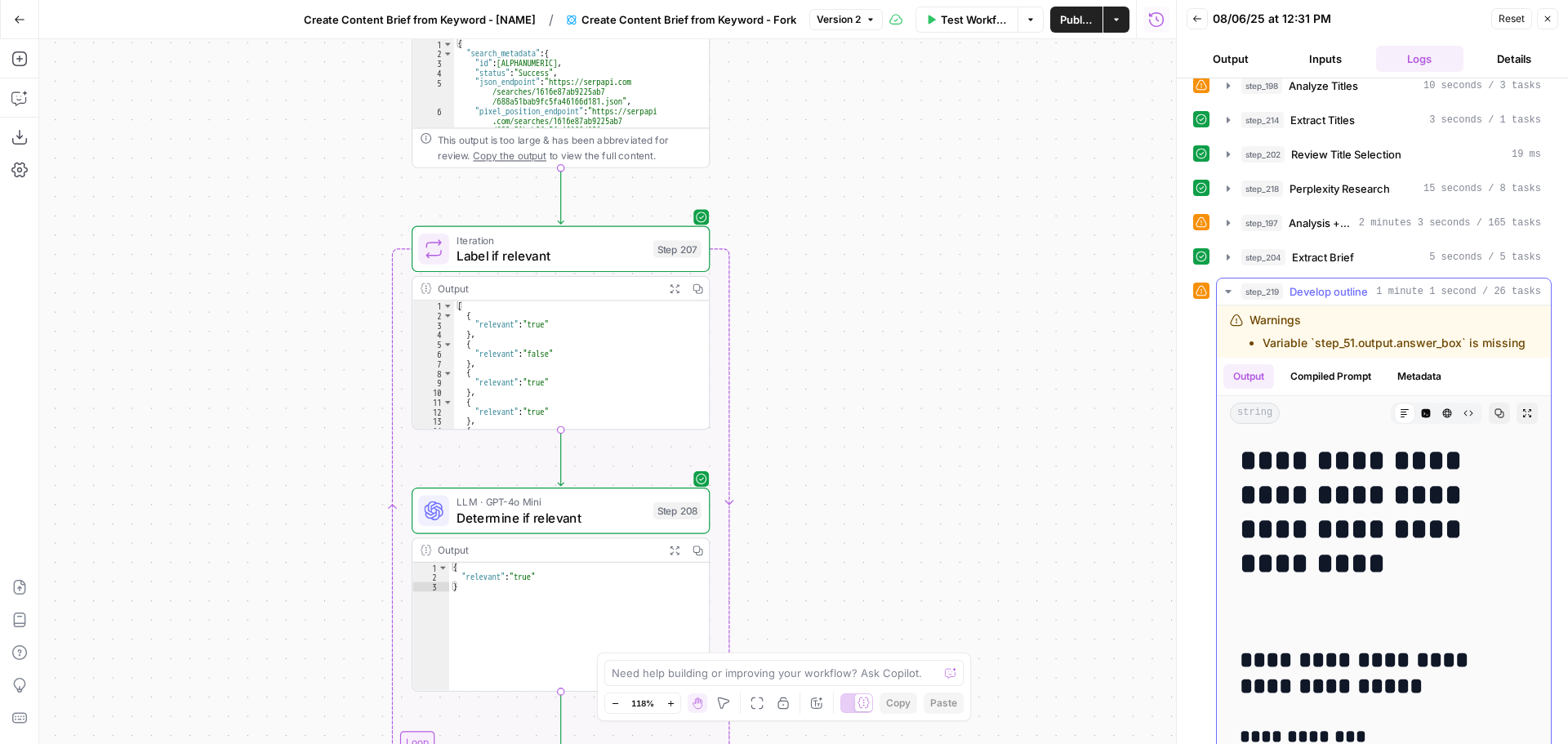 click 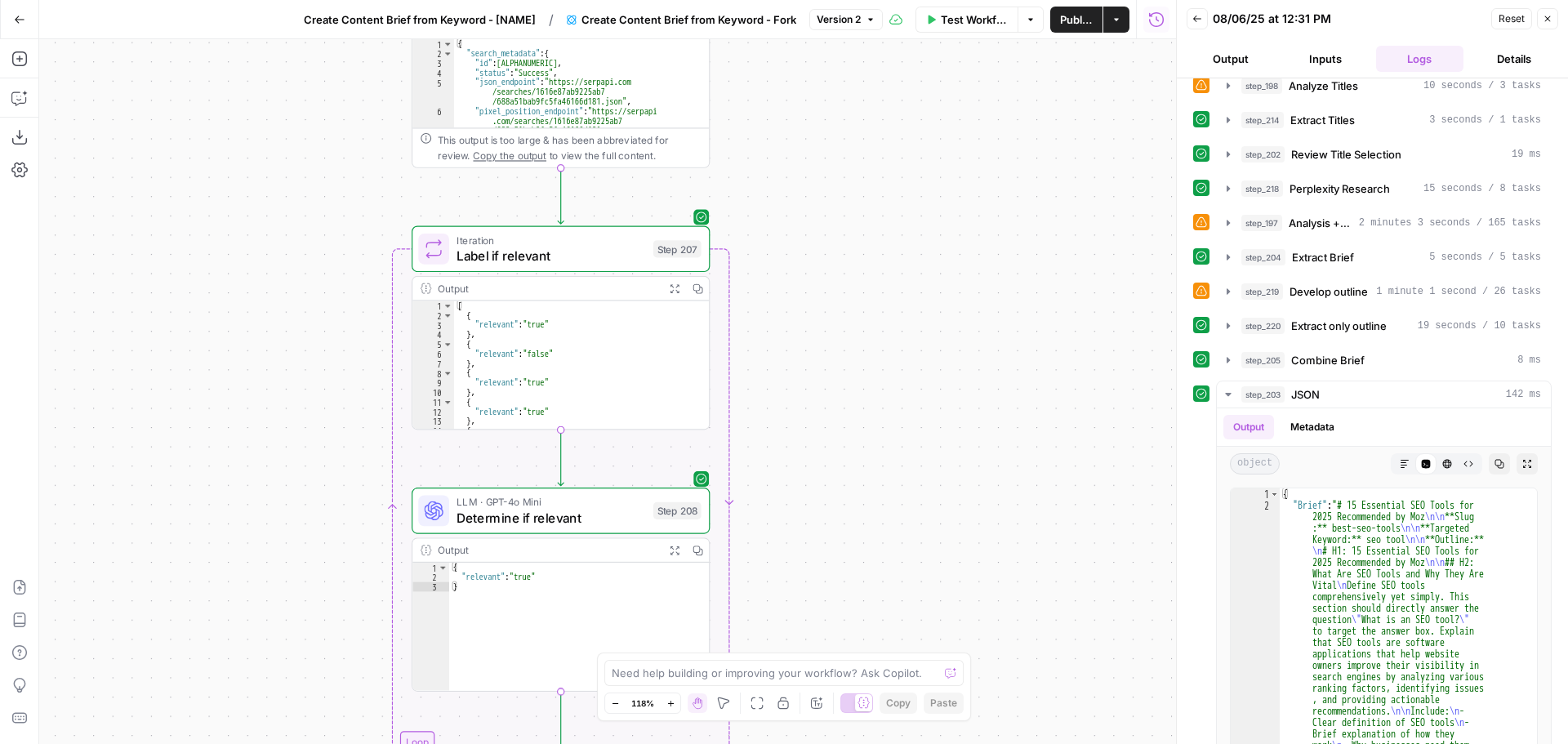 click 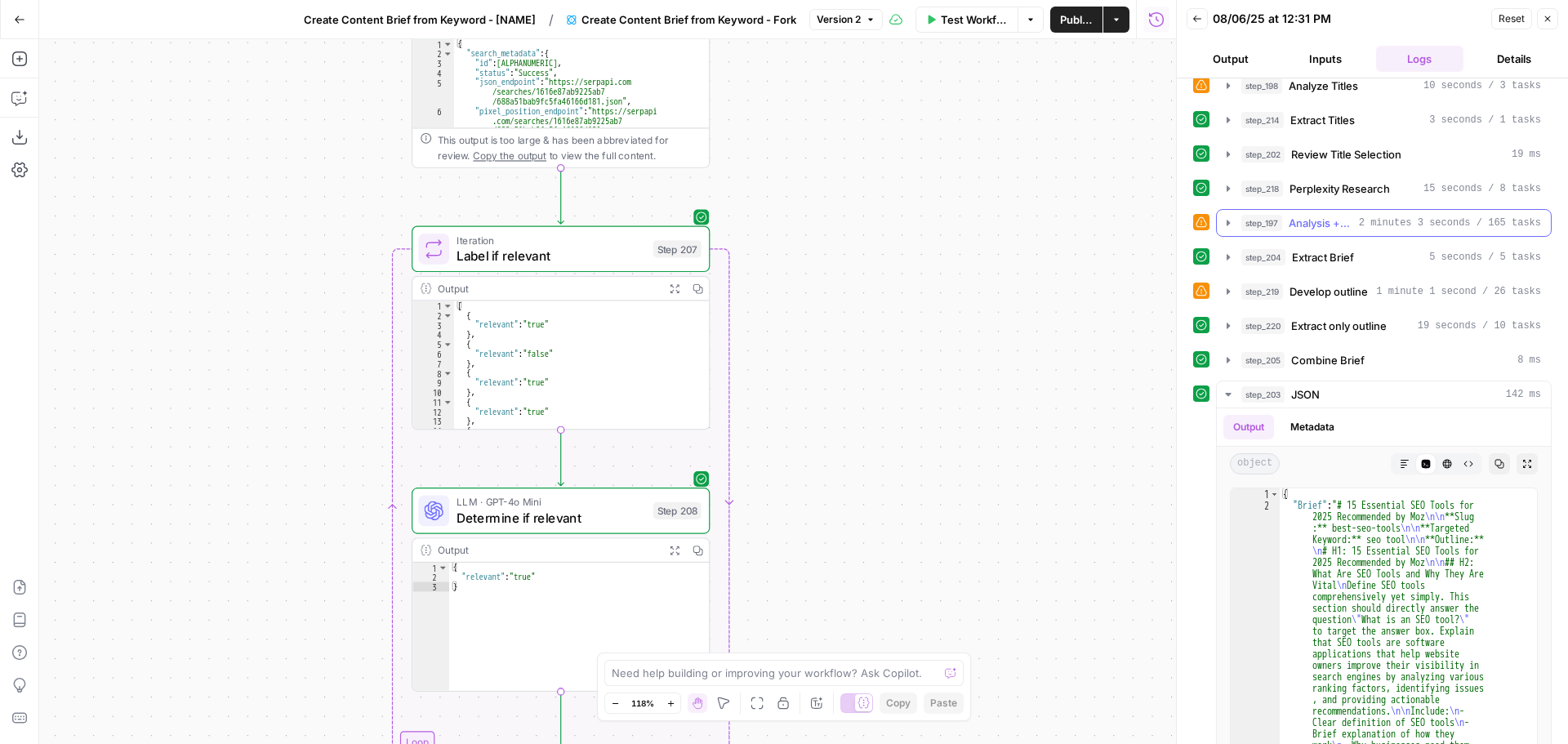 click on "step_197 Analysis + Outline 2 minutes 3 seconds / 165 tasks" at bounding box center (1383, 223) 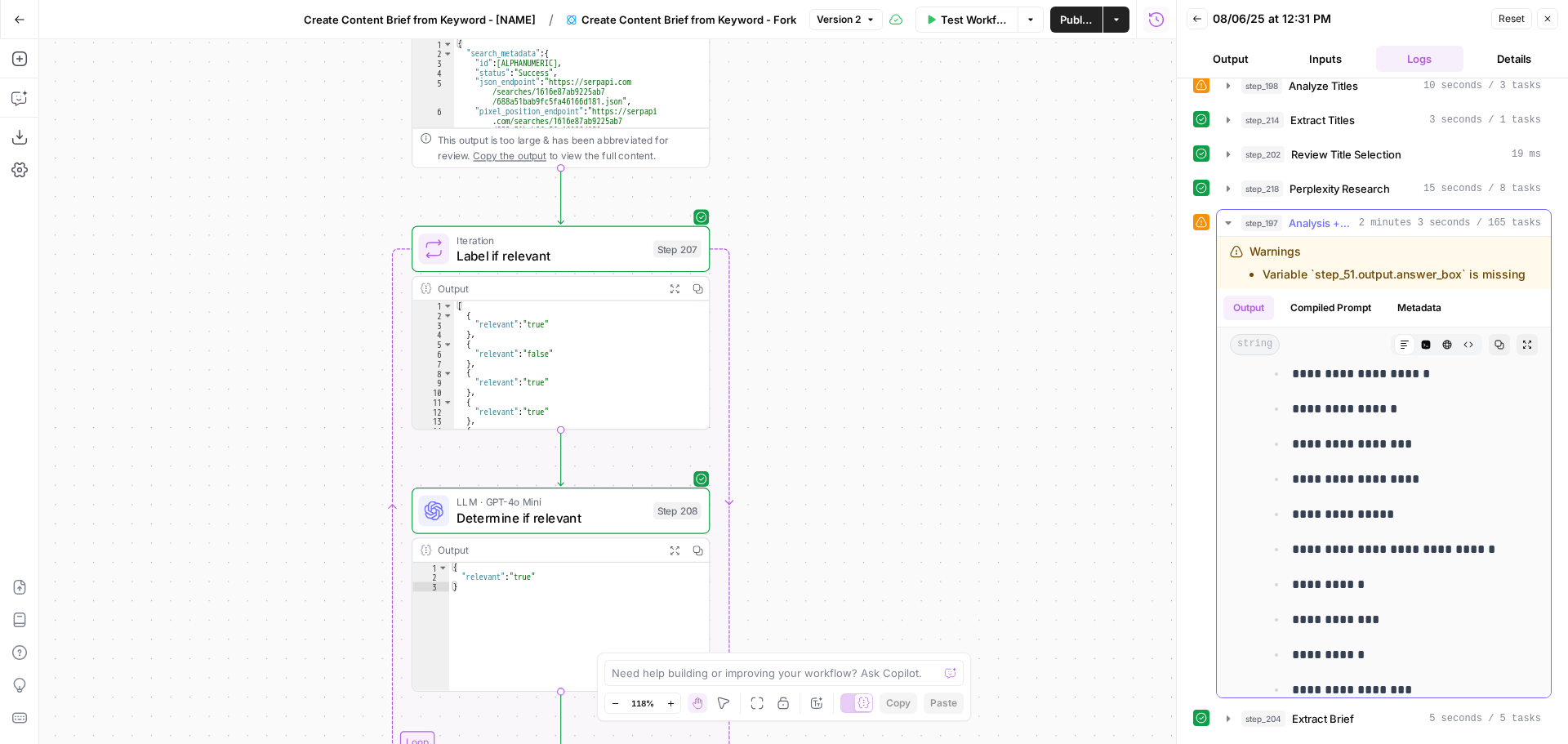 scroll, scrollTop: 2613, scrollLeft: 0, axis: vertical 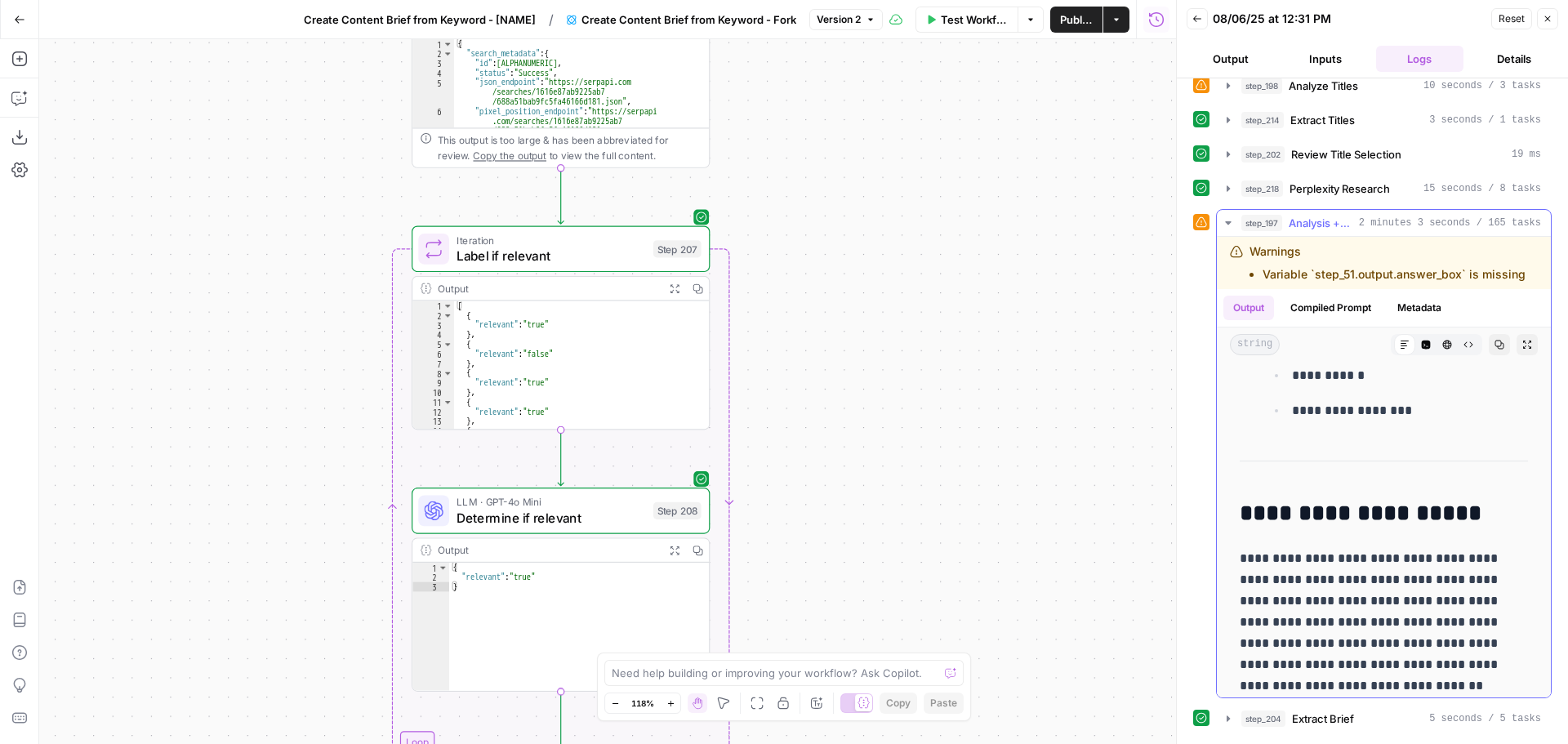 click 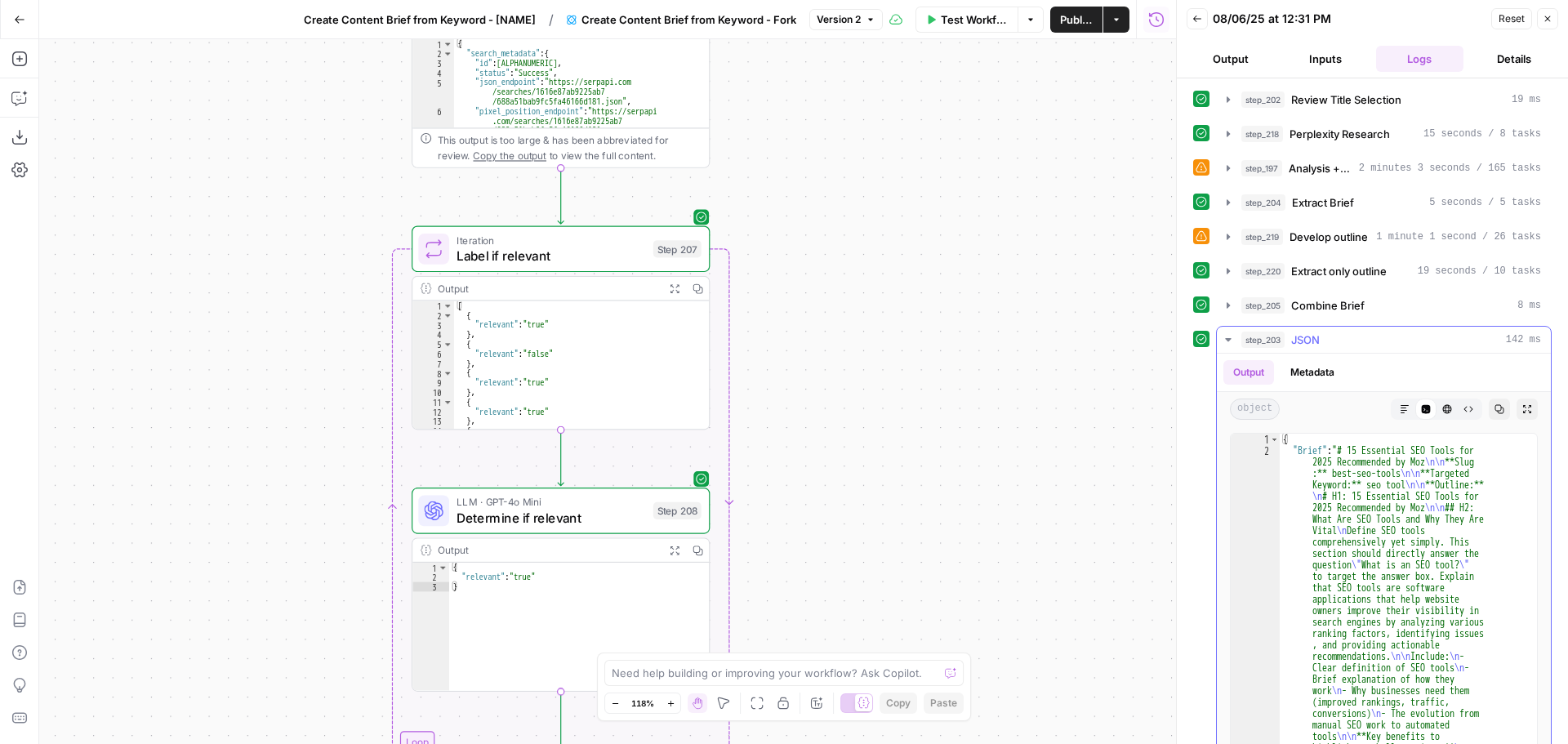 scroll, scrollTop: 268, scrollLeft: 0, axis: vertical 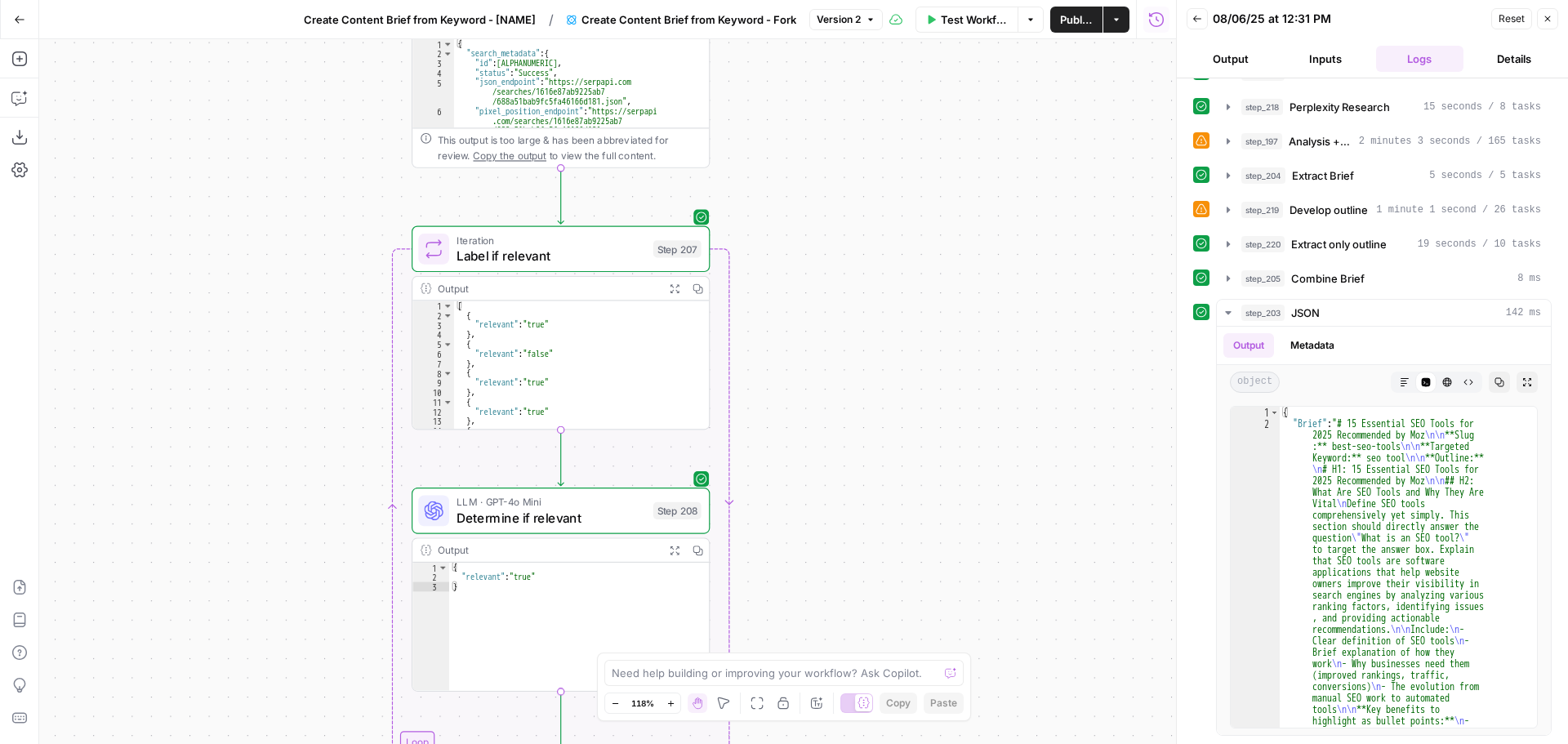 click on "Run History" at bounding box center [1156, 20] 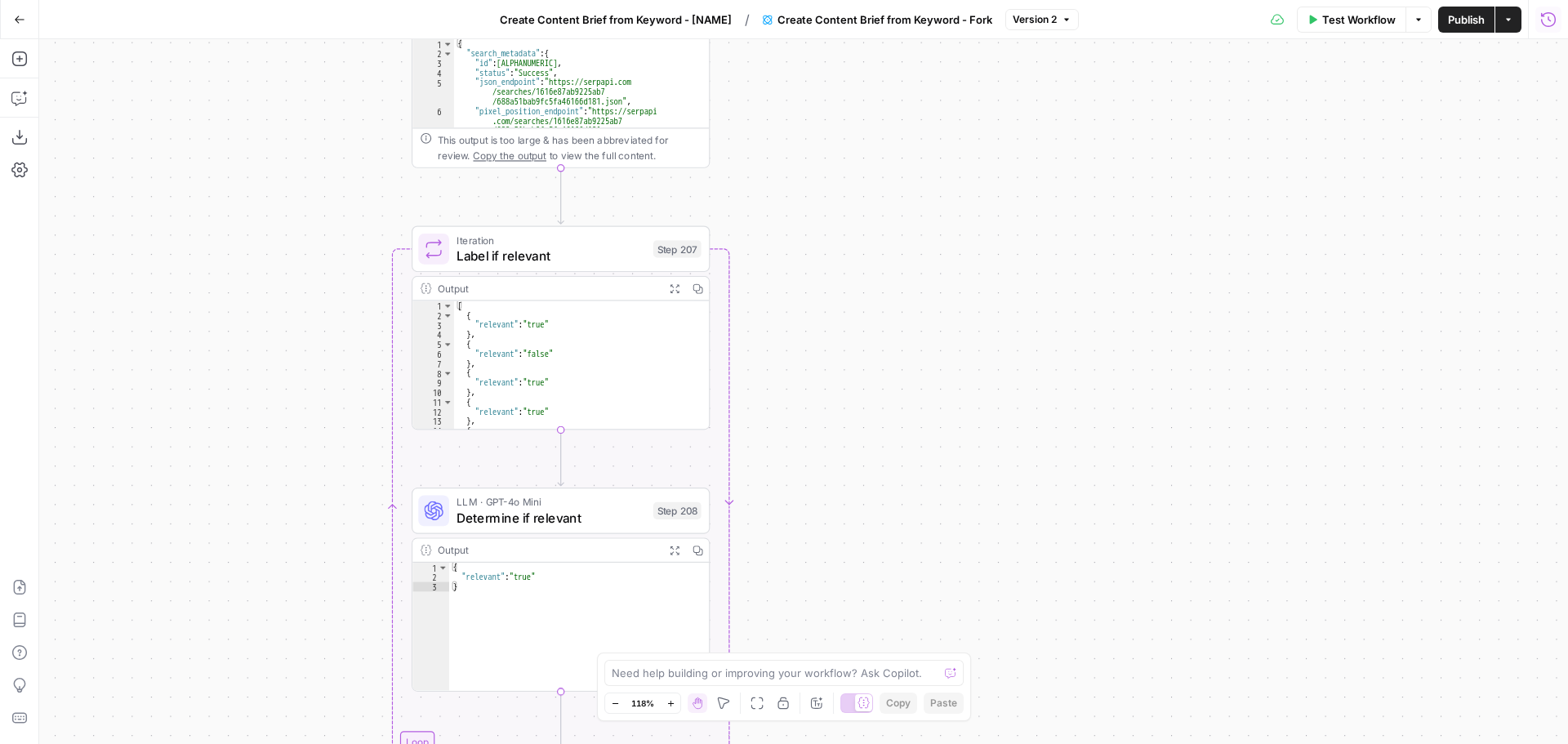 click 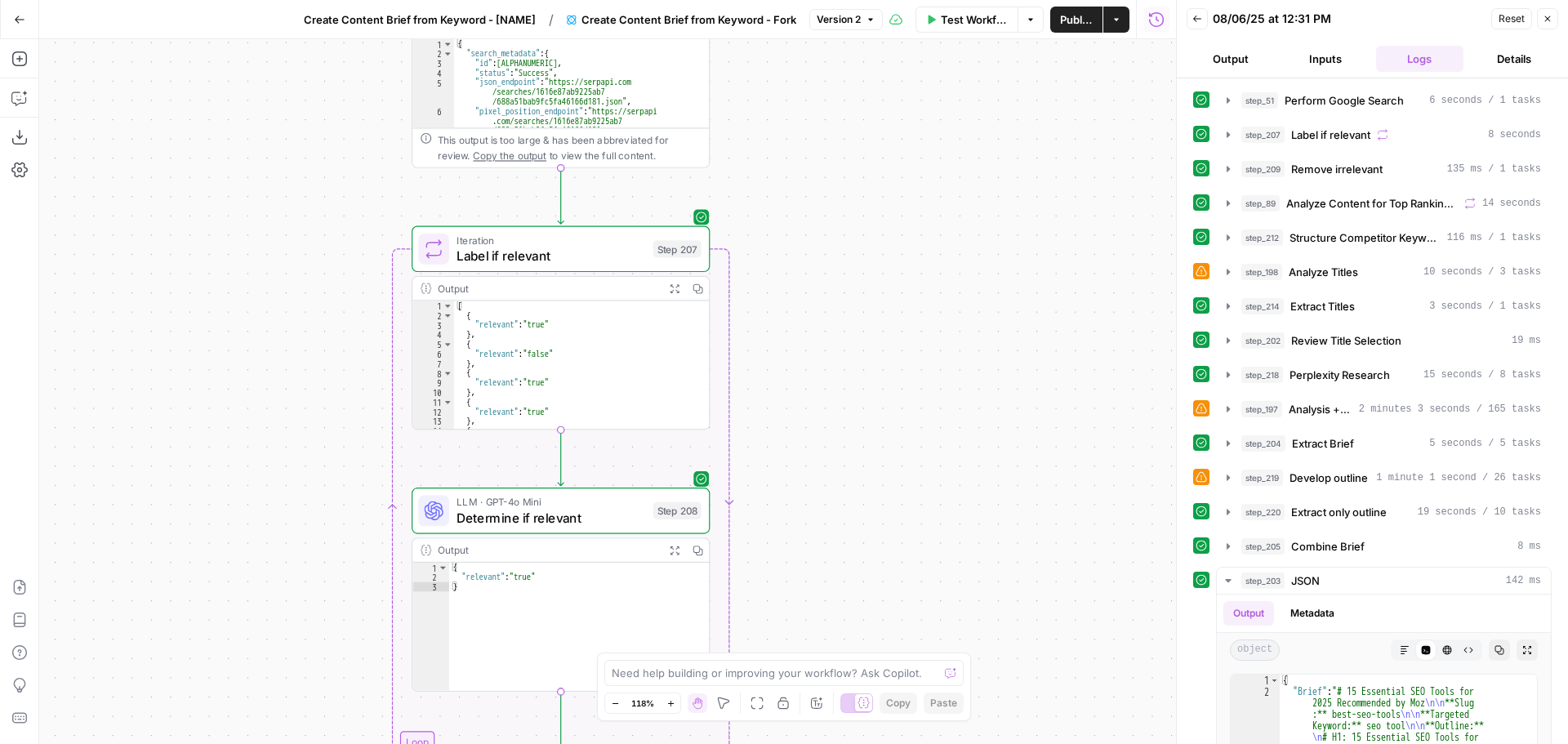click on "Details" at bounding box center [1514, 59] 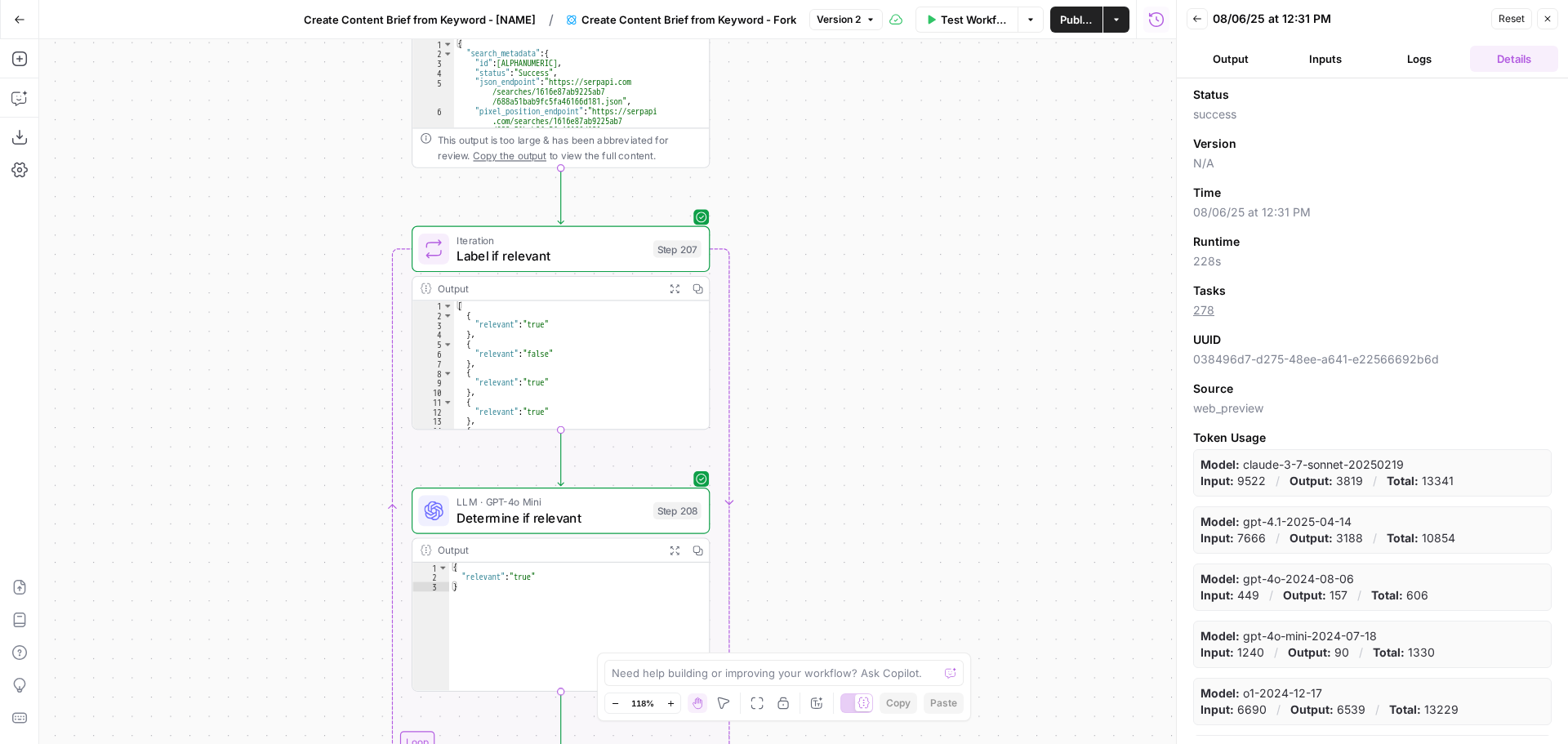 click on "Inputs" at bounding box center (1325, 59) 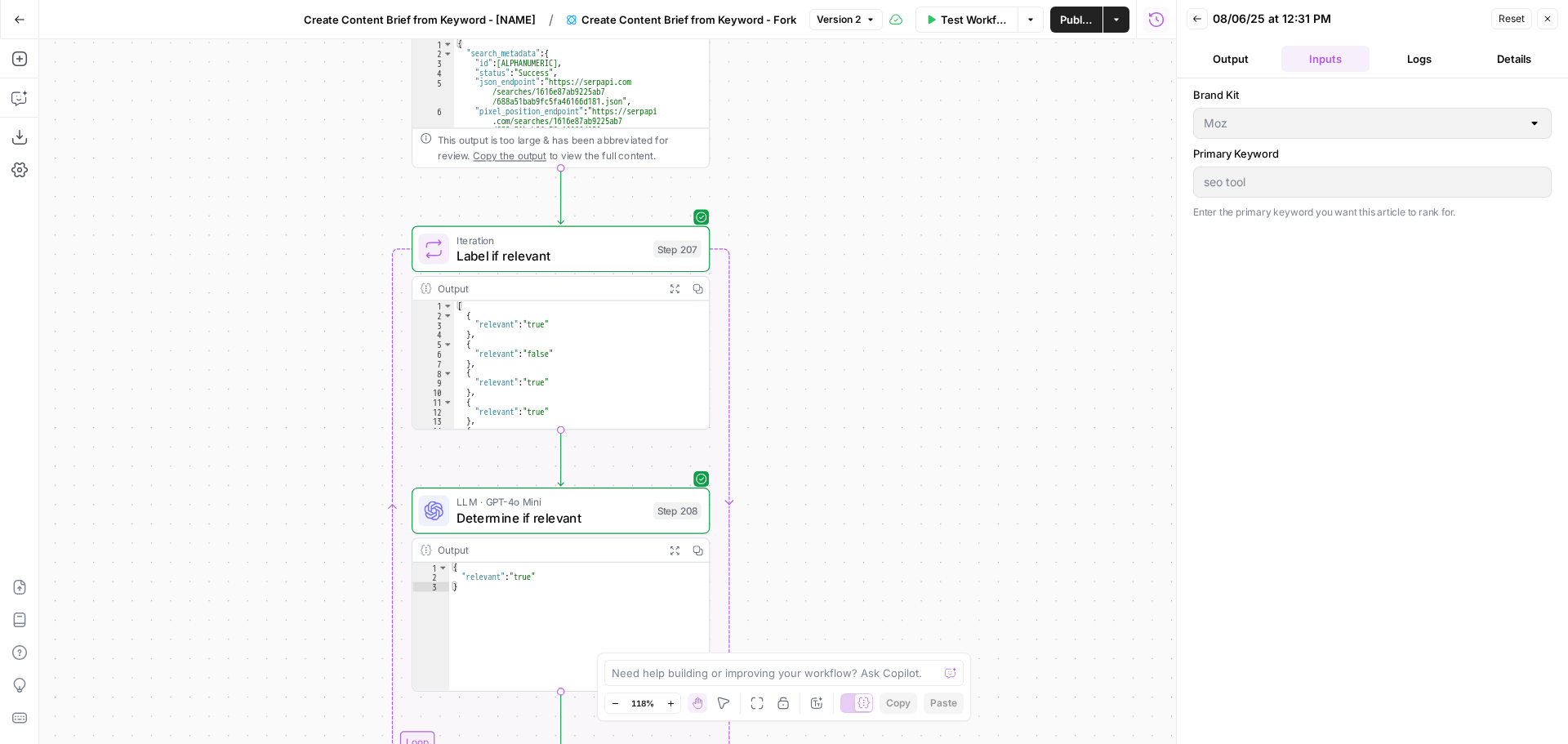 click on "Output" at bounding box center [1231, 59] 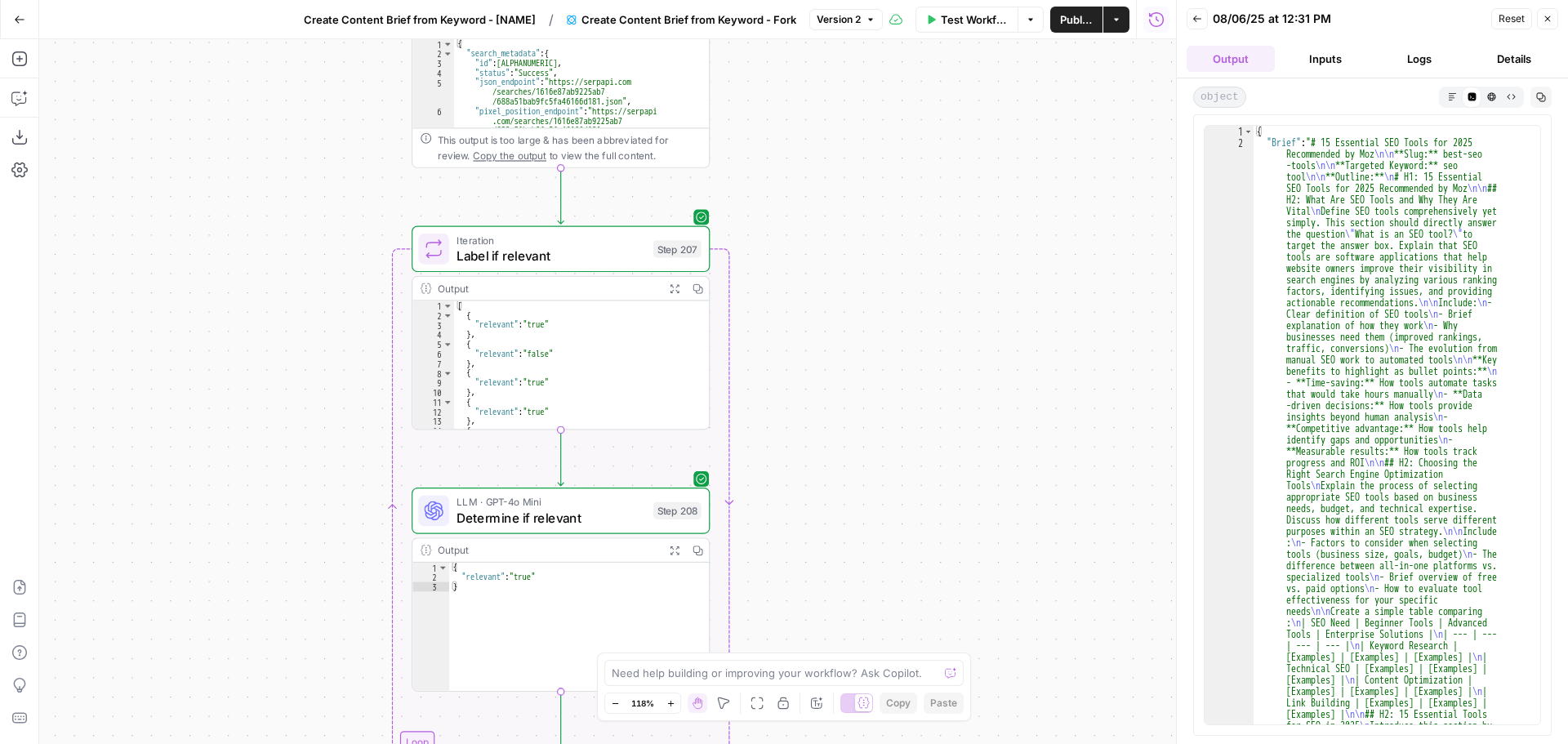click 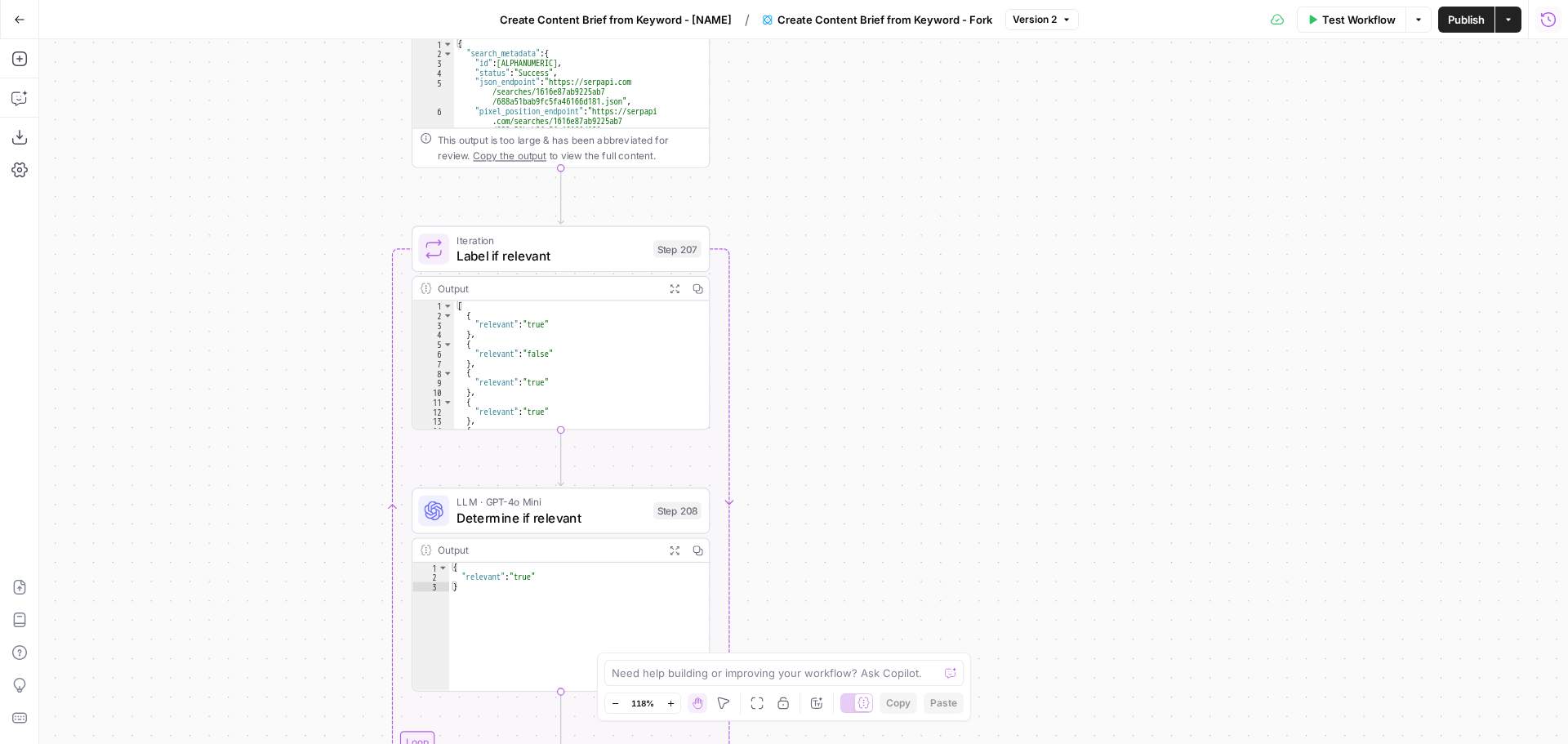 click 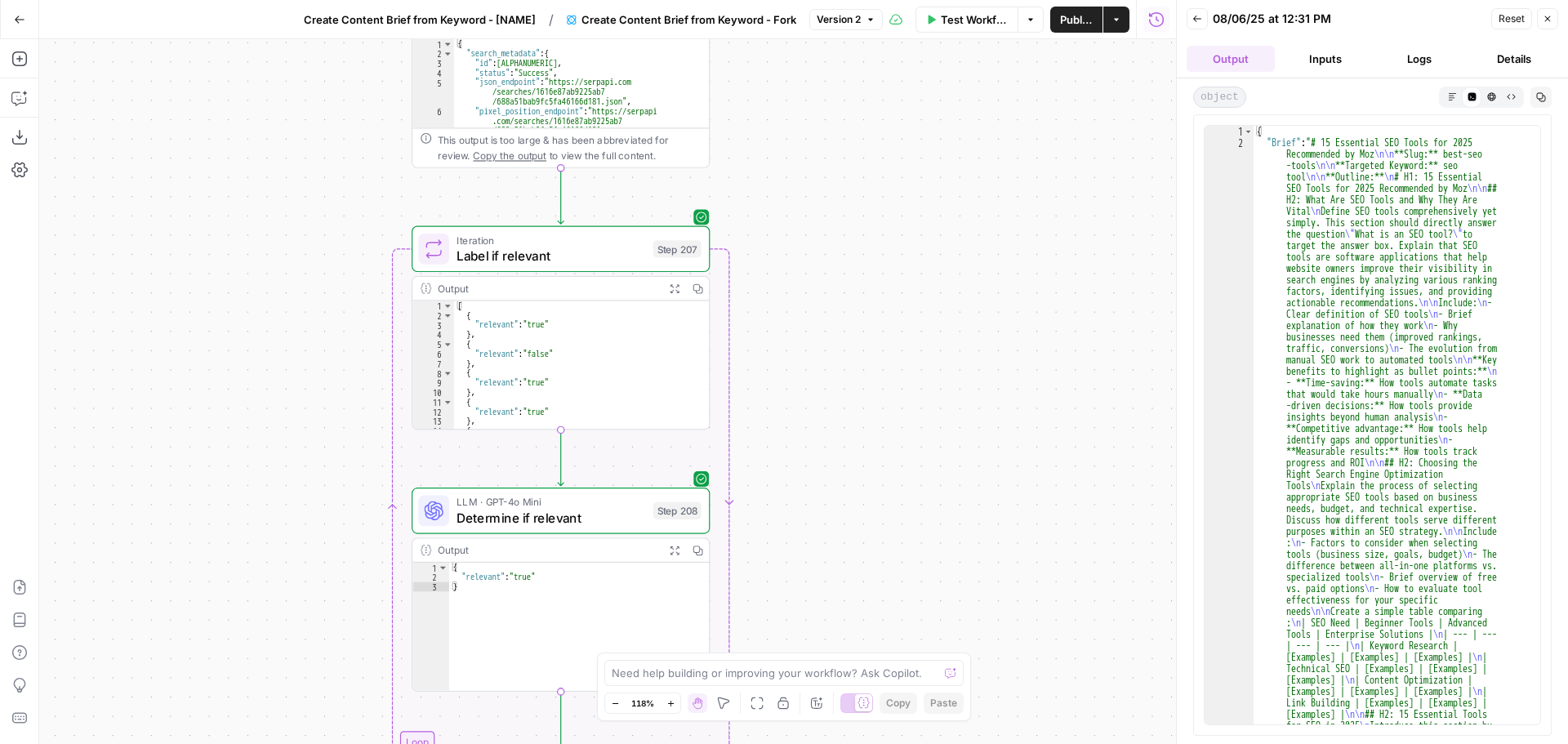 click on "Logs" at bounding box center (1420, 59) 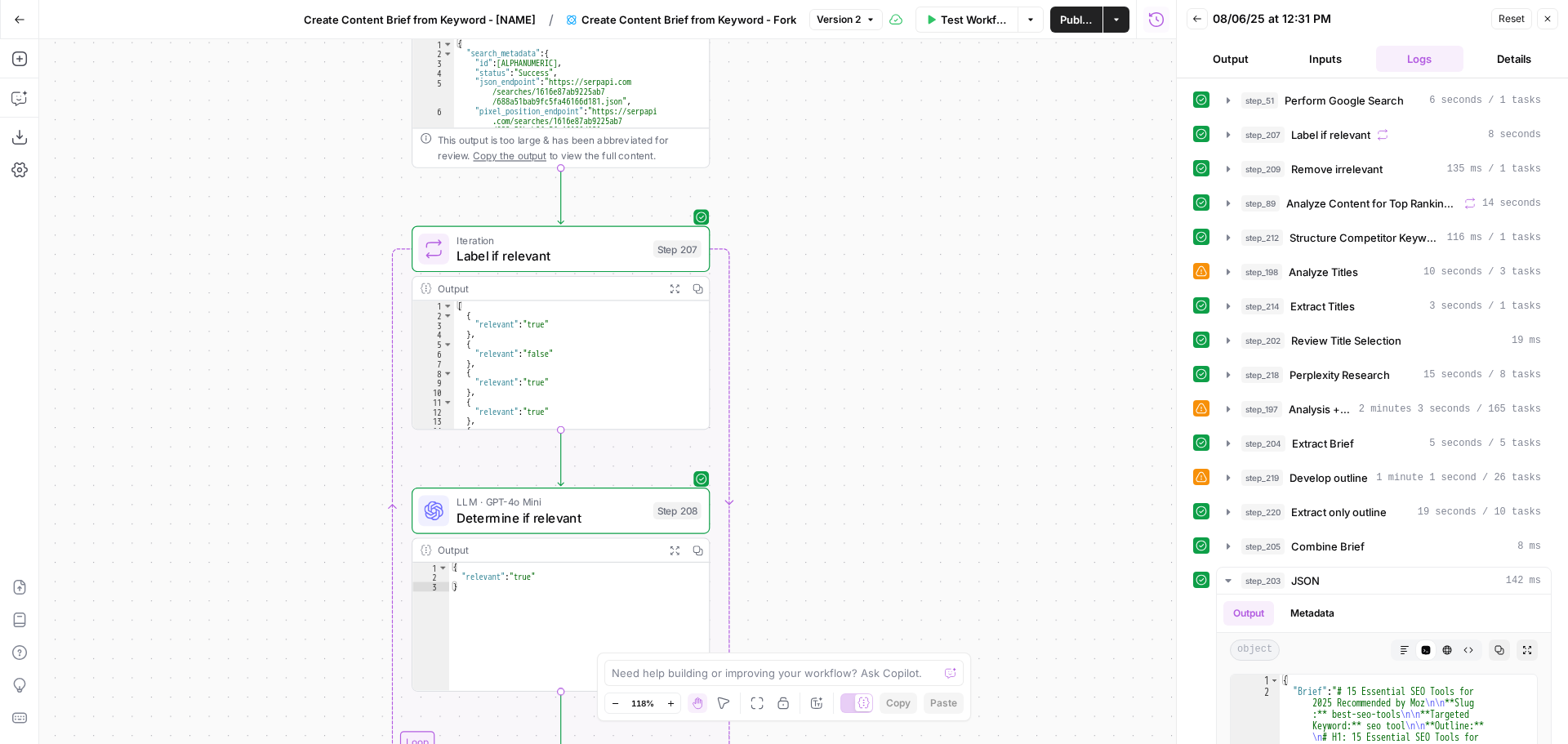 scroll, scrollTop: 268, scrollLeft: 0, axis: vertical 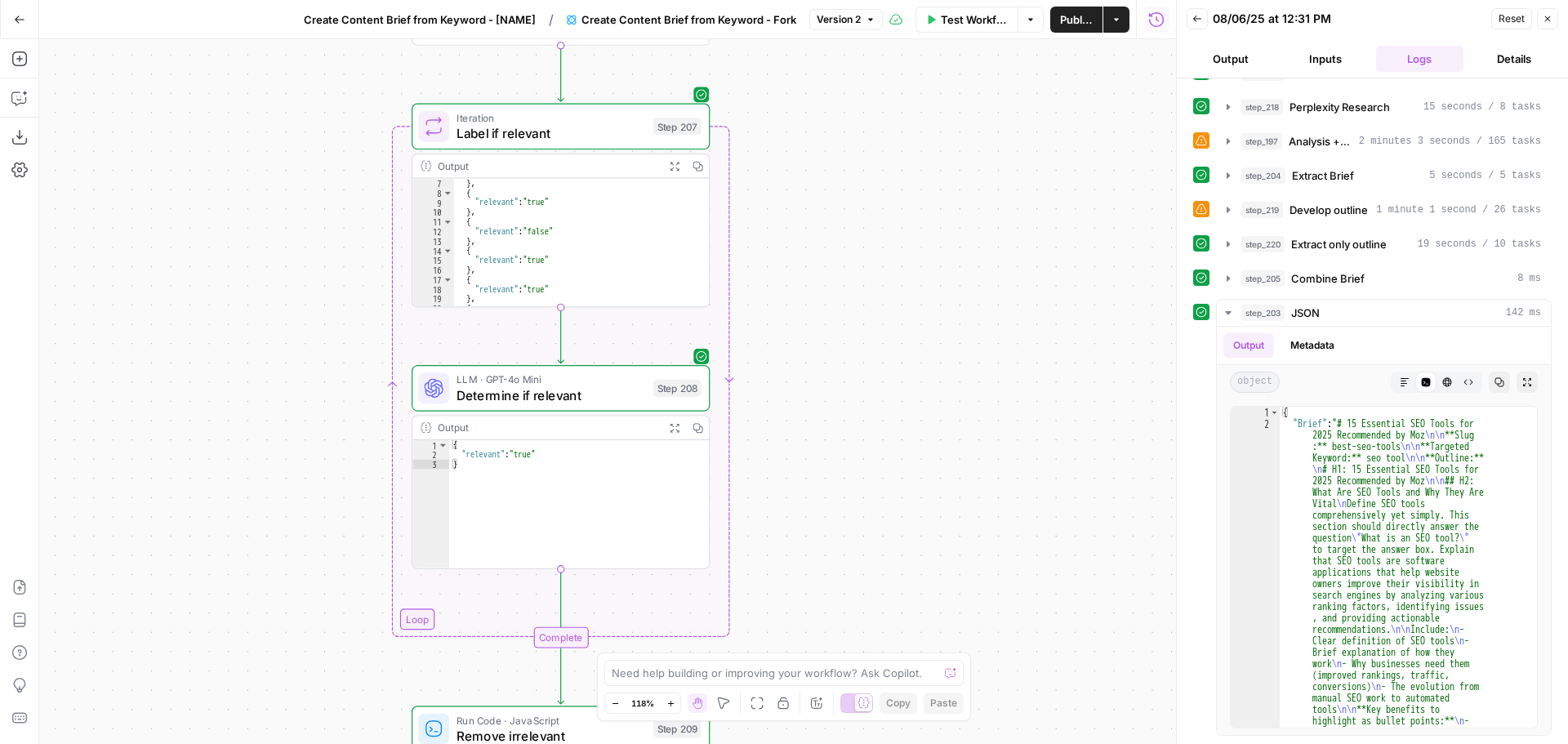 click on "Go Back" at bounding box center [20, 20] 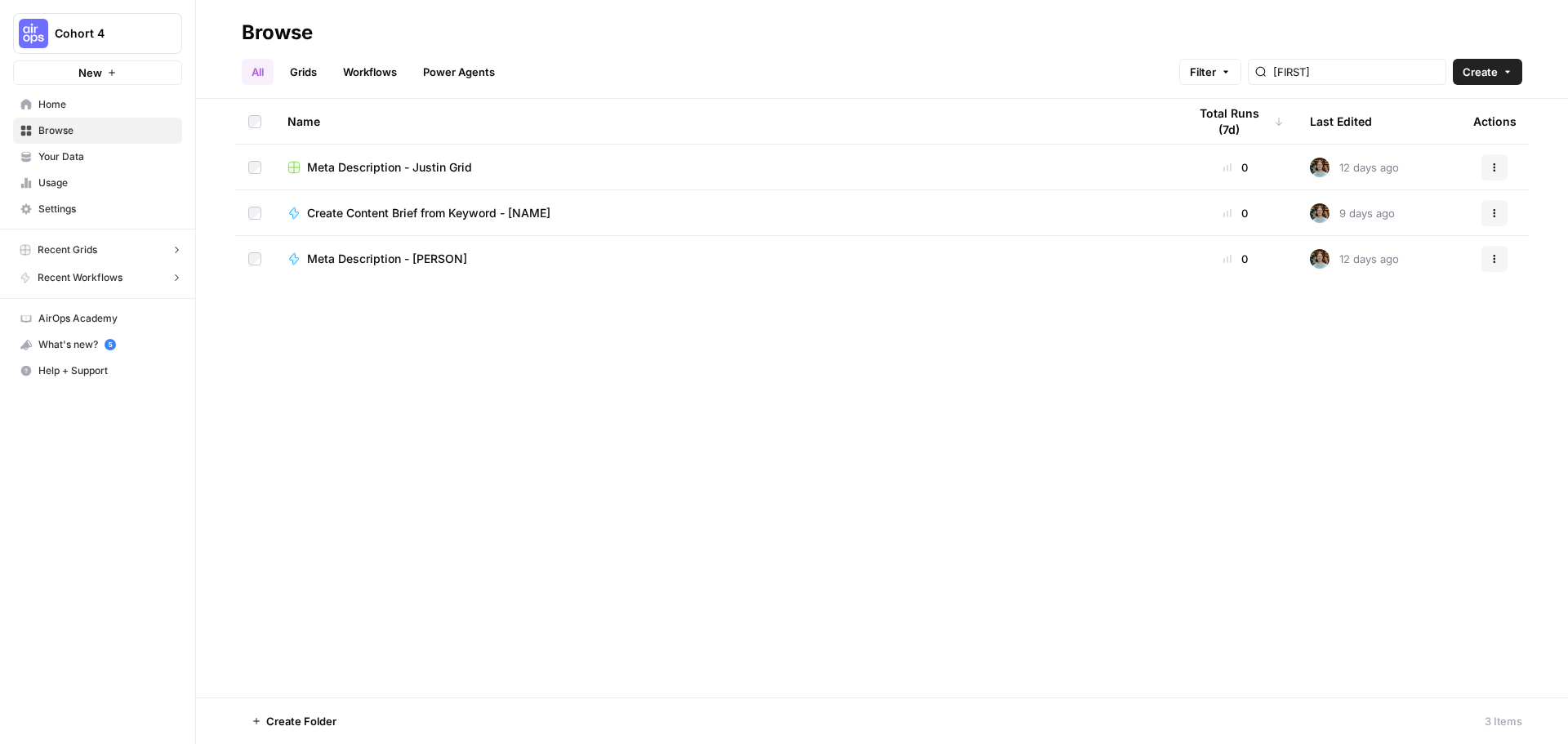 click on "Meta Description - Justin Grid" at bounding box center (390, 167) 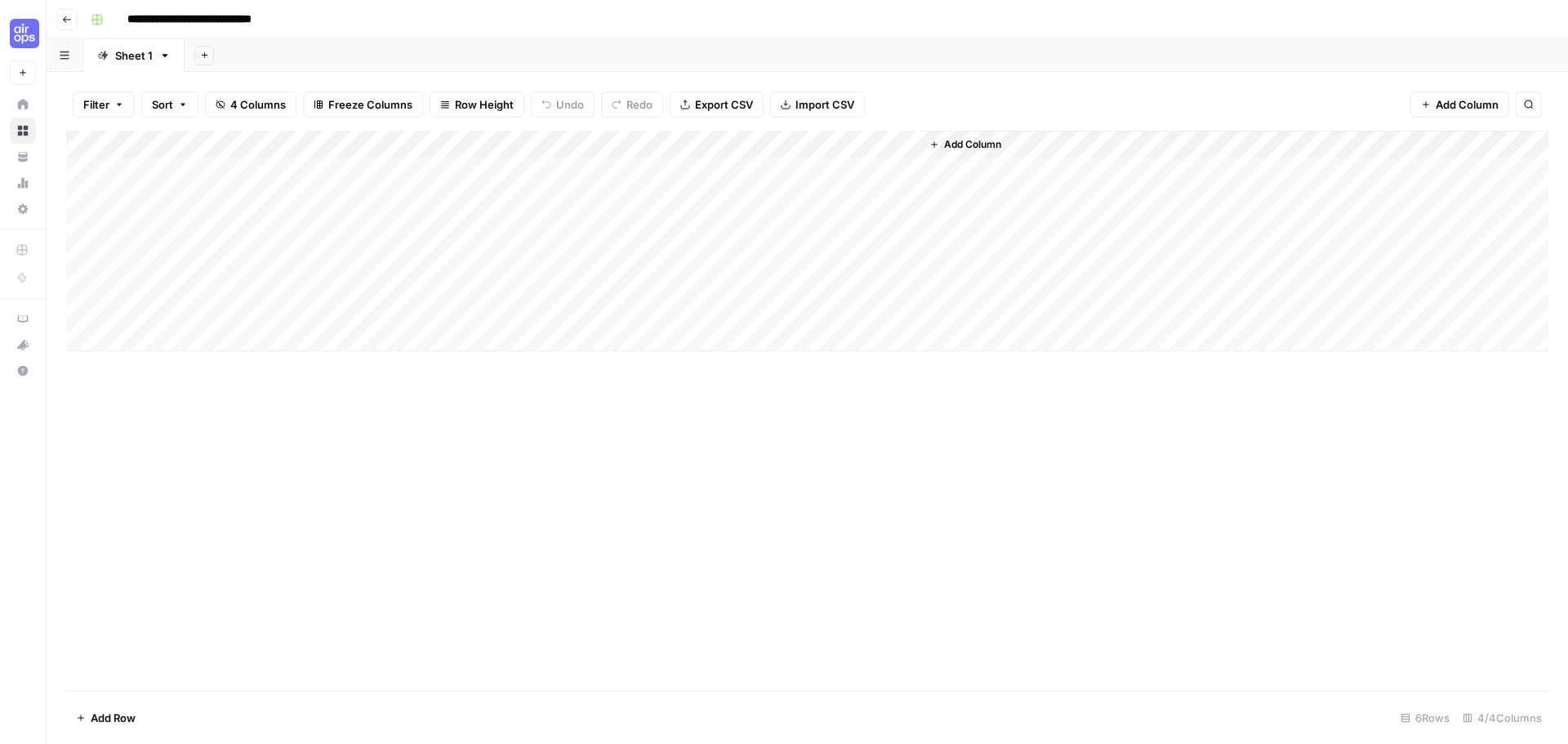 click on "Add Column" at bounding box center [807, 241] 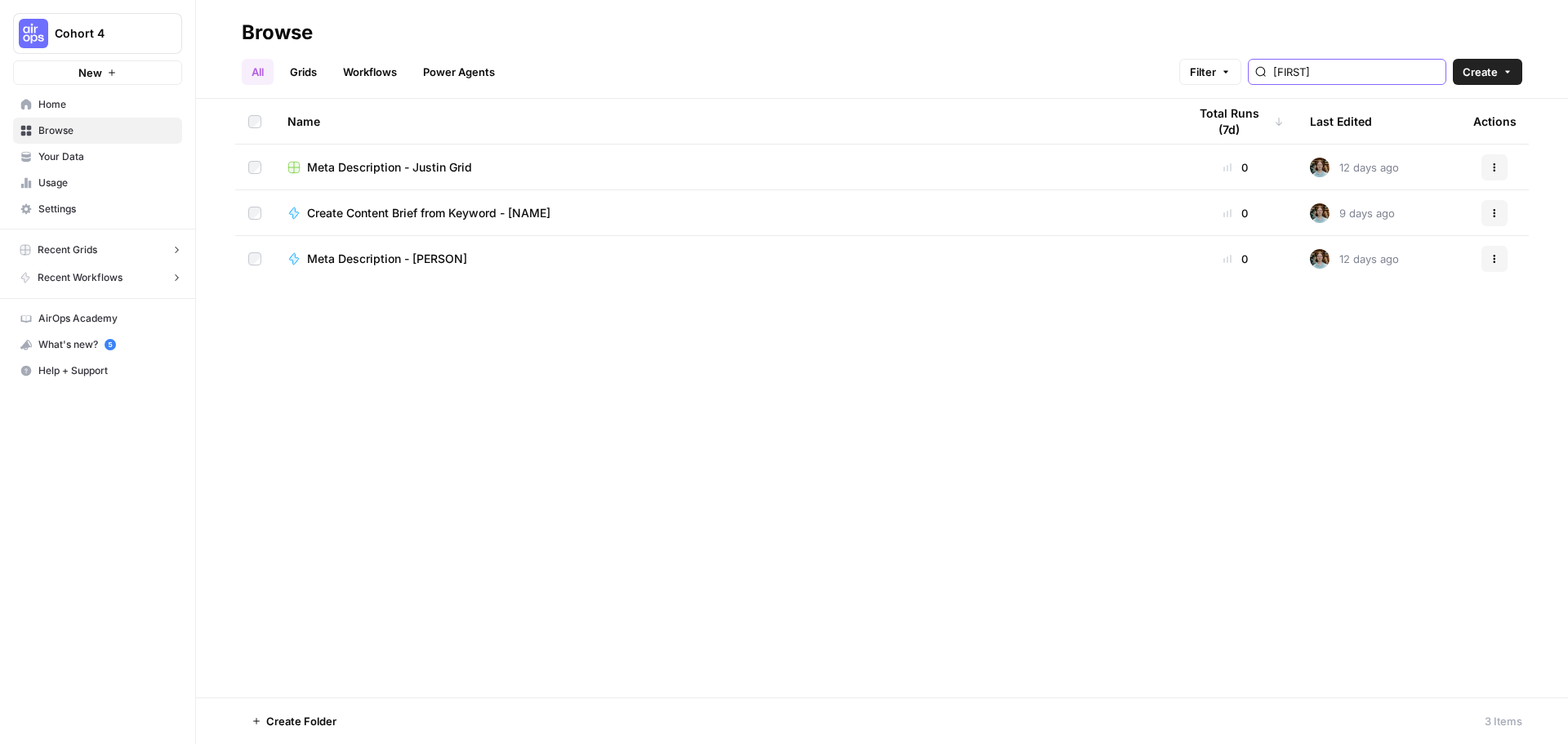 click on "[FIRST]" at bounding box center (1356, 72) 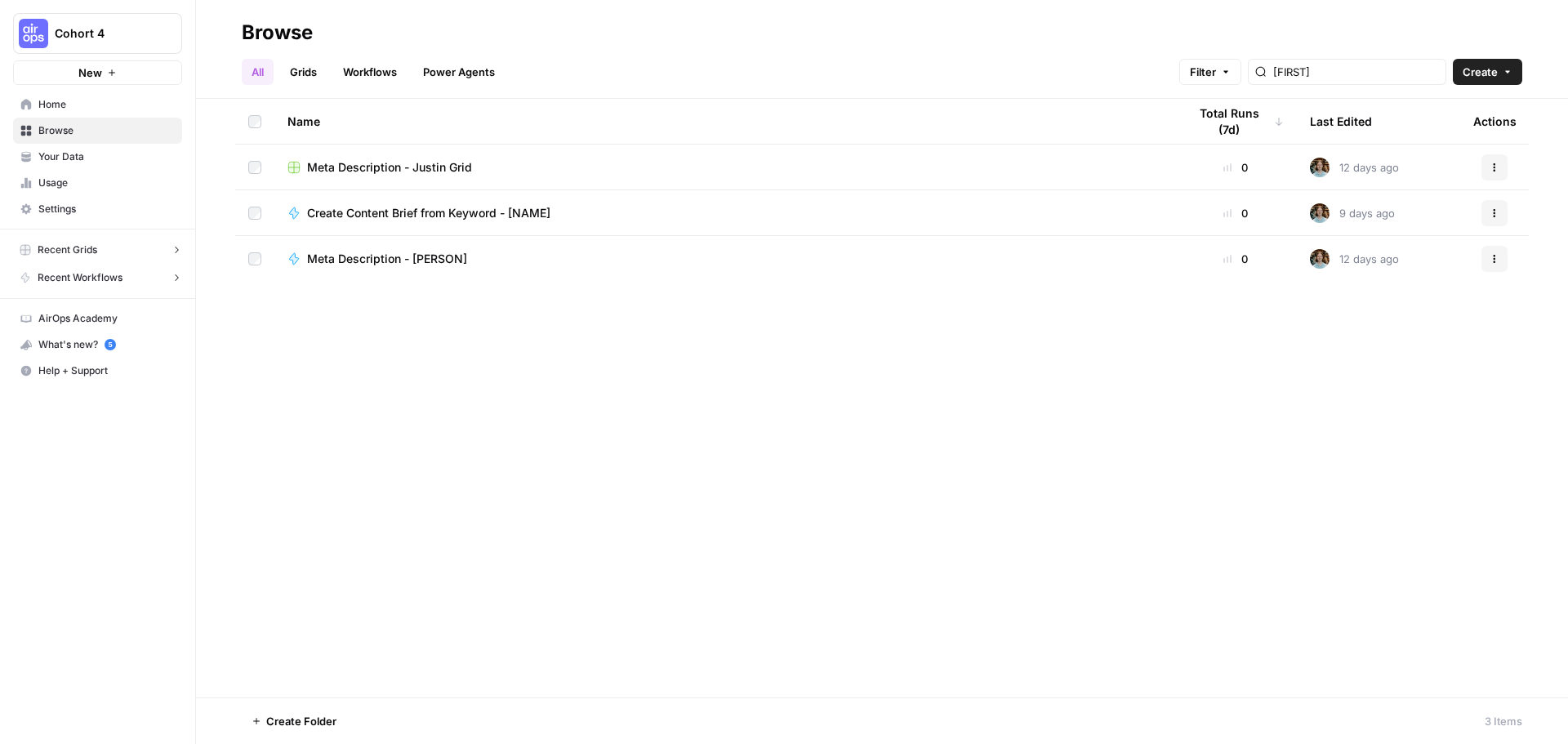 click on "Create Content Brief from Keyword - [NAME]" at bounding box center (724, 213) 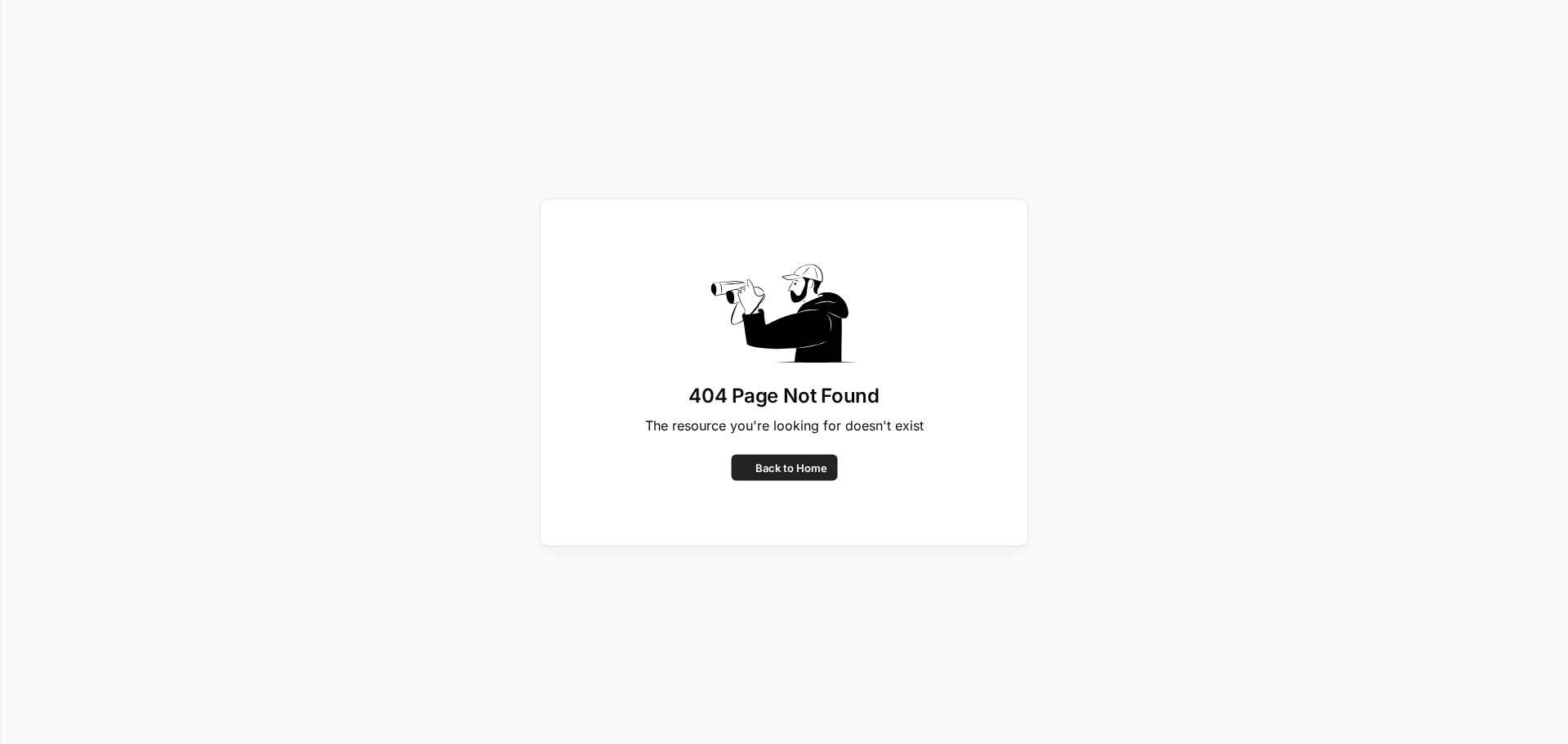 click on "404 Page Not Found The resource you're looking for doesn't exist Back to Home" at bounding box center [784, 372] 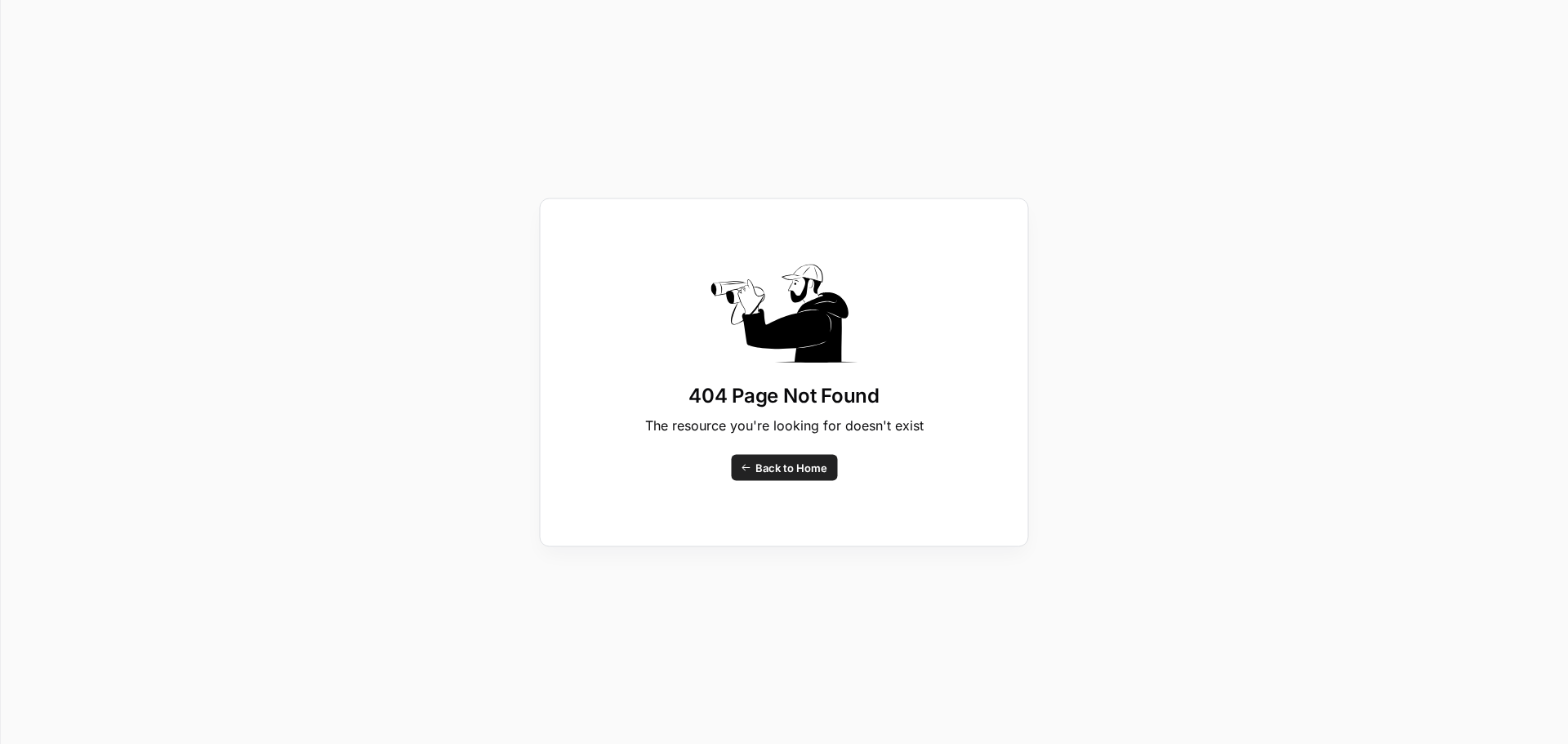 click on "Back to Home" at bounding box center [784, 467] 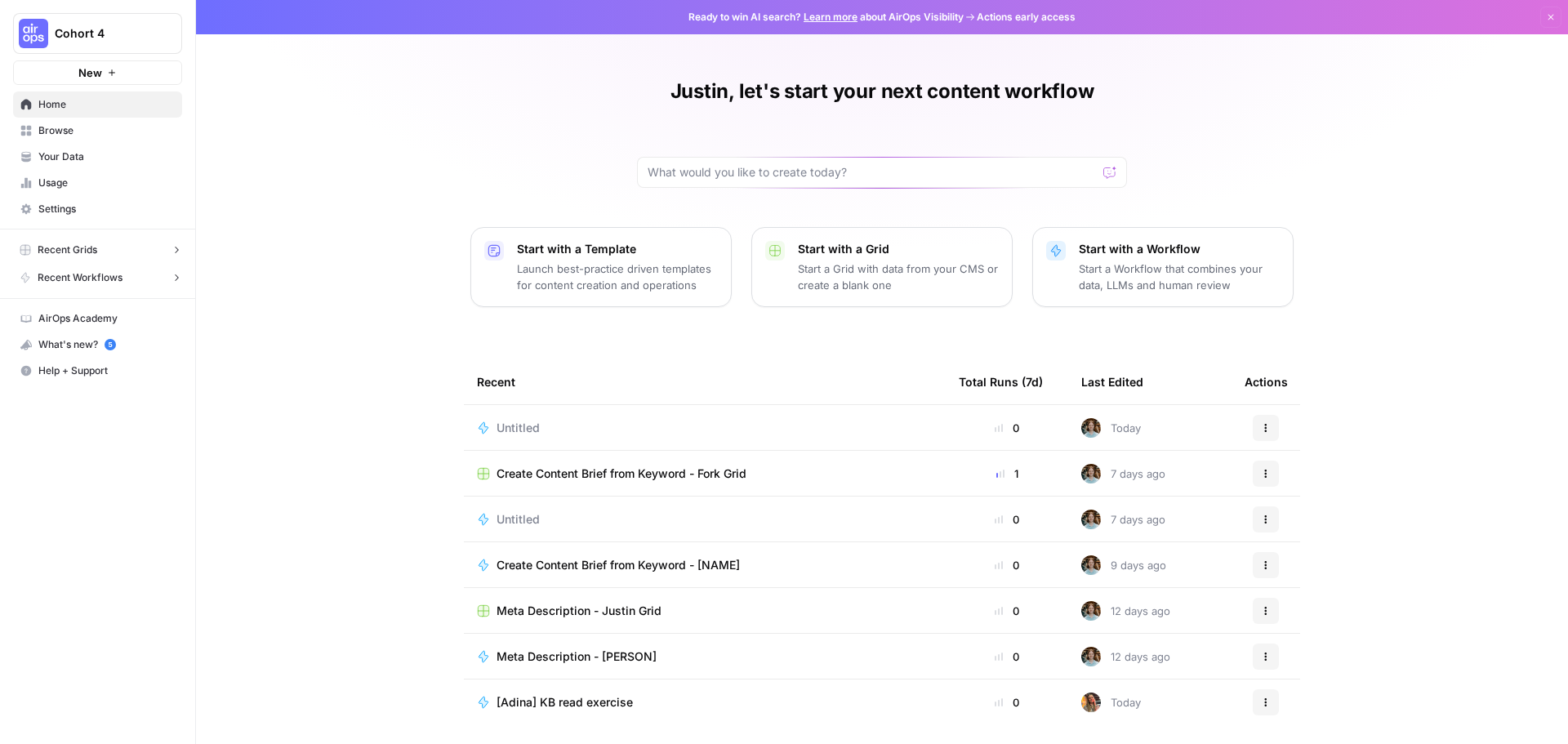 click on "Create Content Brief from Keyword - Fork Grid" at bounding box center (621, 474) 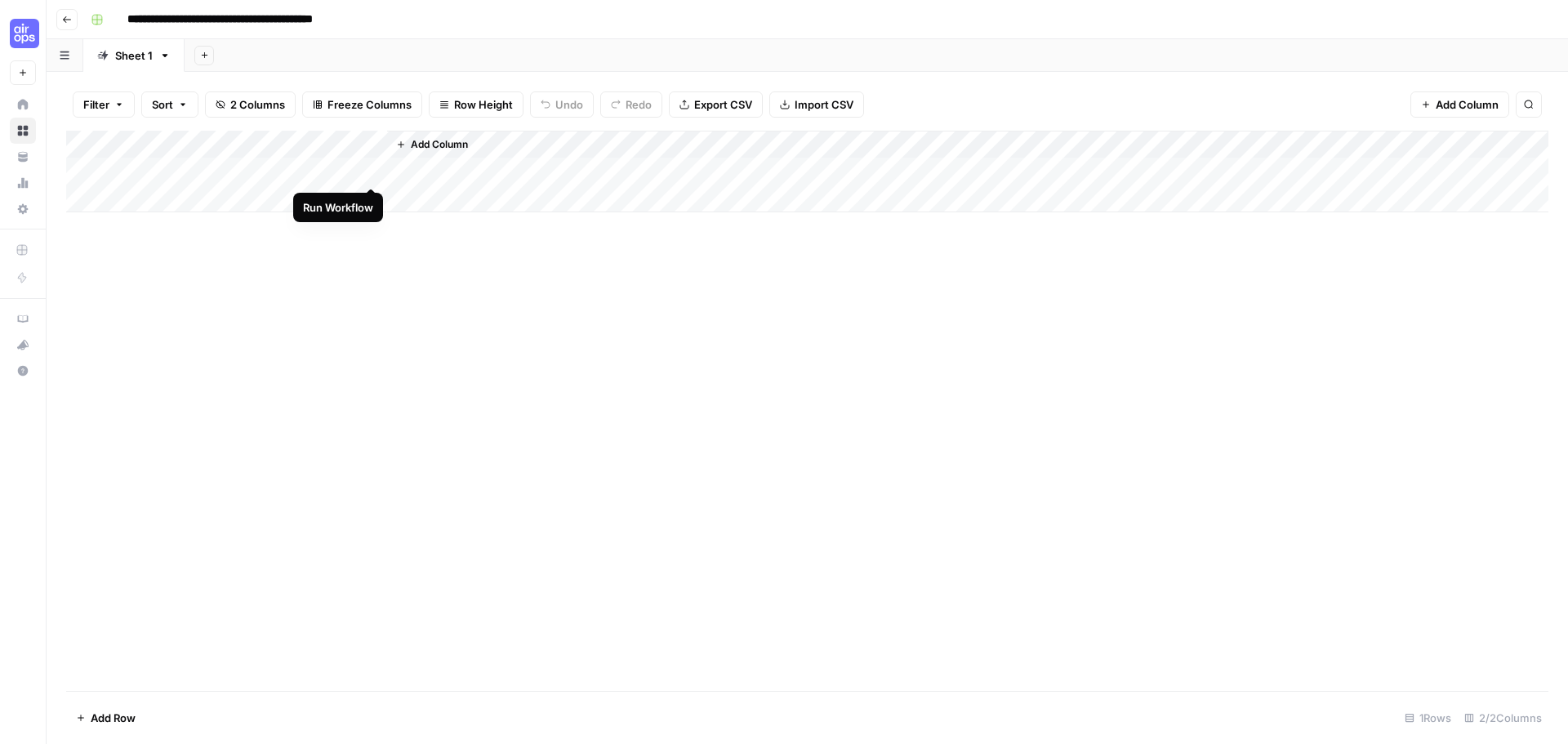 click on "Add Column" at bounding box center [807, 172] 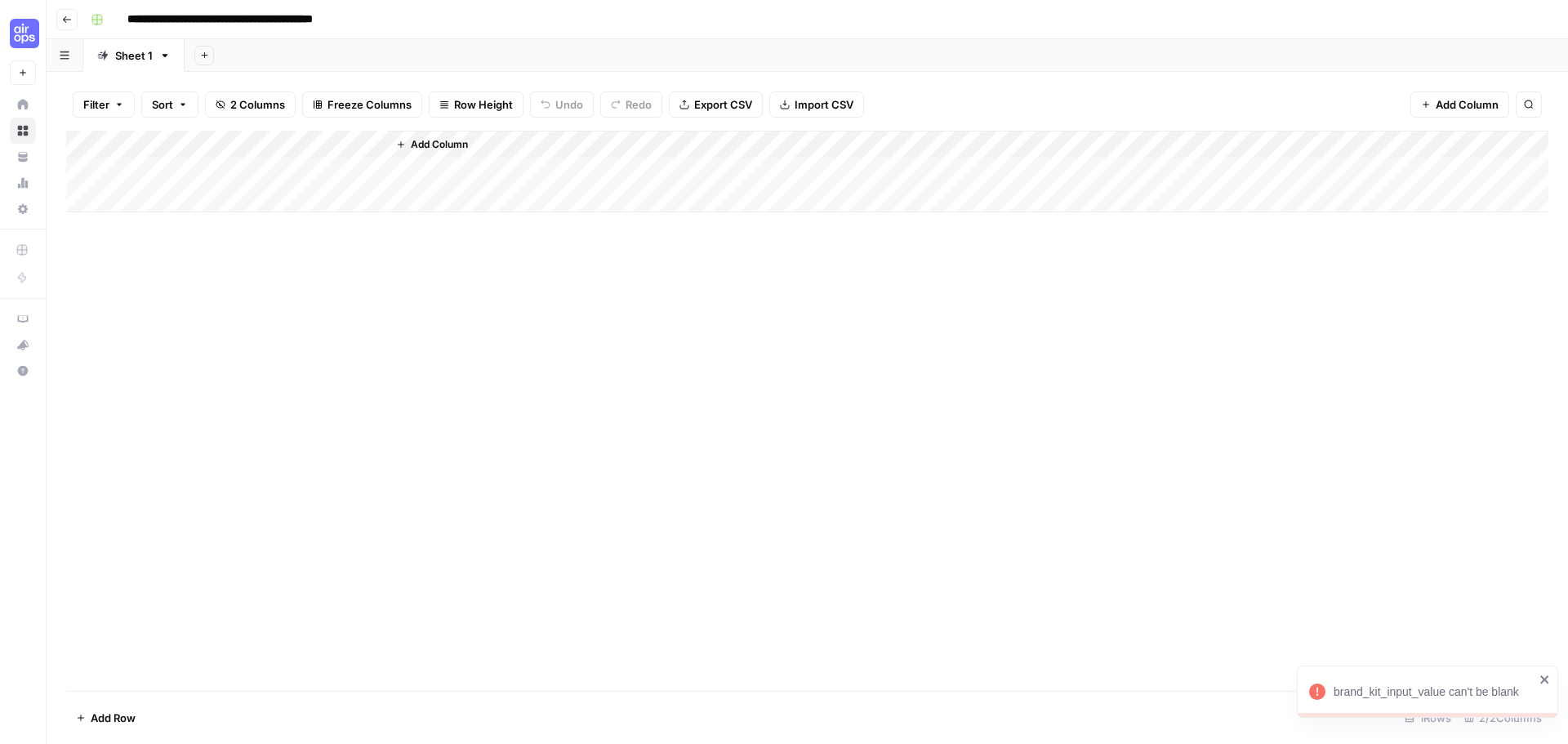 click on "Add Column" at bounding box center [807, 172] 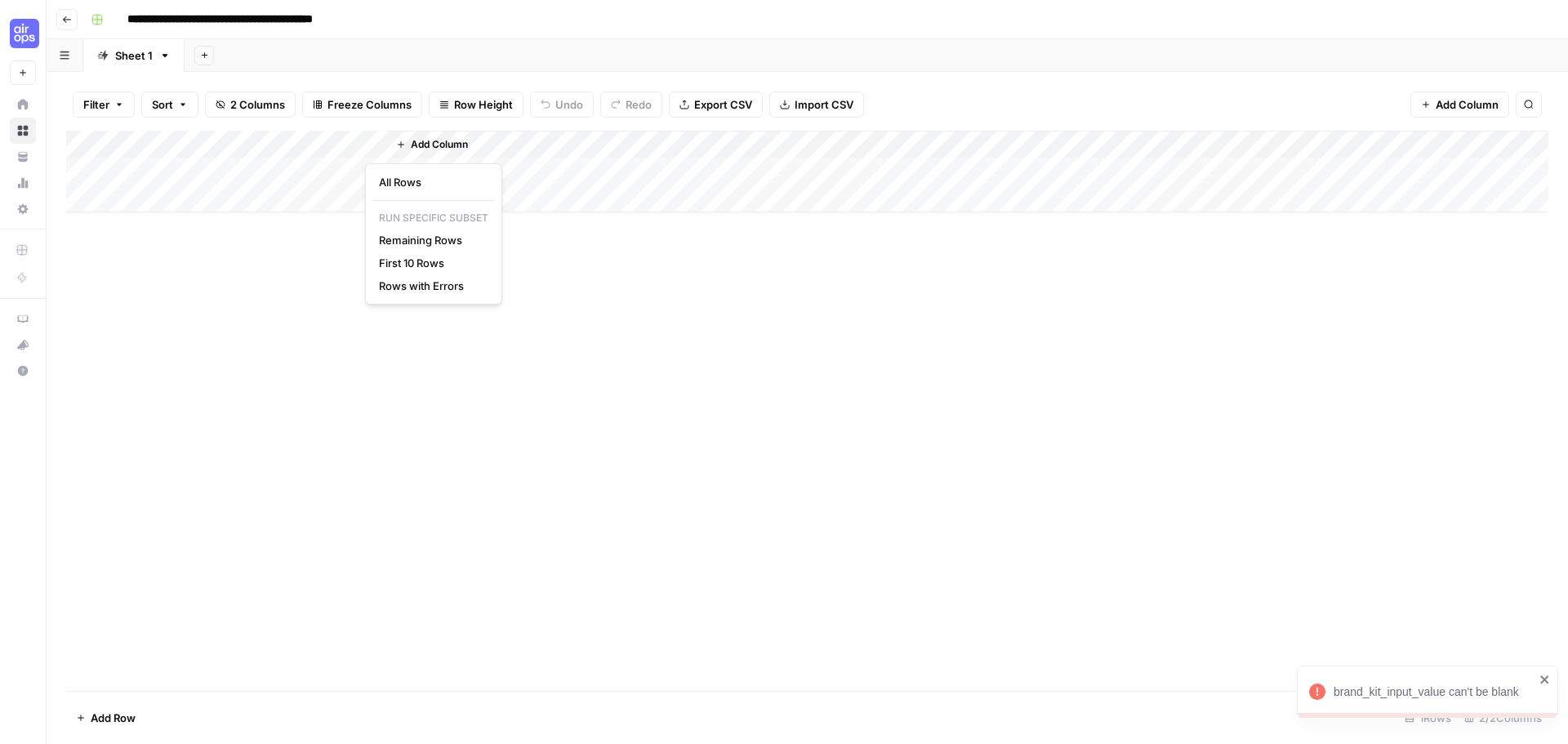 drag, startPoint x: 287, startPoint y: 235, endPoint x: 228, endPoint y: 189, distance: 74.8131 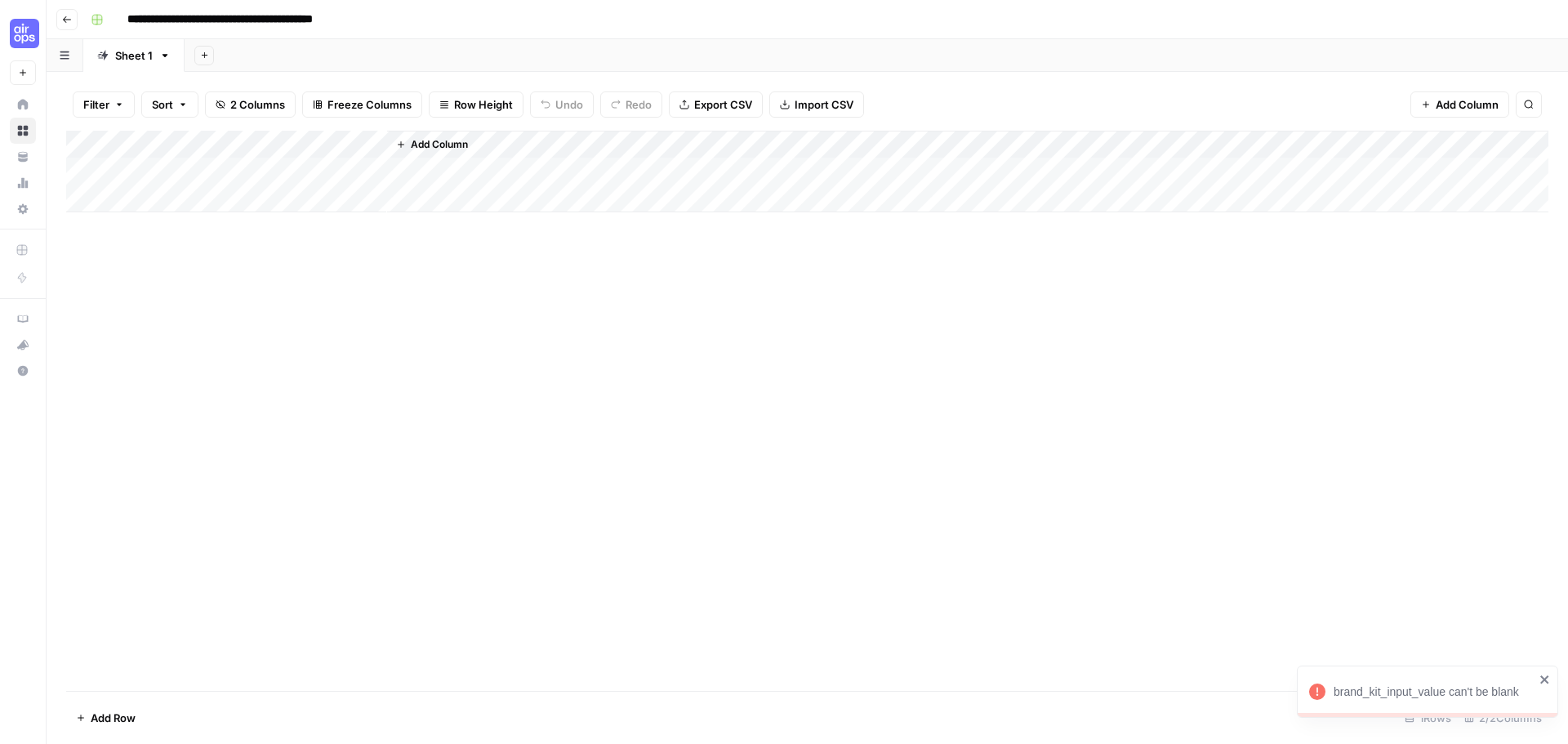 click on "Add Column" at bounding box center [807, 172] 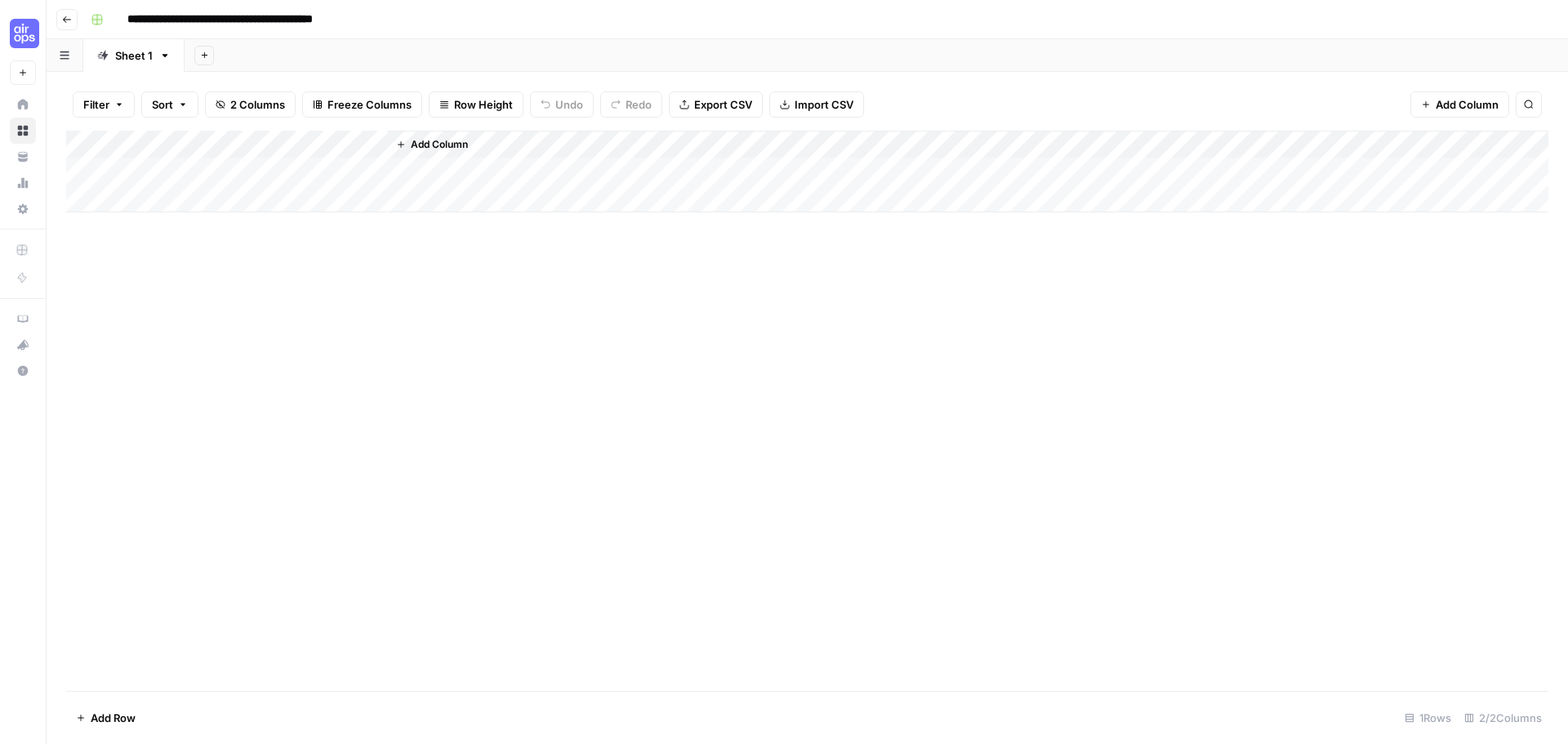 click on "Add Column" at bounding box center (807, 172) 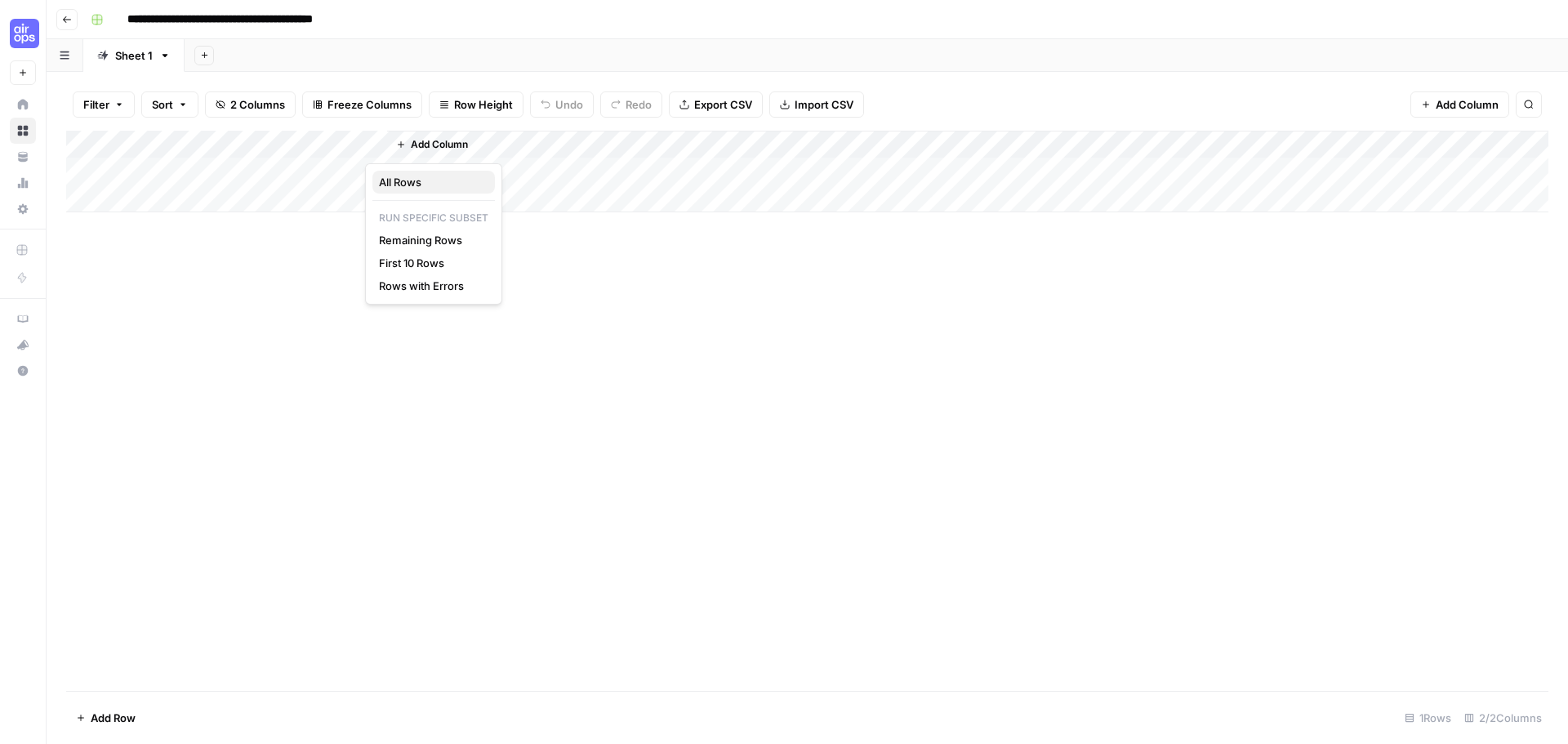 click on "All Rows" at bounding box center [430, 182] 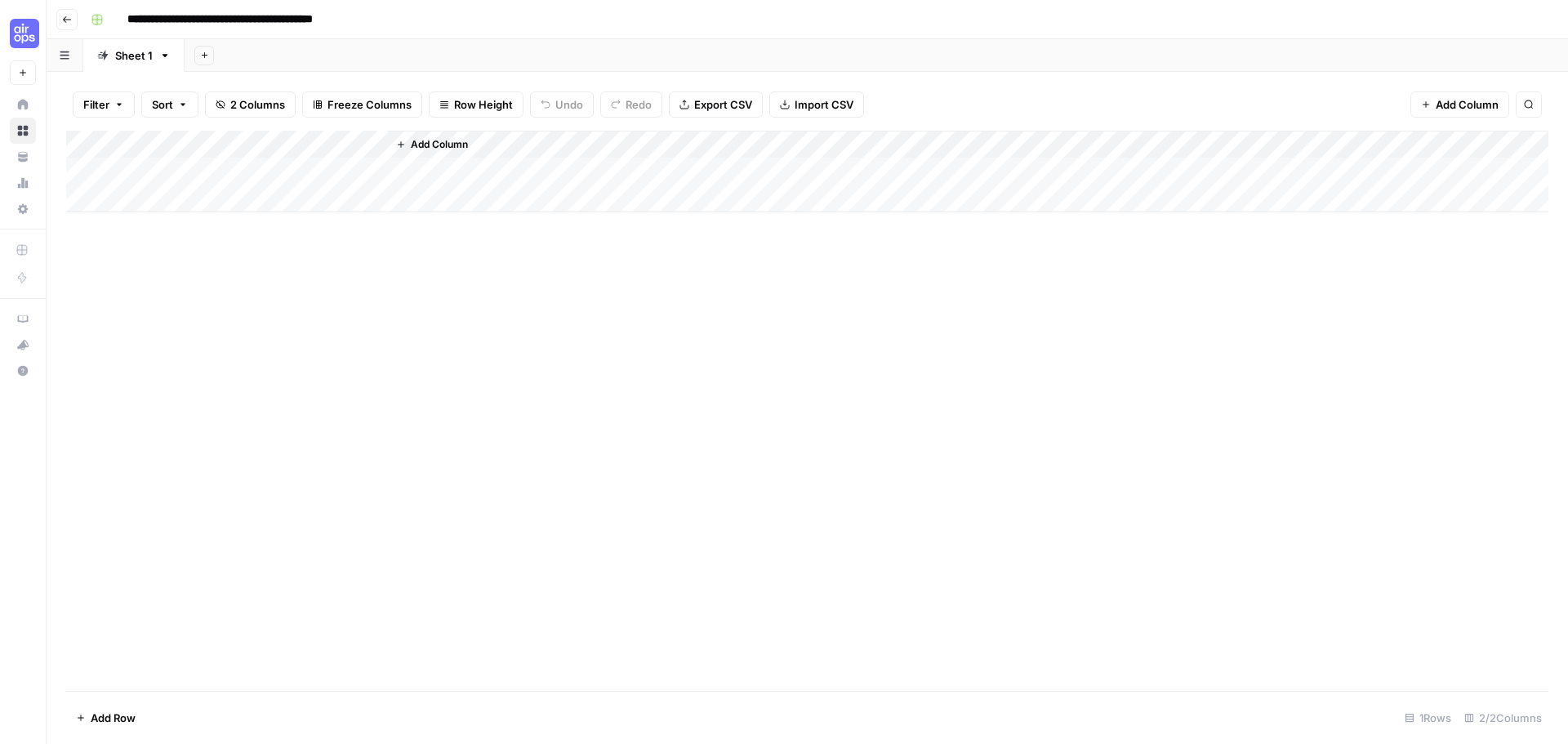 click on "Add Column" at bounding box center [807, 172] 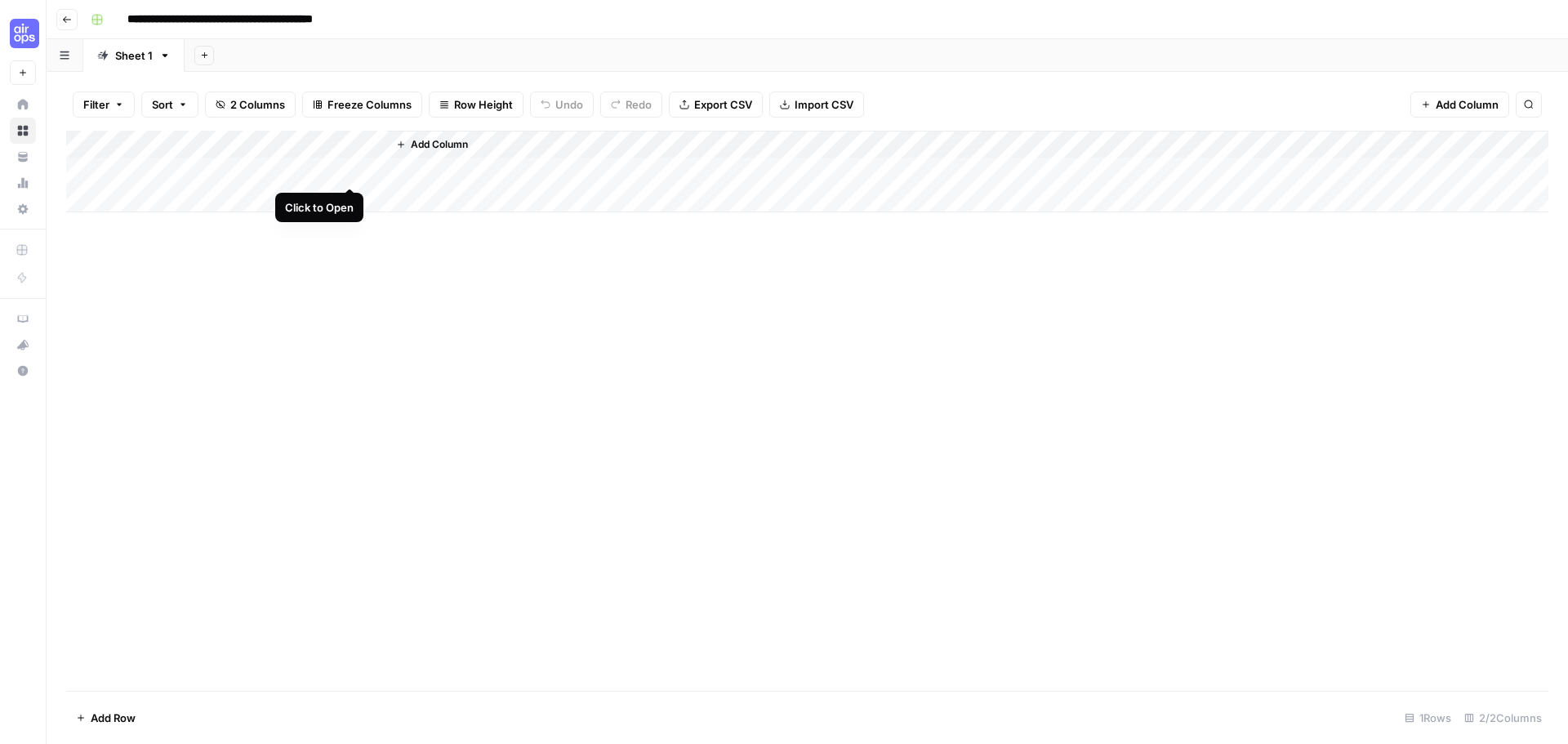 click on "Add Column" at bounding box center (807, 172) 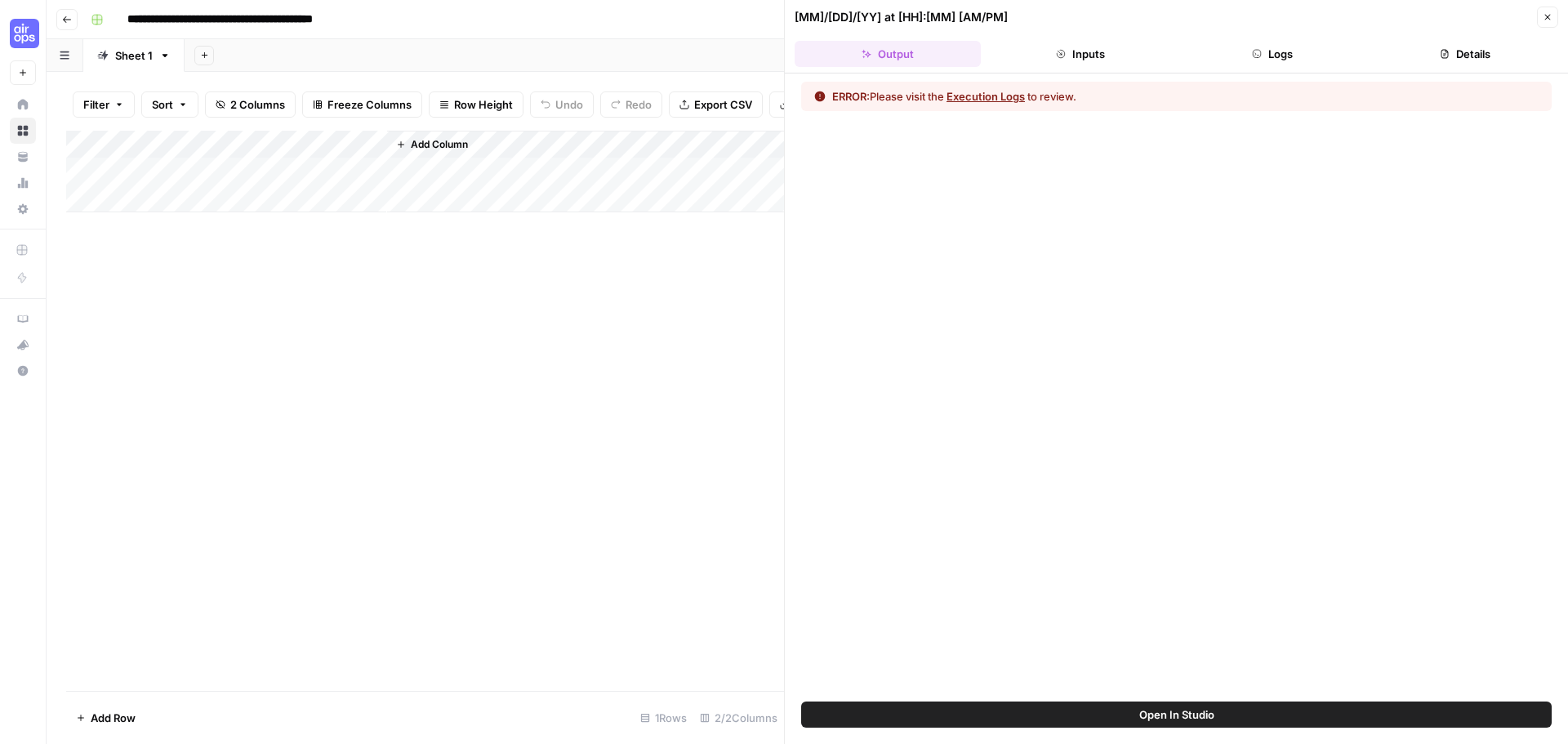 click on "Execution Logs" at bounding box center [986, 96] 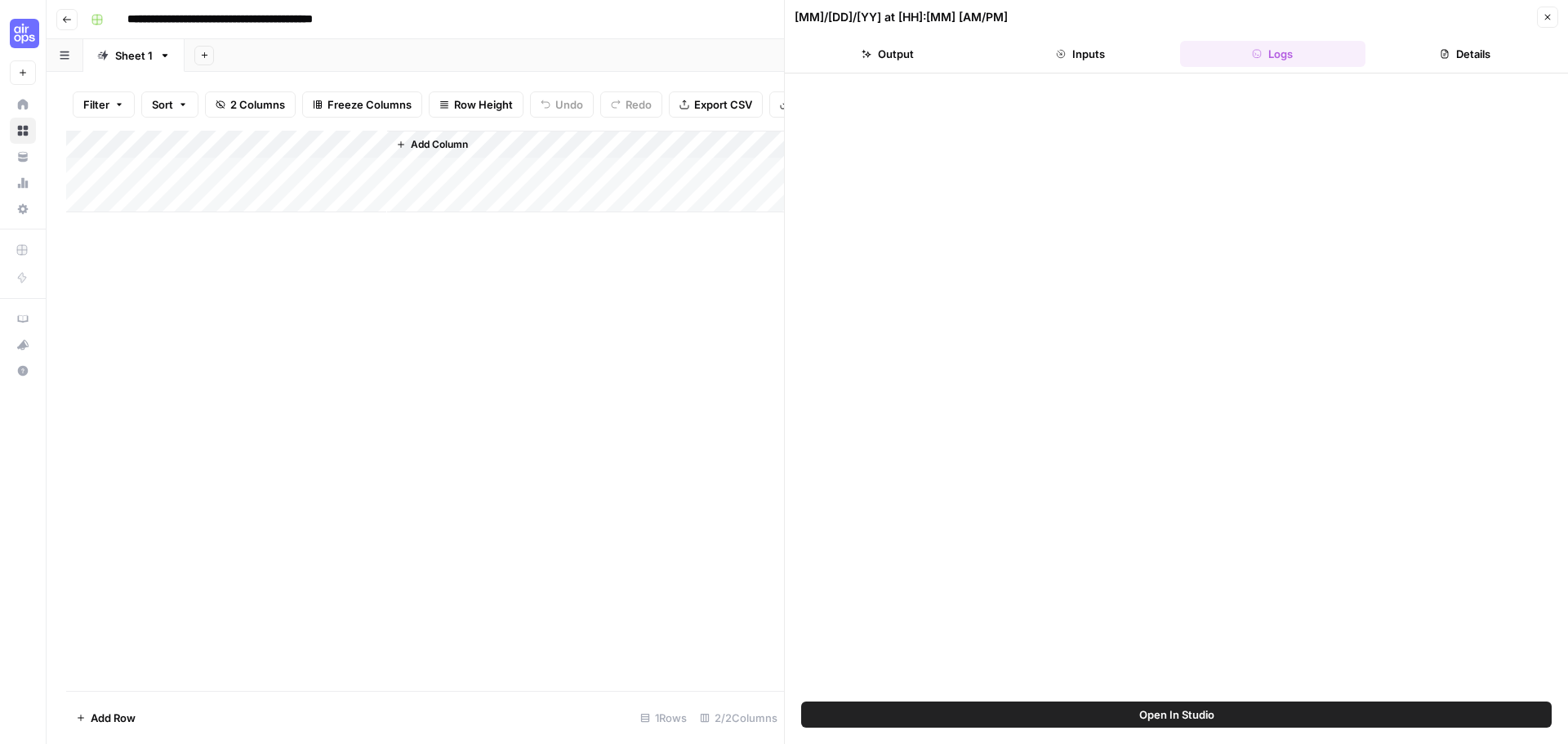 click on "Inputs" at bounding box center [1080, 54] 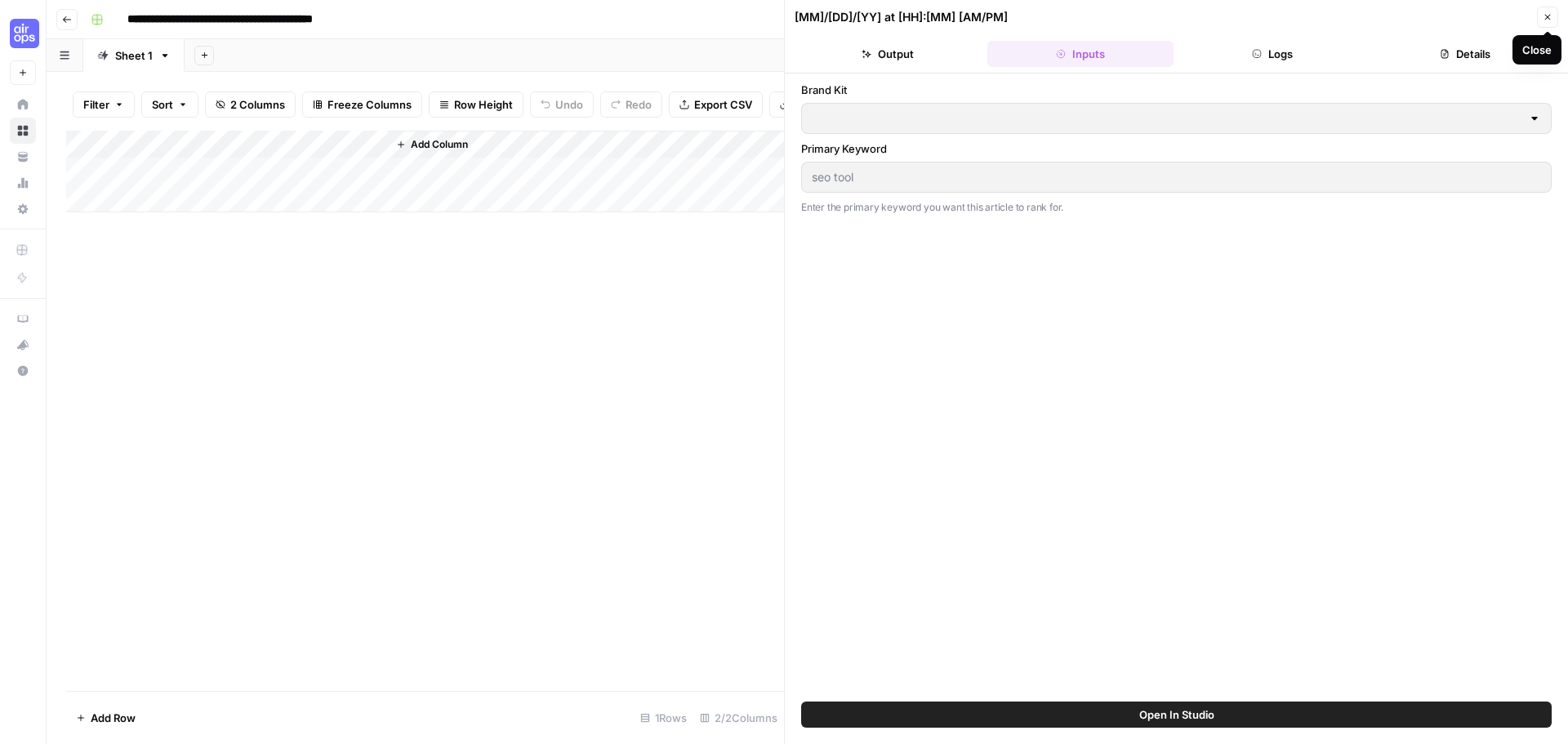 click 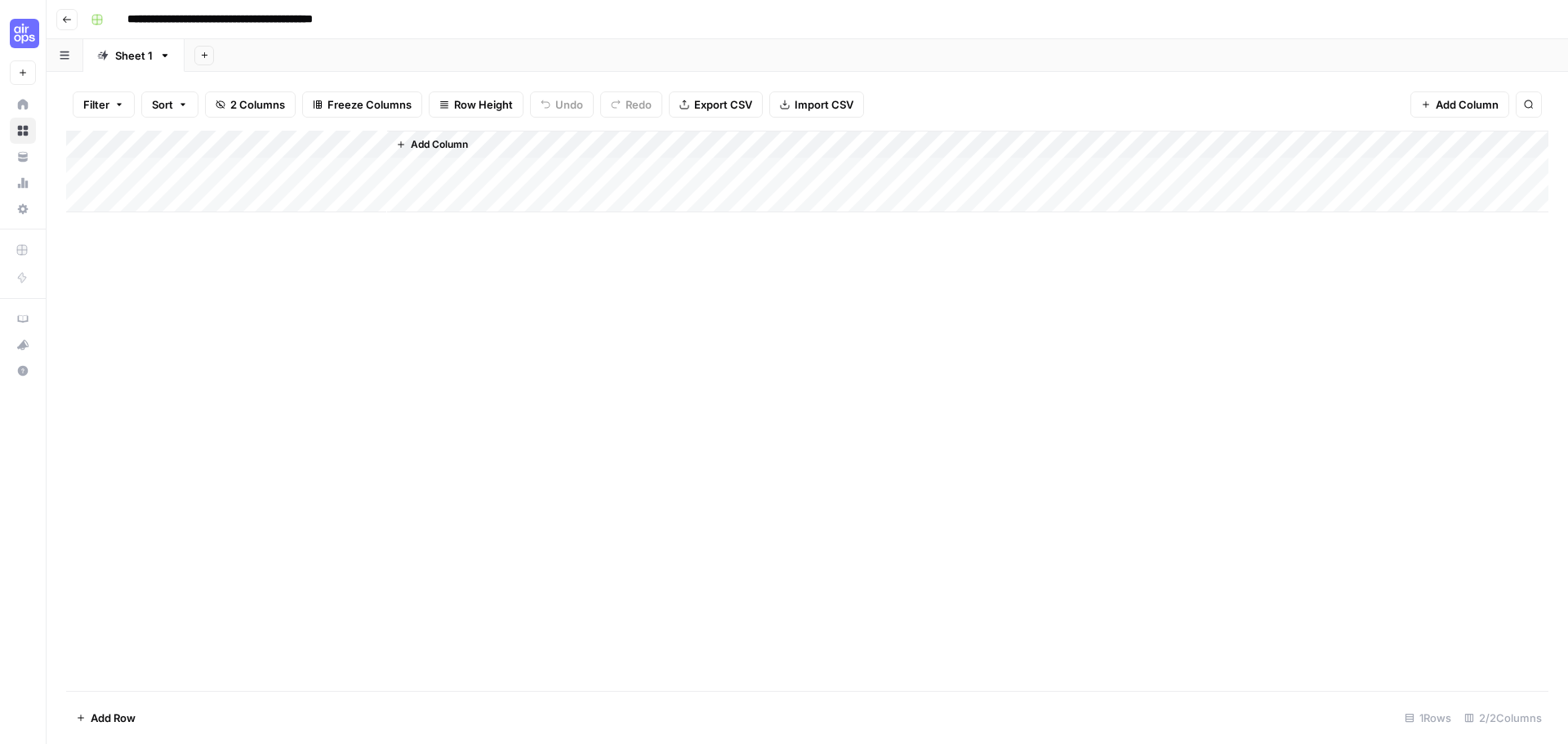 drag, startPoint x: 263, startPoint y: 139, endPoint x: 189, endPoint y: 209, distance: 101.86265 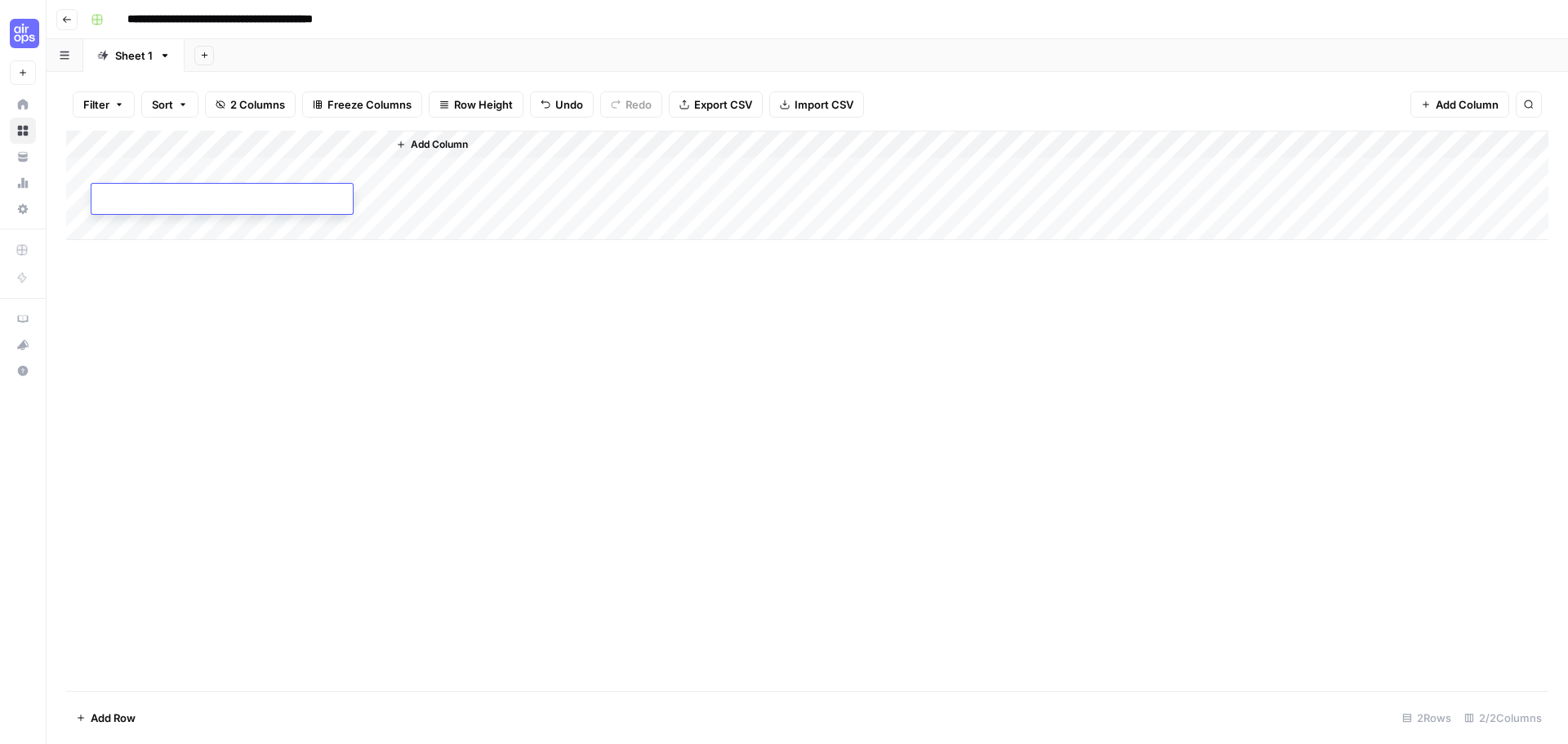 drag, startPoint x: 218, startPoint y: 281, endPoint x: 359, endPoint y: 154, distance: 189.76301 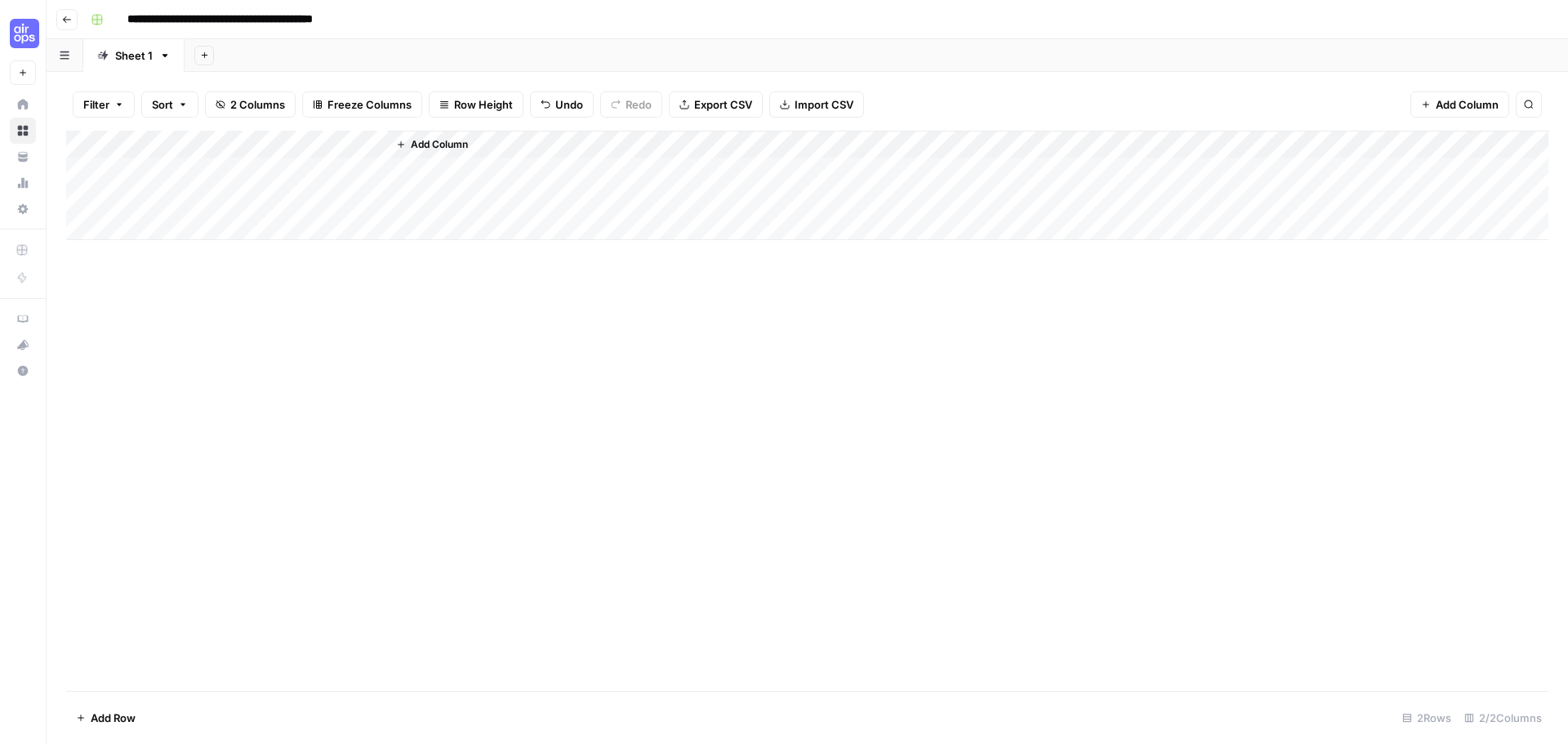 click on "Add Column" at bounding box center (439, 145) 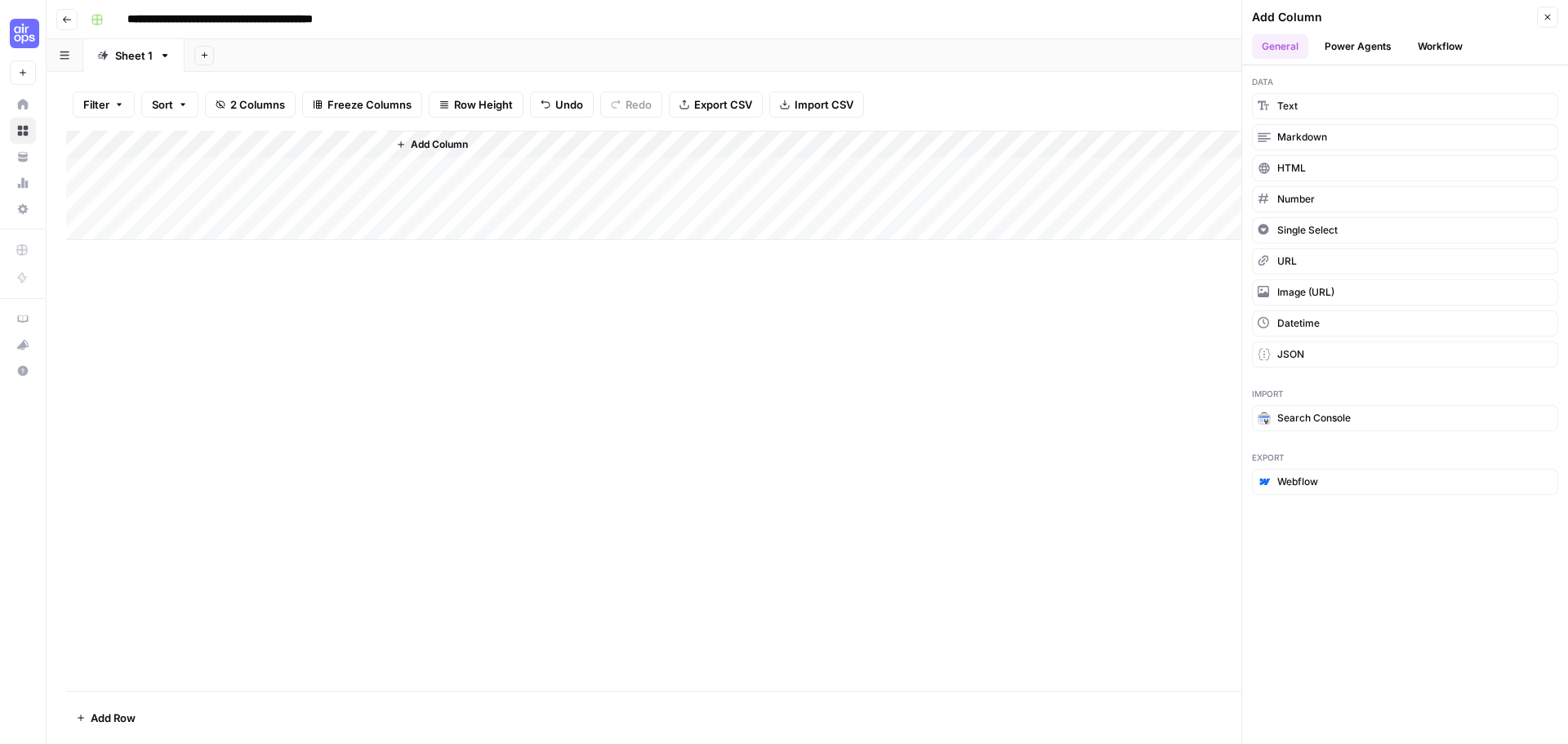 click on "Power Agents" at bounding box center [1358, 47] 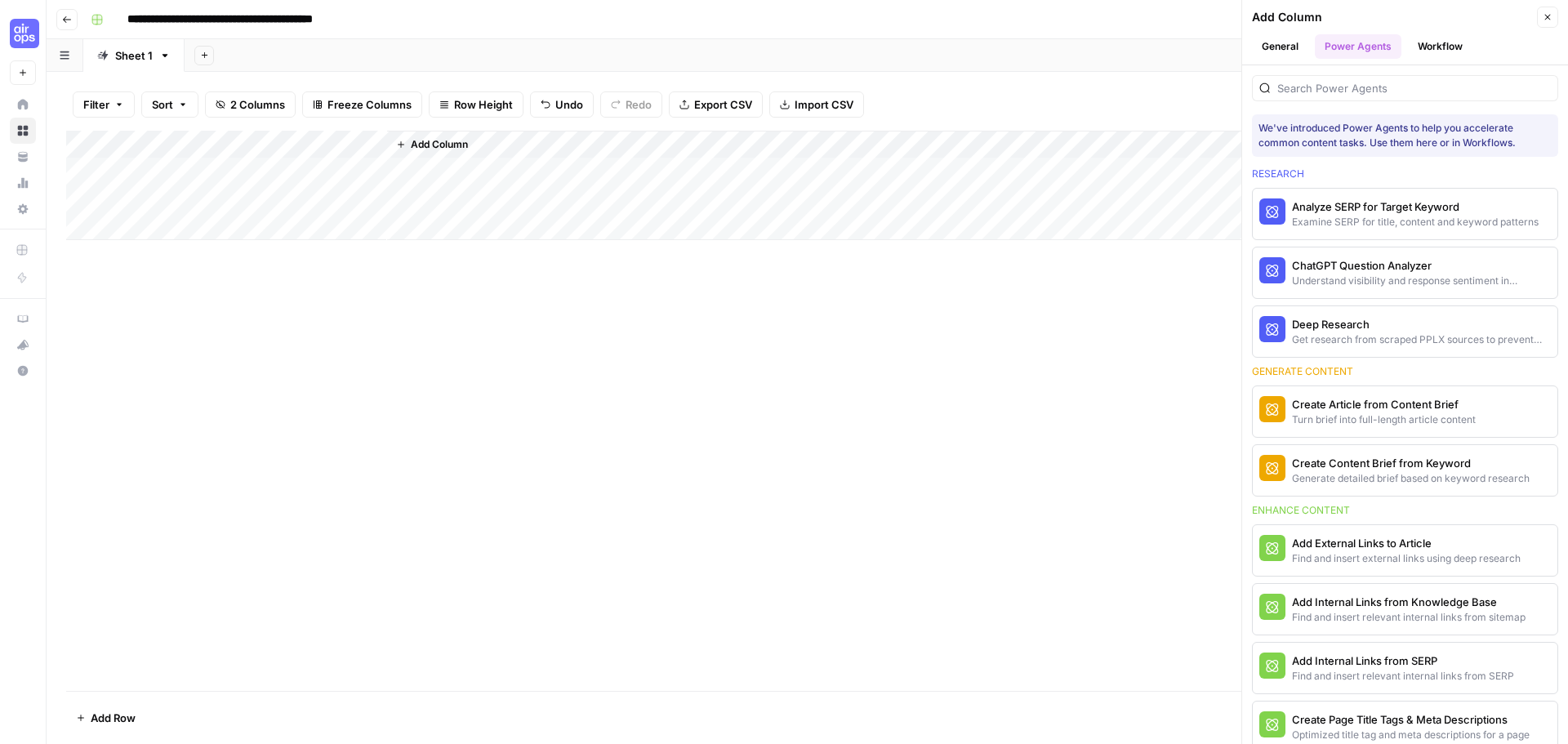 click on "Workflow" at bounding box center [1440, 47] 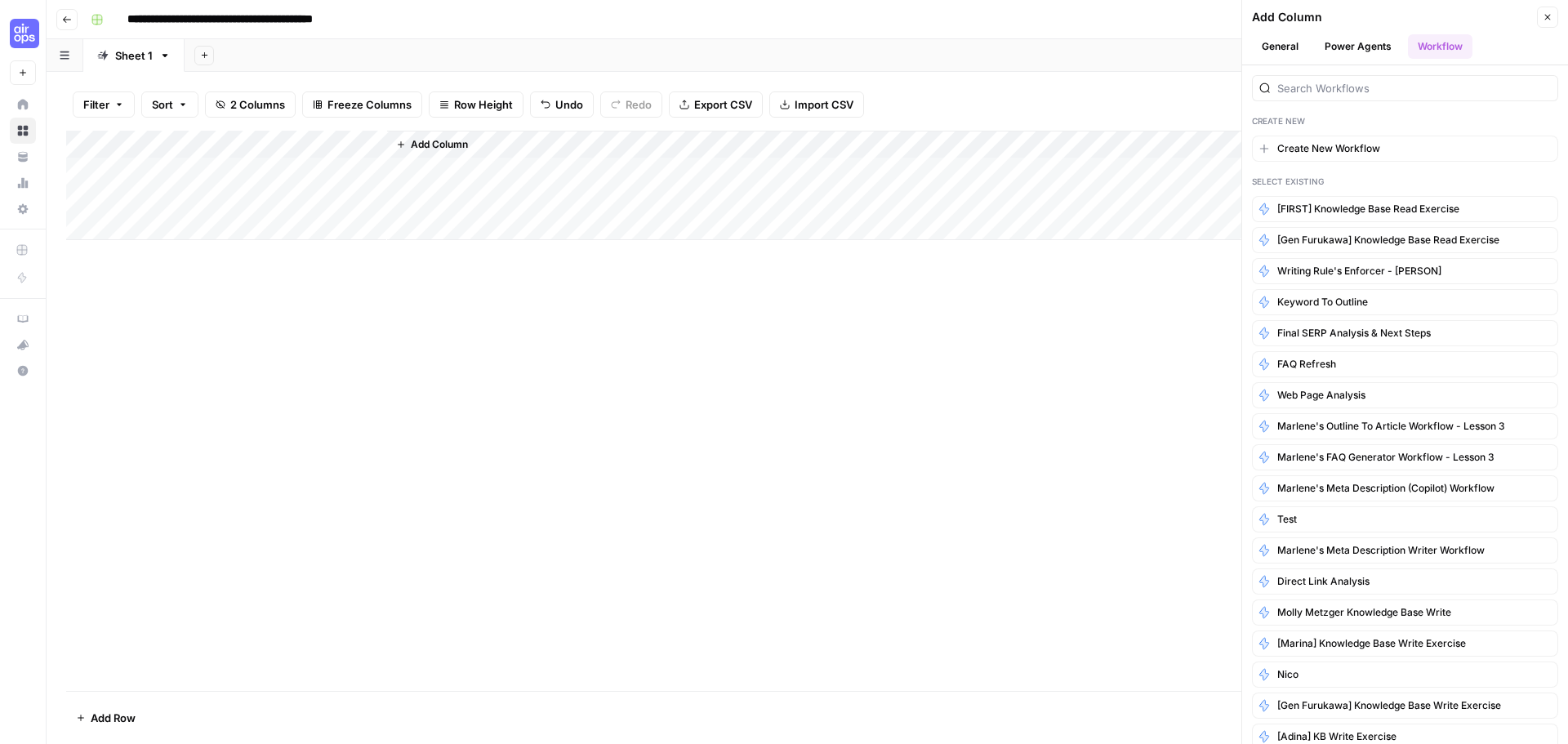 click on "General" at bounding box center (1280, 47) 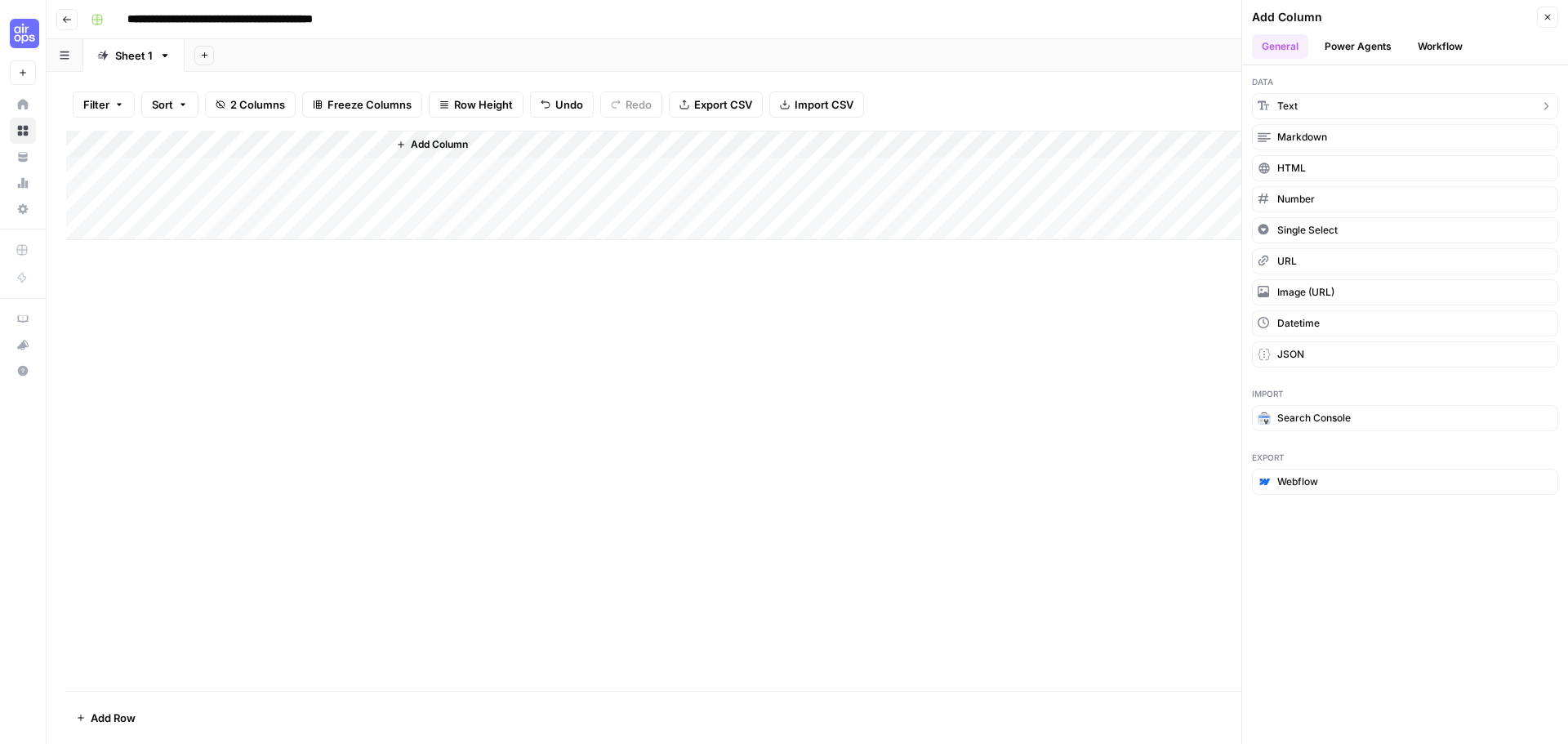 click on "Text" at bounding box center [1405, 106] 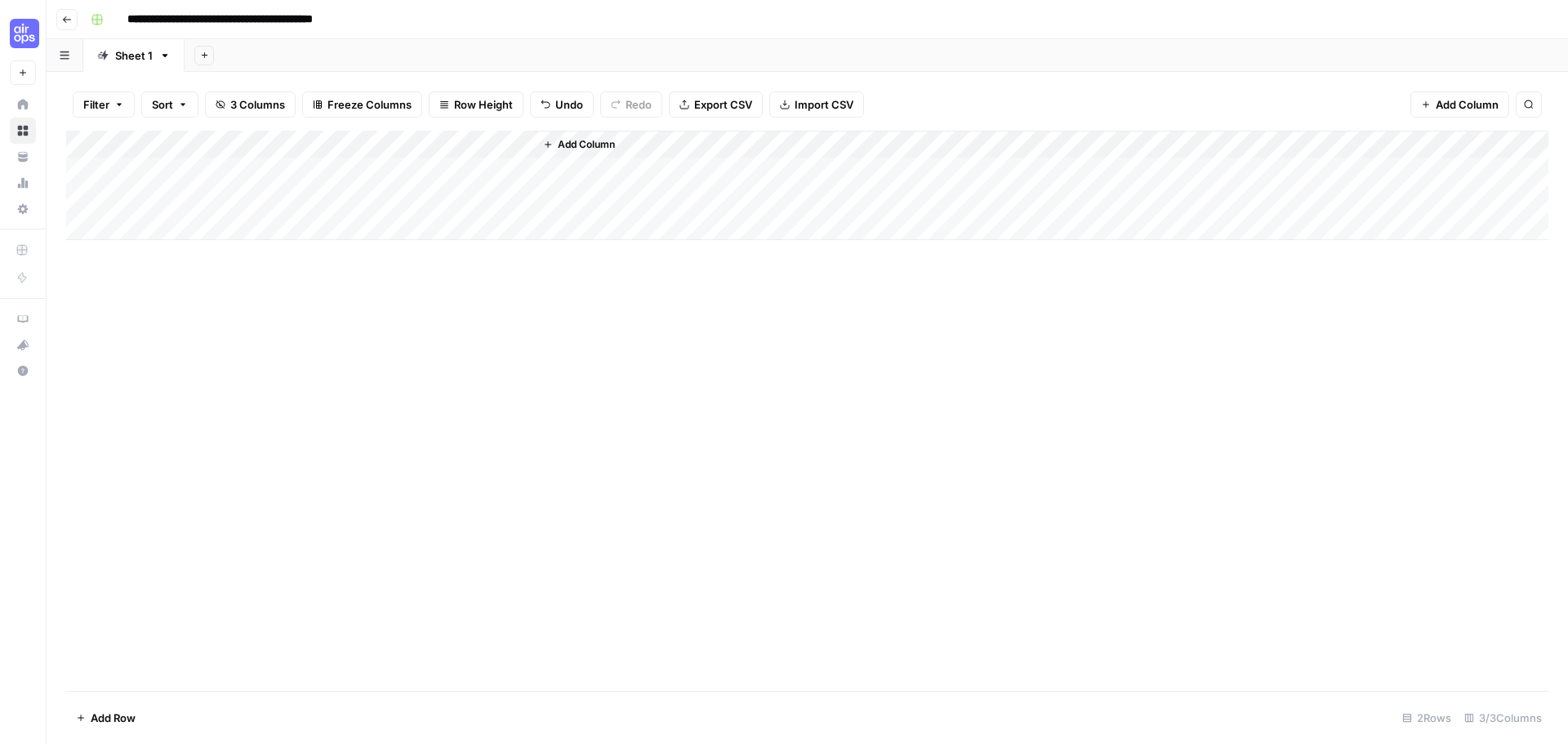 drag, startPoint x: 423, startPoint y: 140, endPoint x: 266, endPoint y: 148, distance: 157.20369 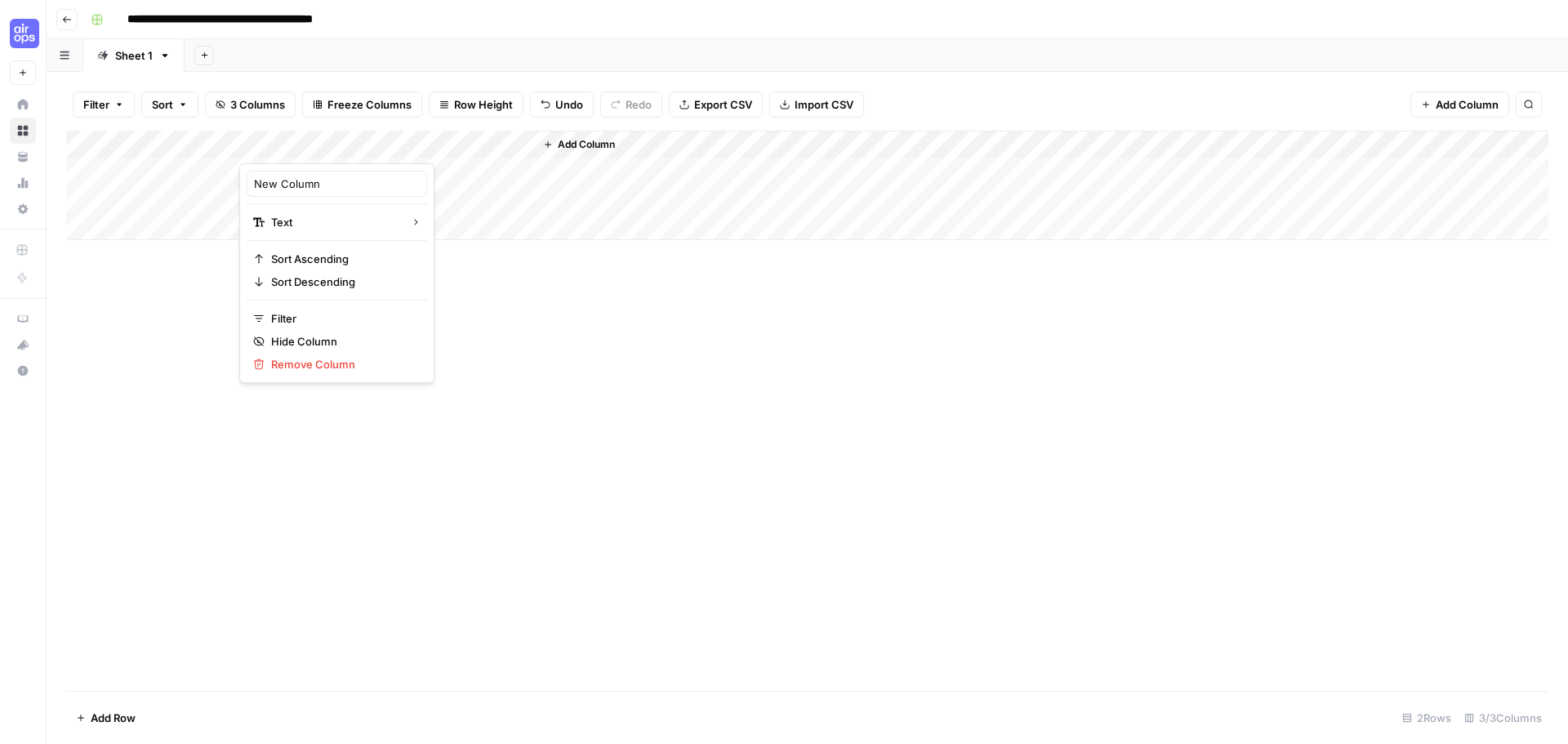 click at bounding box center (313, 147) 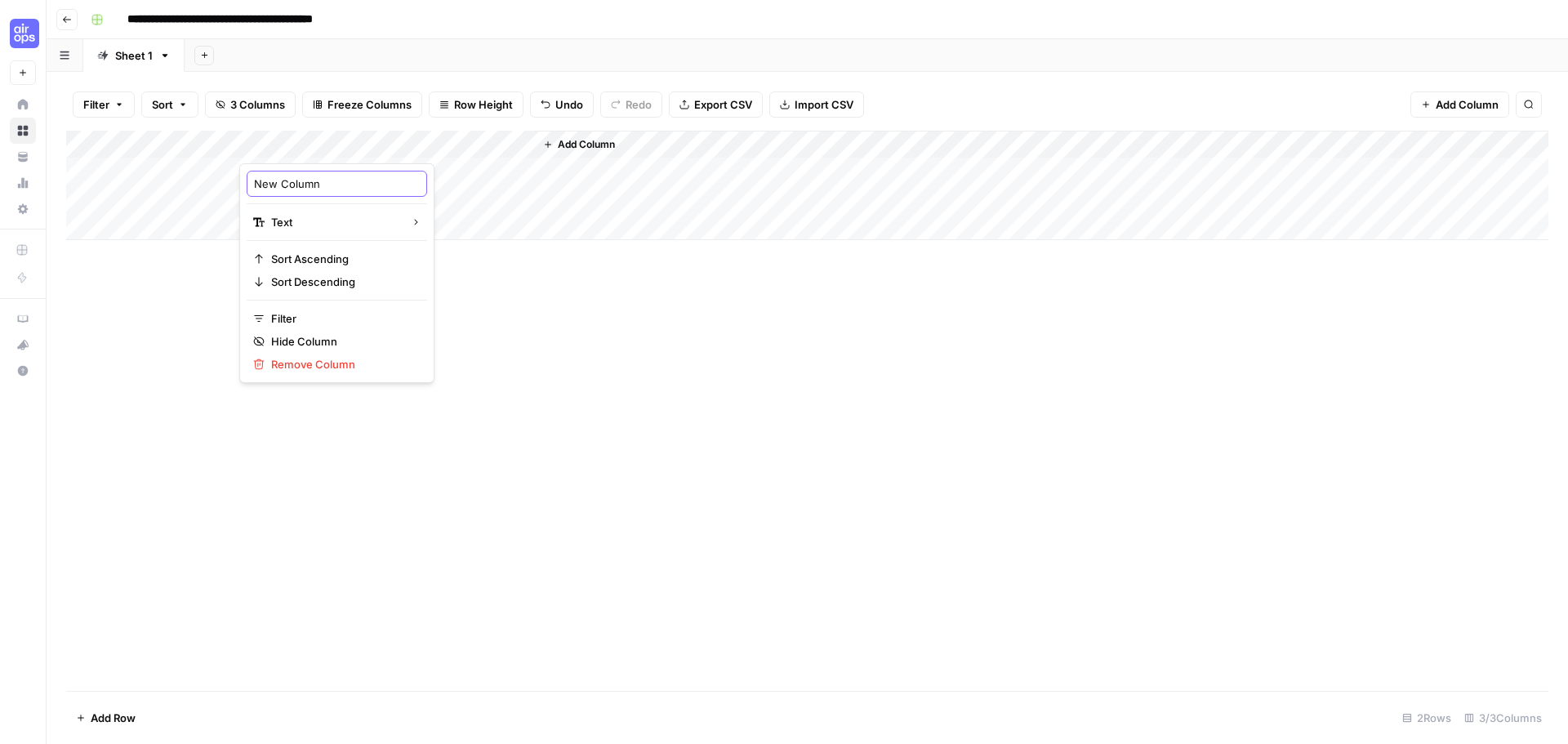 click on "New Column" at bounding box center [336, 184] 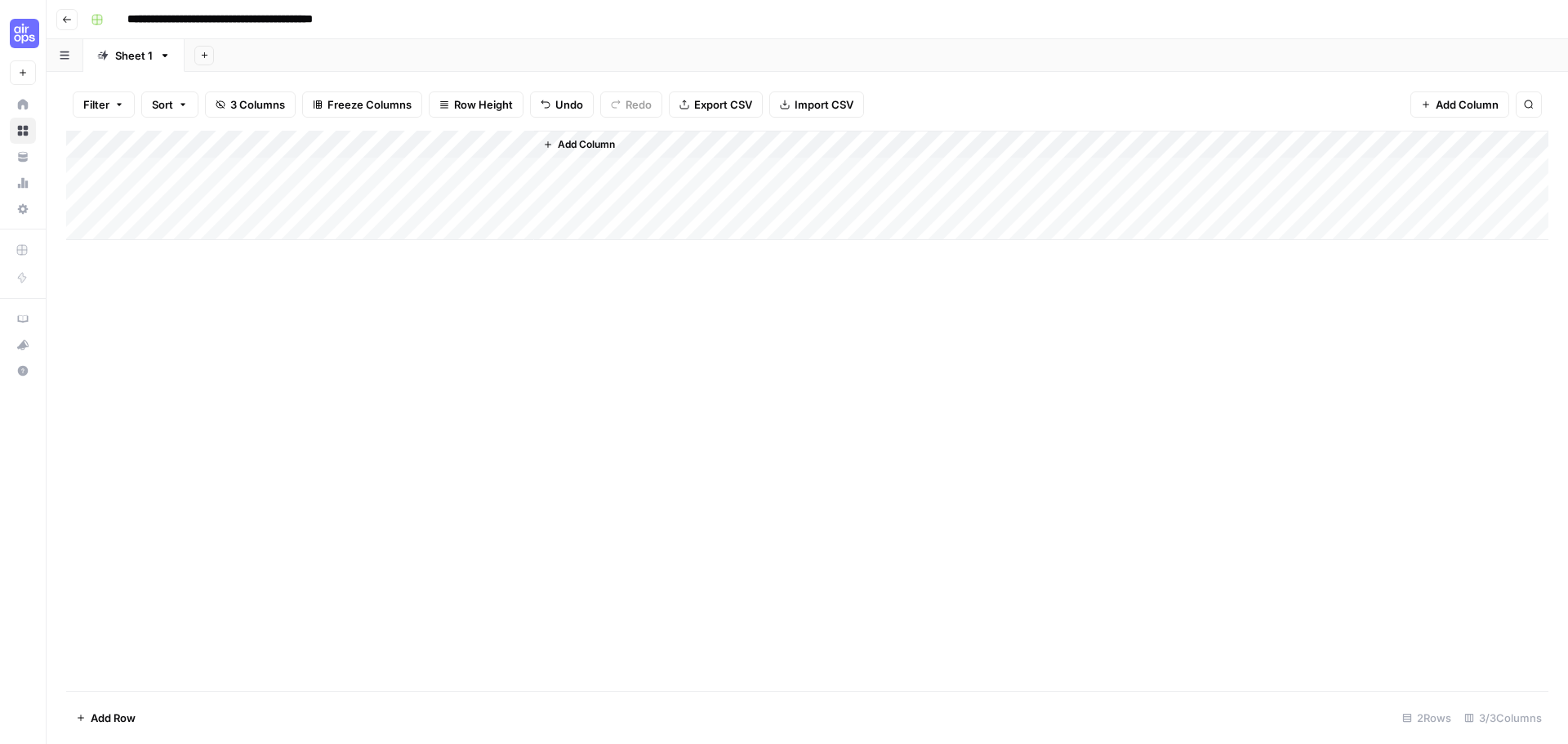 click on "Add Column" at bounding box center (807, 185) 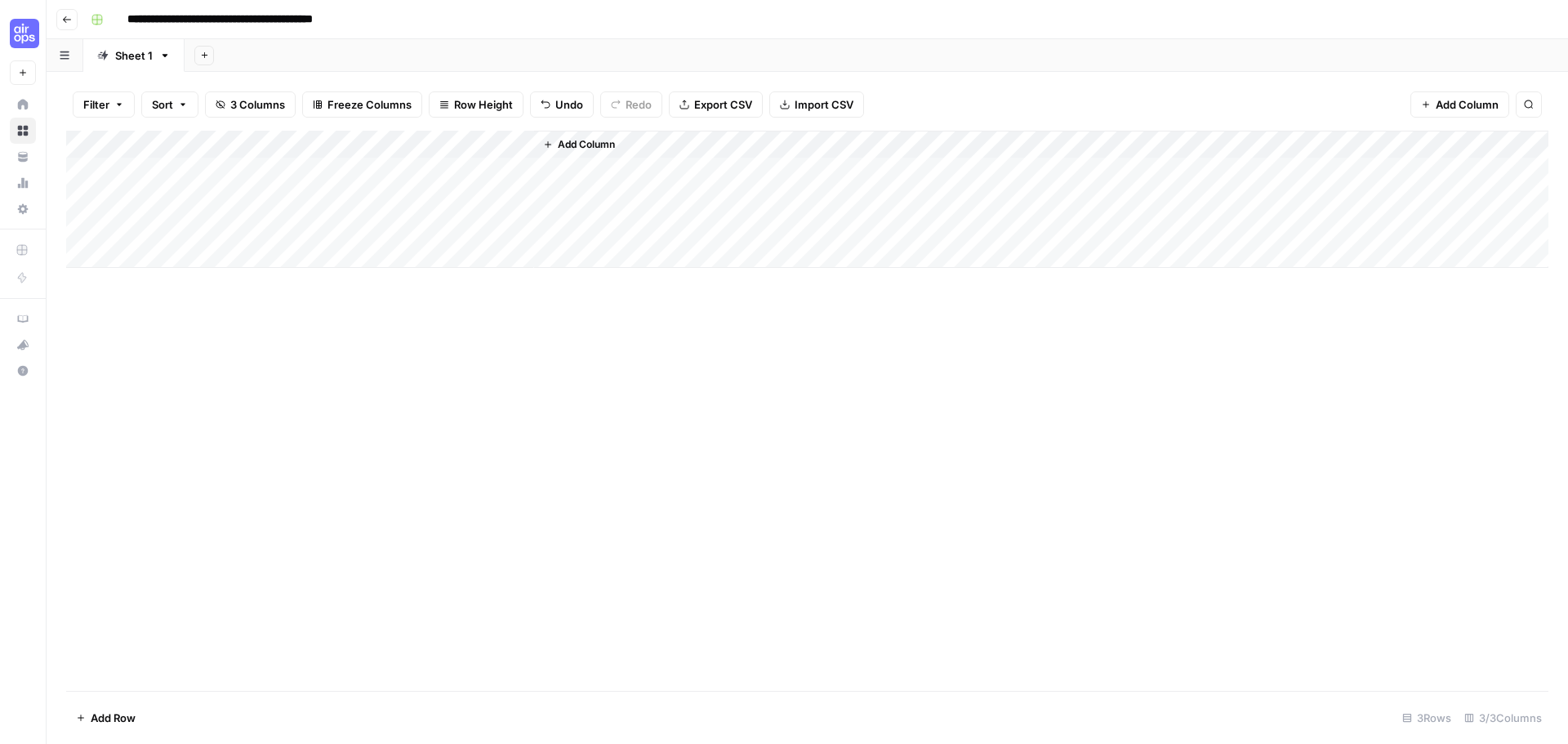 click on "Add Column" at bounding box center (807, 199) 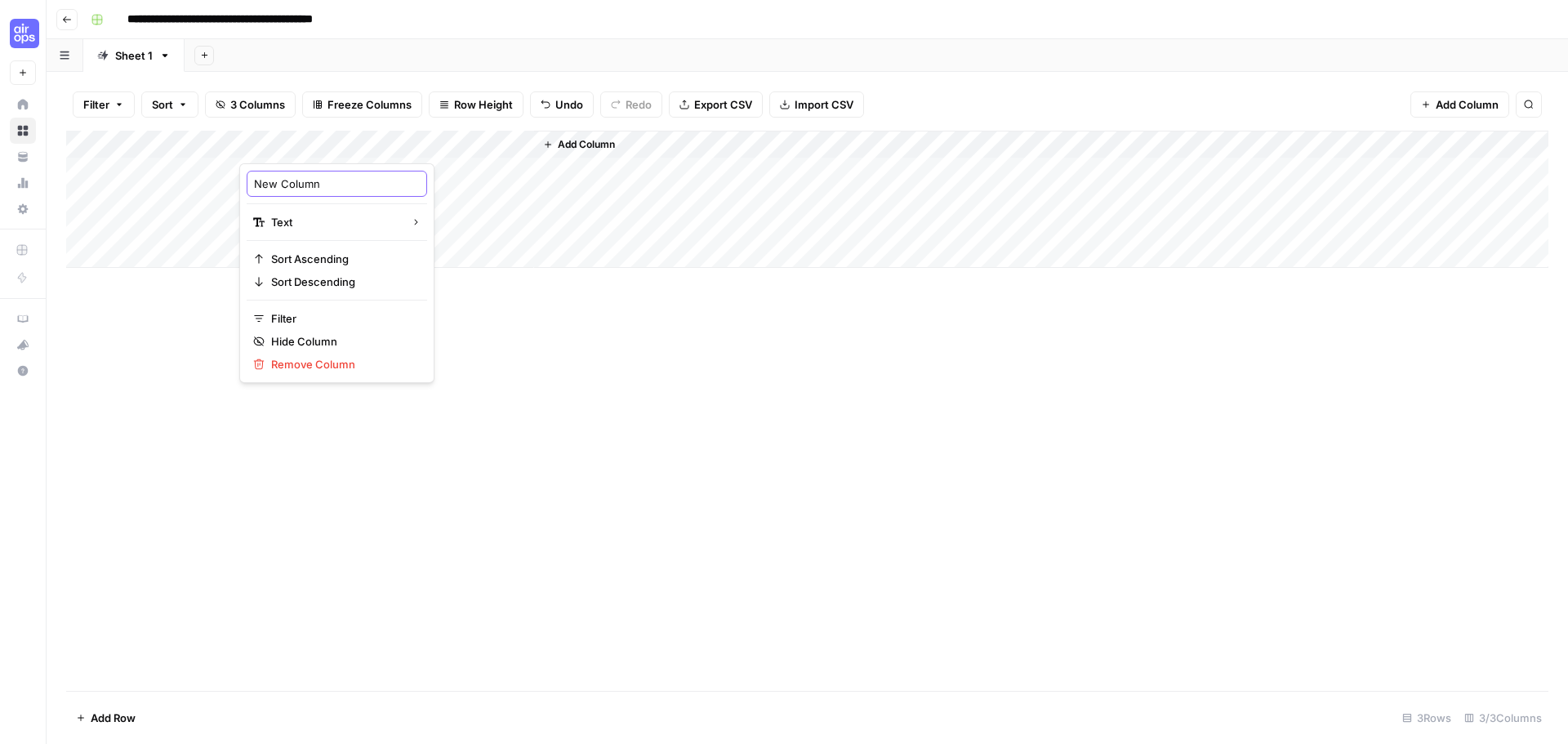 click on "New Column" at bounding box center [336, 184] 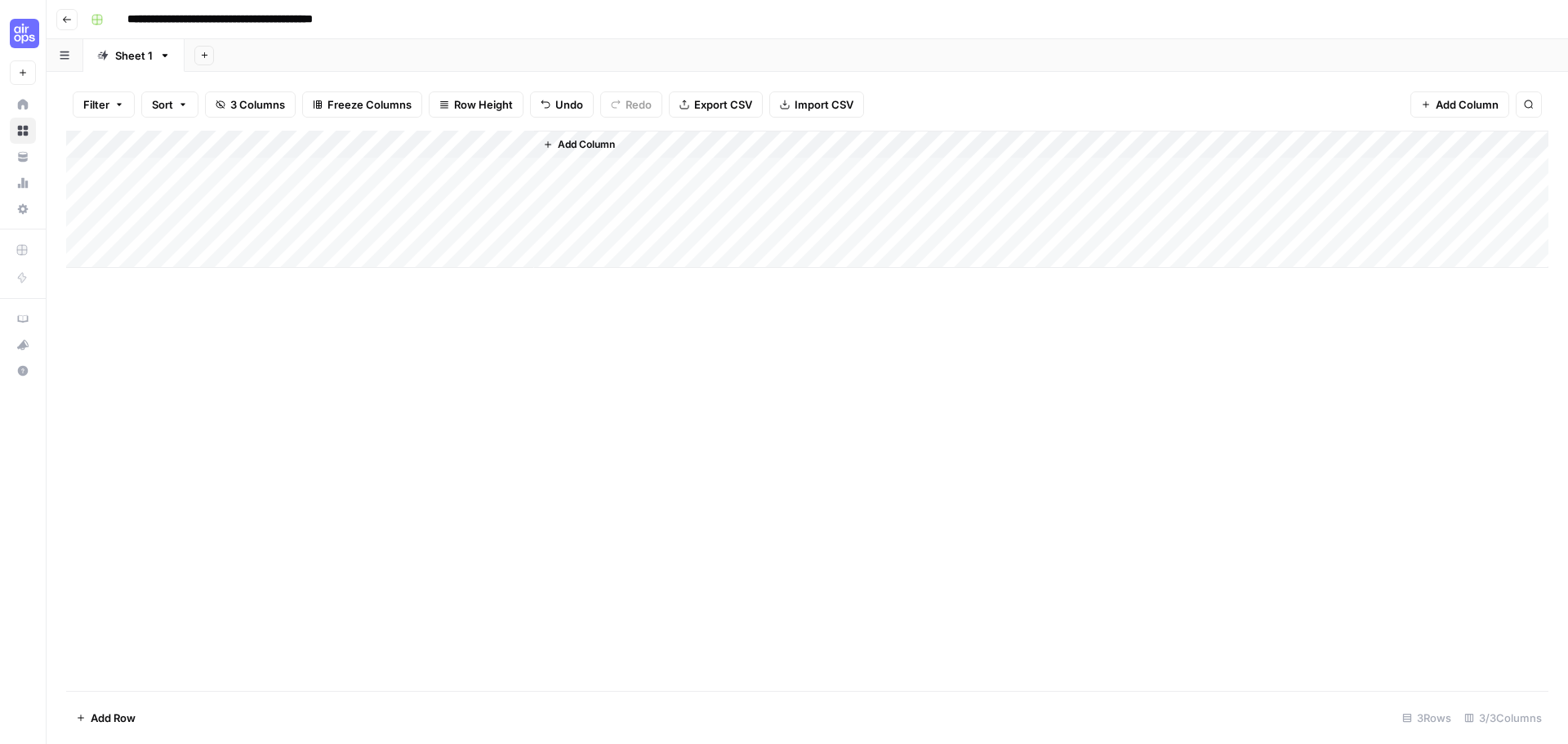 click on "Add Column" at bounding box center [807, 199] 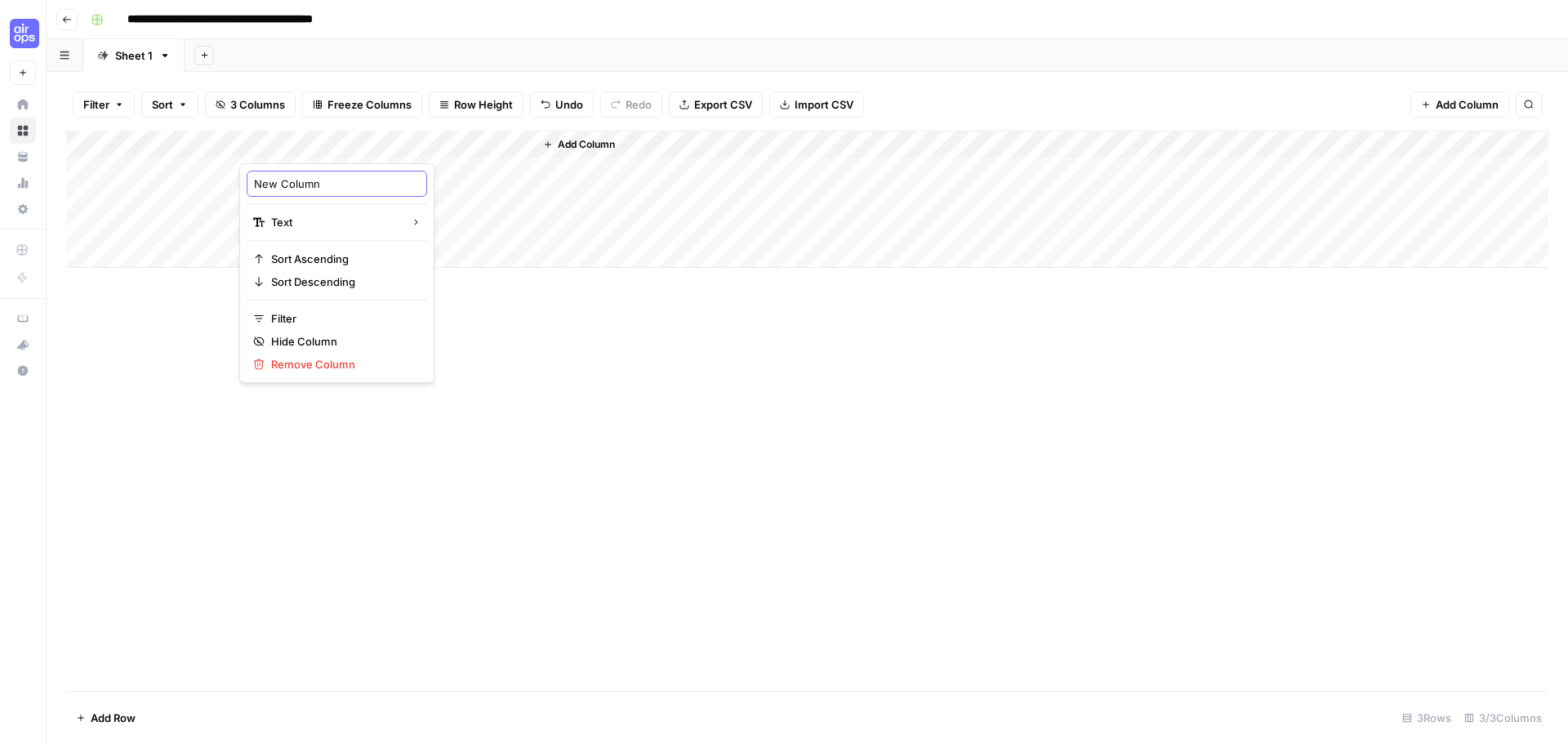 click on "New Column" at bounding box center (336, 184) 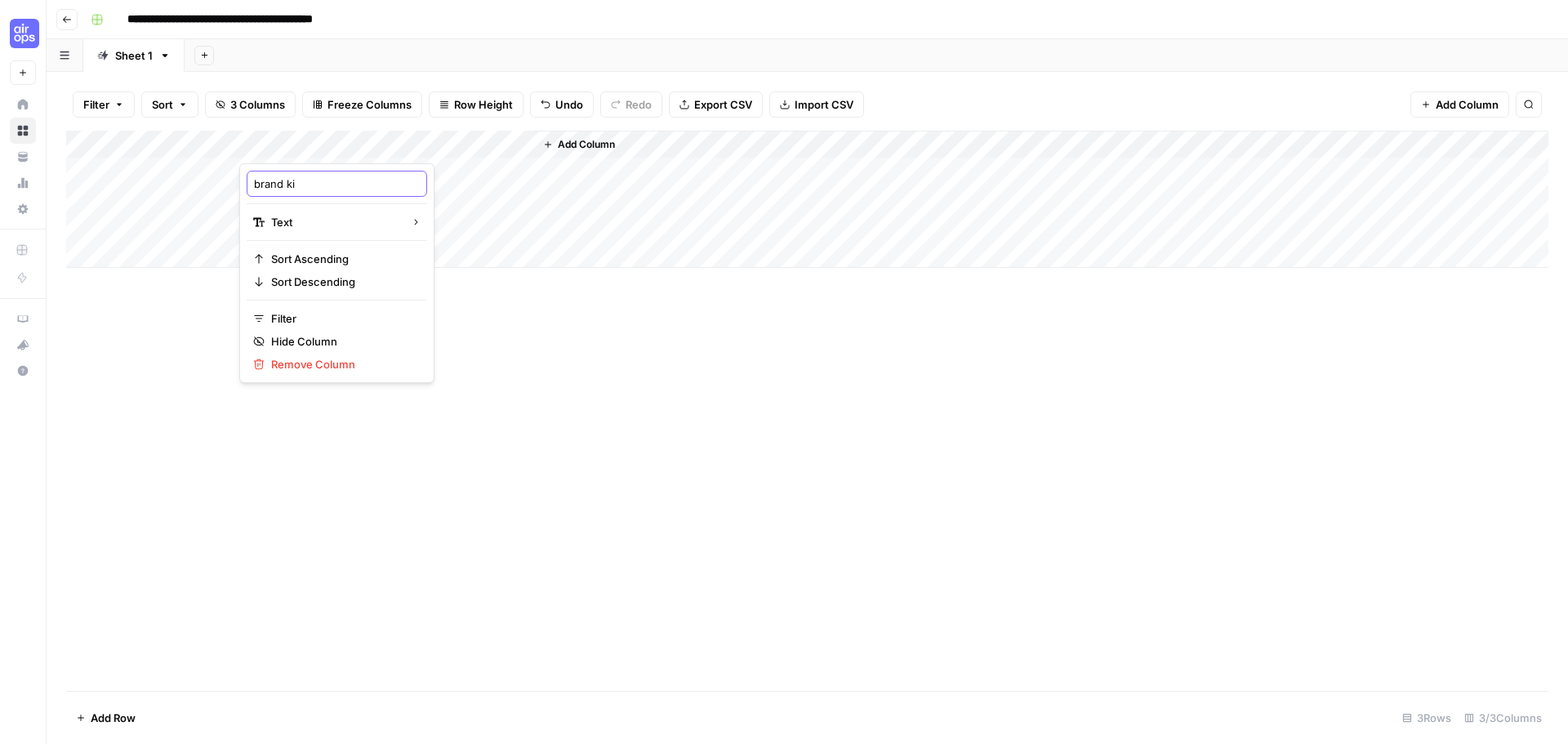 type on "brand kit" 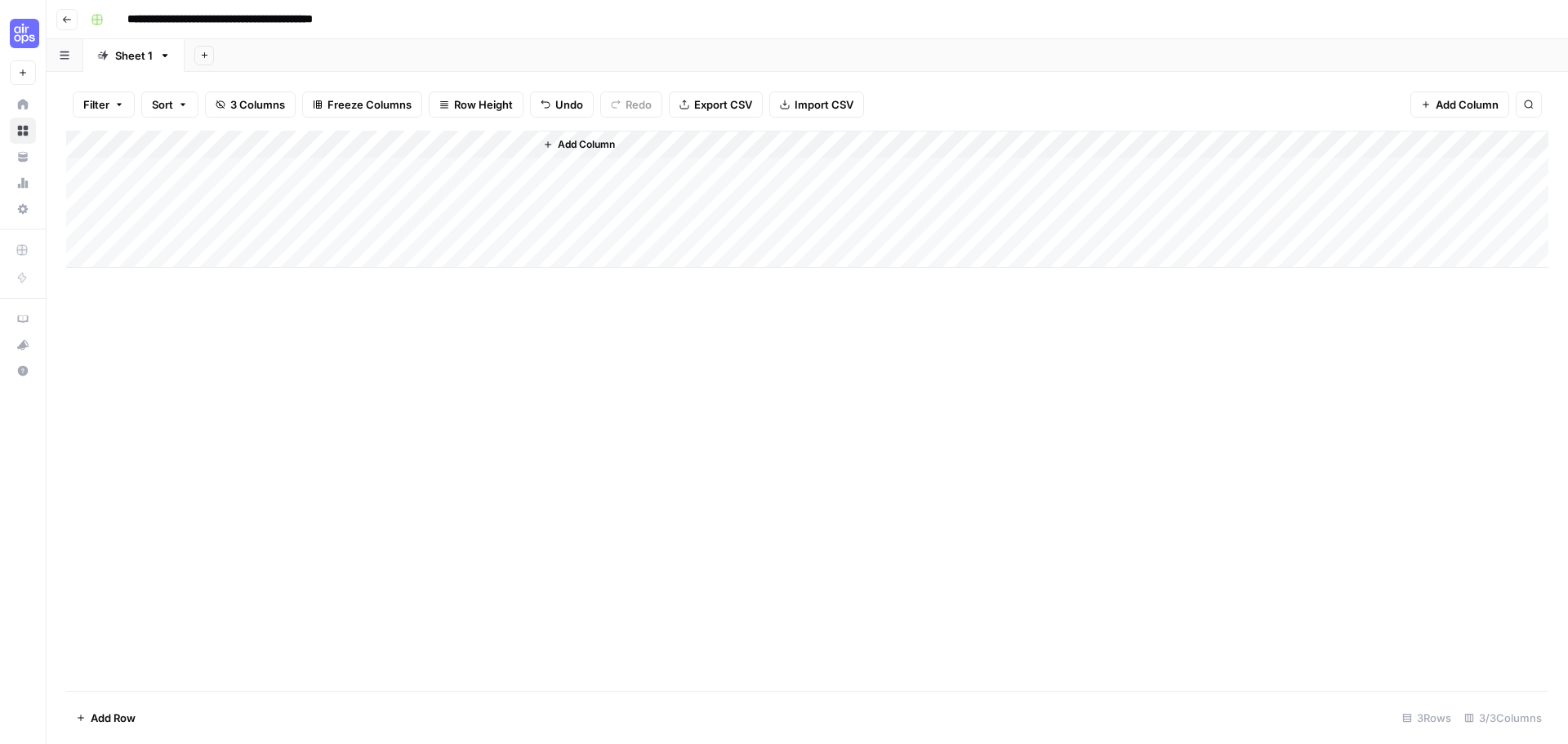 click on "Add Column" at bounding box center [807, 411] 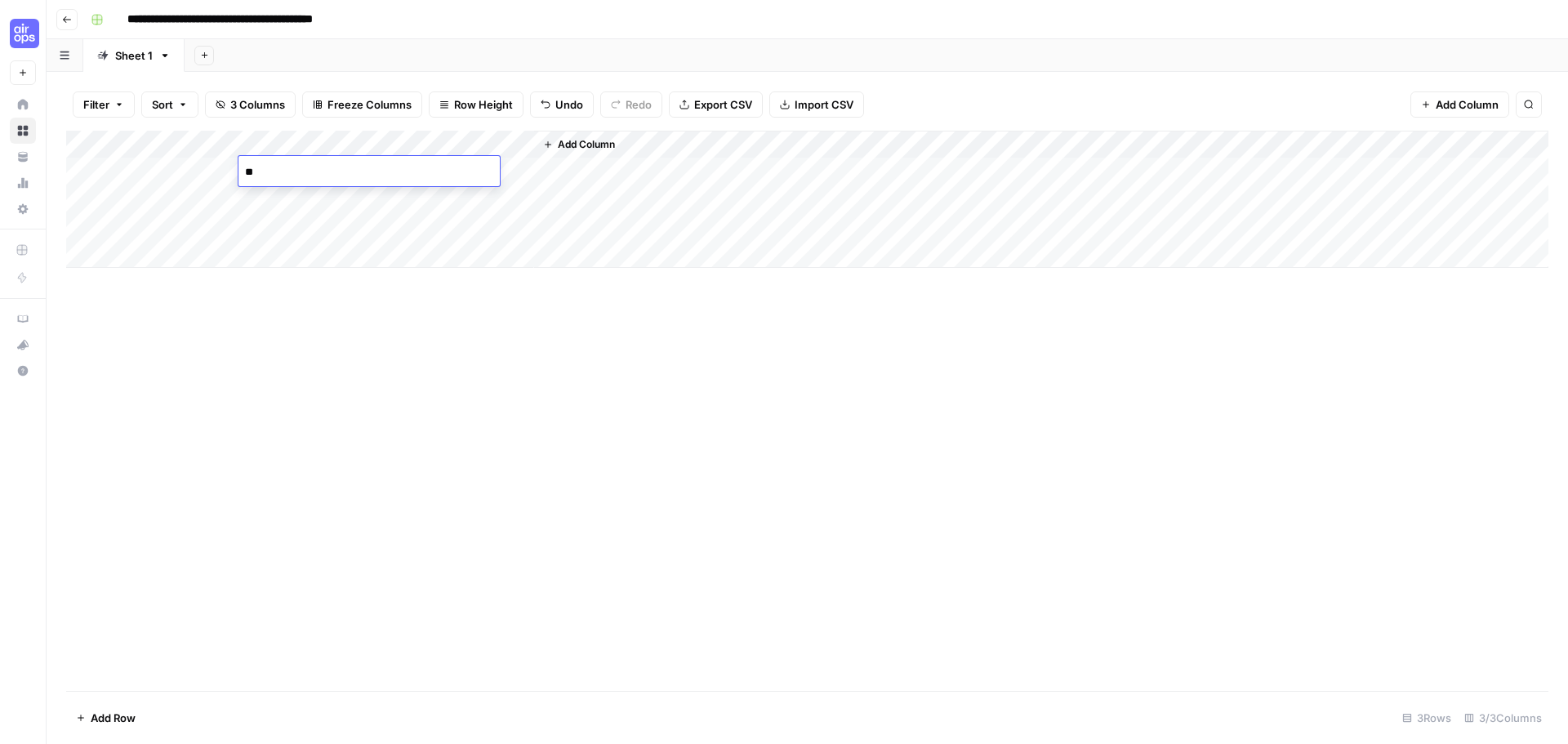 type on "***" 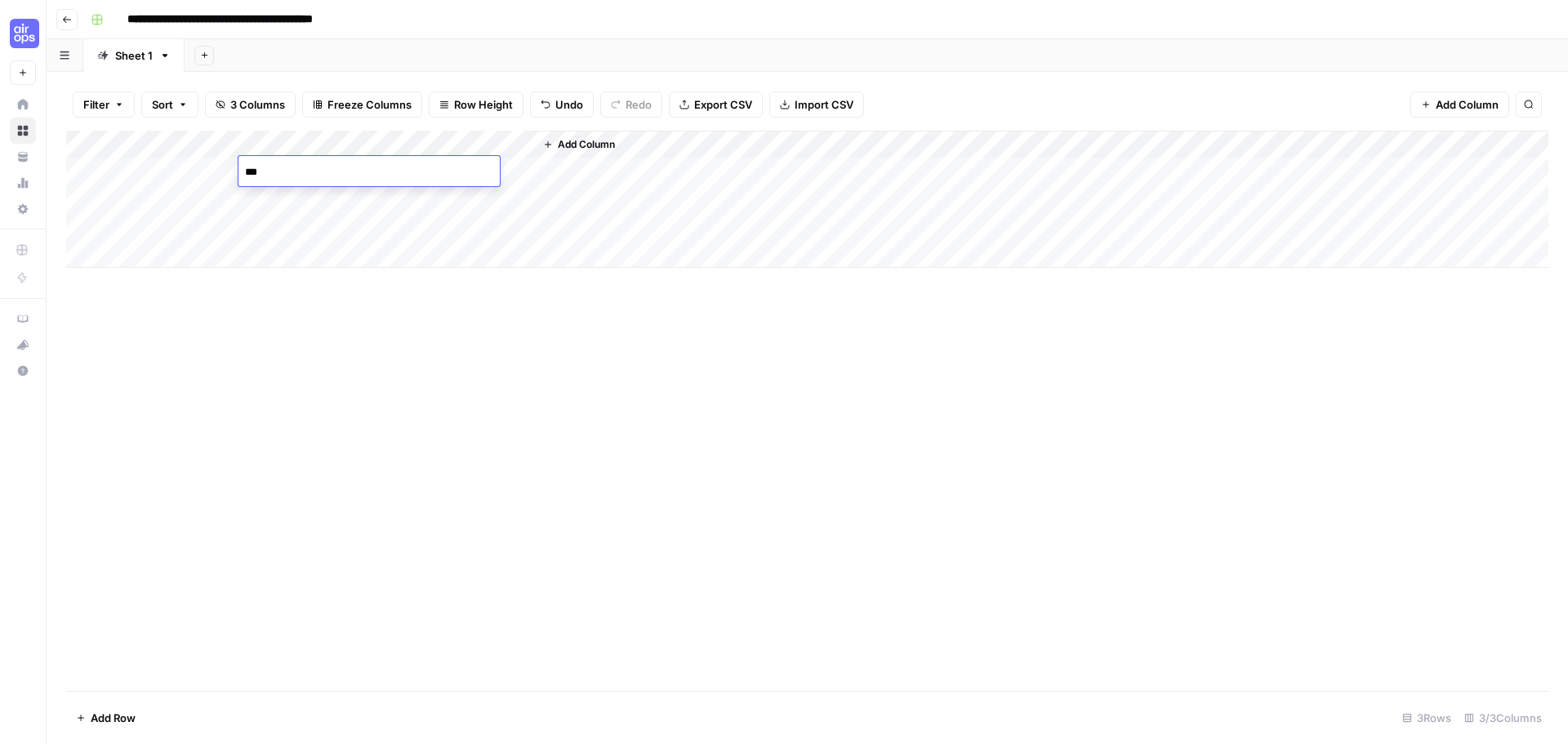 drag, startPoint x: 314, startPoint y: 220, endPoint x: 315, endPoint y: 172, distance: 48.010416 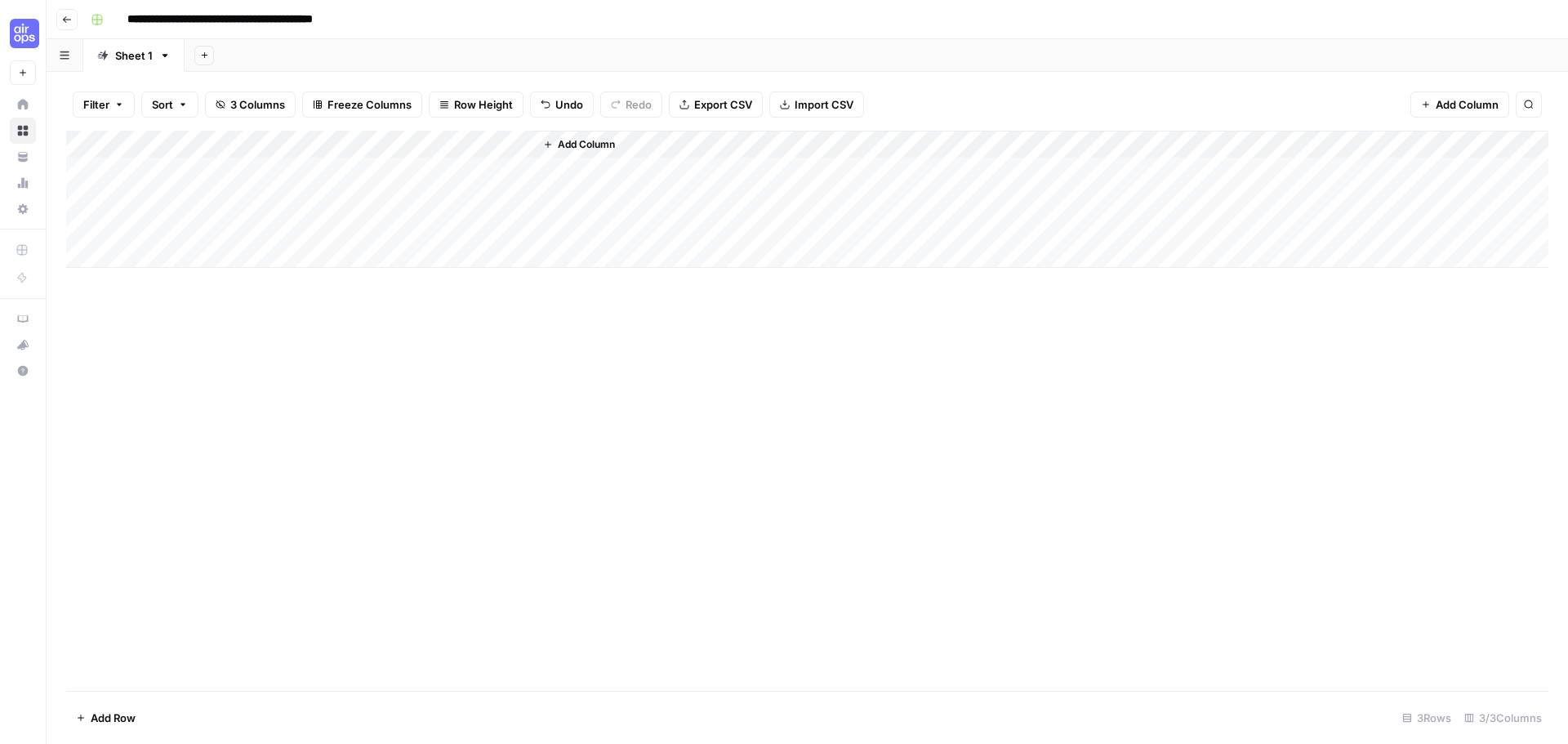 click on "Add Column" at bounding box center (807, 199) 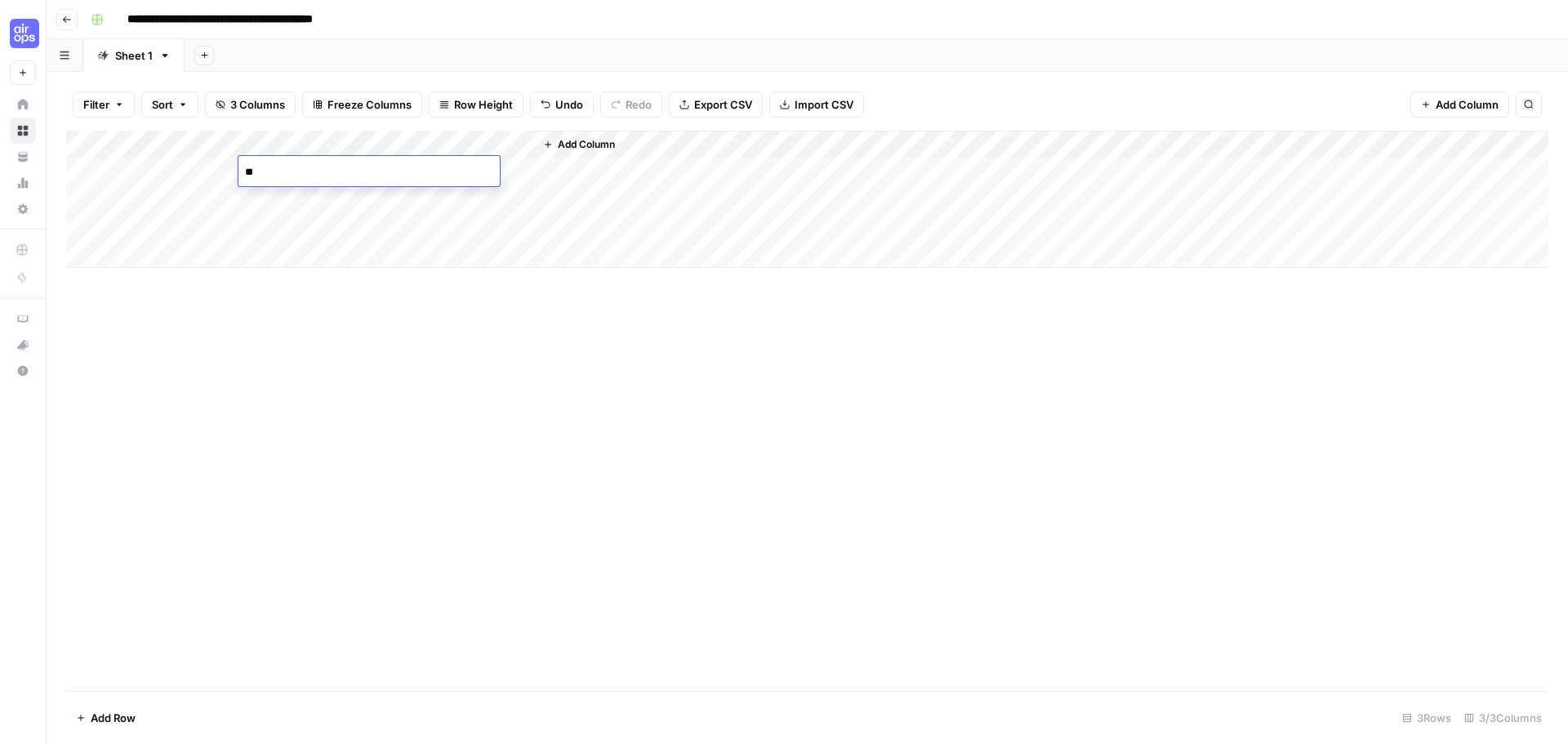 type on "***" 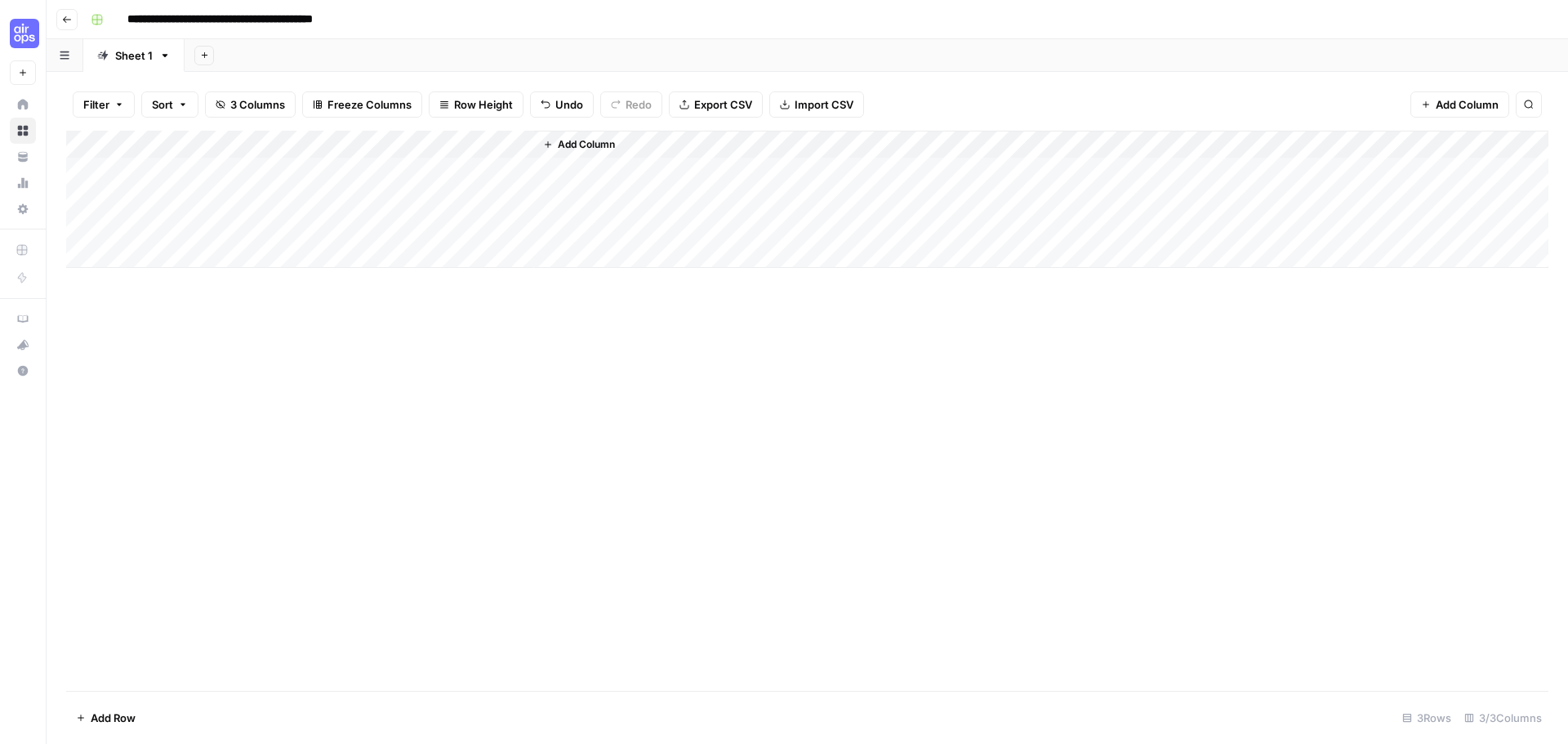 click on "Add Column" at bounding box center (807, 199) 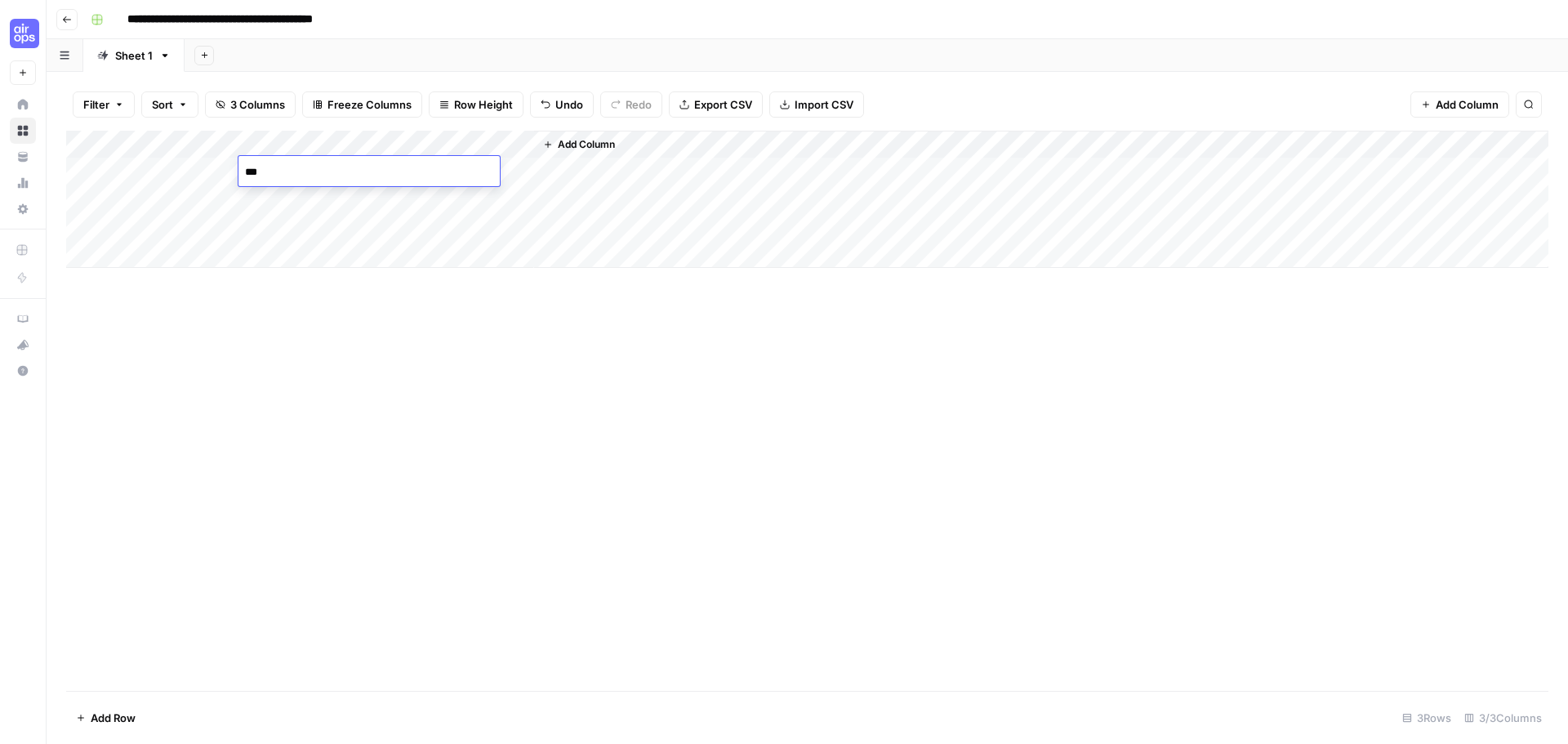 click on "Add Column" at bounding box center (807, 199) 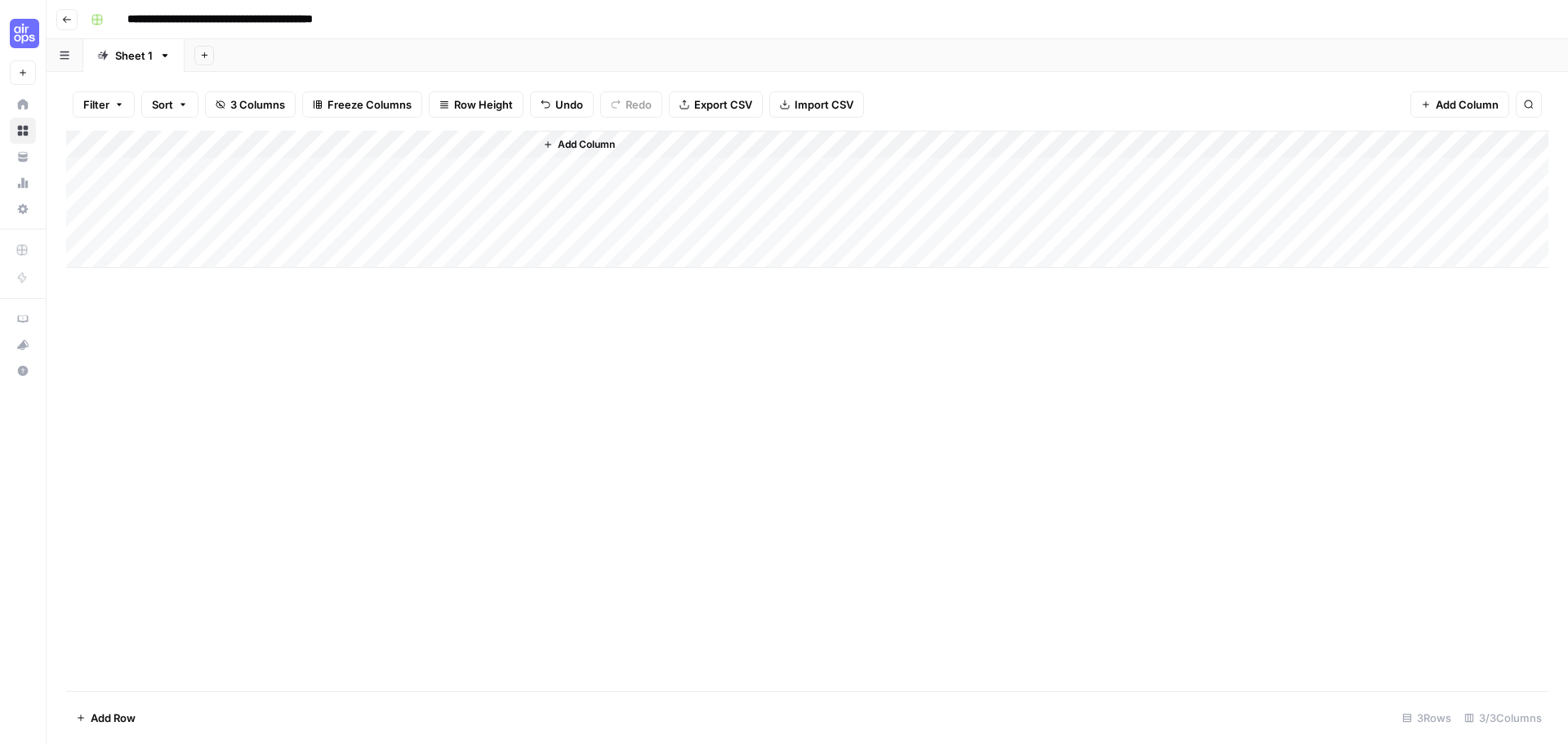 click on "Add Column" at bounding box center (807, 199) 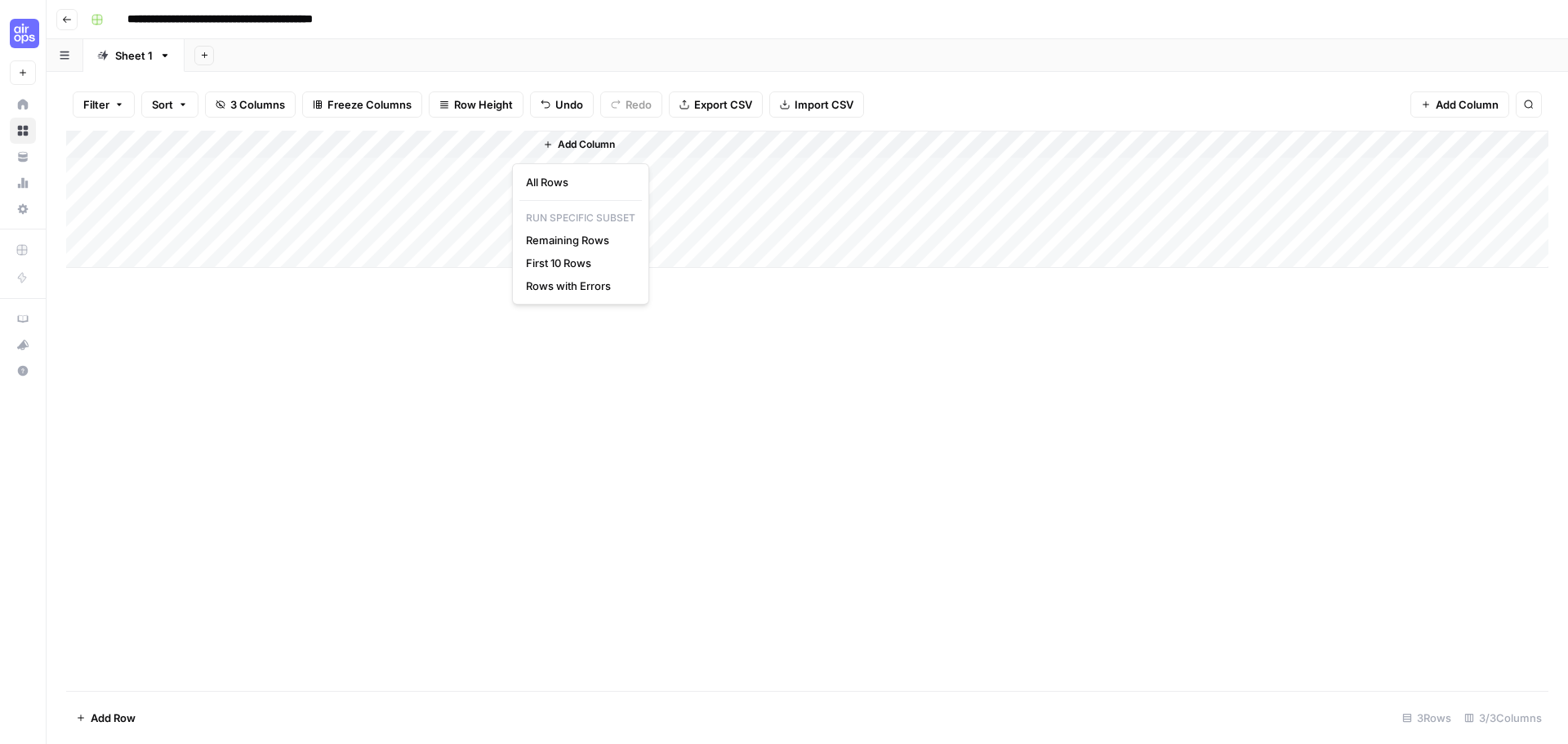click on "All Rows" at bounding box center (577, 182) 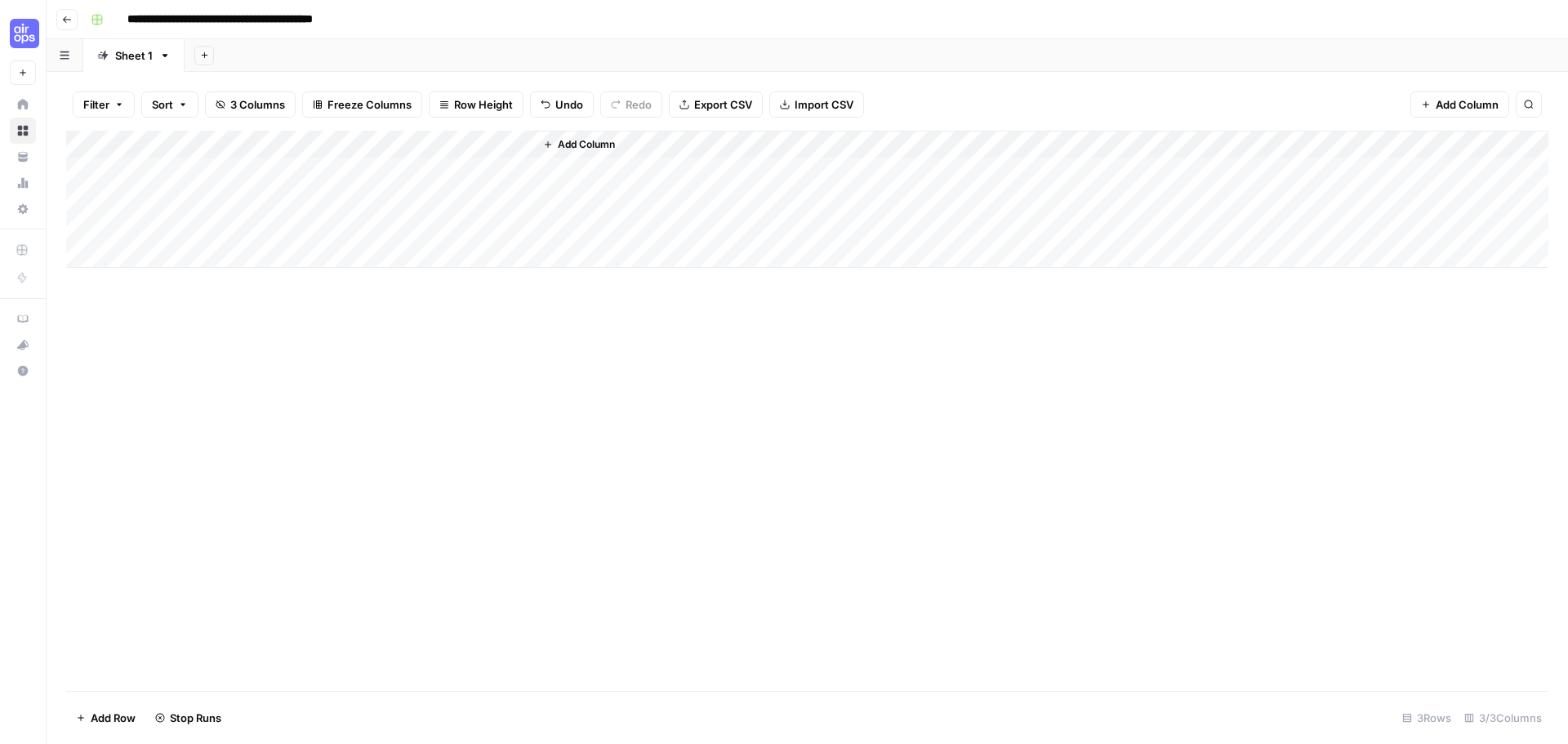 click on "Add Column" at bounding box center (807, 199) 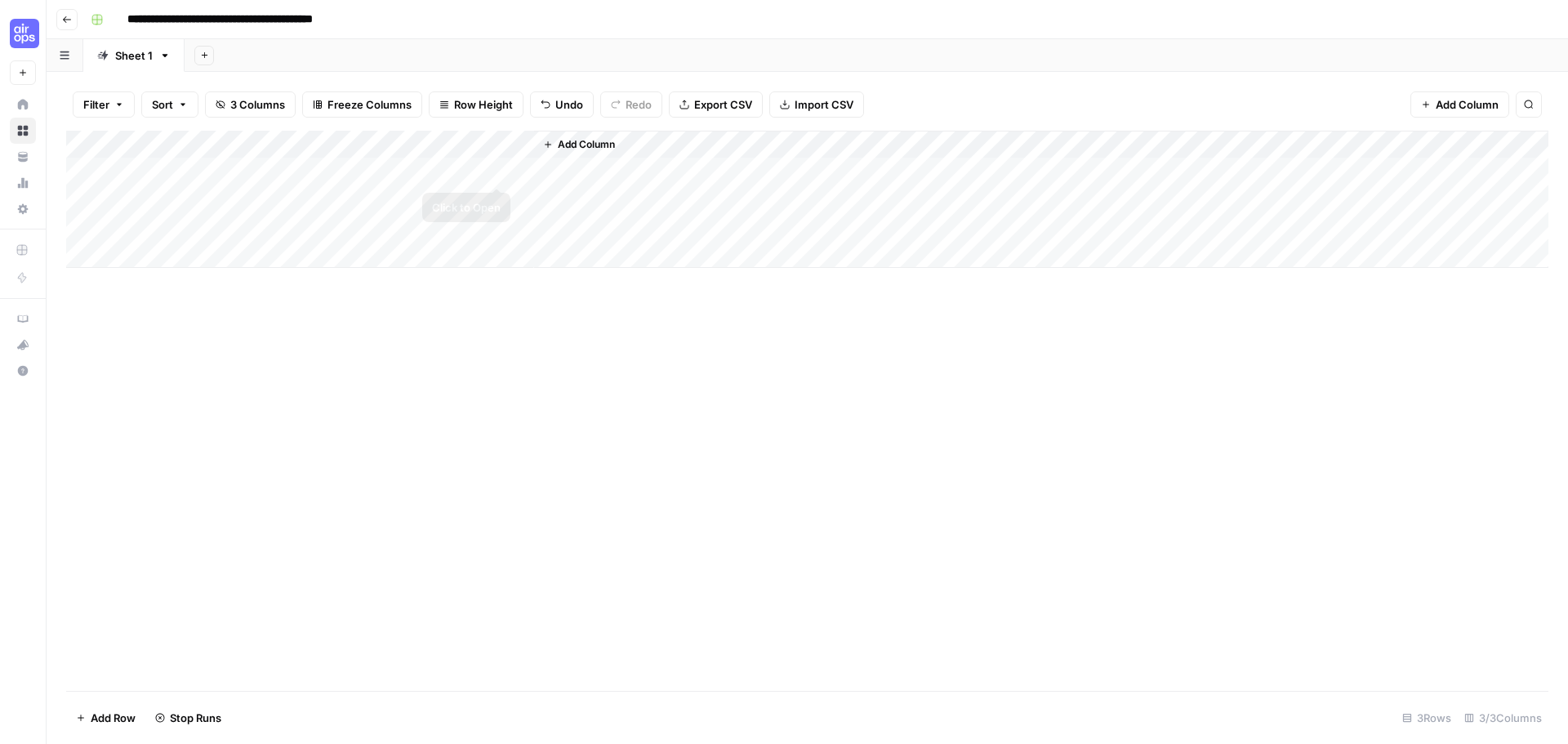 click on "Add Column" at bounding box center [807, 199] 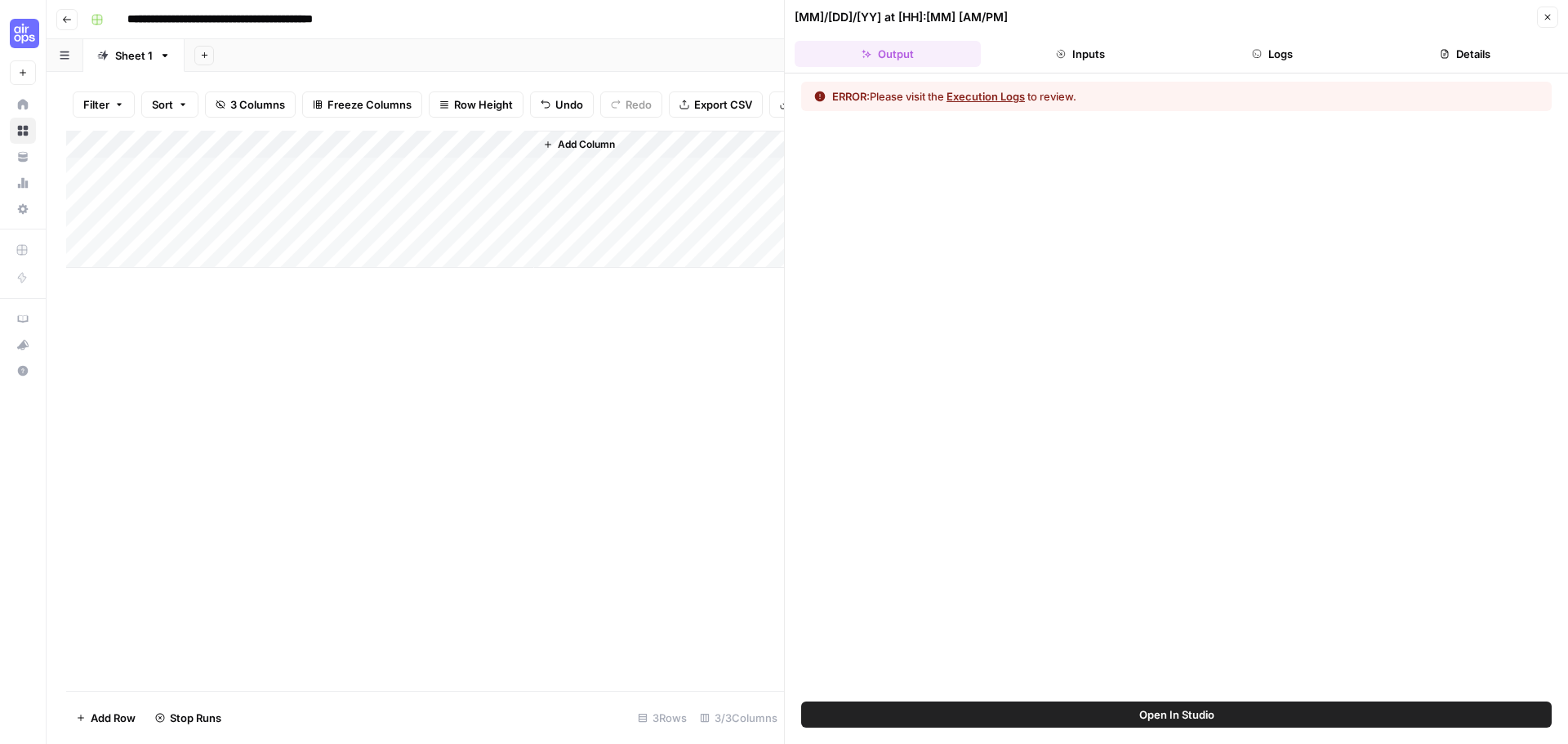 click on "Execution Logs" at bounding box center [986, 96] 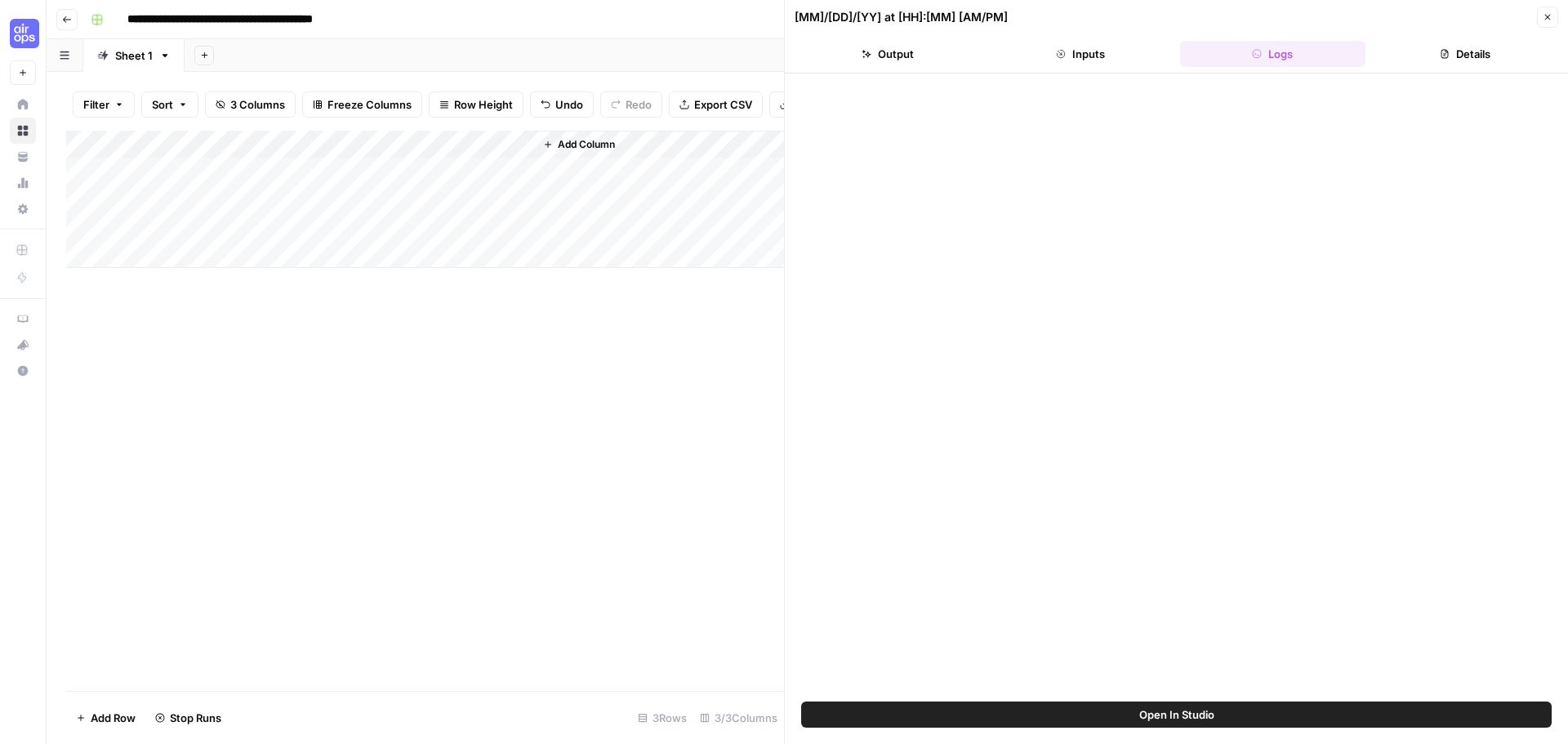 click on "Inputs" at bounding box center (1080, 54) 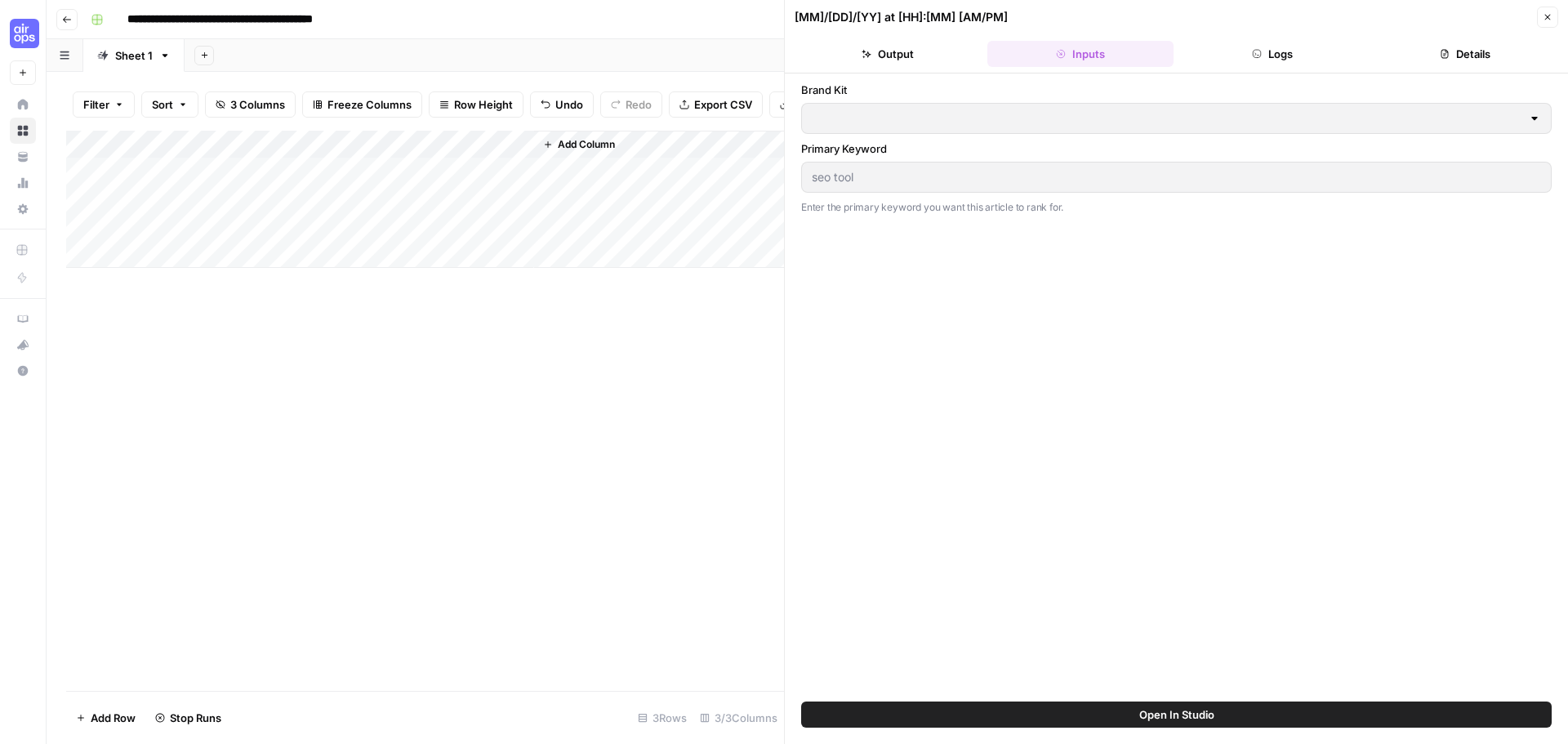 click on "Open In Studio" at bounding box center [1176, 715] 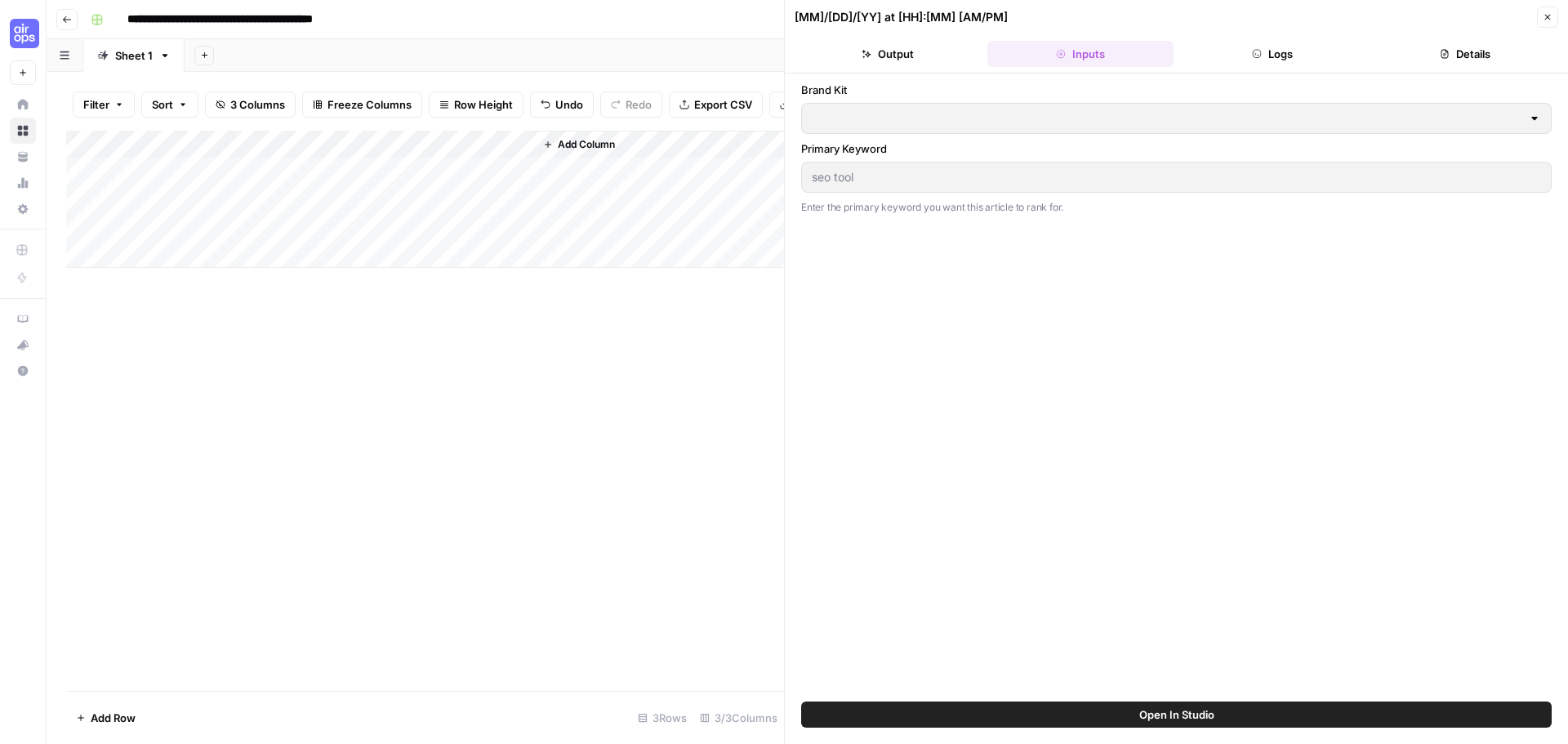 click on "Sheet 1" at bounding box center (134, 56) 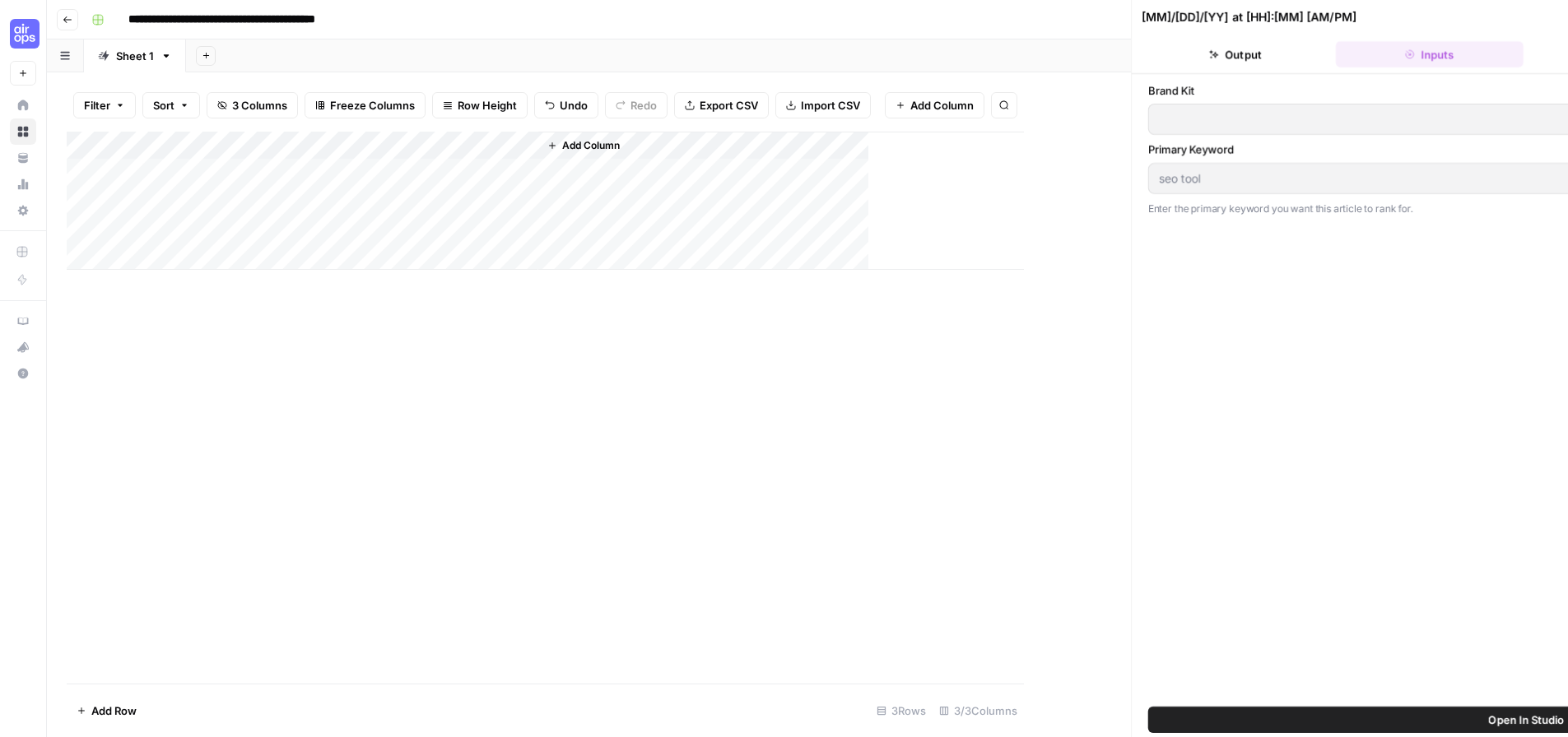click on "Sheet 1" at bounding box center (135, 56) 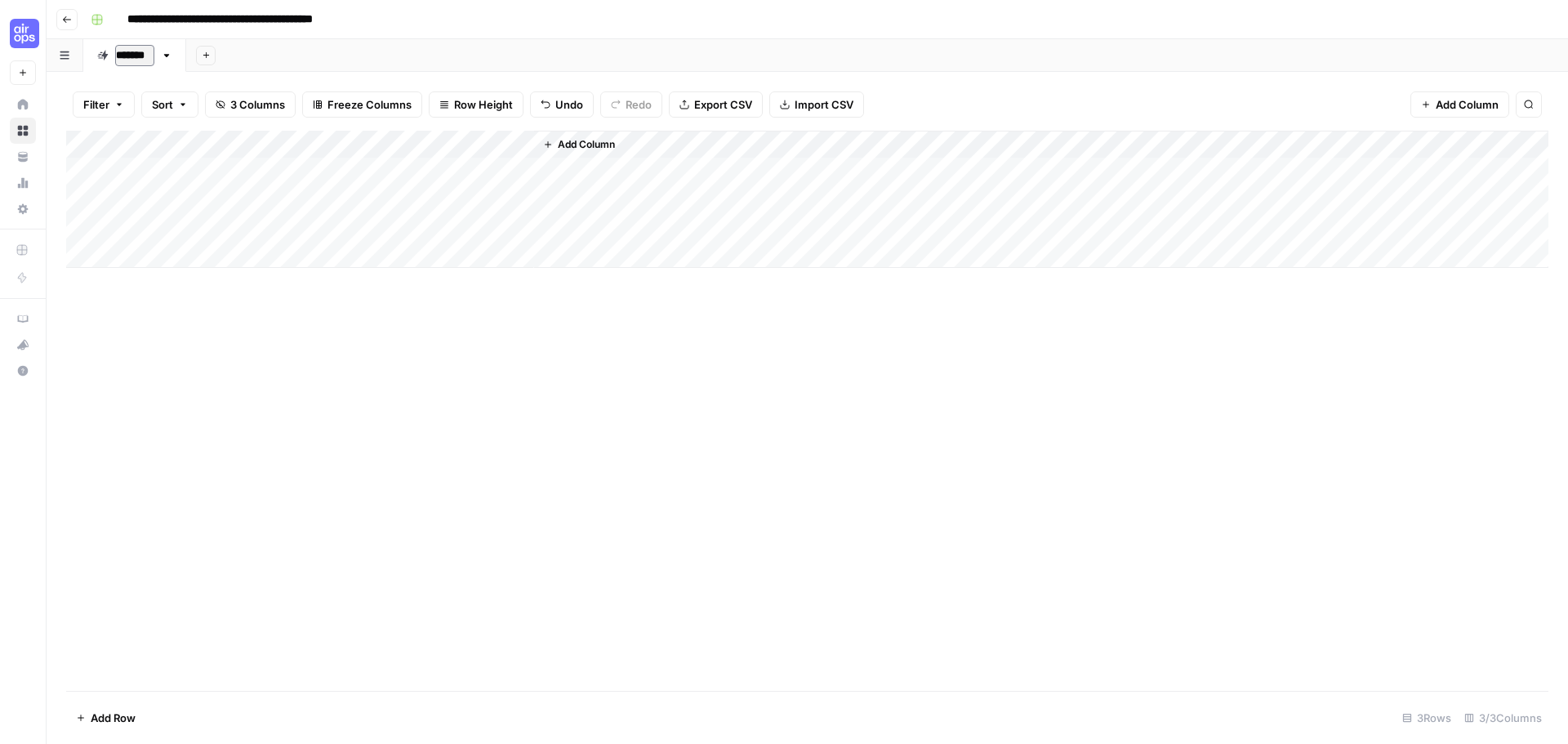 click on "*******" at bounding box center [135, 56] 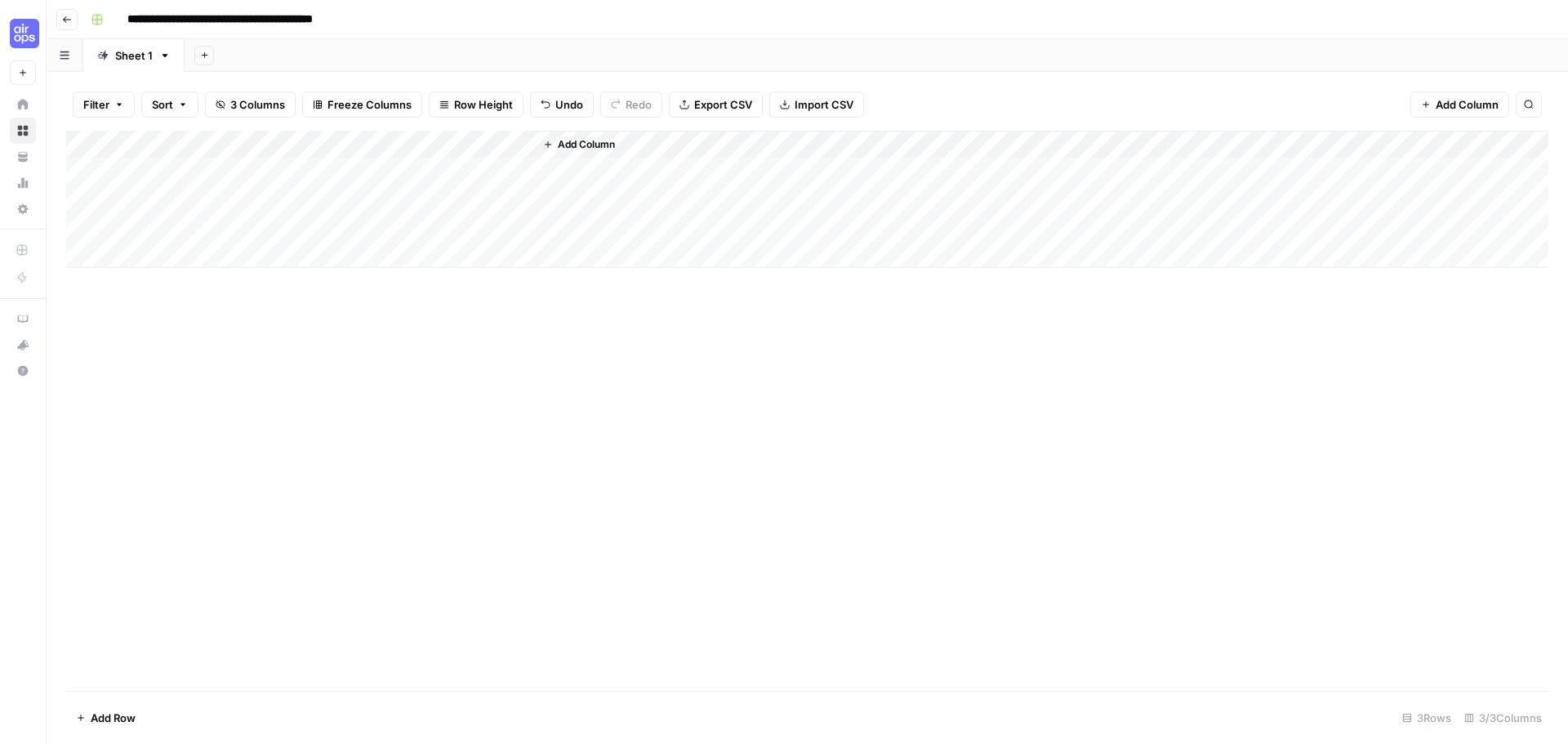 click on "Add Column" at bounding box center [807, 199] 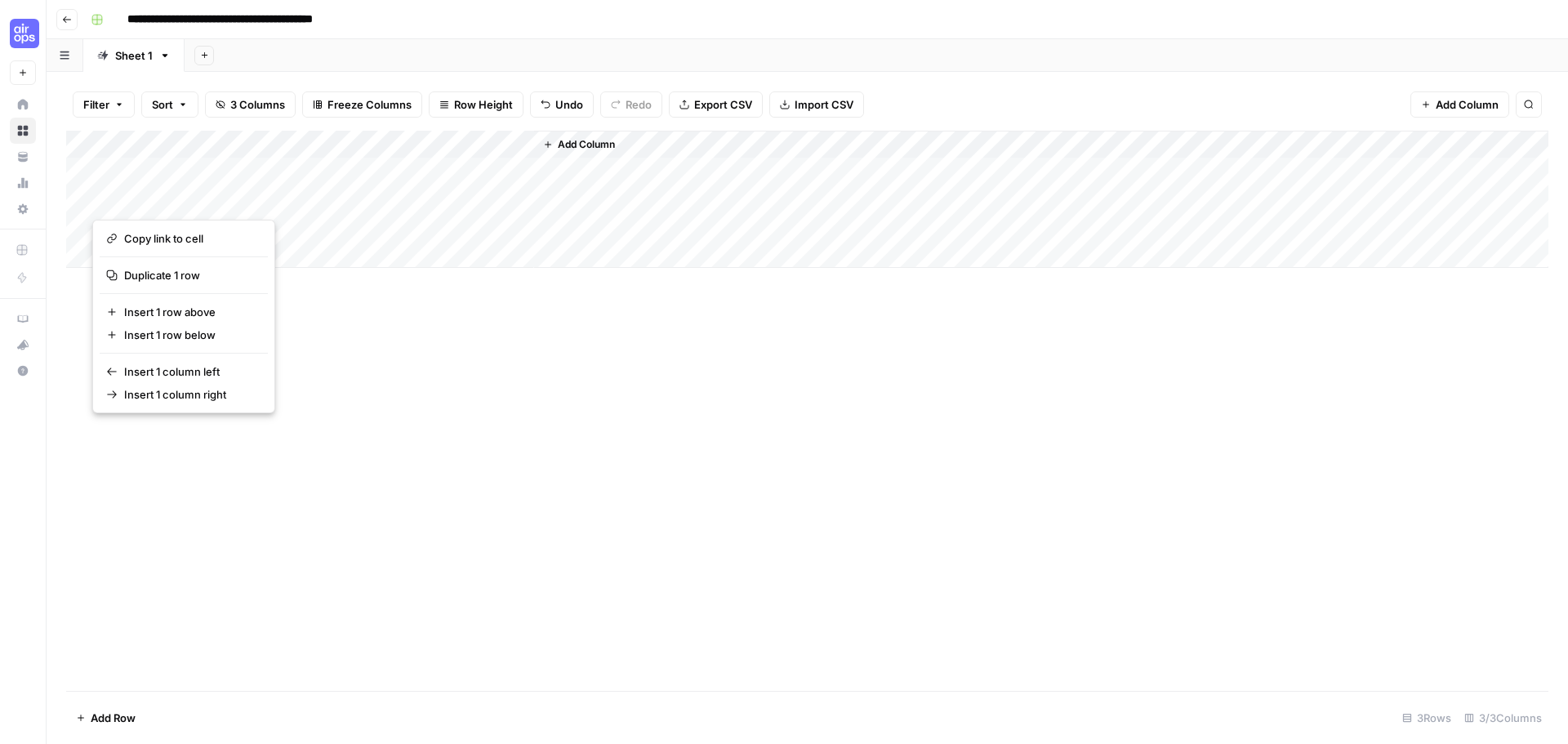 click on "Add Column" at bounding box center (807, 411) 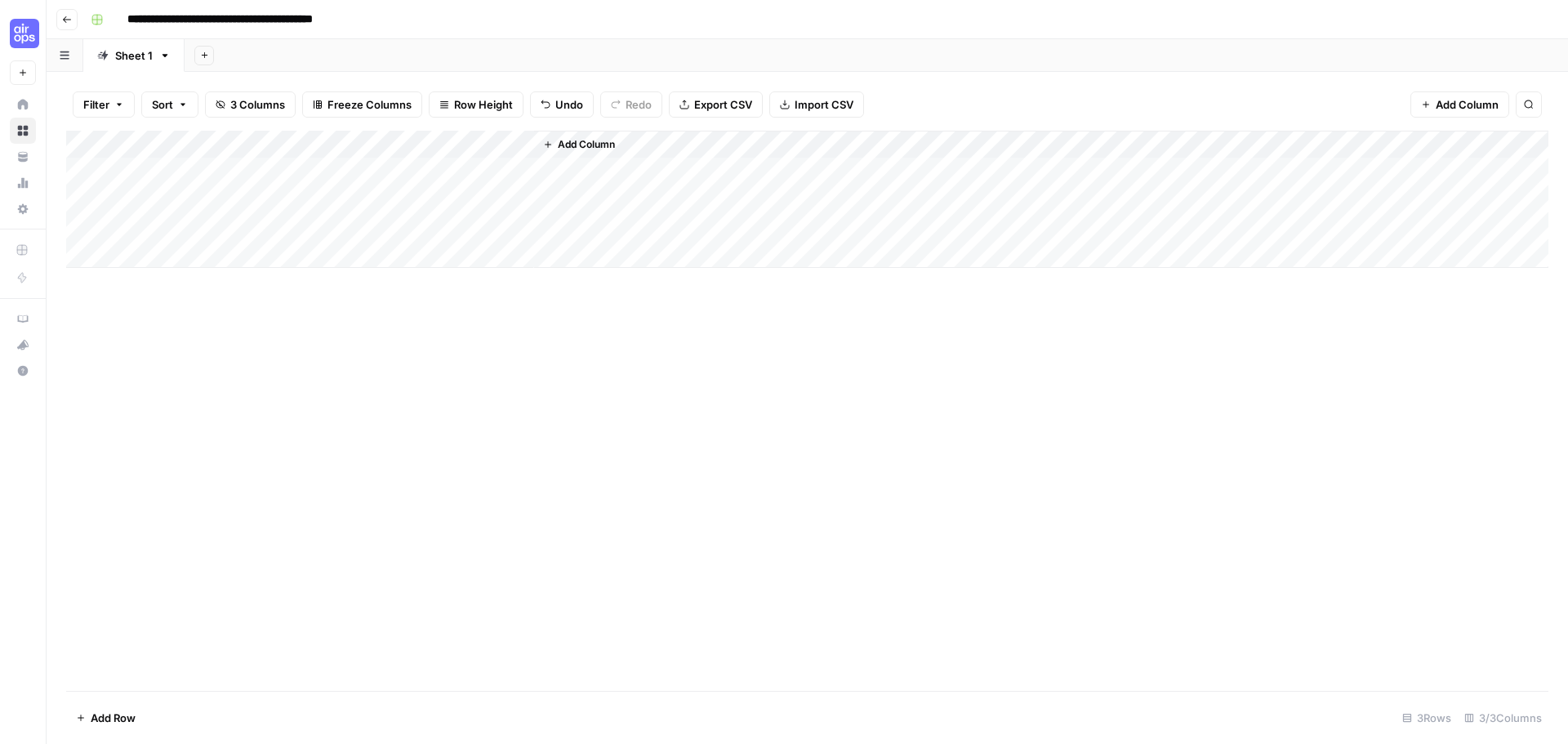 drag, startPoint x: 73, startPoint y: 196, endPoint x: 82, endPoint y: 240, distance: 44.911023 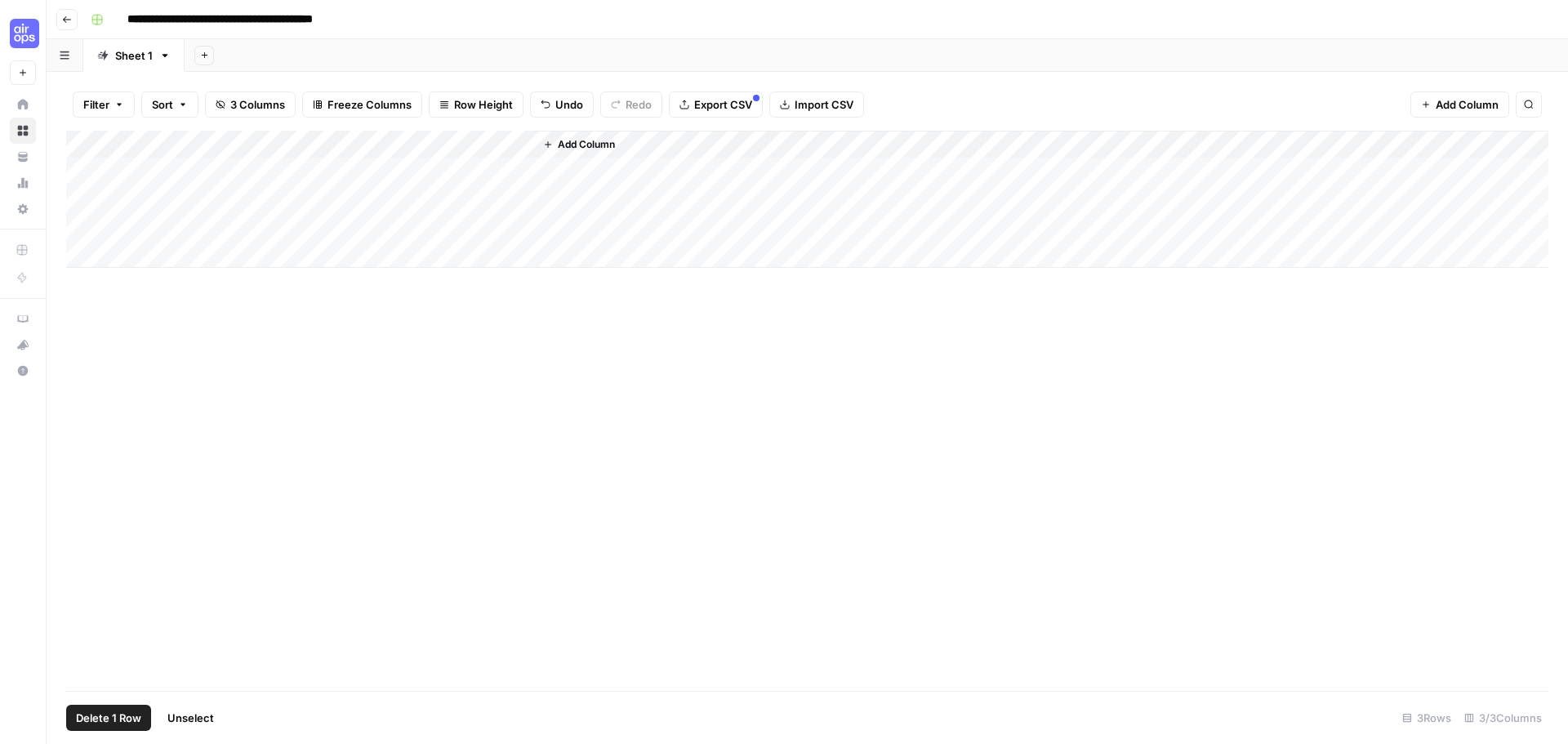 click on "Add Column" at bounding box center (807, 199) 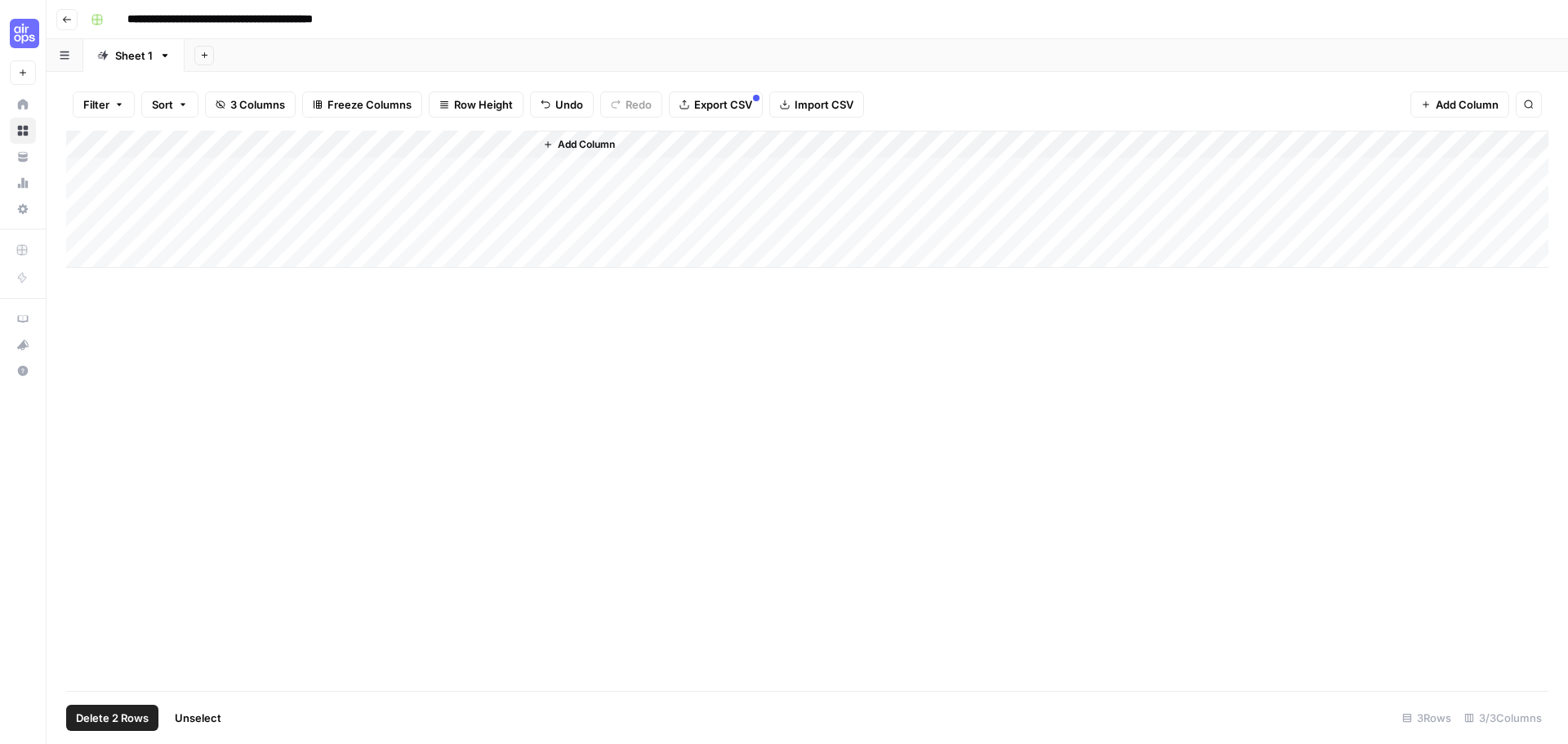 click on "Filter" at bounding box center (96, 105) 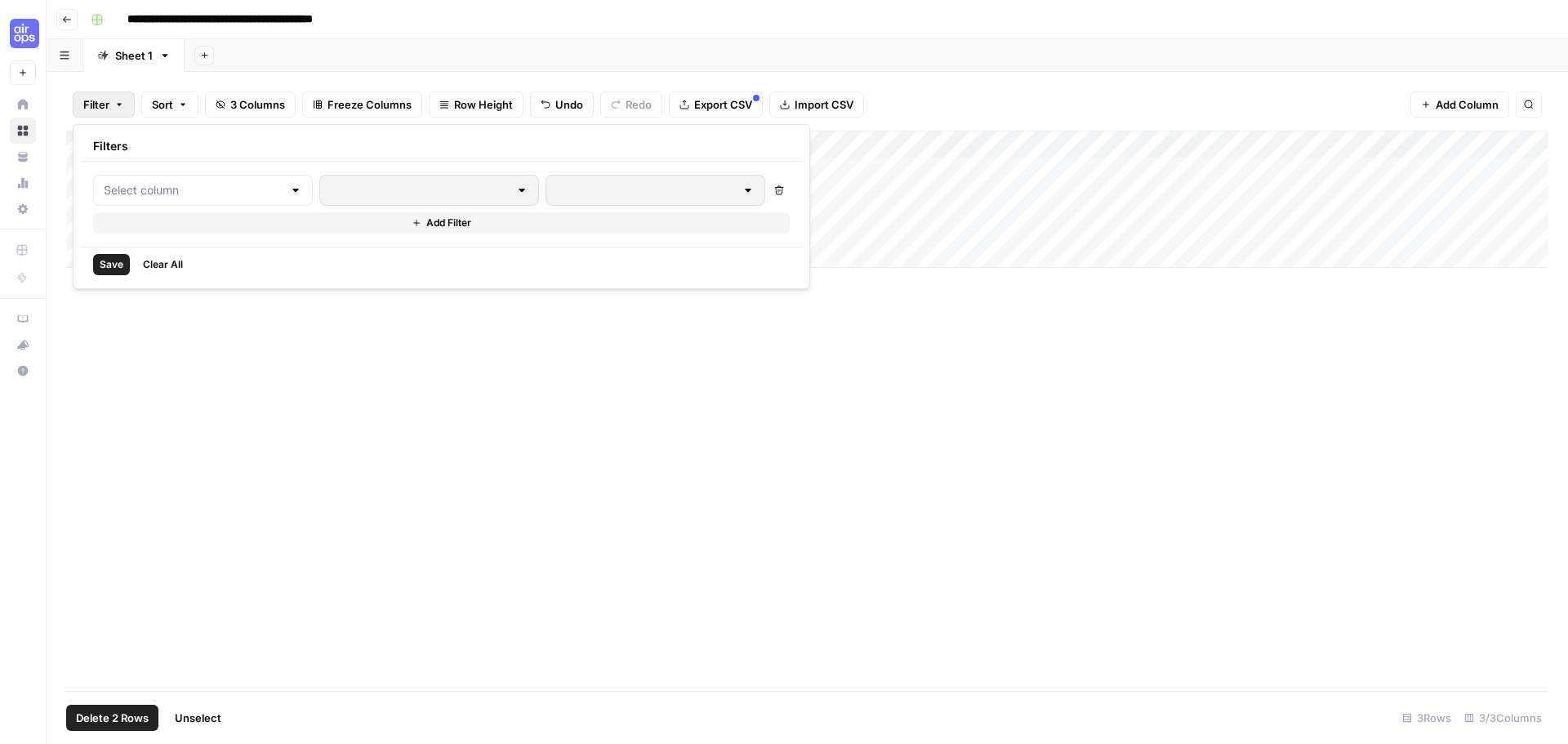 click on "Filter Sort 3 Columns Freeze Columns Row Height Undo Redo Export CSV Import CSV Add Column Search Add Column Delete 2 Rows Unselect 3  Rows 3/3  Columns" at bounding box center [807, 408] 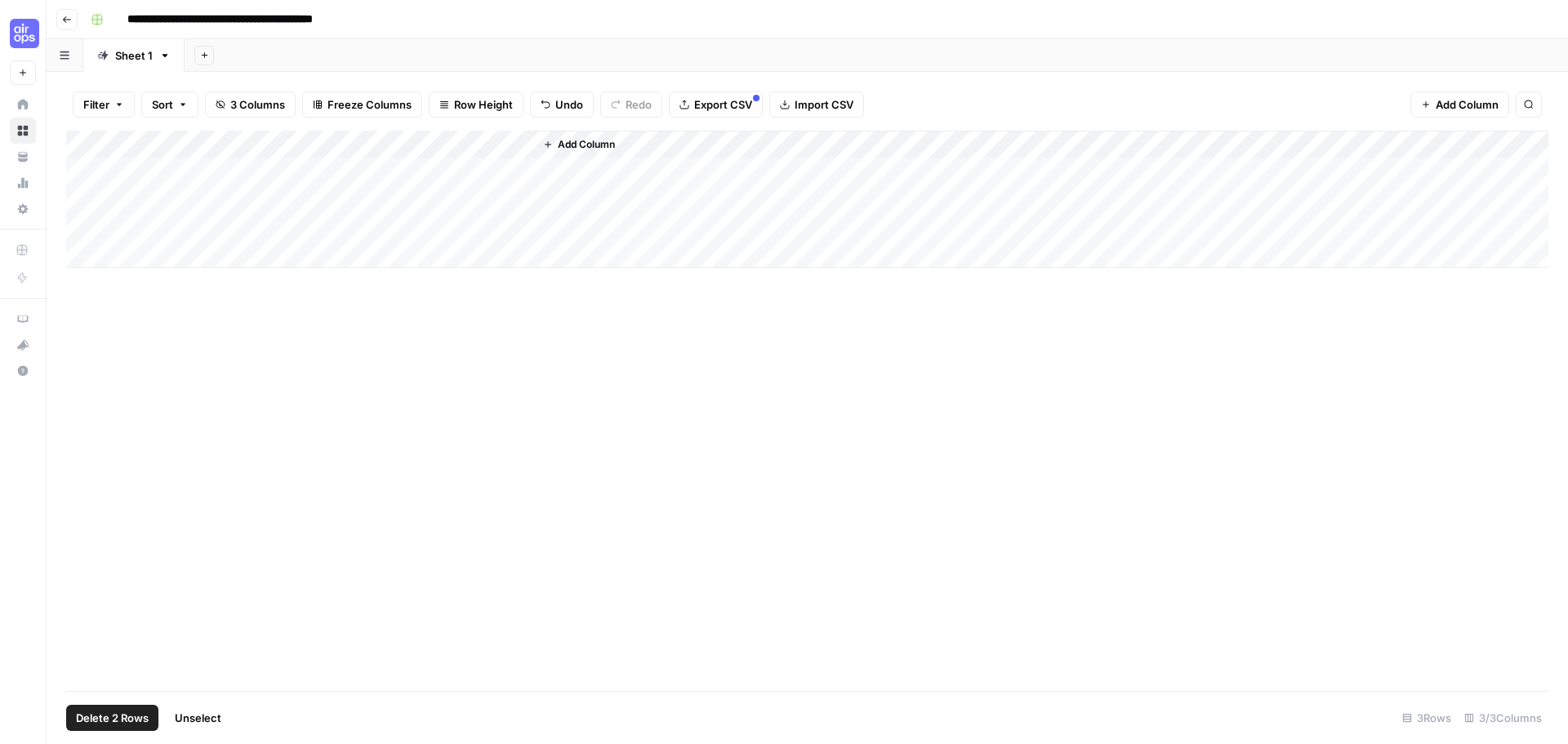 click on "Sort" at bounding box center (170, 105) 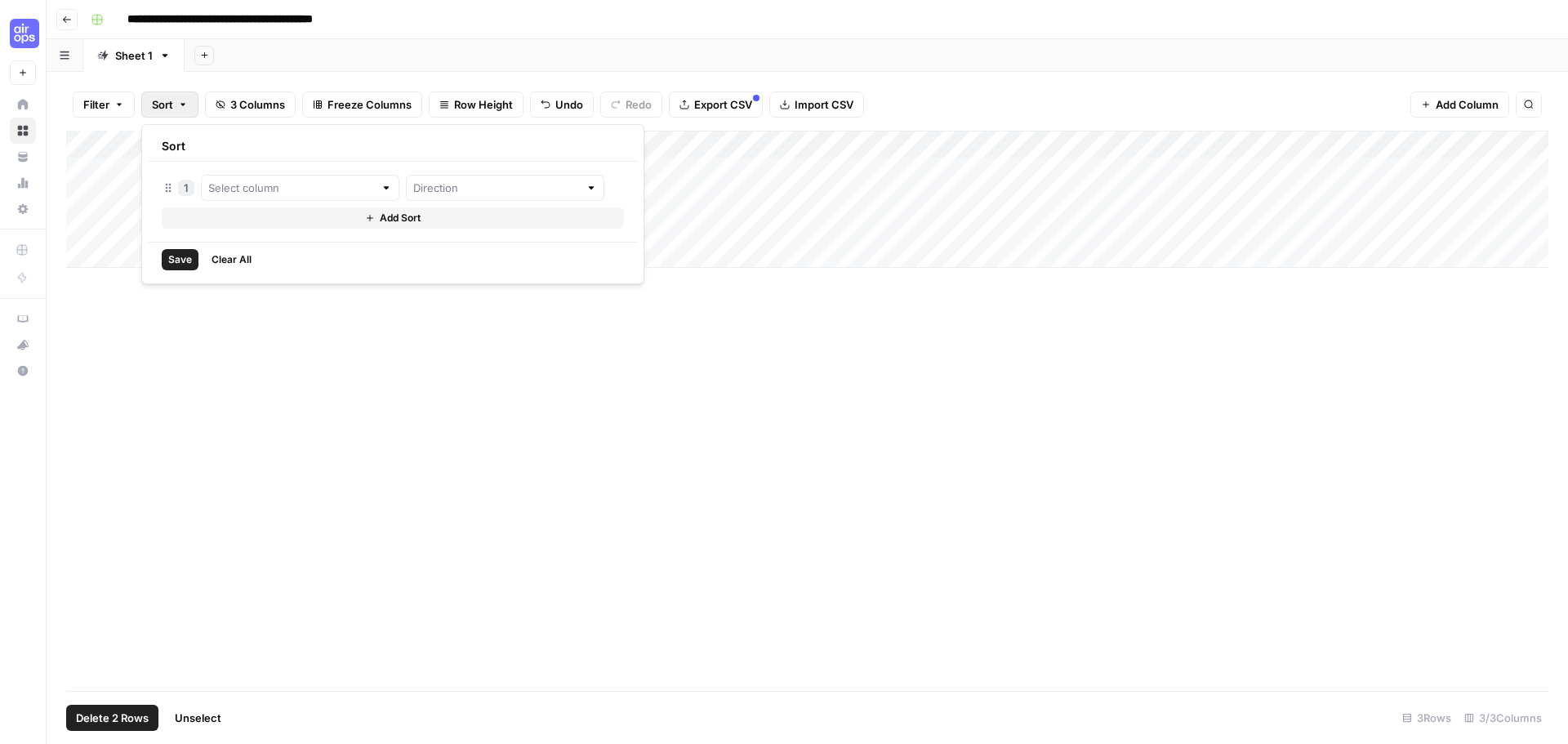 click on "Filter Sort 3 Columns Freeze Columns Row Height Undo Redo Export CSV Import CSV Add Column Search" at bounding box center [807, 105] 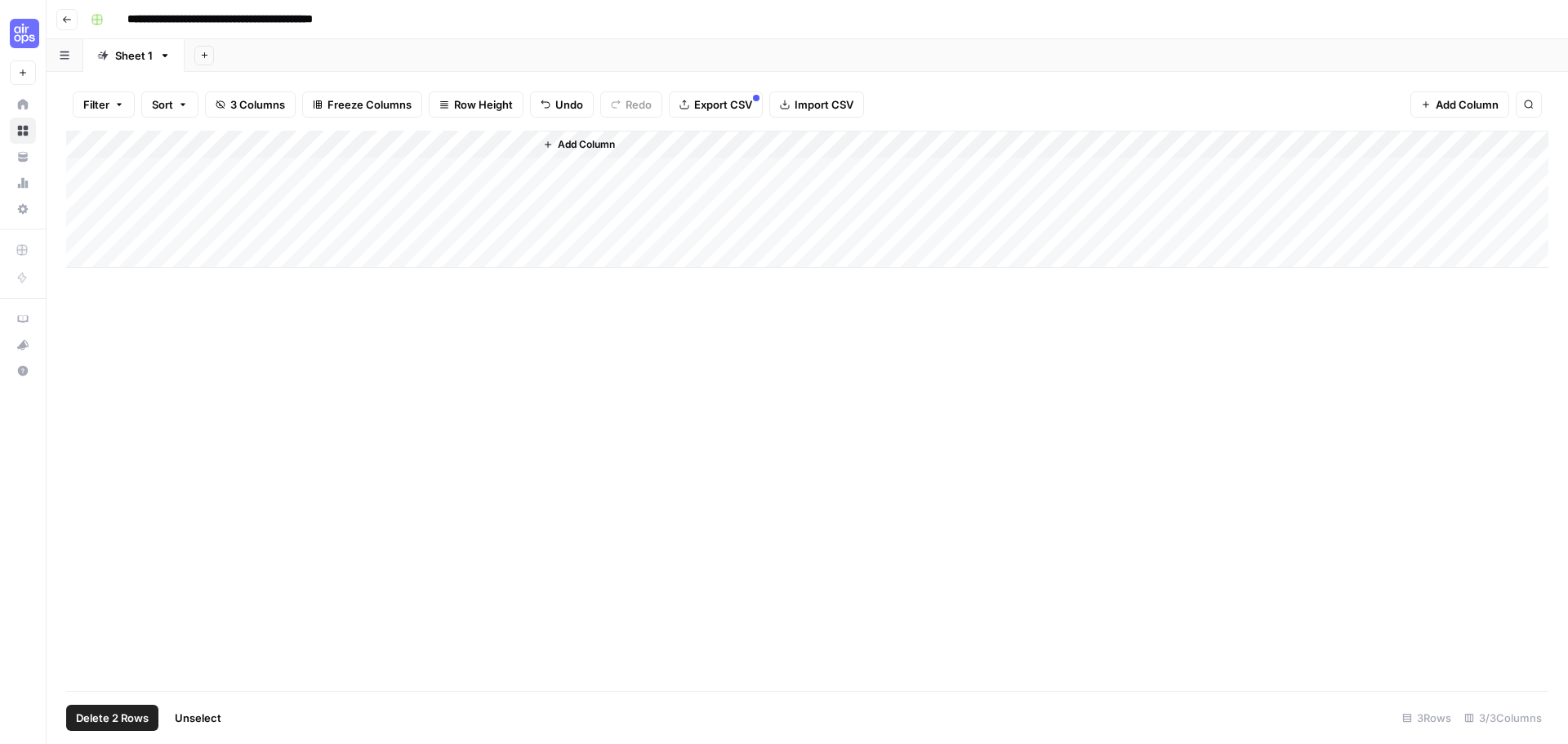 click on "Go back" at bounding box center [67, 20] 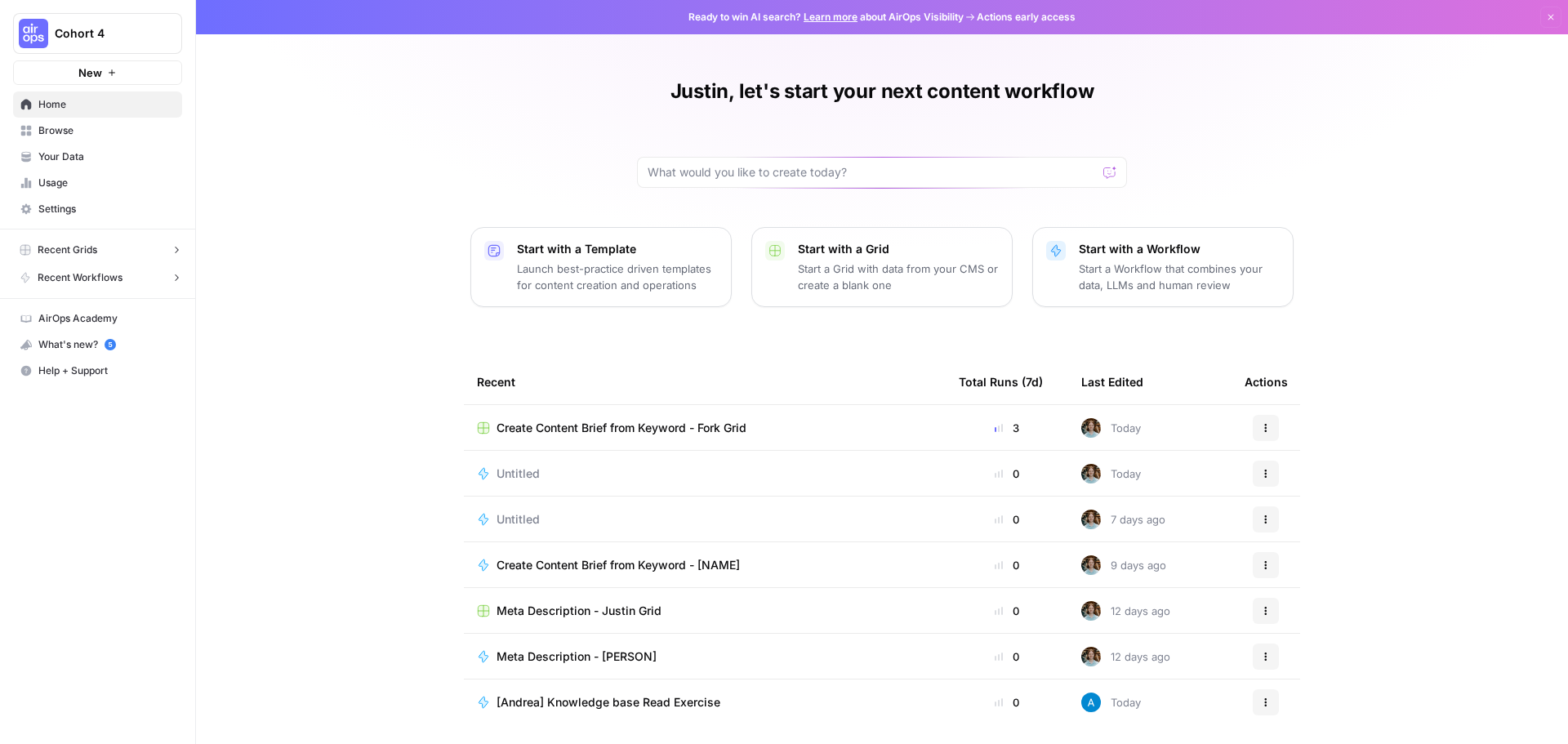 click on "Create Content Brief from Keyword - Fork Grid" at bounding box center (621, 428) 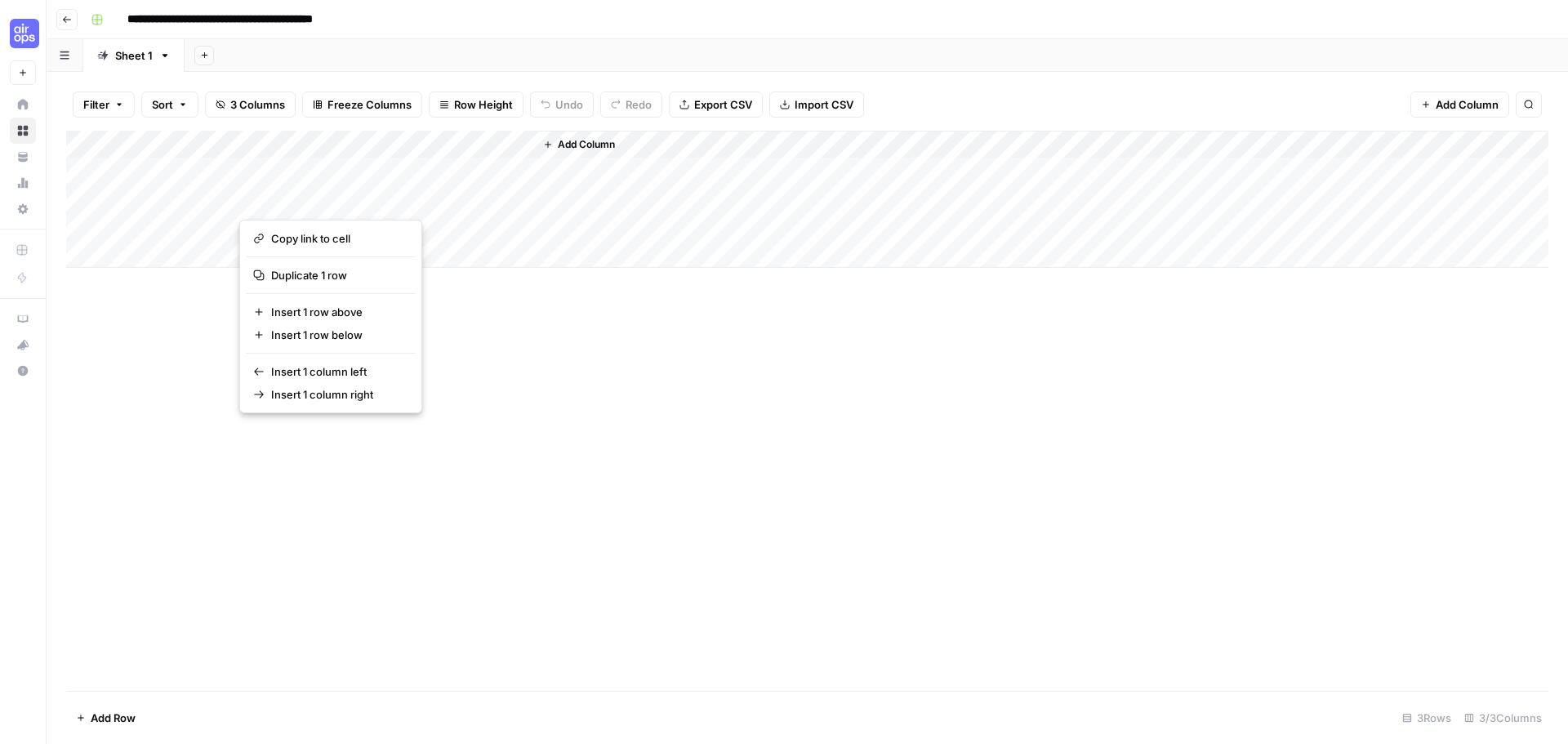 click on "Add Column" at bounding box center [807, 411] 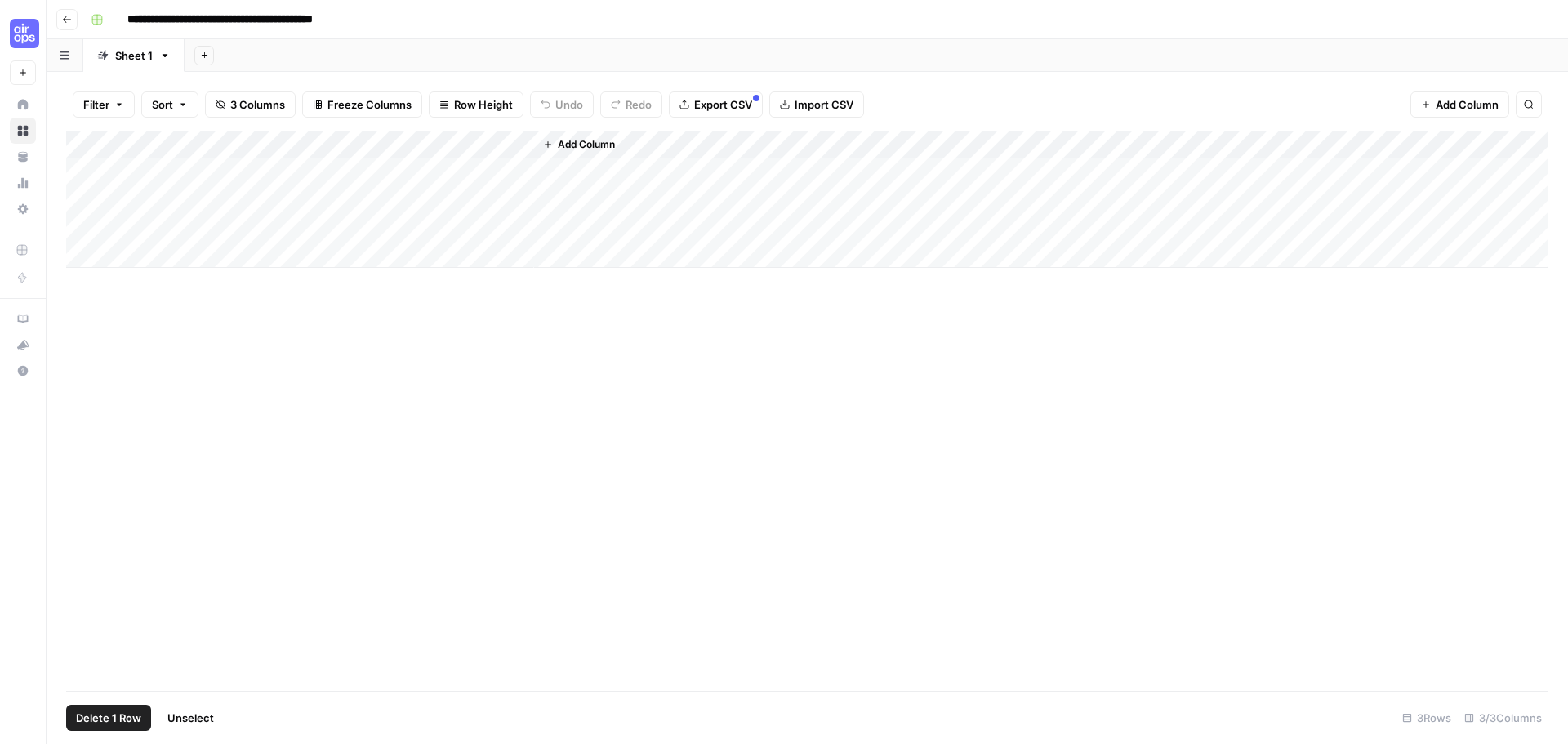 drag, startPoint x: 87, startPoint y: 196, endPoint x: 89, endPoint y: 229, distance: 33.06055 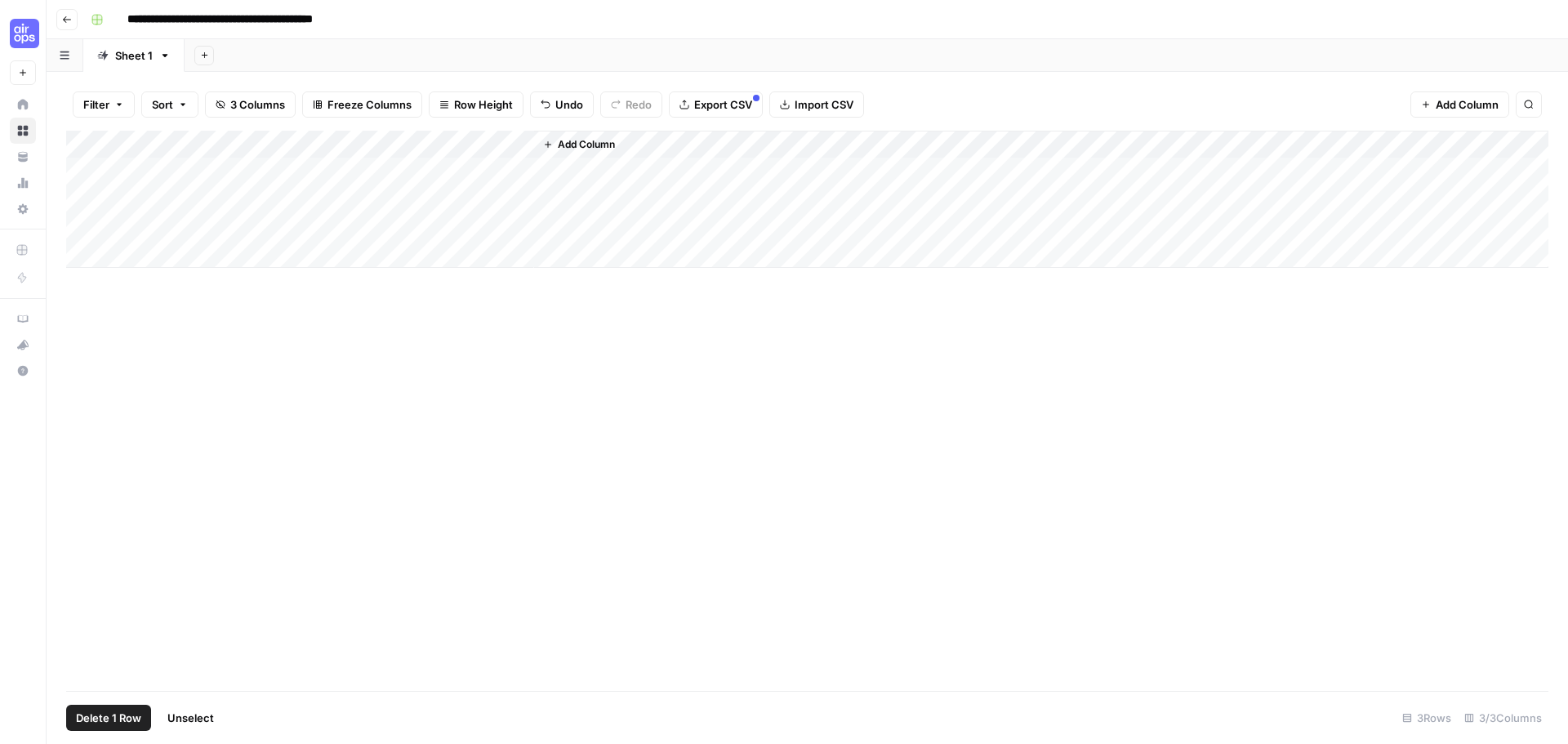 click on "Add Column" at bounding box center [807, 199] 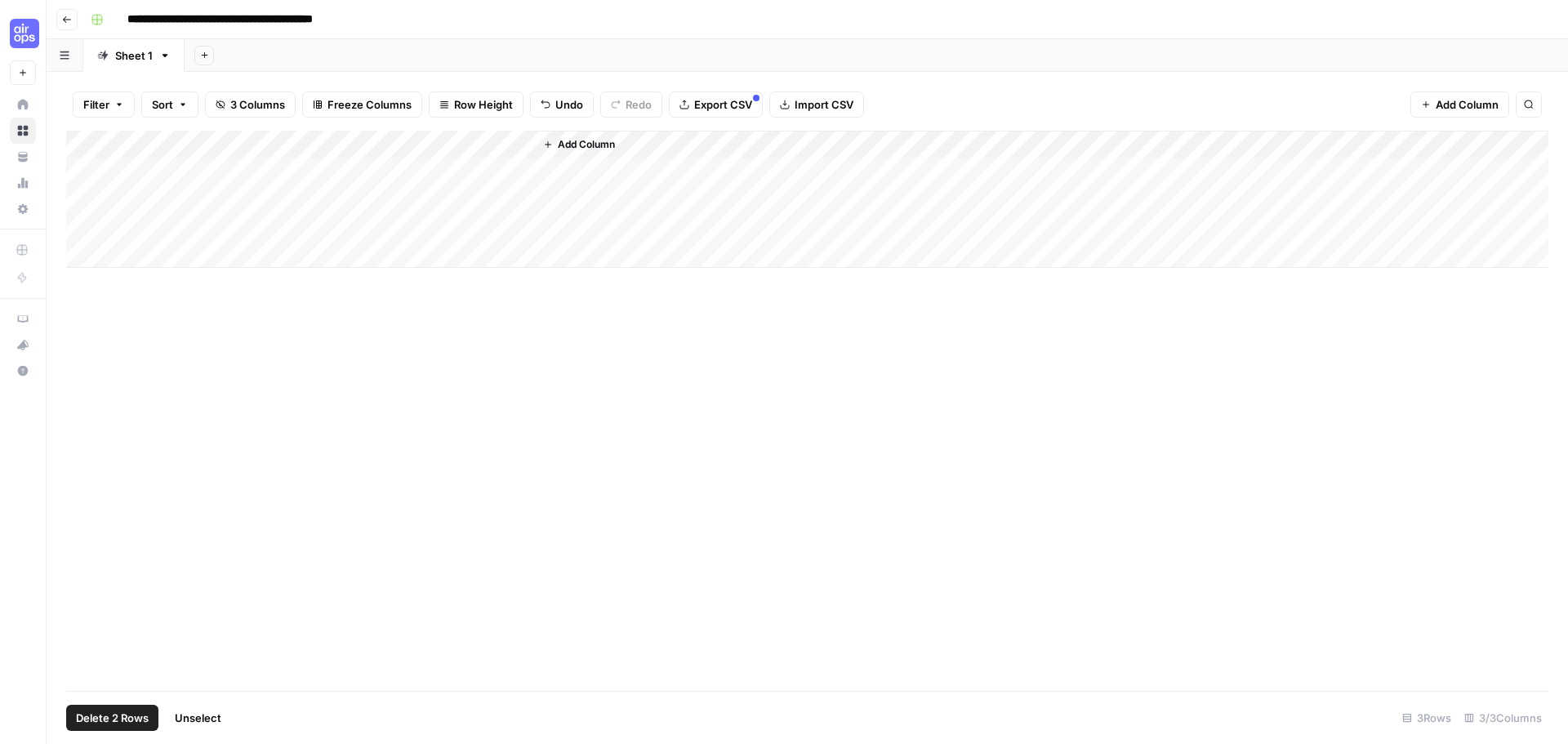 click on "Delete 2 Rows" at bounding box center (112, 718) 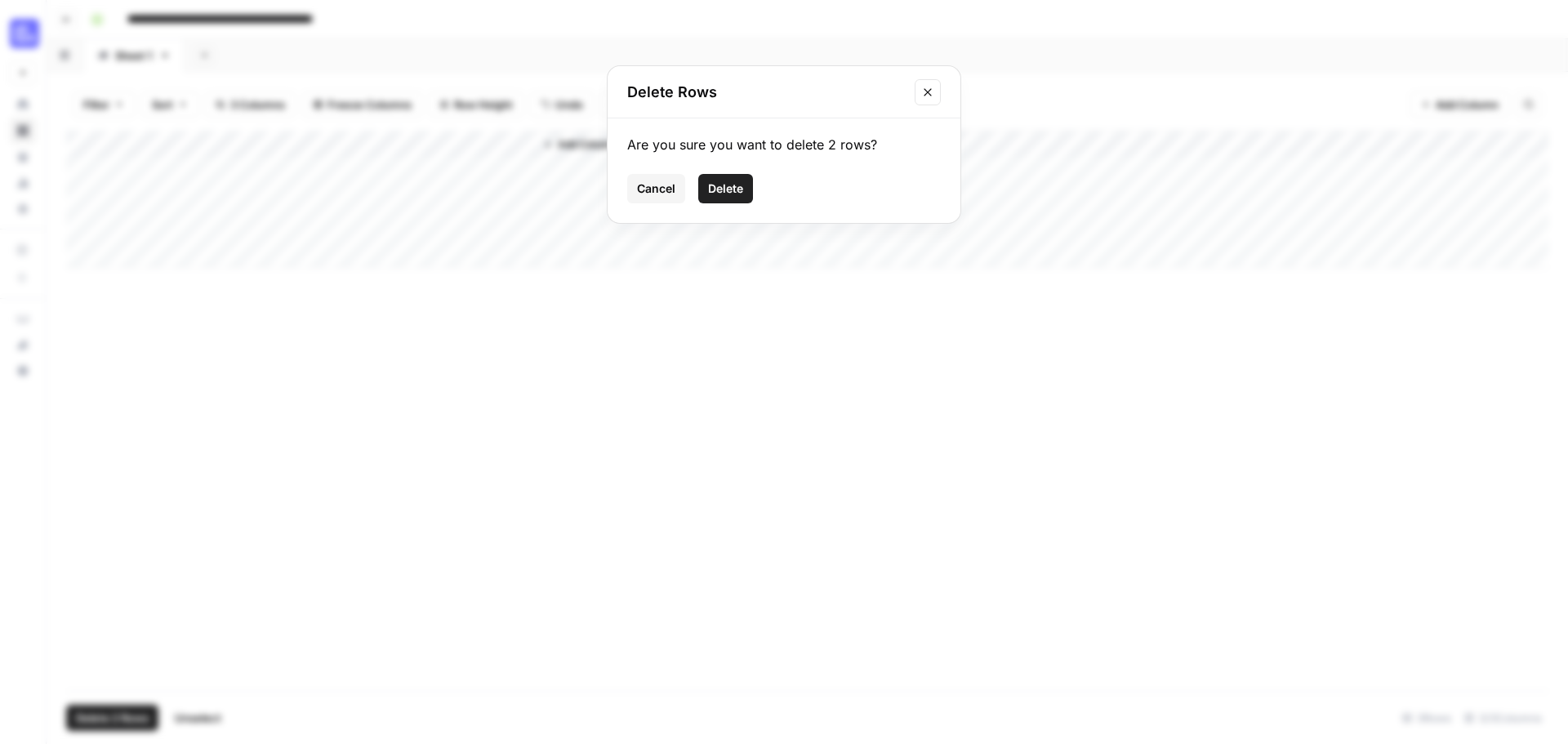 click on "Are you sure you want to delete 2 rows? Cancel Delete" at bounding box center (784, 171) 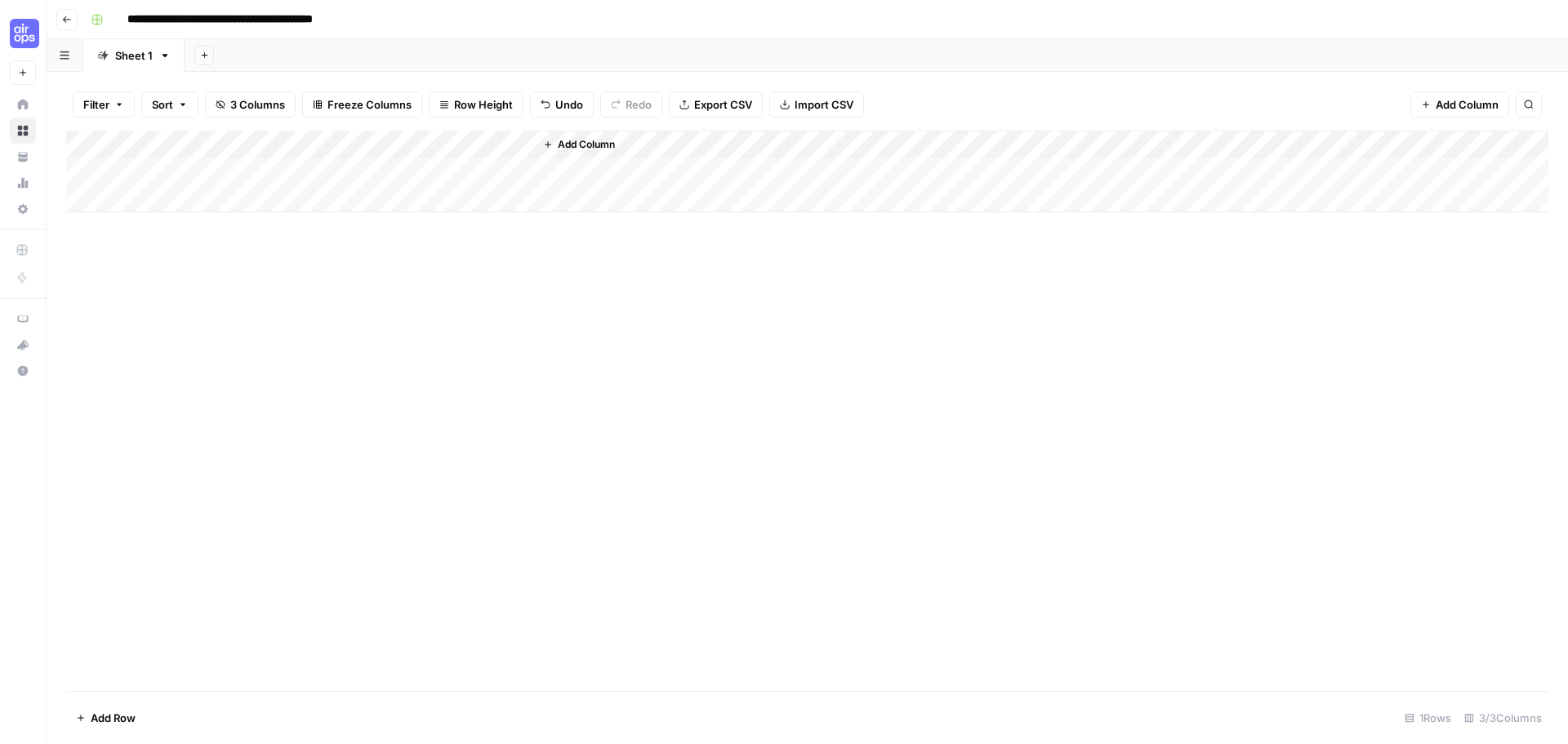 click on "Add Column" at bounding box center [807, 172] 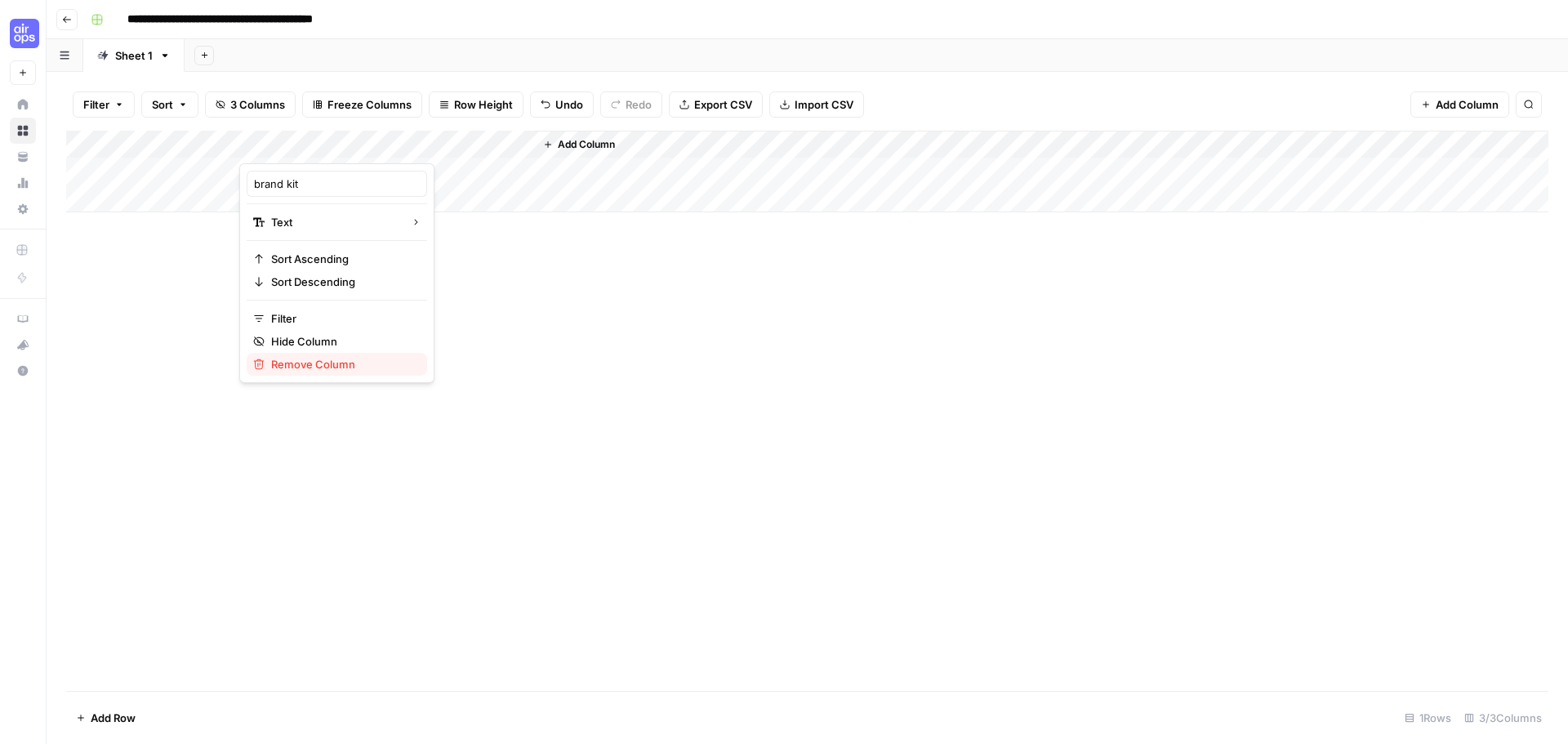 click on "Remove Column" at bounding box center [342, 364] 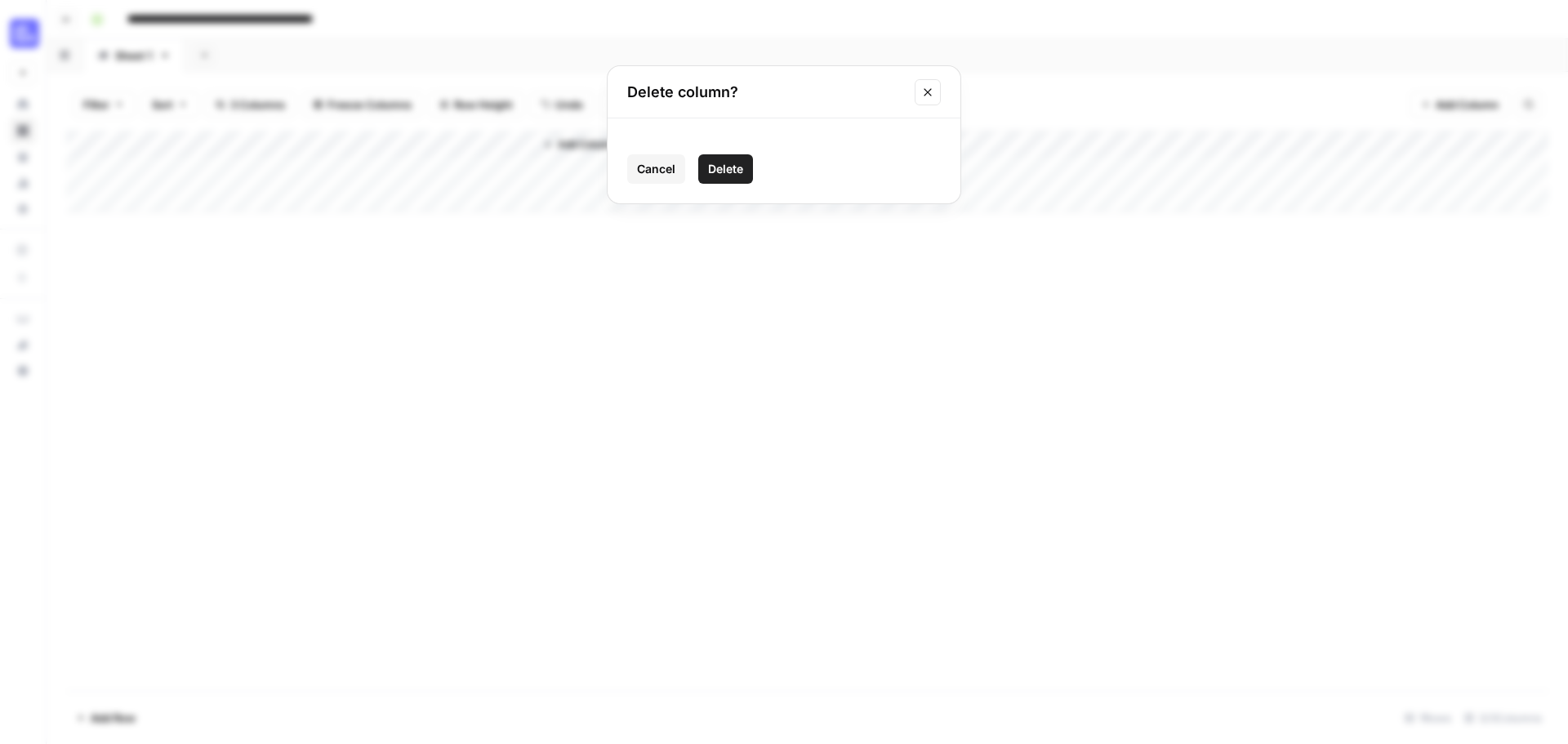 click on "Delete" at bounding box center (725, 169) 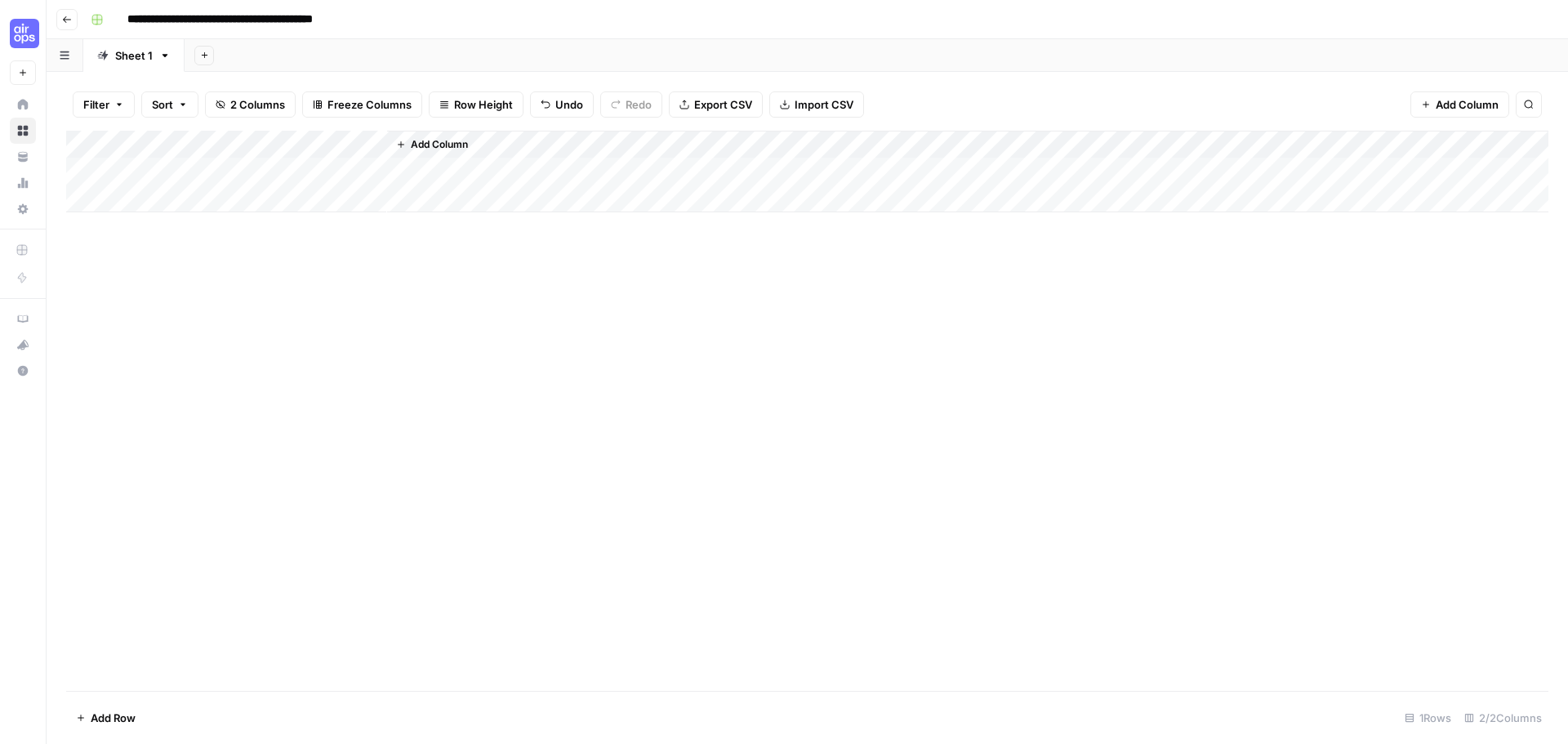 click on "Add Column" at bounding box center [807, 172] 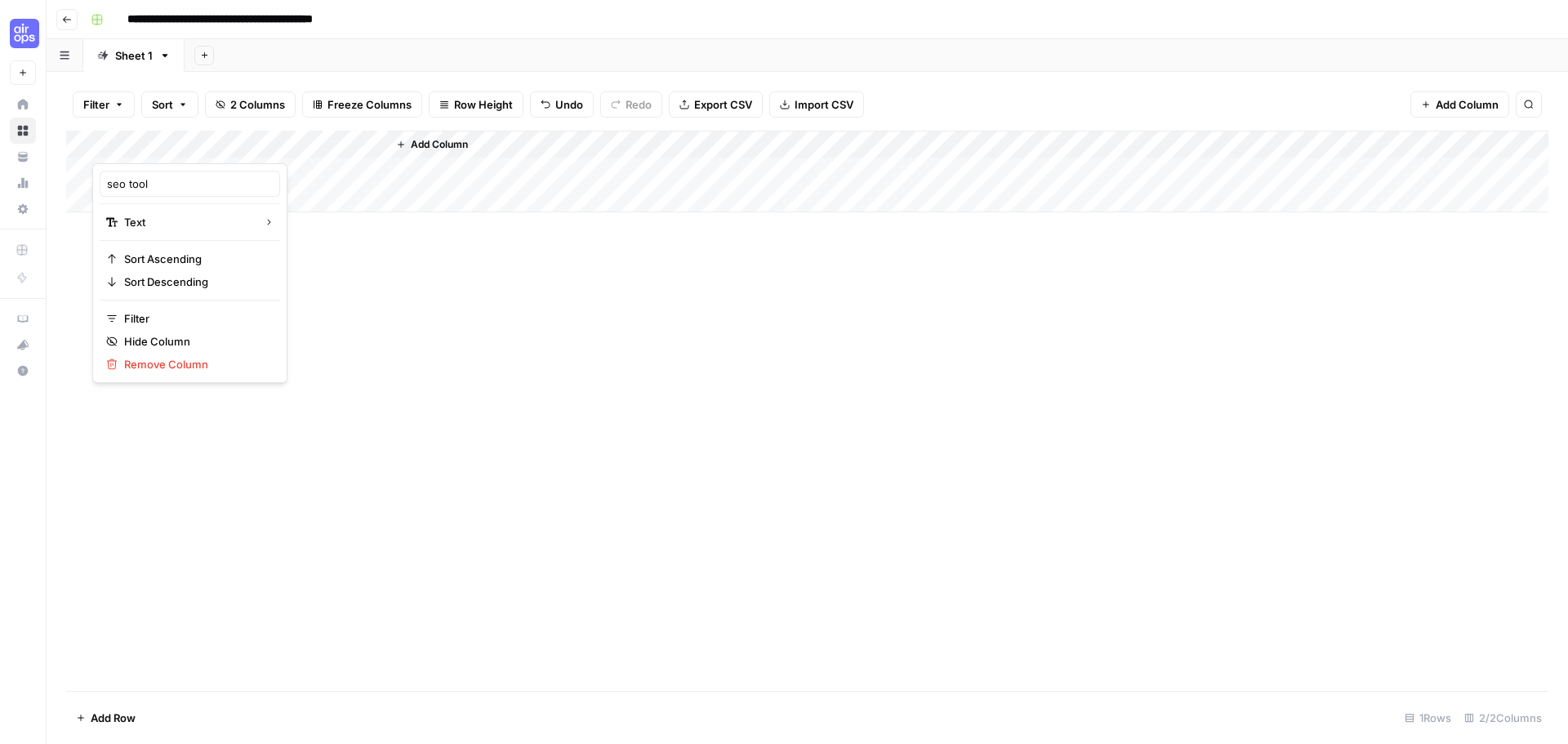 click on "Add Column" at bounding box center [807, 411] 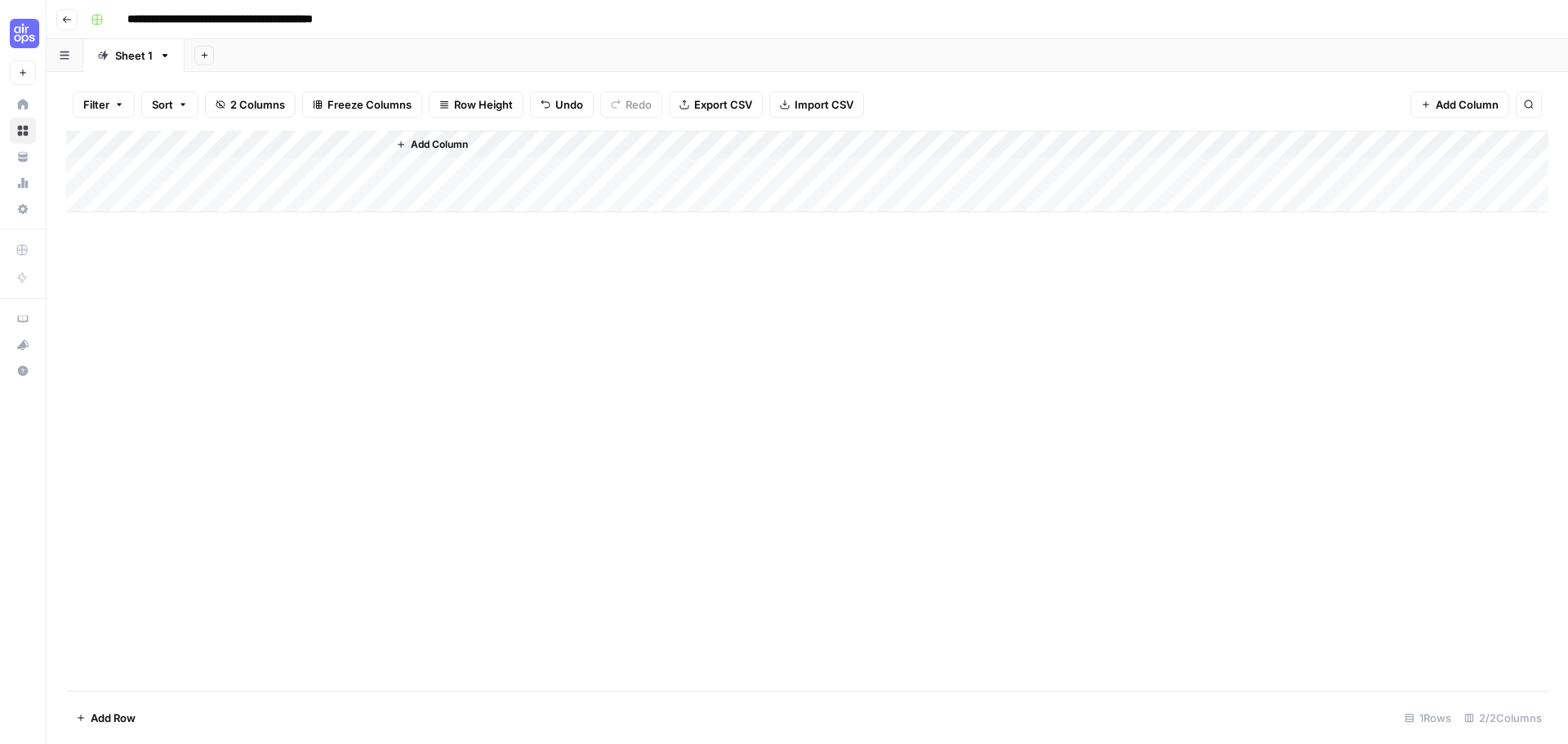 click on "Add Column" at bounding box center [439, 145] 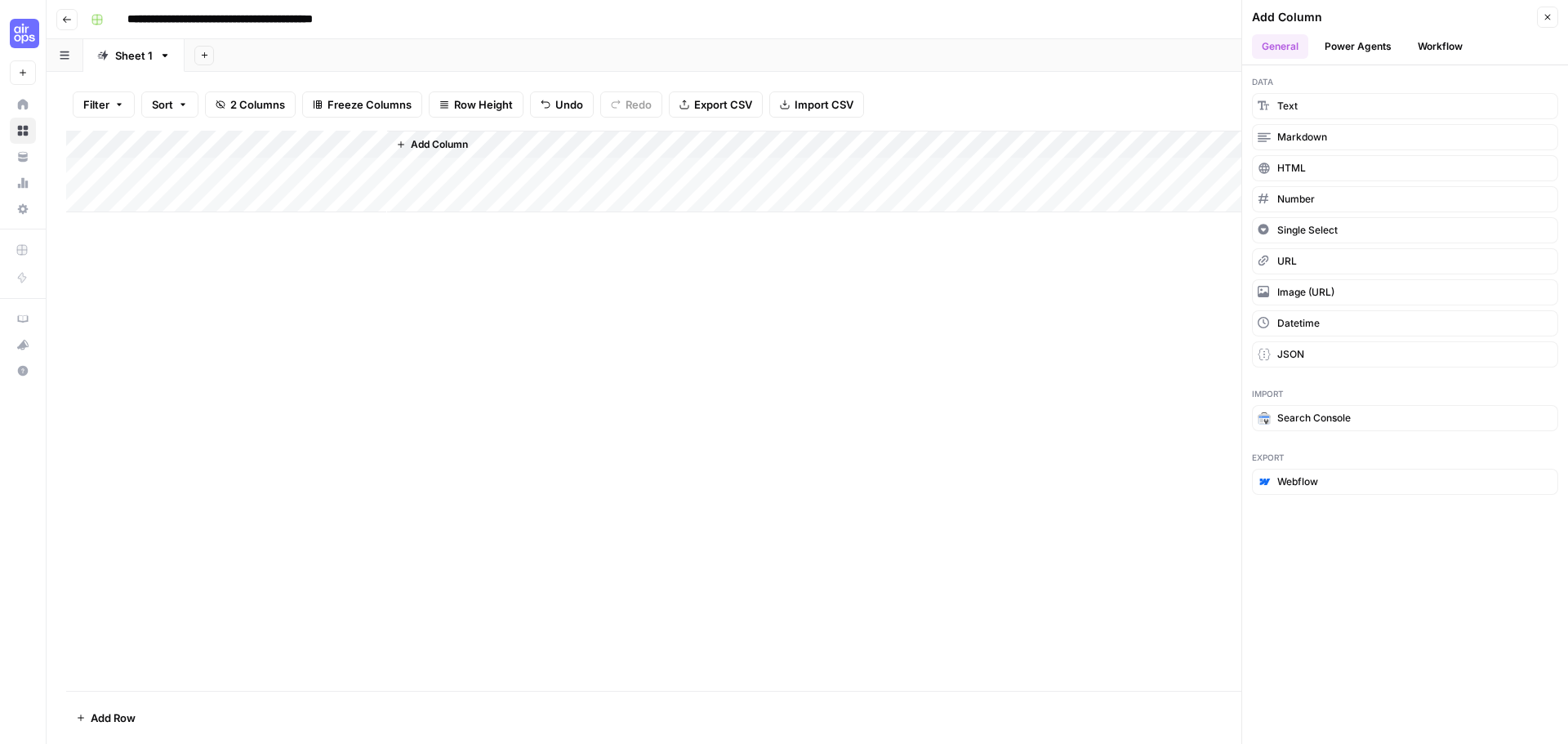 click on "Power Agents" at bounding box center (1358, 47) 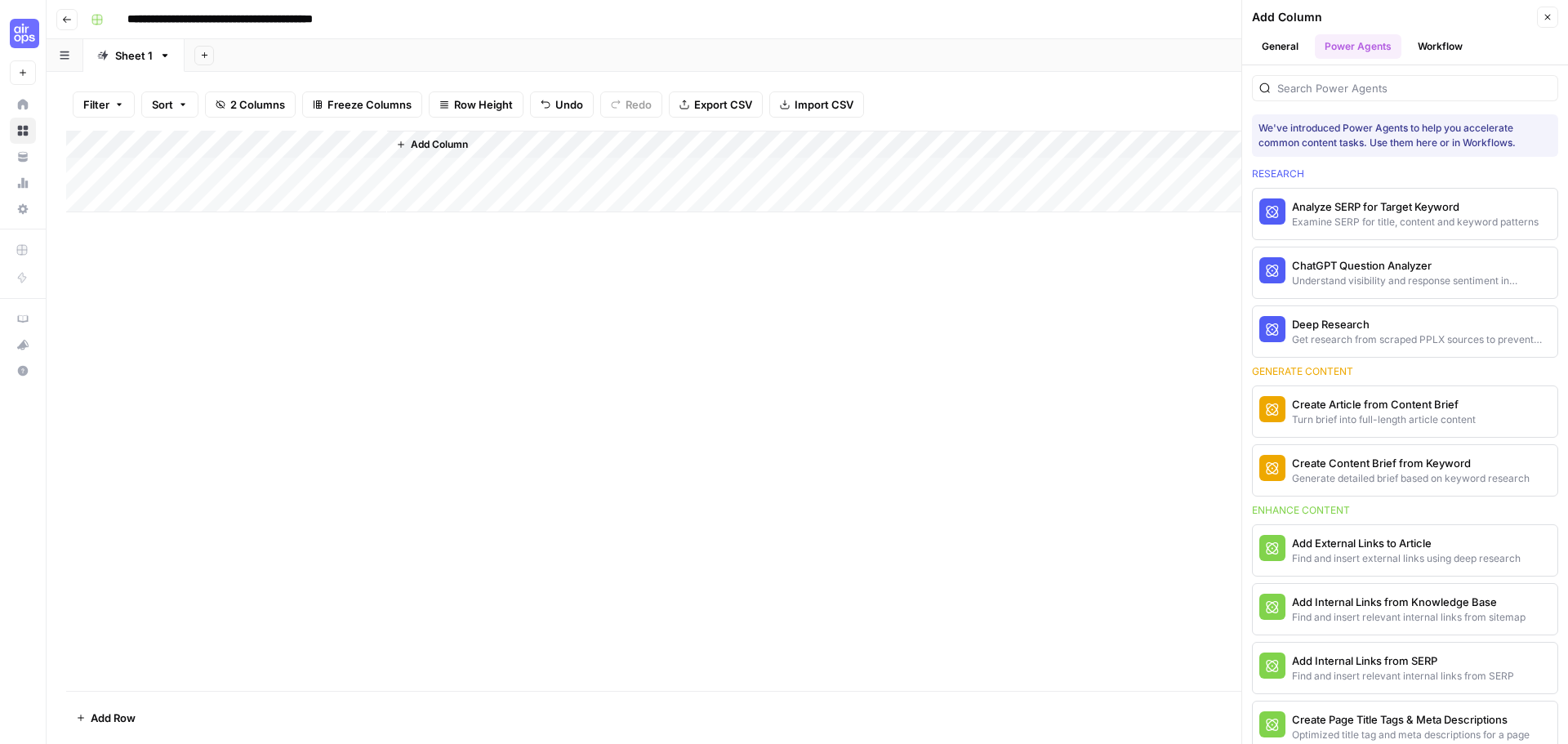 click on "Workflow" at bounding box center (1440, 47) 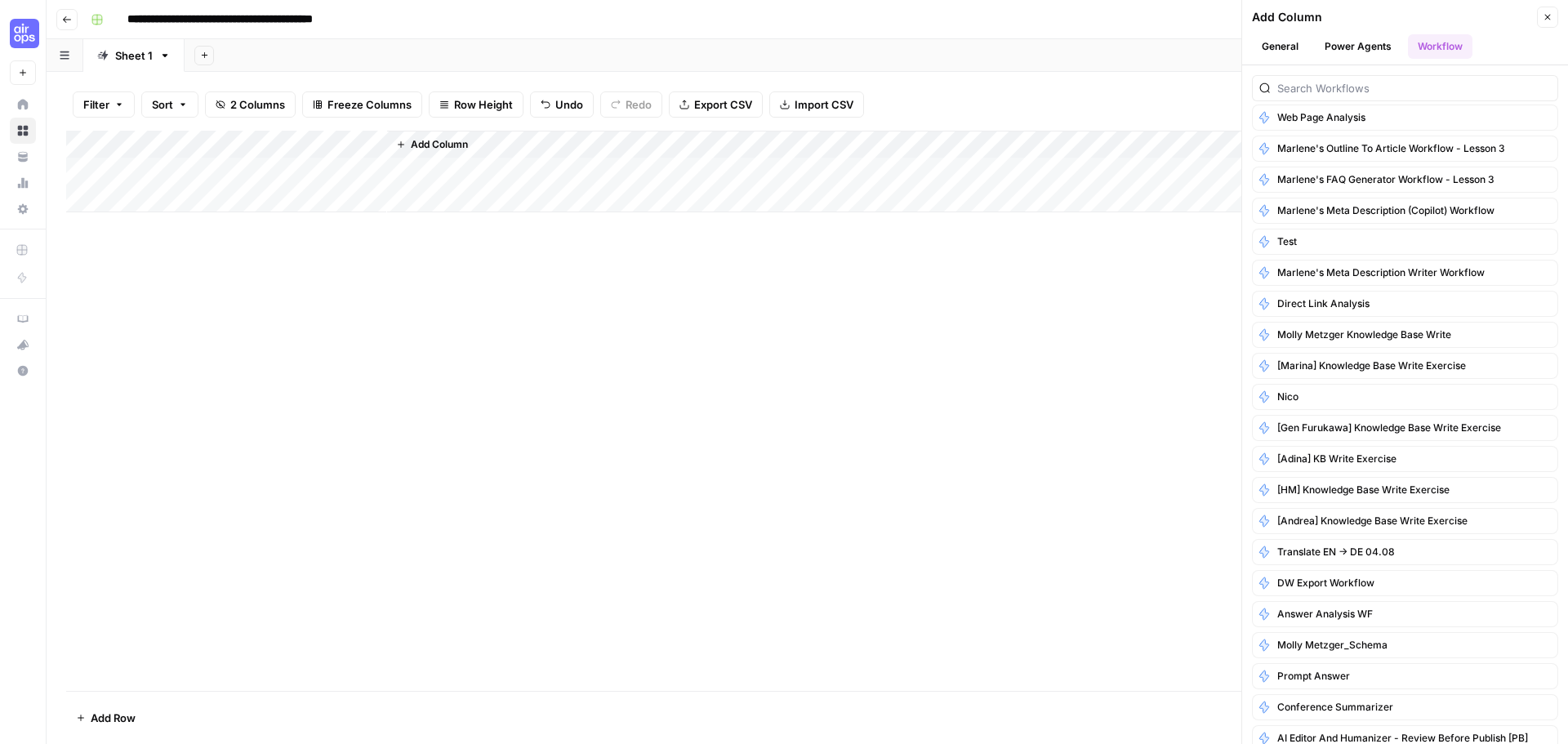 scroll, scrollTop: 0, scrollLeft: 0, axis: both 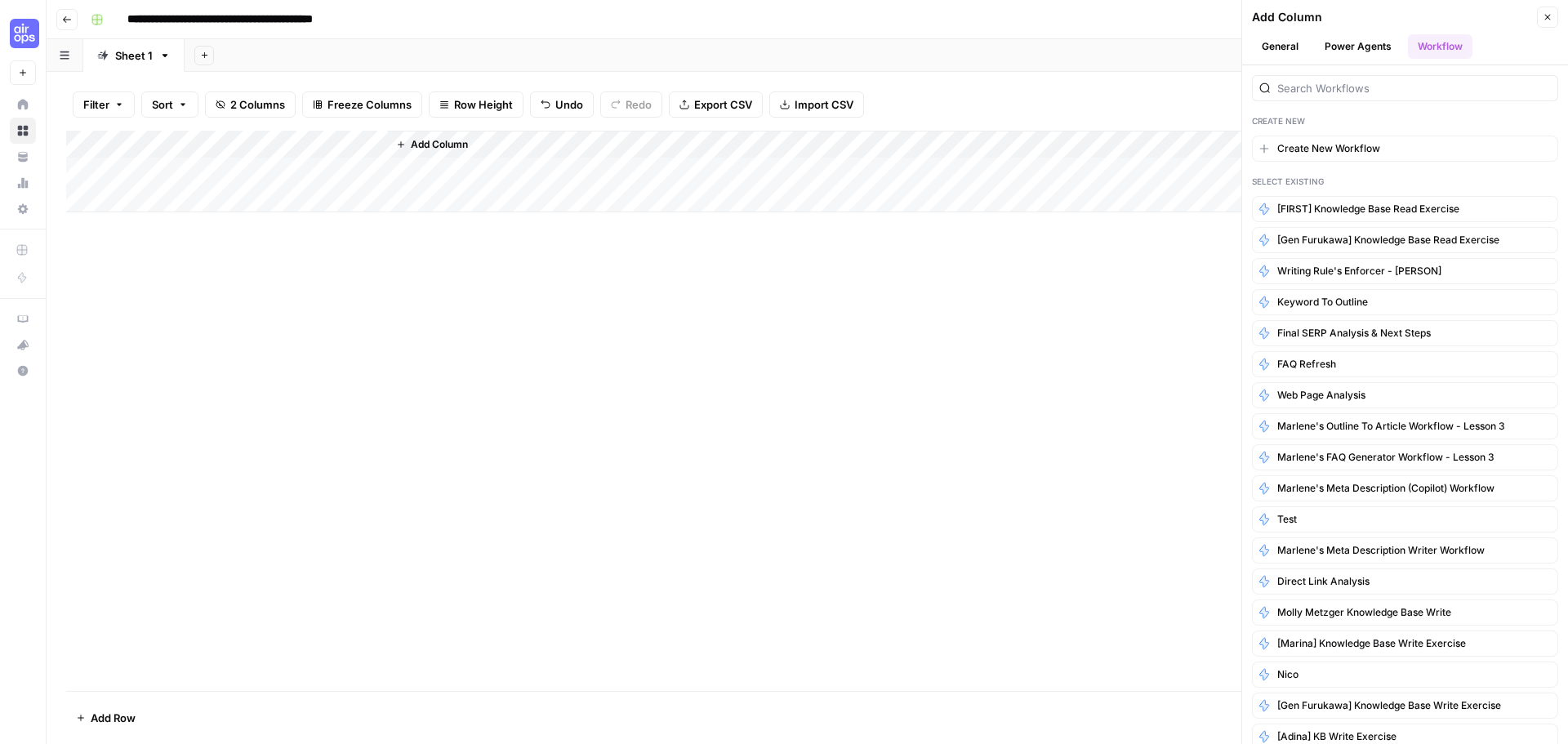 click on "Power Agents" at bounding box center (1358, 47) 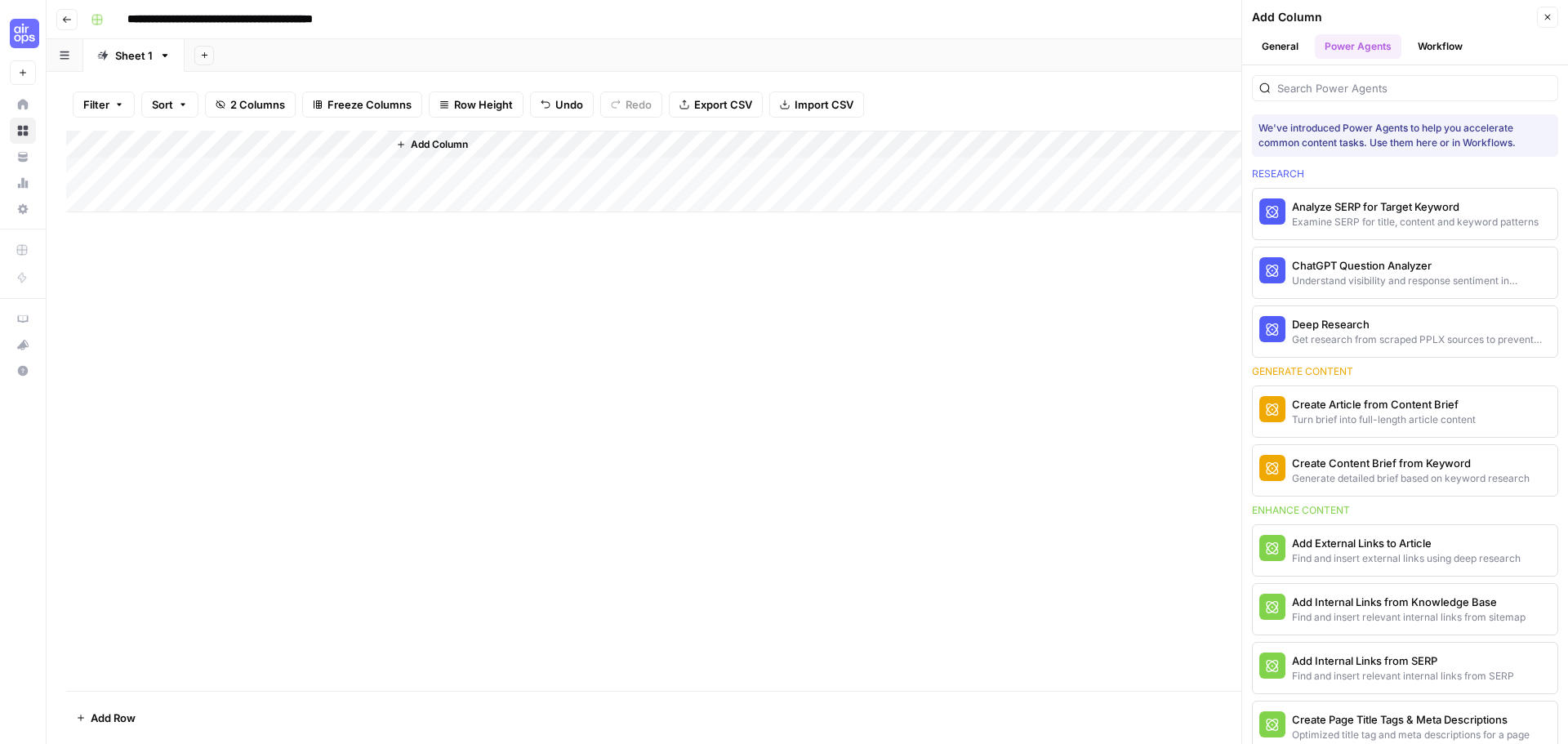 click on "General" at bounding box center (1280, 47) 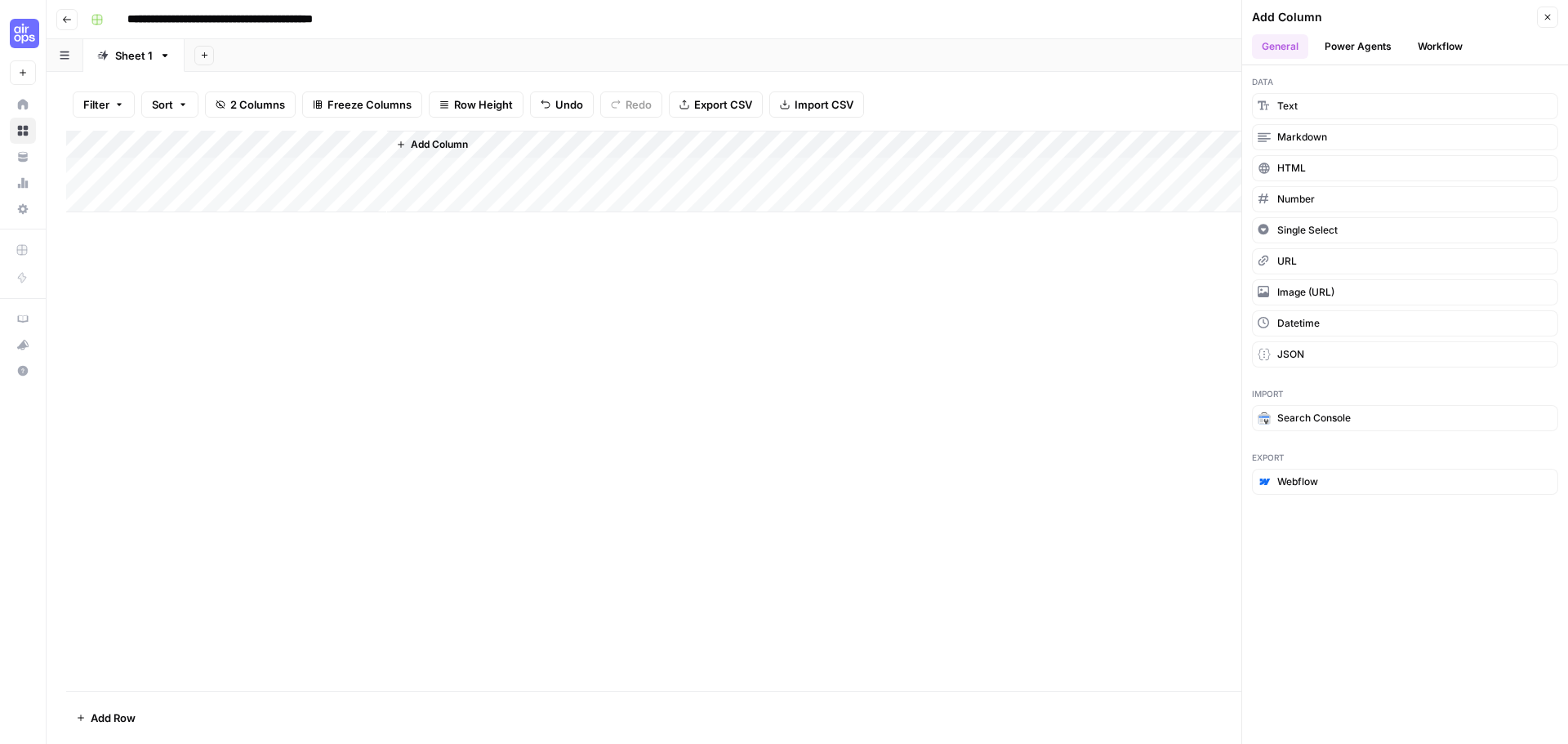 click on "Close" at bounding box center [1548, 17] 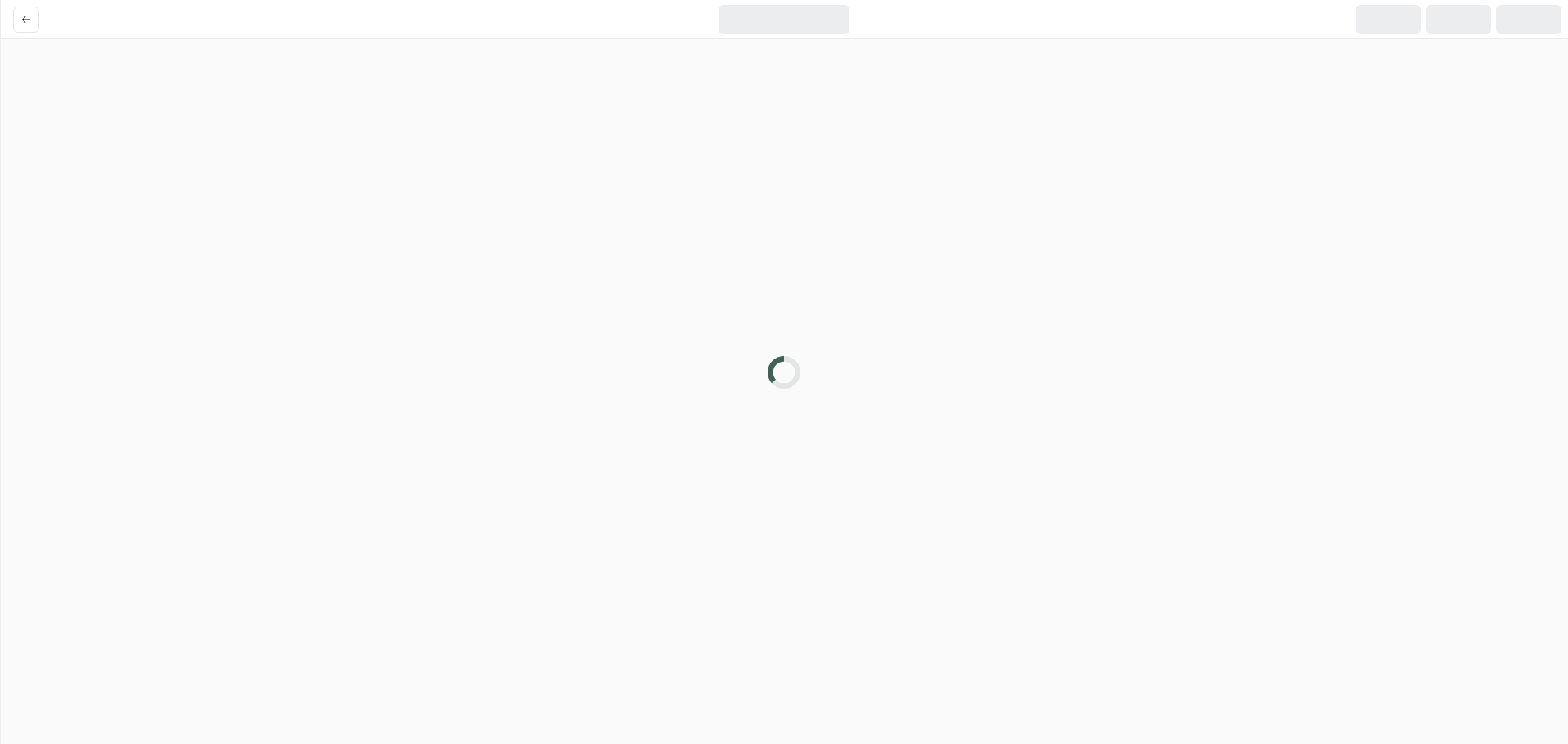 scroll, scrollTop: 0, scrollLeft: 0, axis: both 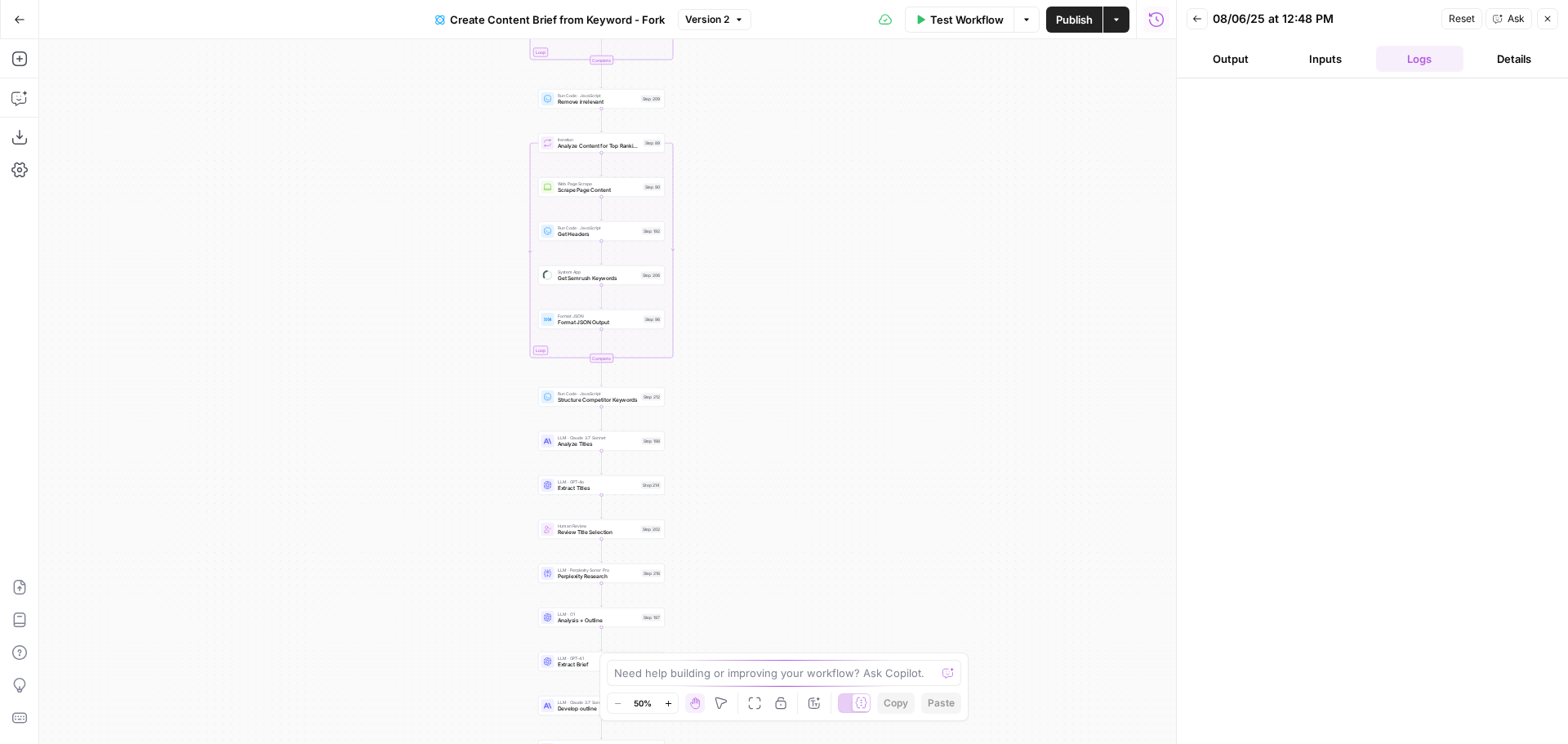 click on "Inputs" at bounding box center (1325, 59) 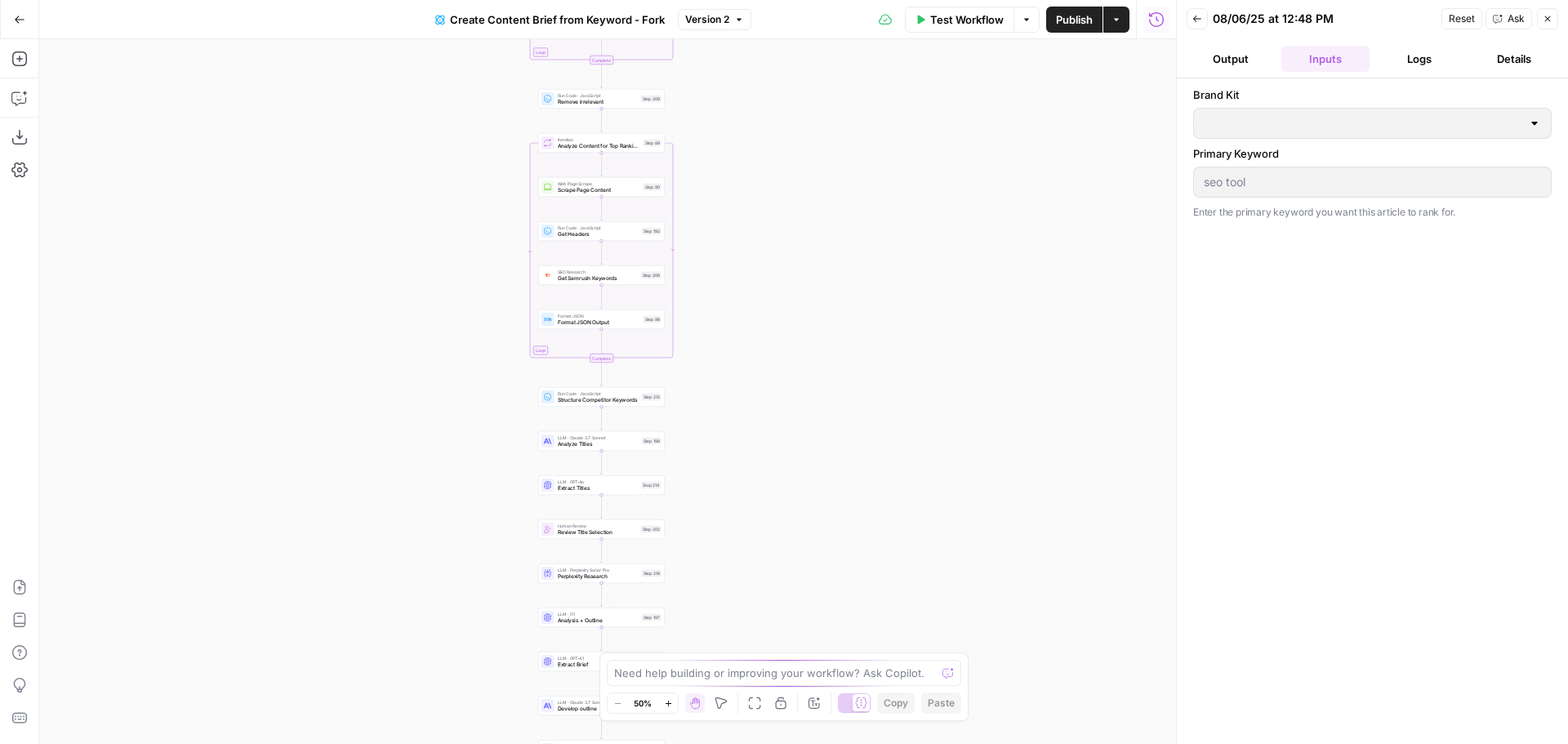click at bounding box center (1372, 123) 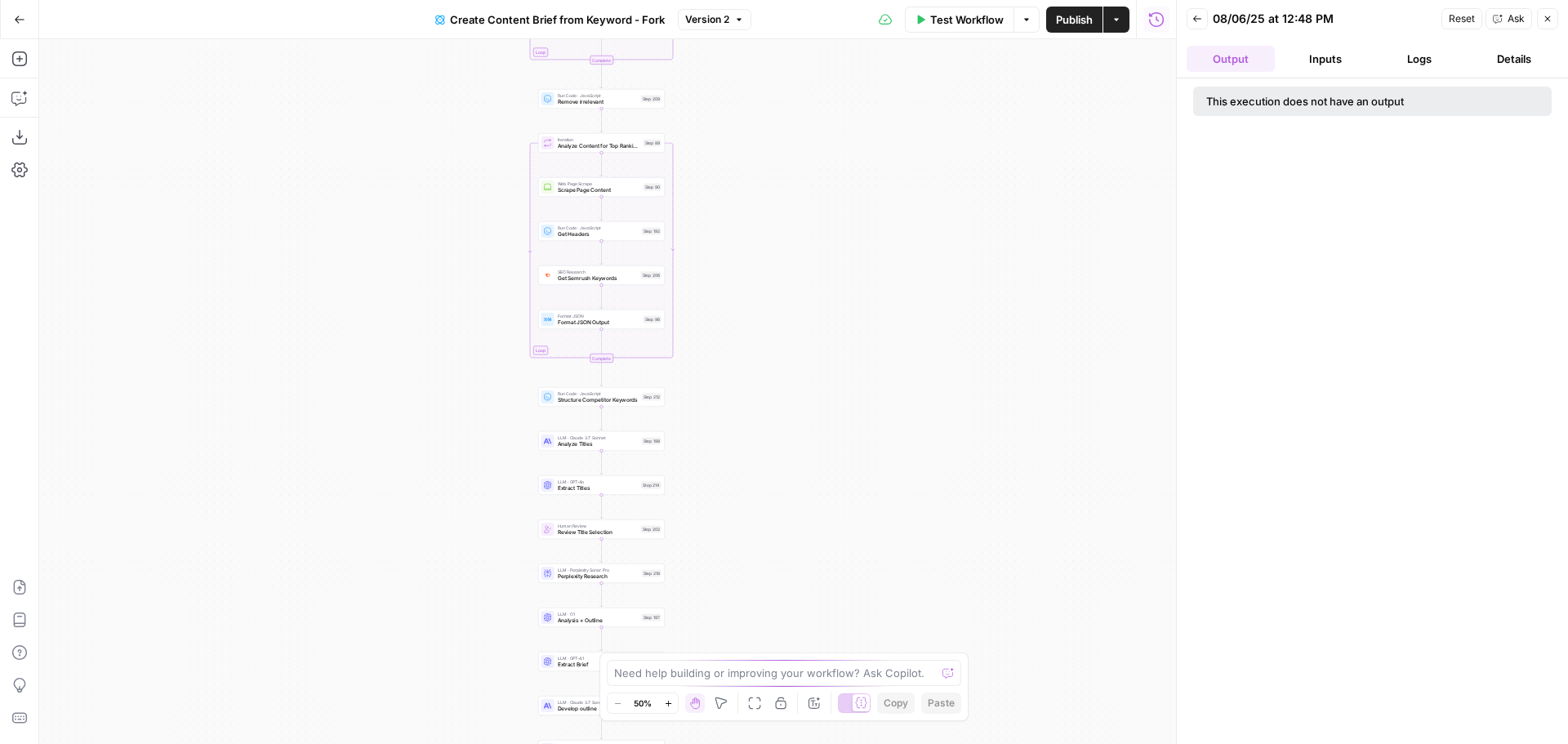 click on "Back" at bounding box center (1197, 19) 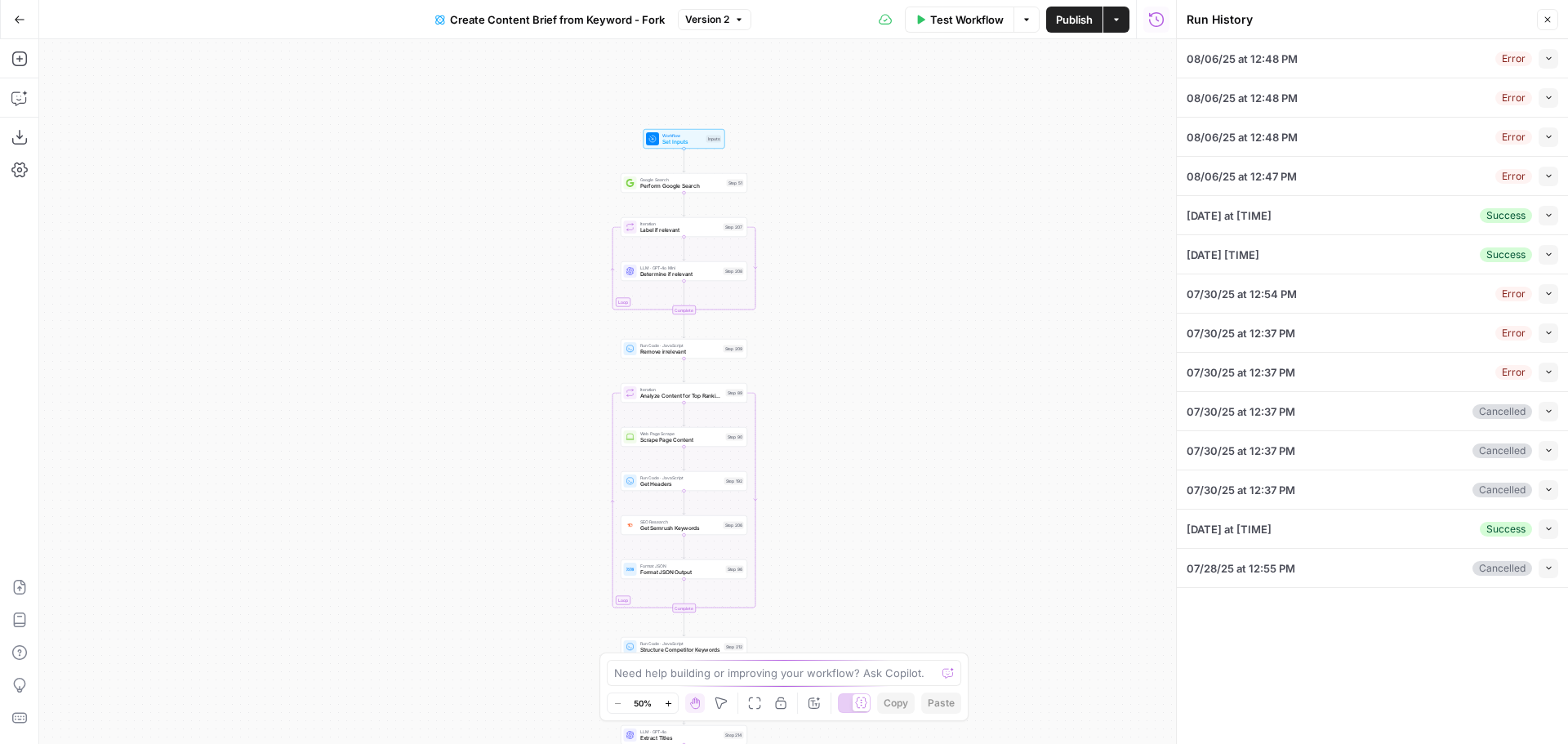 drag, startPoint x: 800, startPoint y: 411, endPoint x: 817, endPoint y: 437, distance: 31.064449 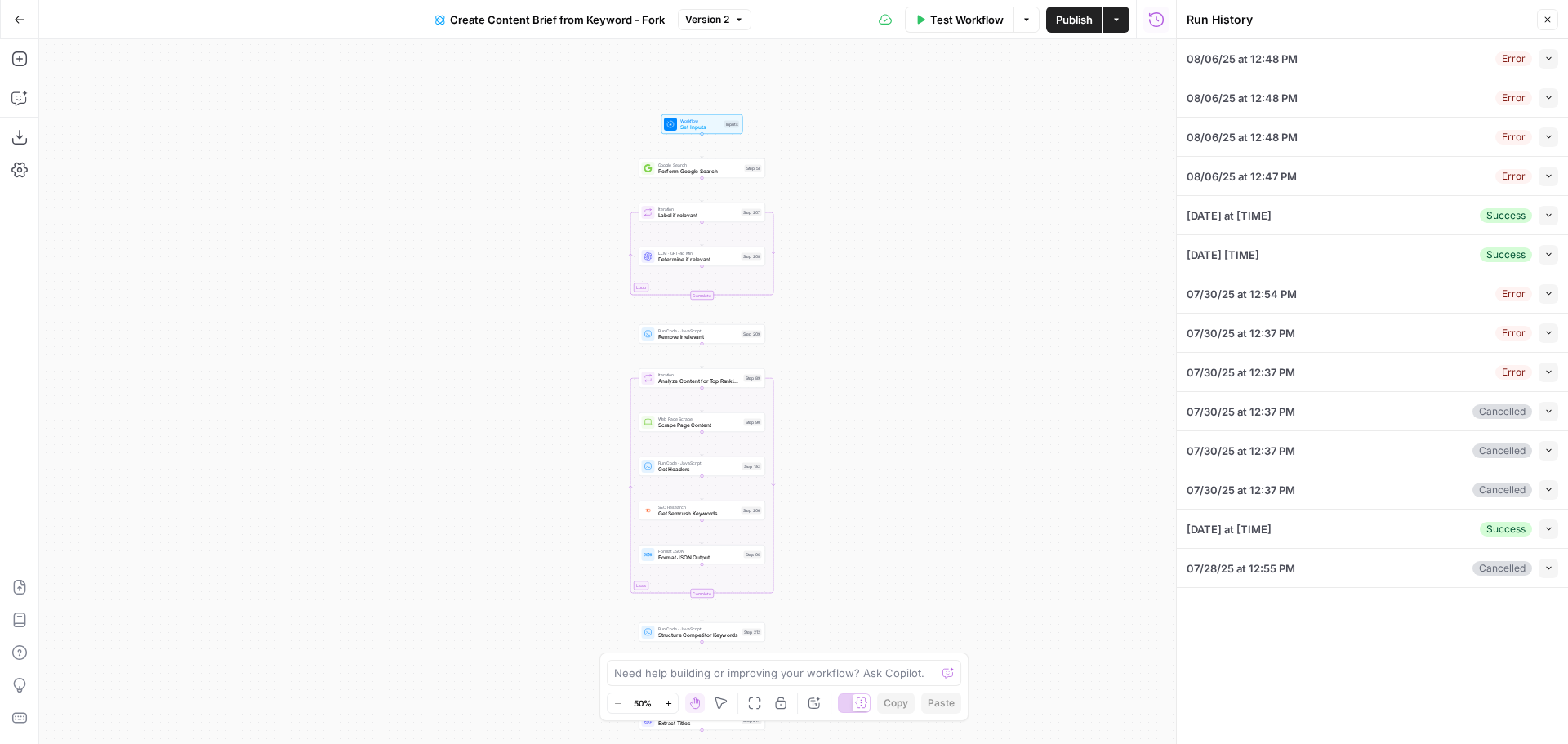 click on "Close" at bounding box center (1548, 20) 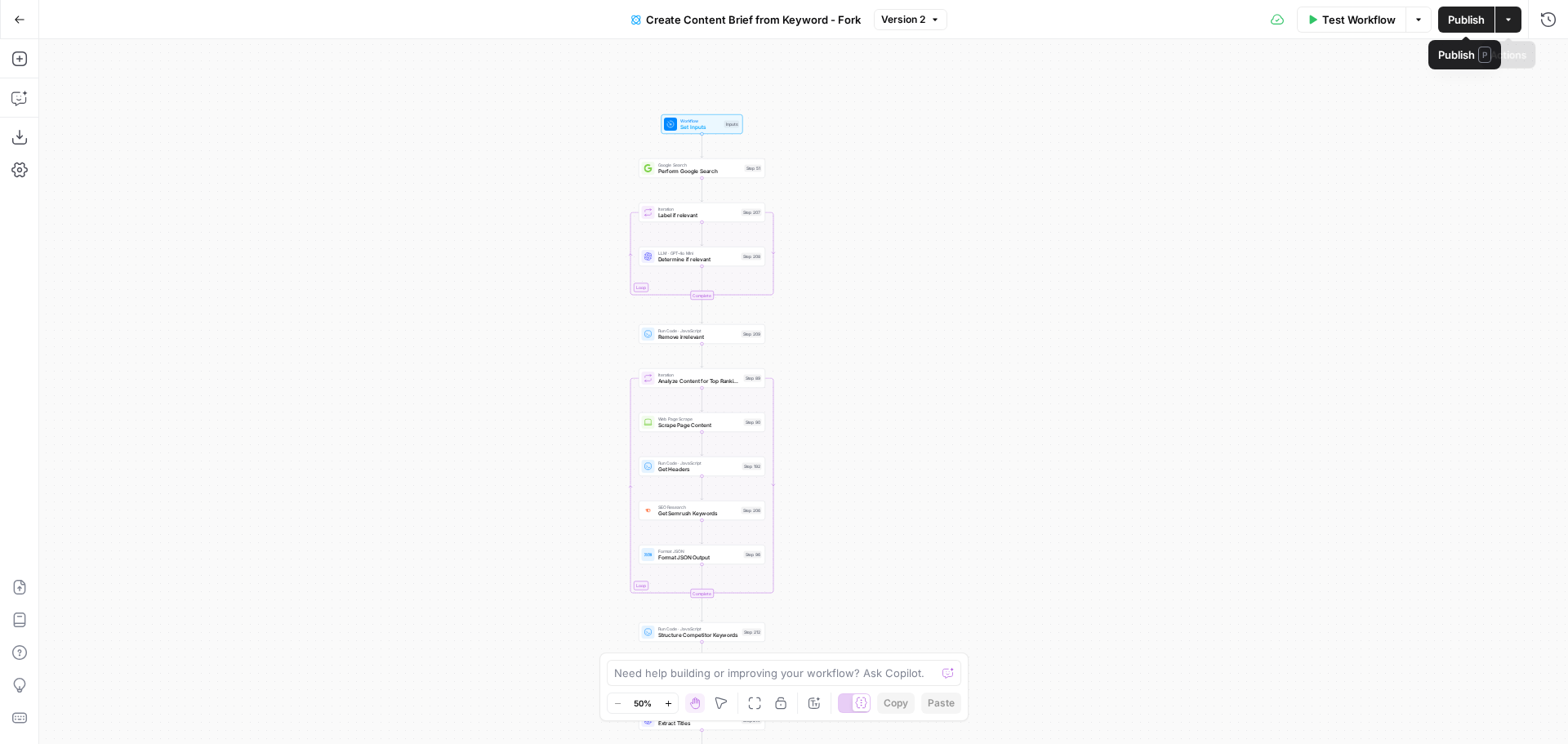click 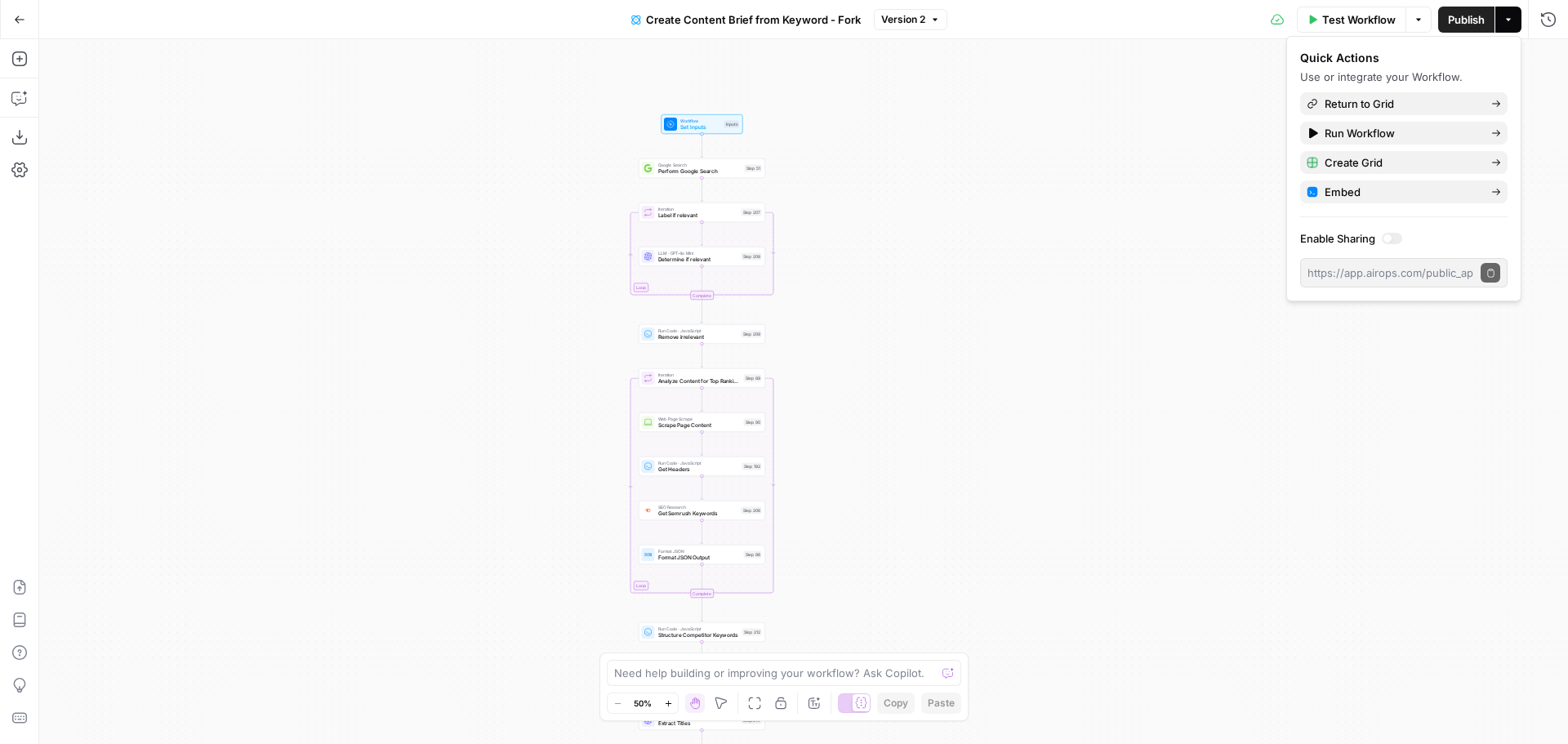 click on "Workflow Set Inputs Inputs Google Search Perform Google Search Step 51 Loop Iteration Label if relevant Step 207 LLM · GPT-4o Mini Determine if relevant Step 208 Complete Run Code · JavaScript Remove irrelevant Step 209 Loop Iteration Analyze Content for Top Ranking Pages Step 89 Web Page Scrape Scrape Page Content Step 90 Run Code · JavaScript Get Headers Step 192 SEO Research Get Semrush Keywords Step 206 Format JSON Format JSON Output Step 96 Complete Run Code · JavaScript Structure Competitor Keywords Step 212 LLM · Claude 3.7 Sonnet Analyze Titles Step 198 LLM · GPT-4o Extract Titles Step 214 Human Review Review Title Selection Step 202 LLM · Perplexity Sonar Pro Perplexity Research Step 218 LLM · O1 Analysis + Outline Step 197 LLM · GPT-4.1 Extract Brief Step 204 LLM · Claude 3.7 Sonnet Develop outline Step 219 LLM · GPT-4.1 Extract only outline Step 220 Write Liquid Text Combine Brief Step 205 Format JSON JSON Step 203 End Output" at bounding box center (804, 391) 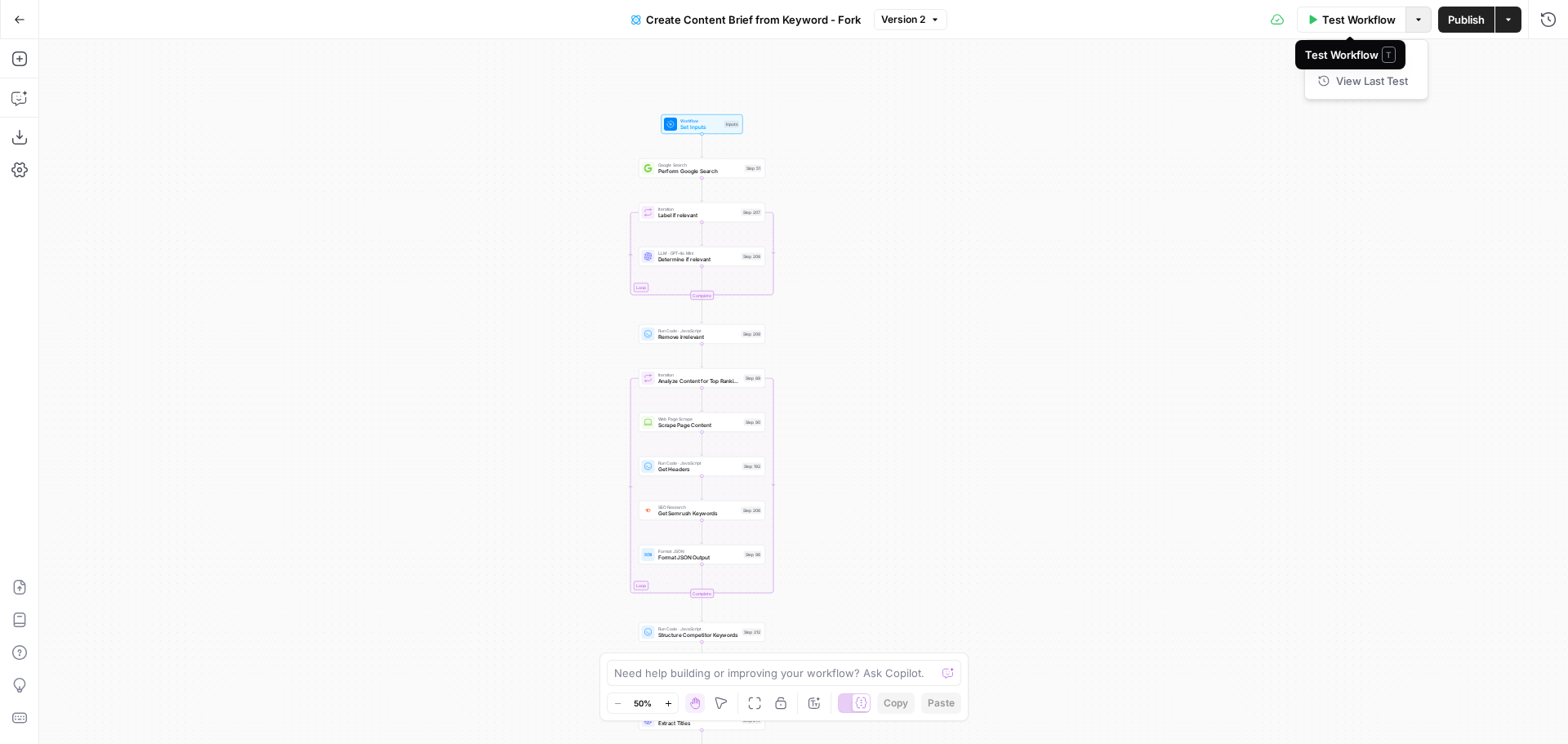 click 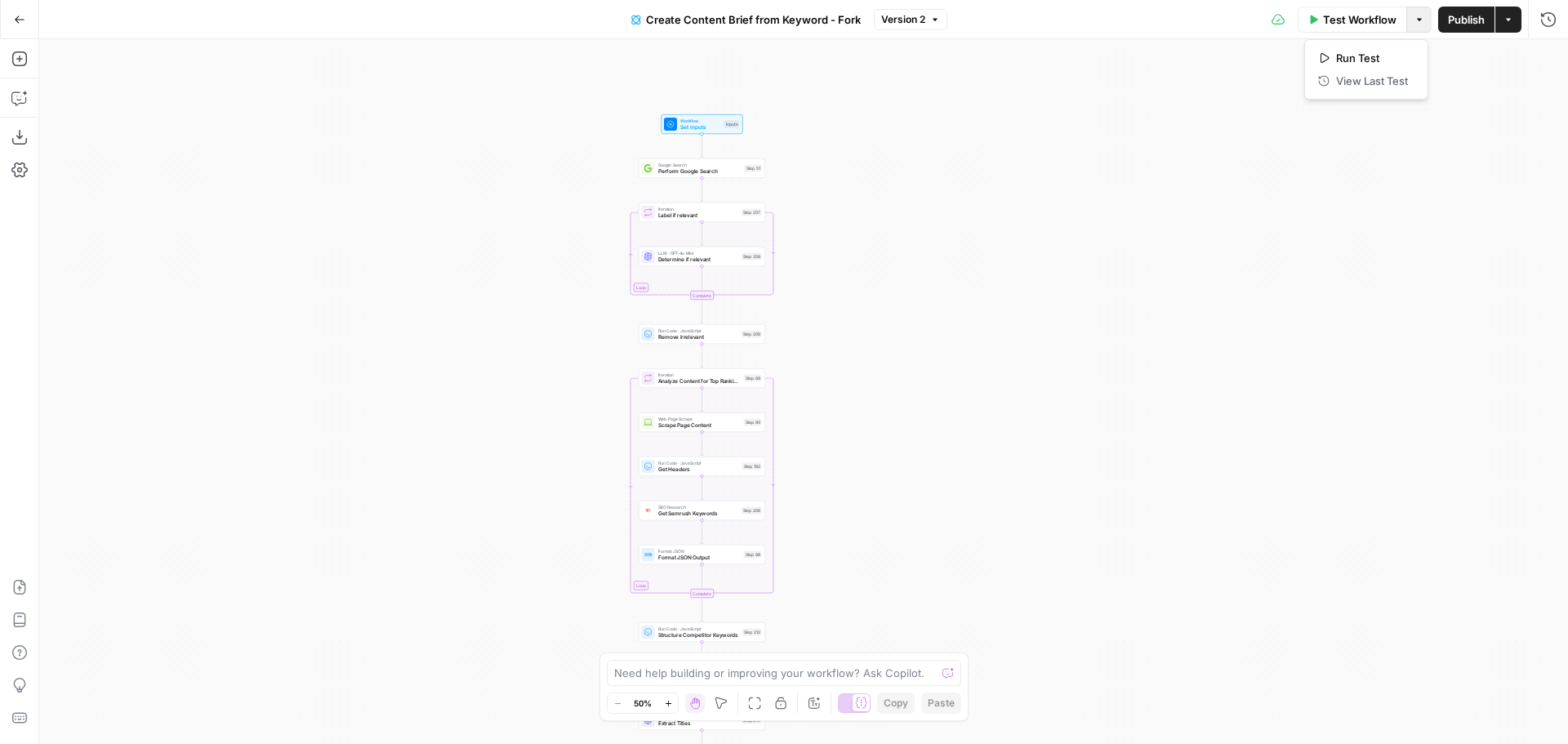 click on "Test Workflow Options Publish Actions Run History" at bounding box center (1258, 19) 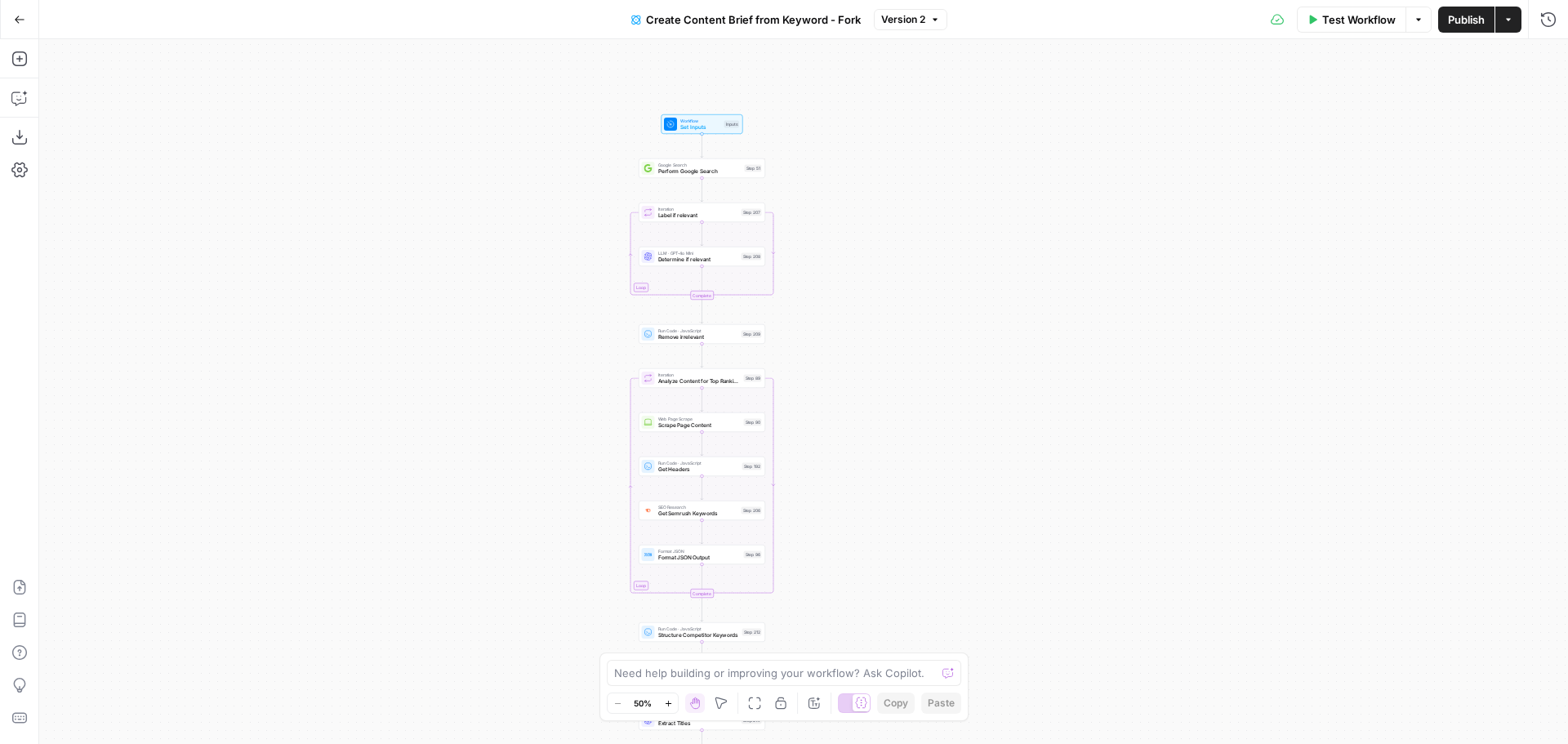 click on "Version 2" at bounding box center [903, 20] 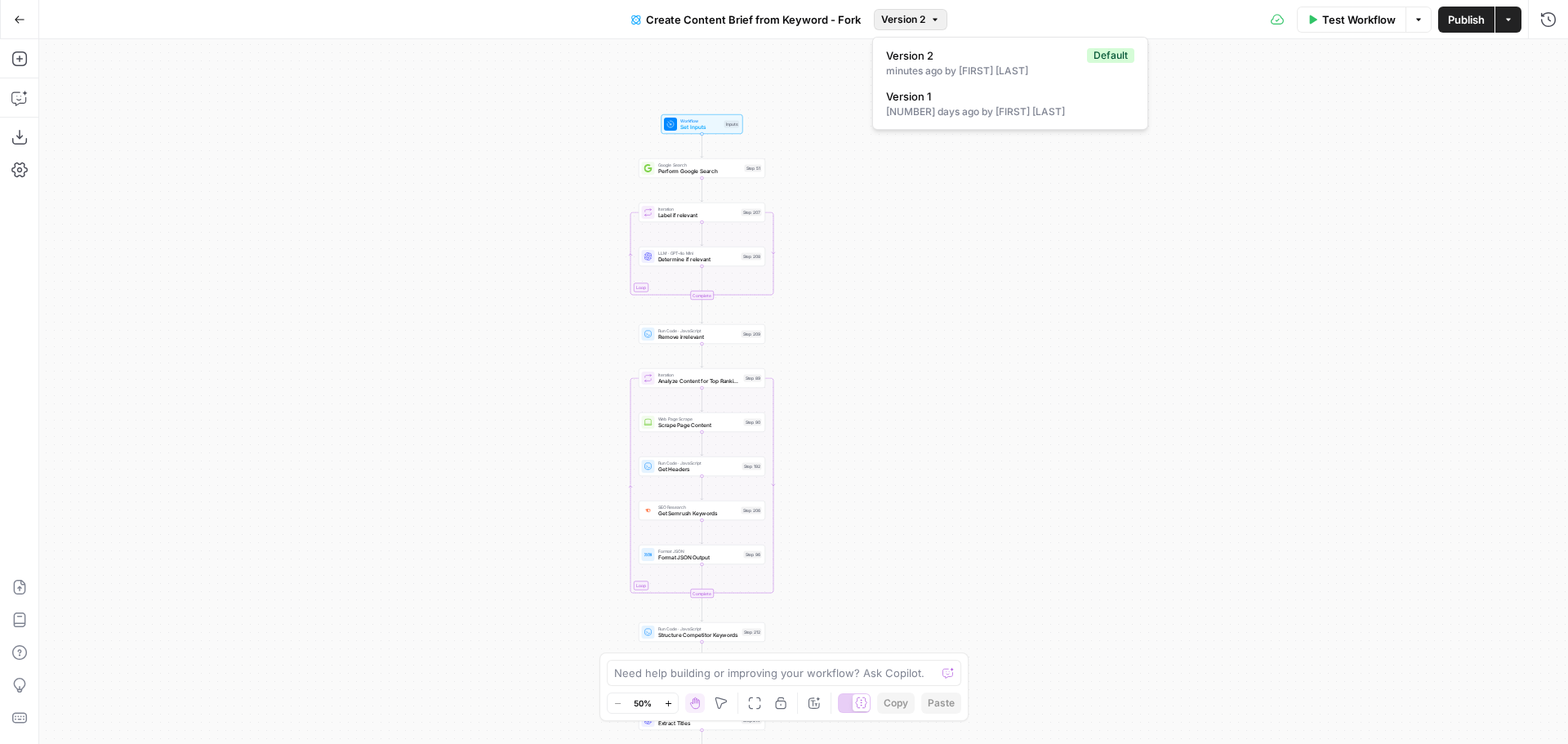 click on "Test Workflow Options Publish Actions Run History" at bounding box center [1258, 19] 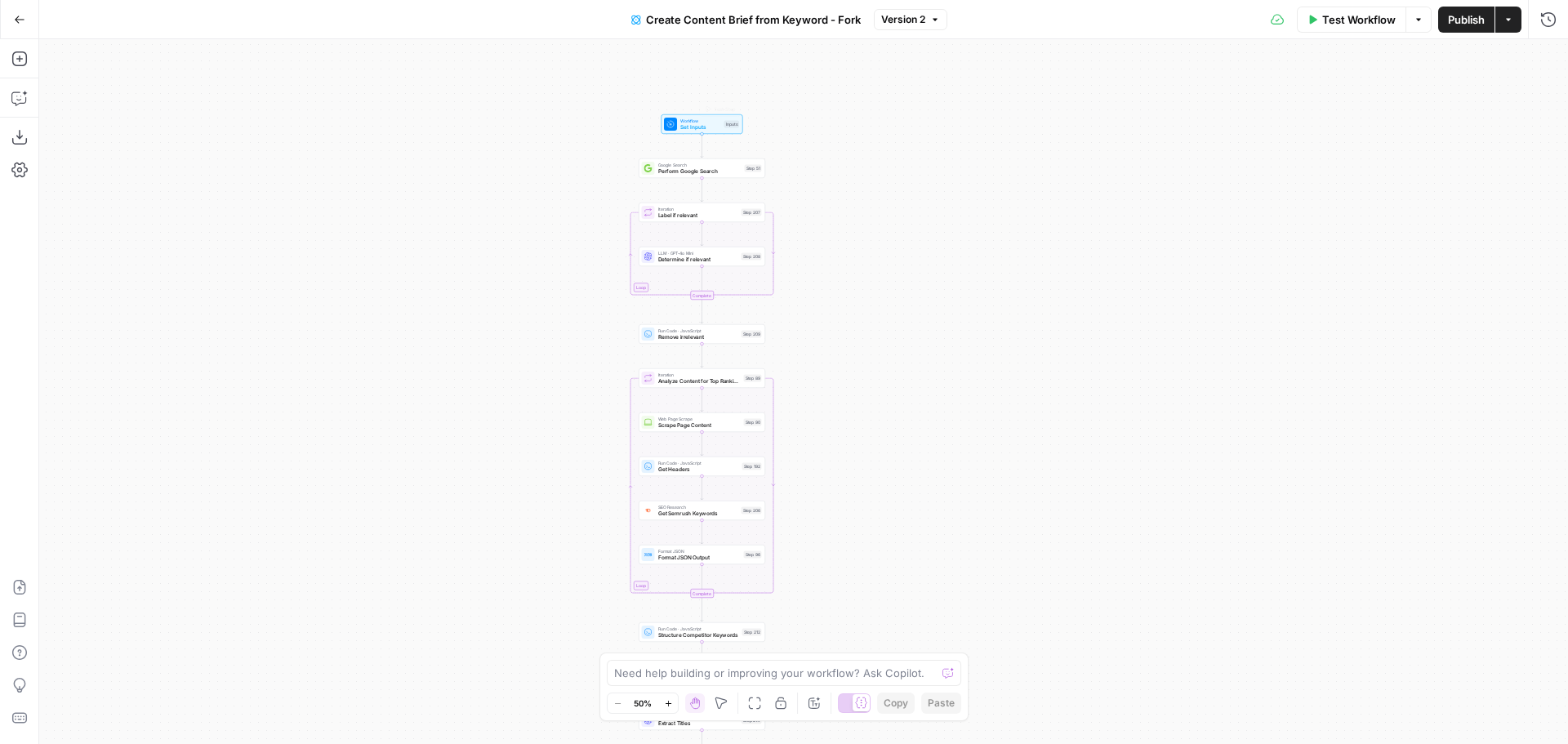 click on "Set Inputs" at bounding box center (701, 127) 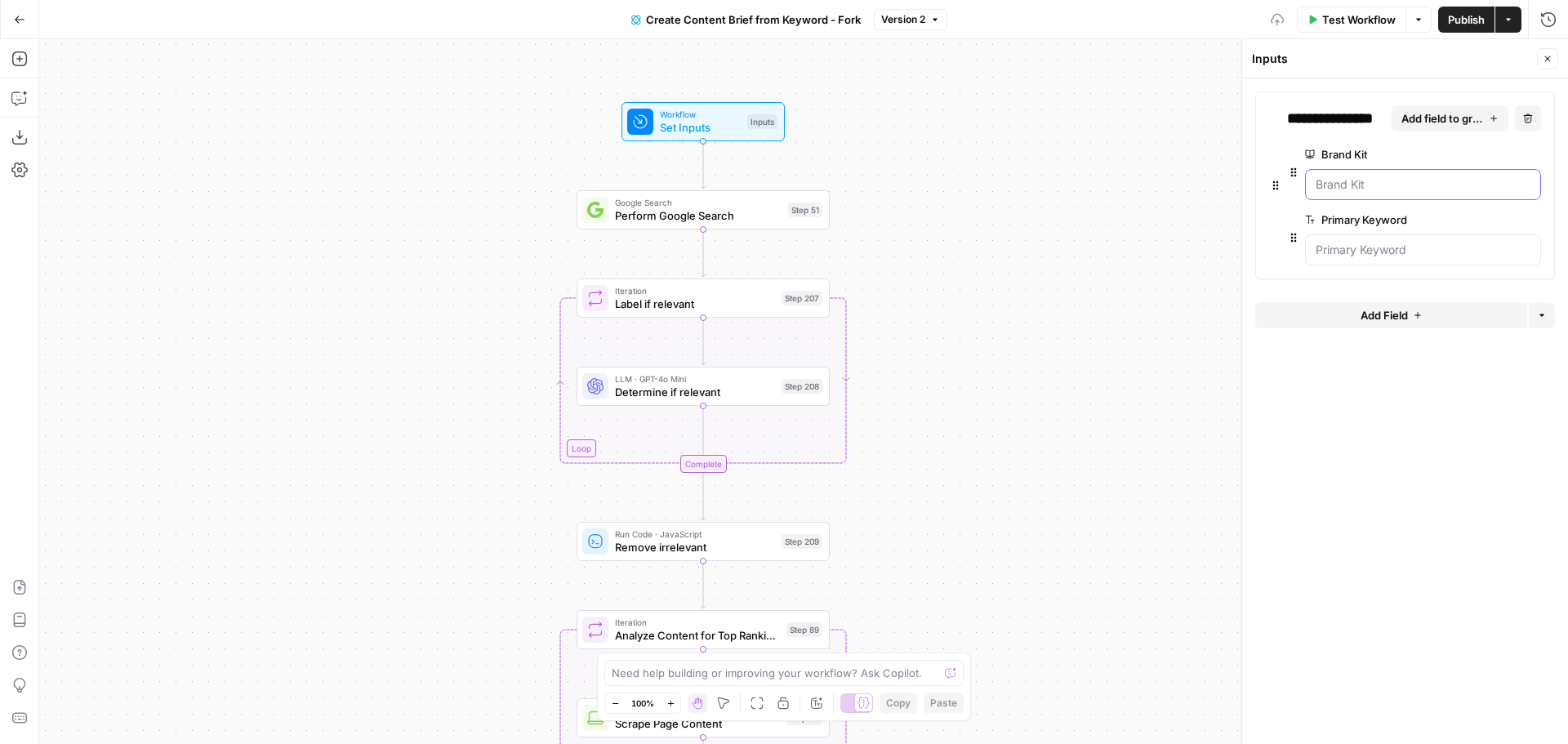 click on "Brand Kit" at bounding box center (1423, 185) 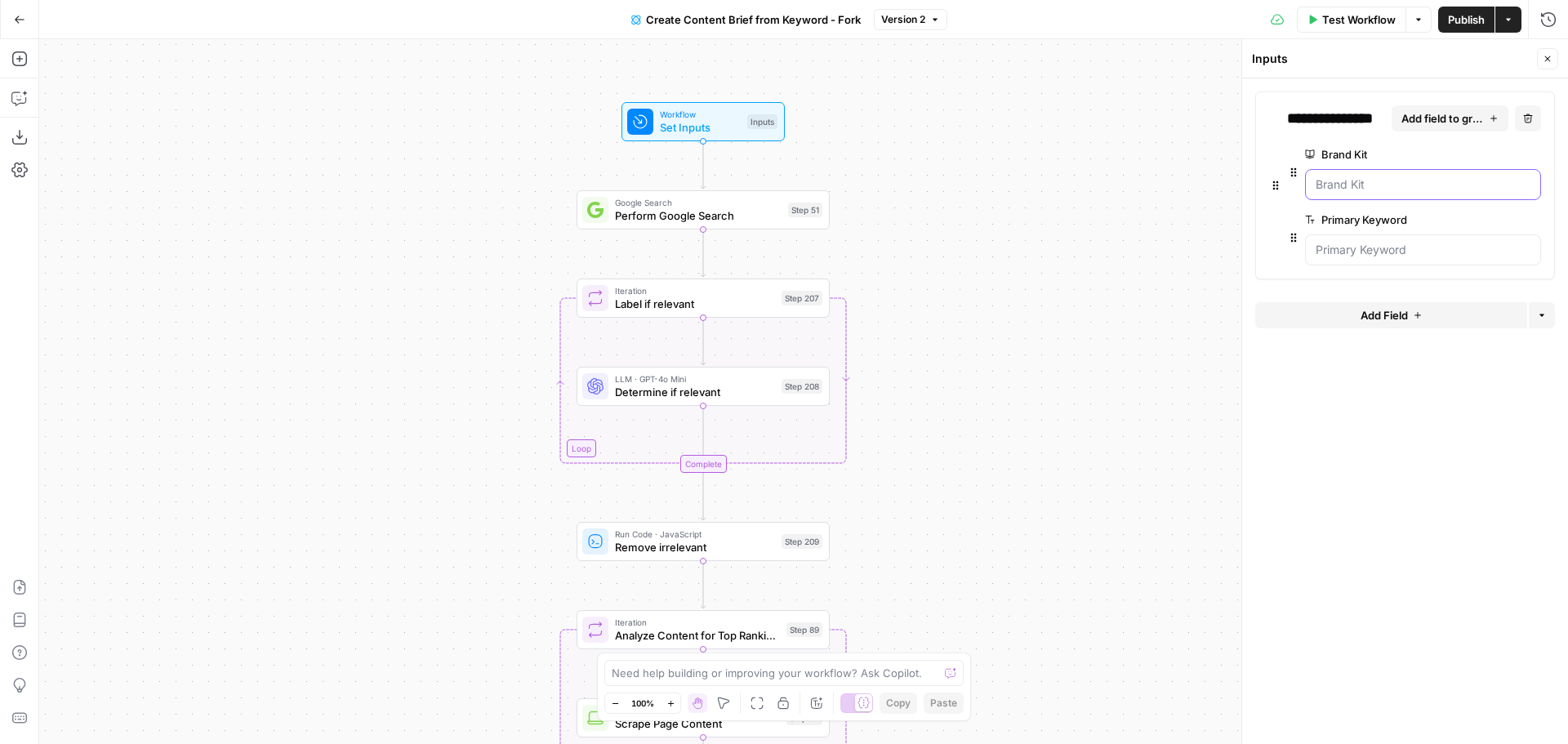 click on "Brand Kit" at bounding box center (1423, 185) 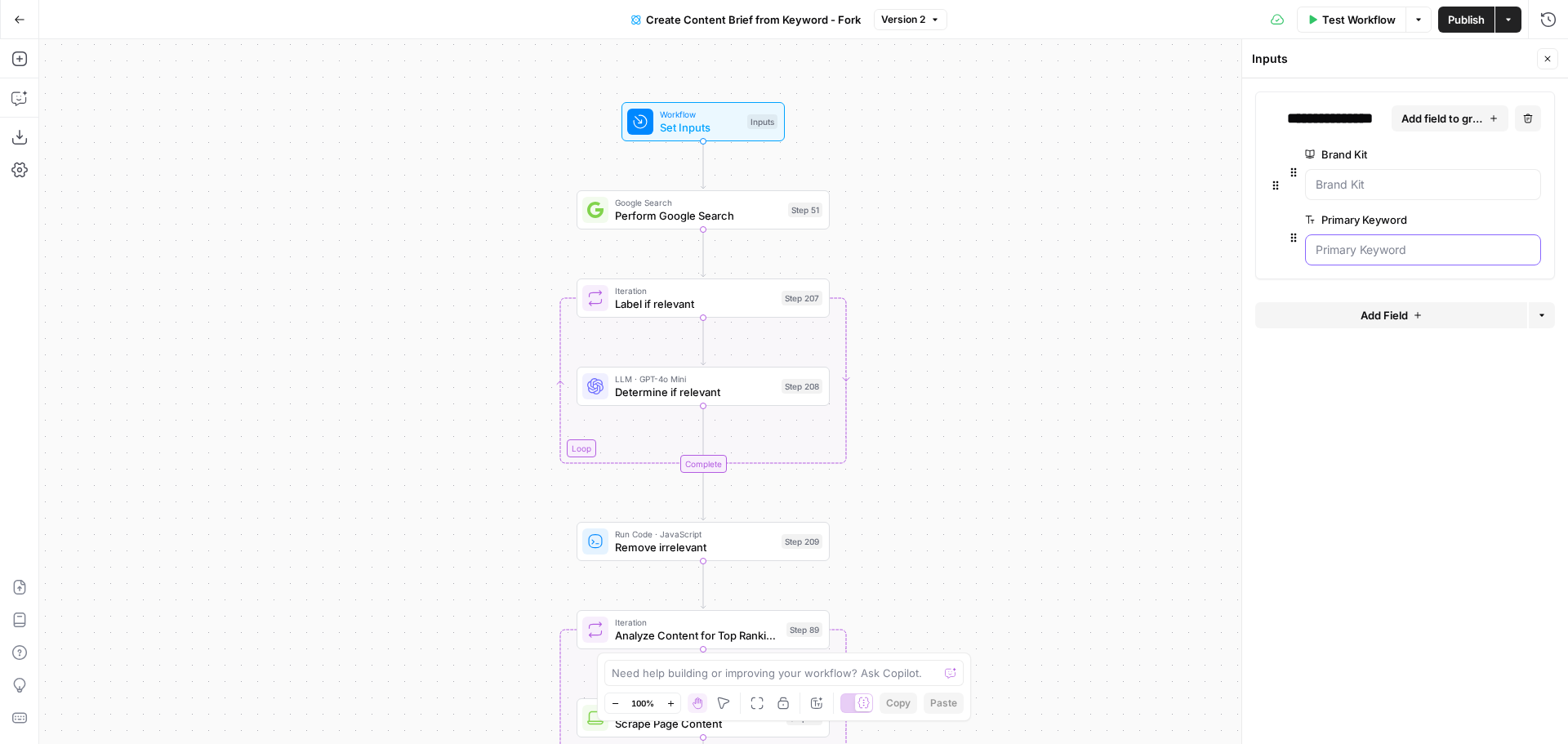 click on "Primary Keyword" at bounding box center [1423, 250] 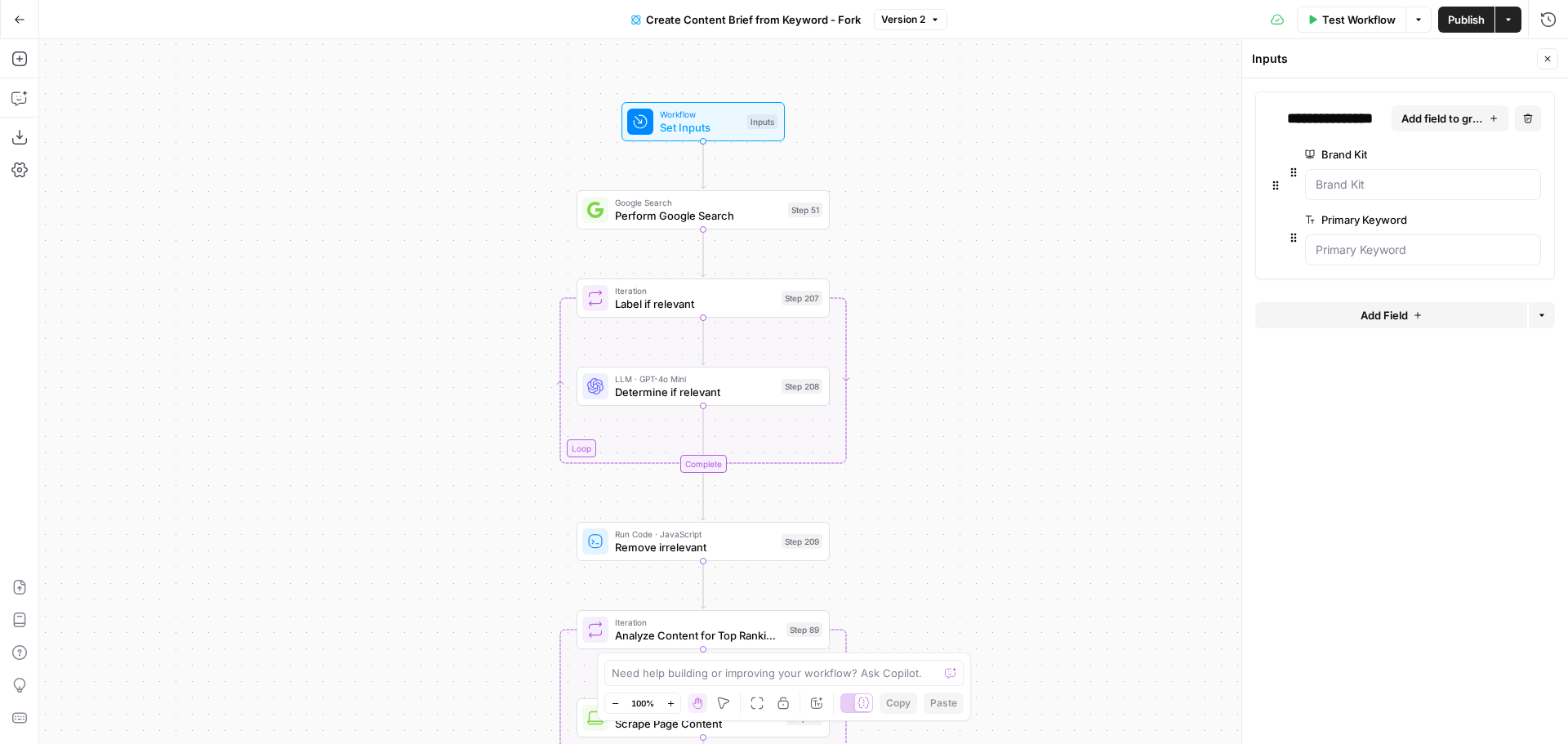 click on "Test Workflow" at bounding box center [1359, 20] 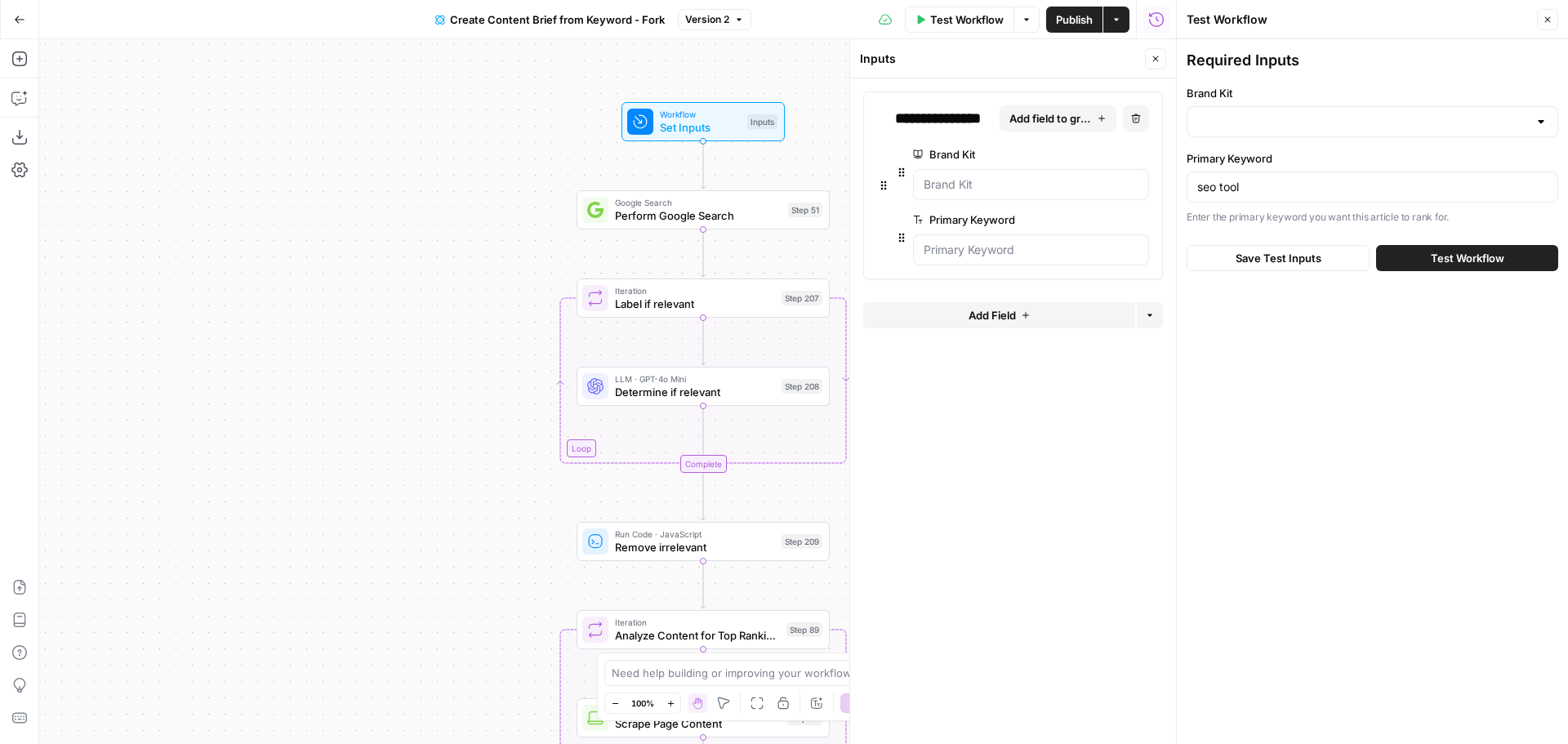 click at bounding box center [1372, 122] 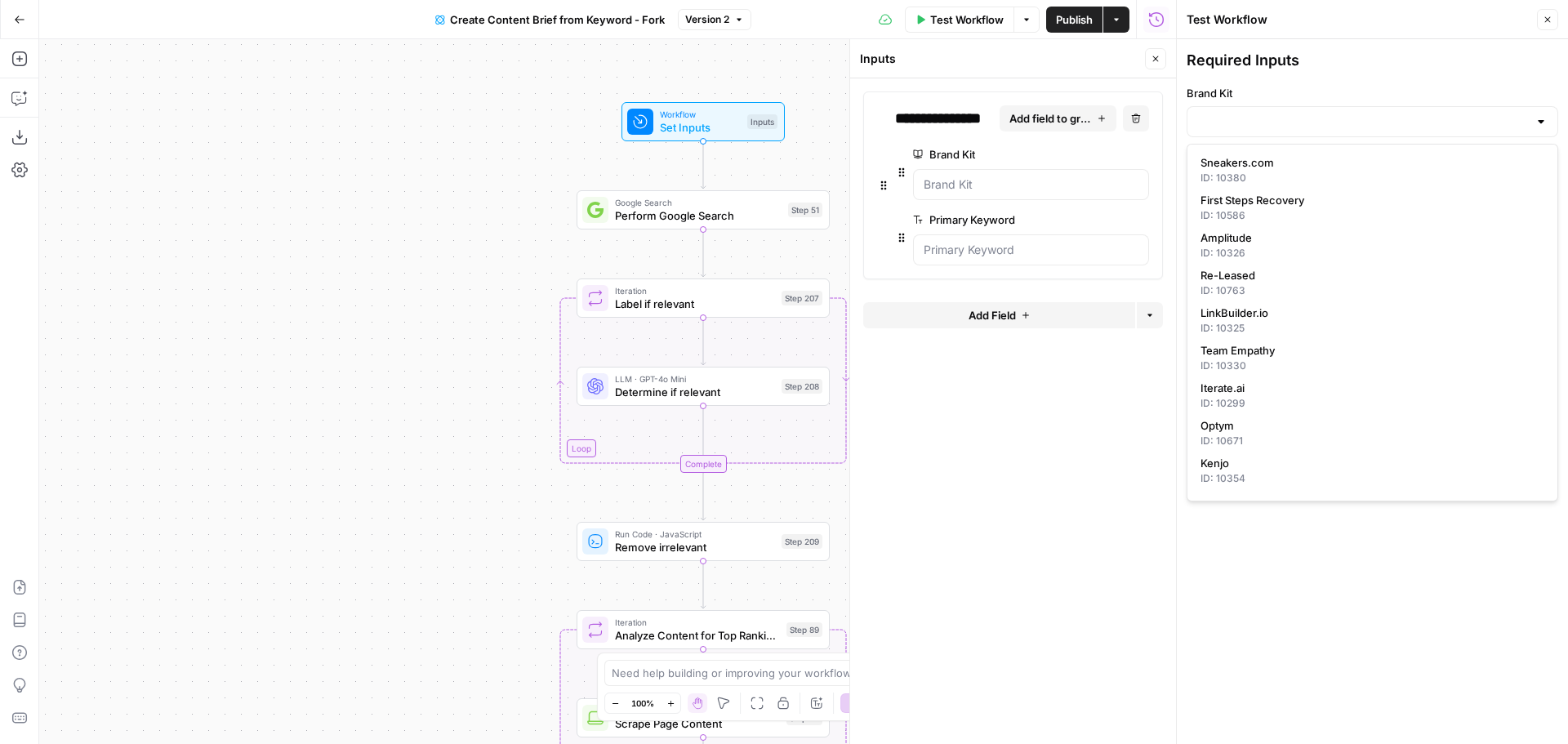 click on "Brand Kit" at bounding box center [1372, 93] 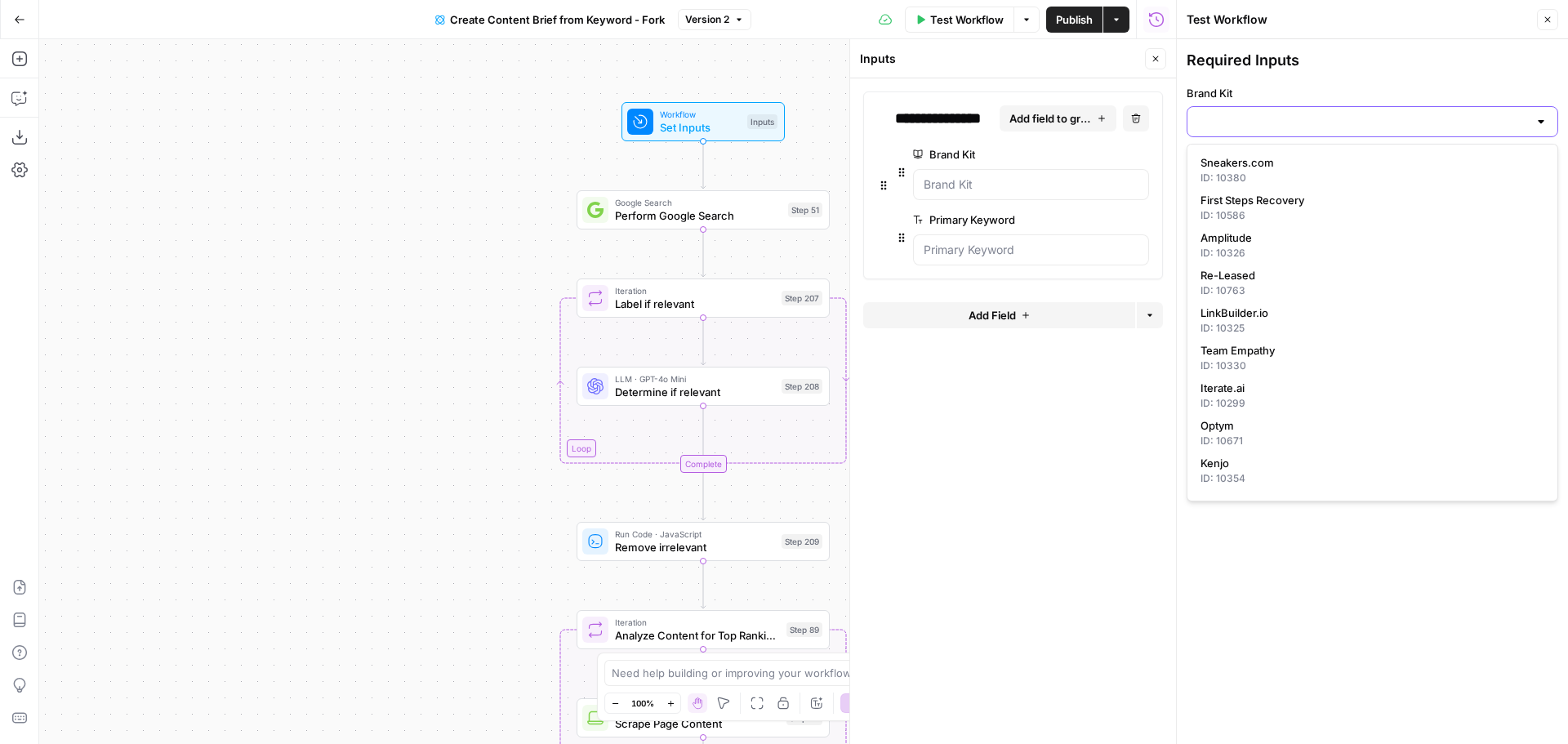 click on "Brand Kit" at bounding box center [1362, 122] 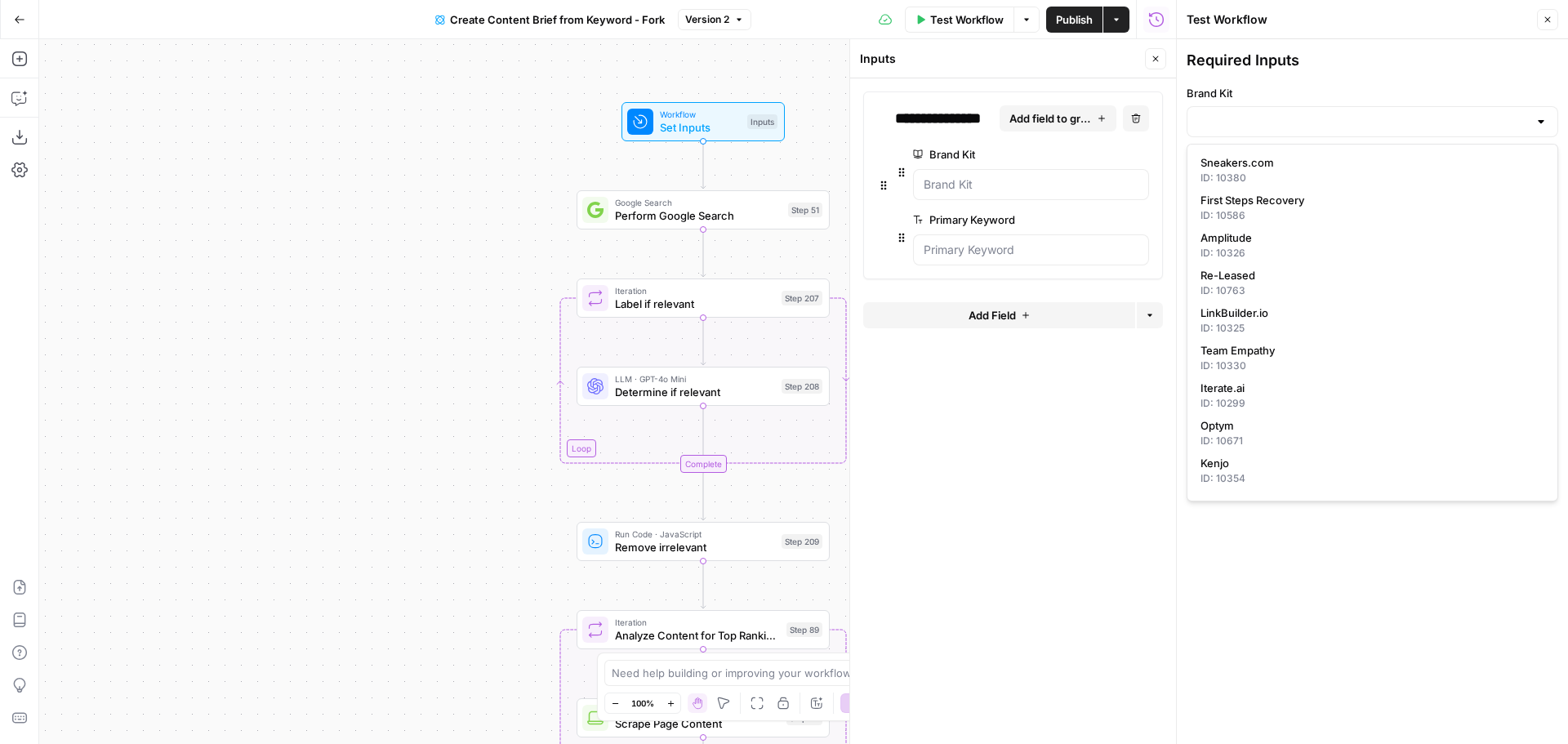 click on "Required Inputs Brand Kit Primary Keyword seo tool Enter the primary keyword you want this article to rank for." at bounding box center [1372, 137] 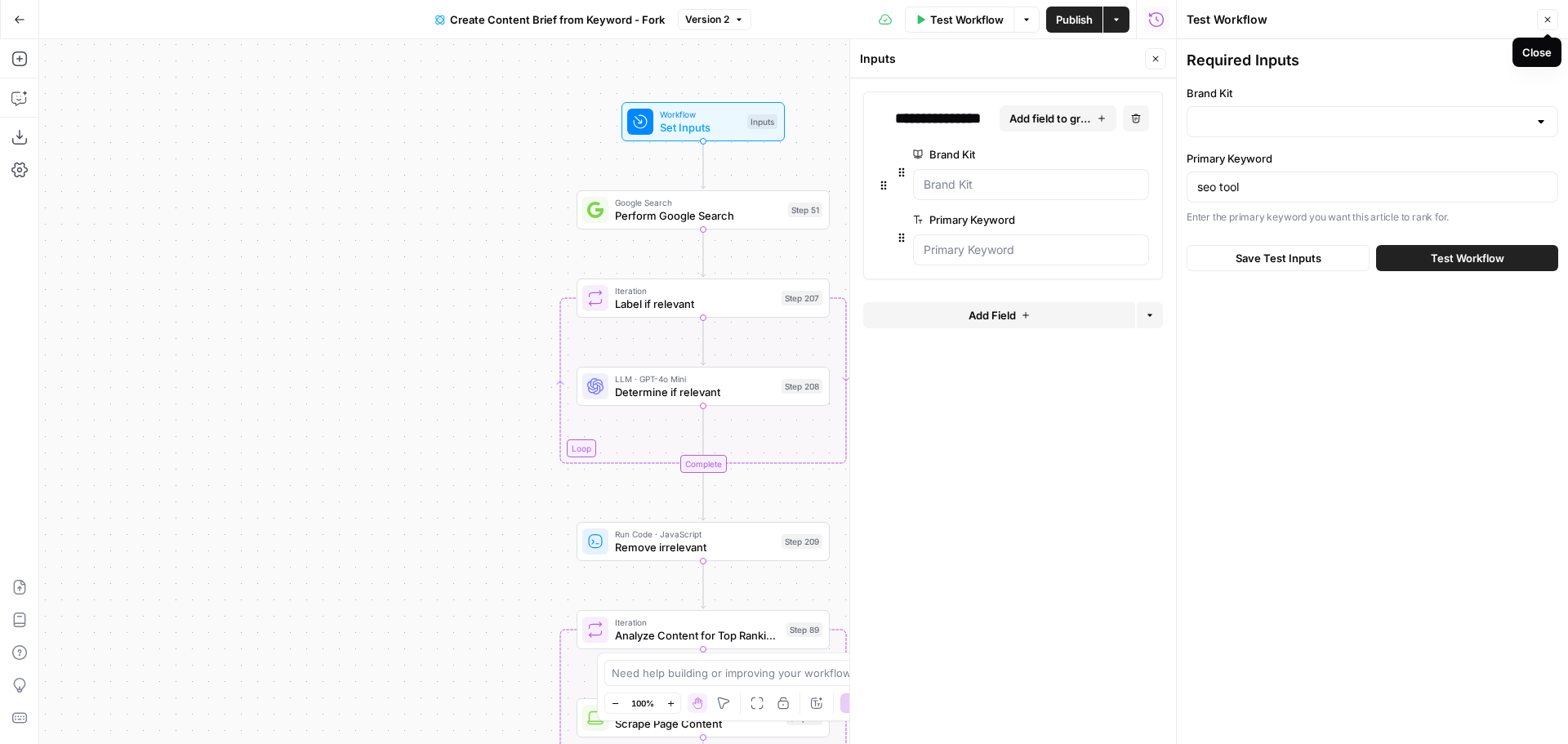 click on "Close" at bounding box center (1548, 20) 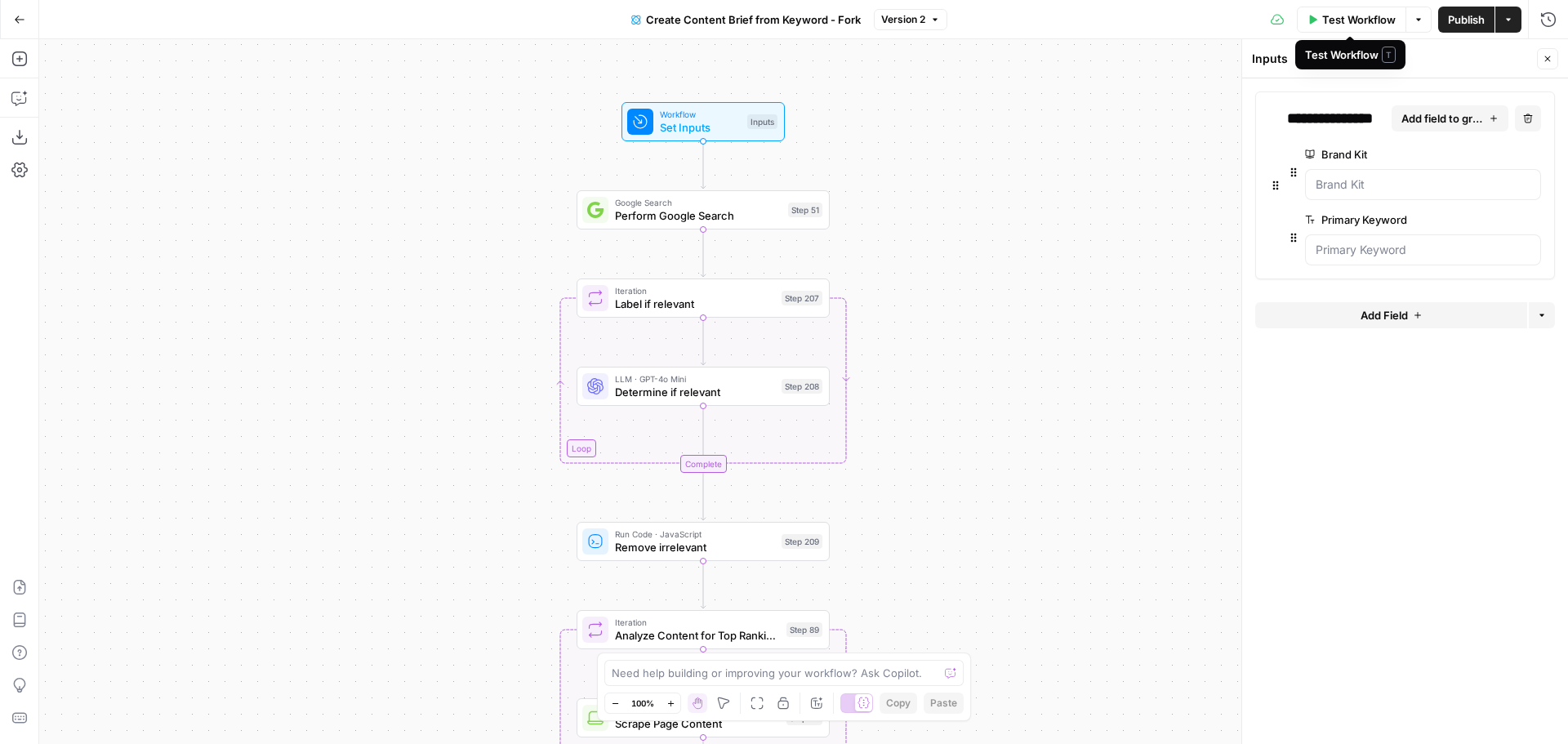 click on "Test Workflow" at bounding box center (1359, 20) 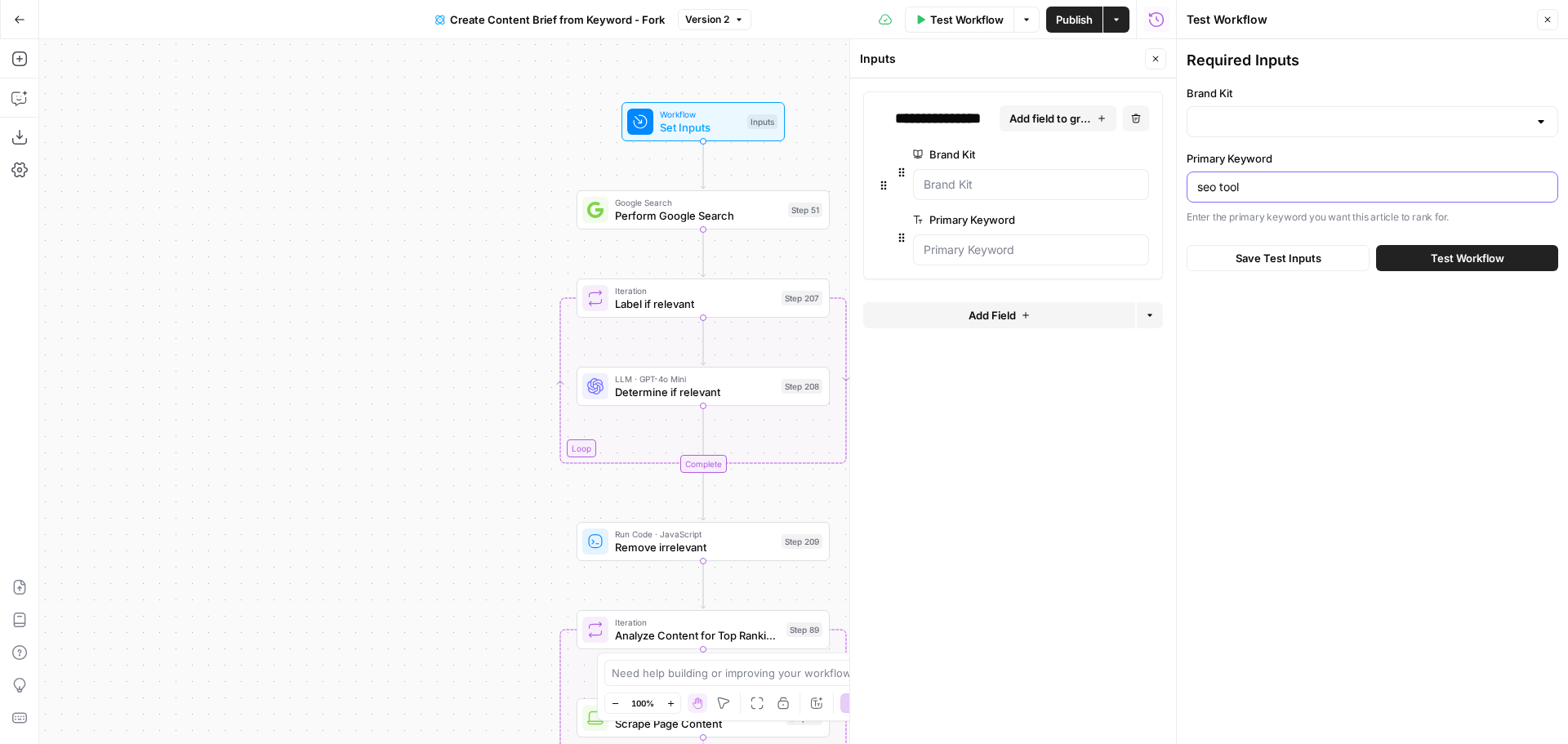 click on "seo tool" at bounding box center (1372, 187) 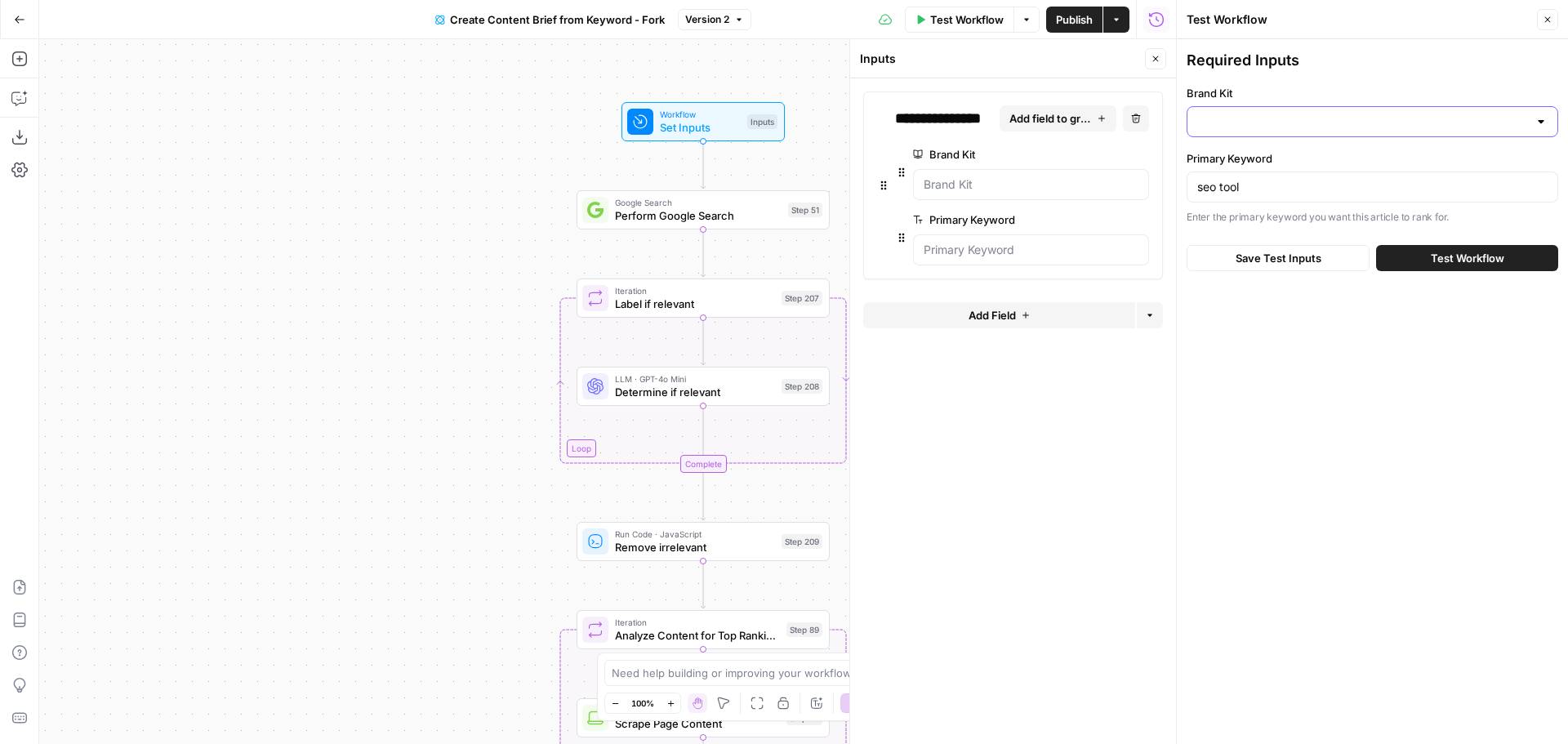 click on "Brand Kit" at bounding box center (1362, 122) 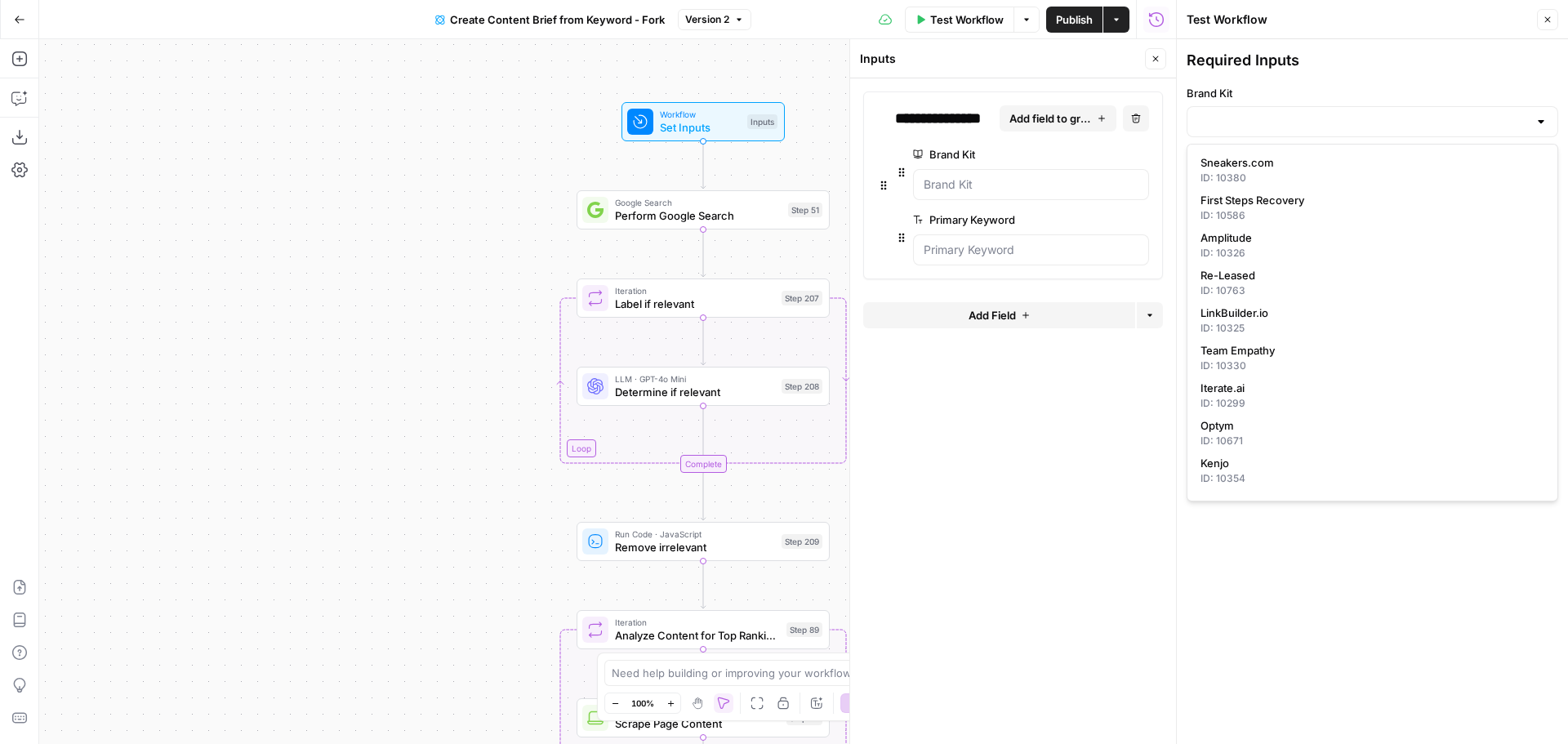 click at bounding box center (1372, 122) 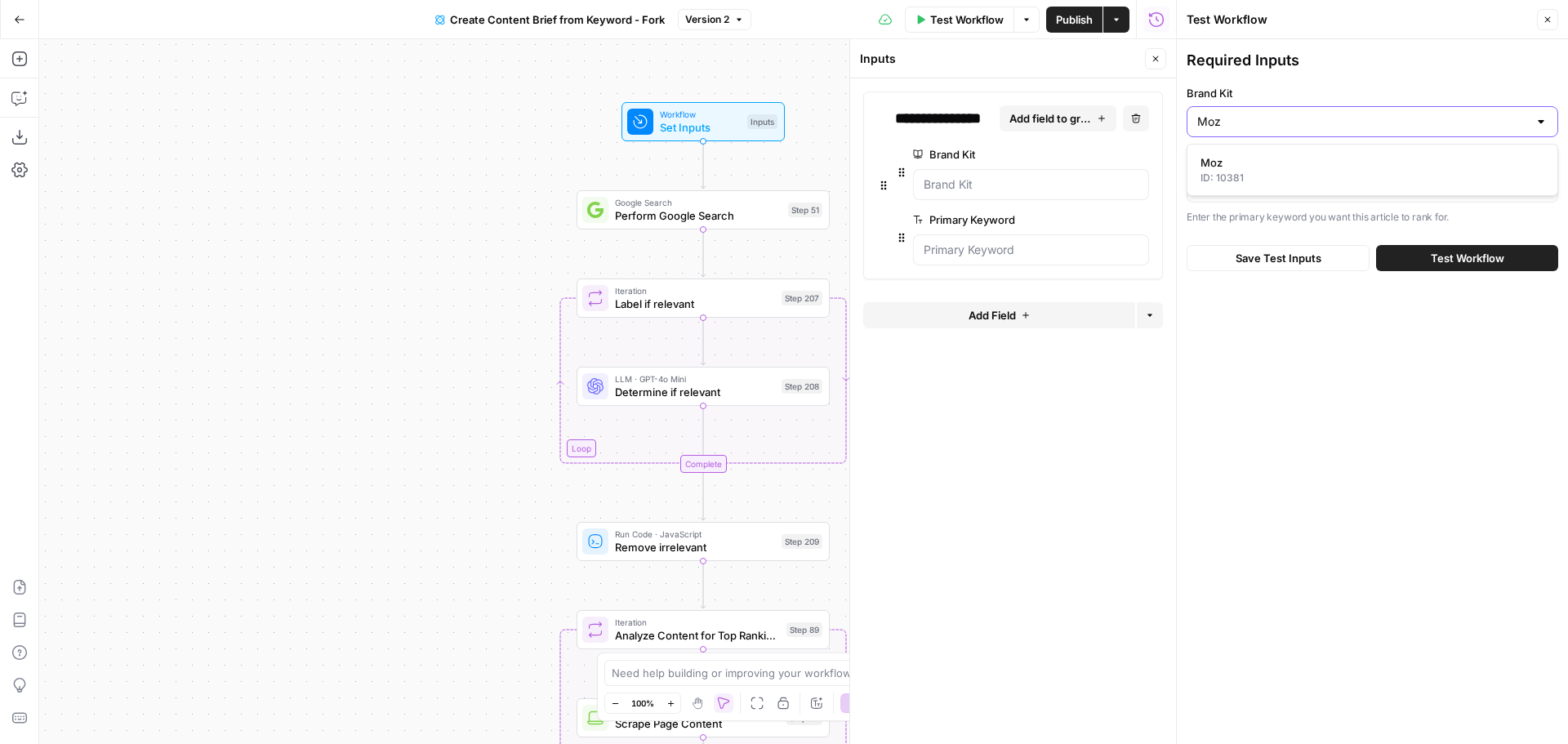 type on "Moz" 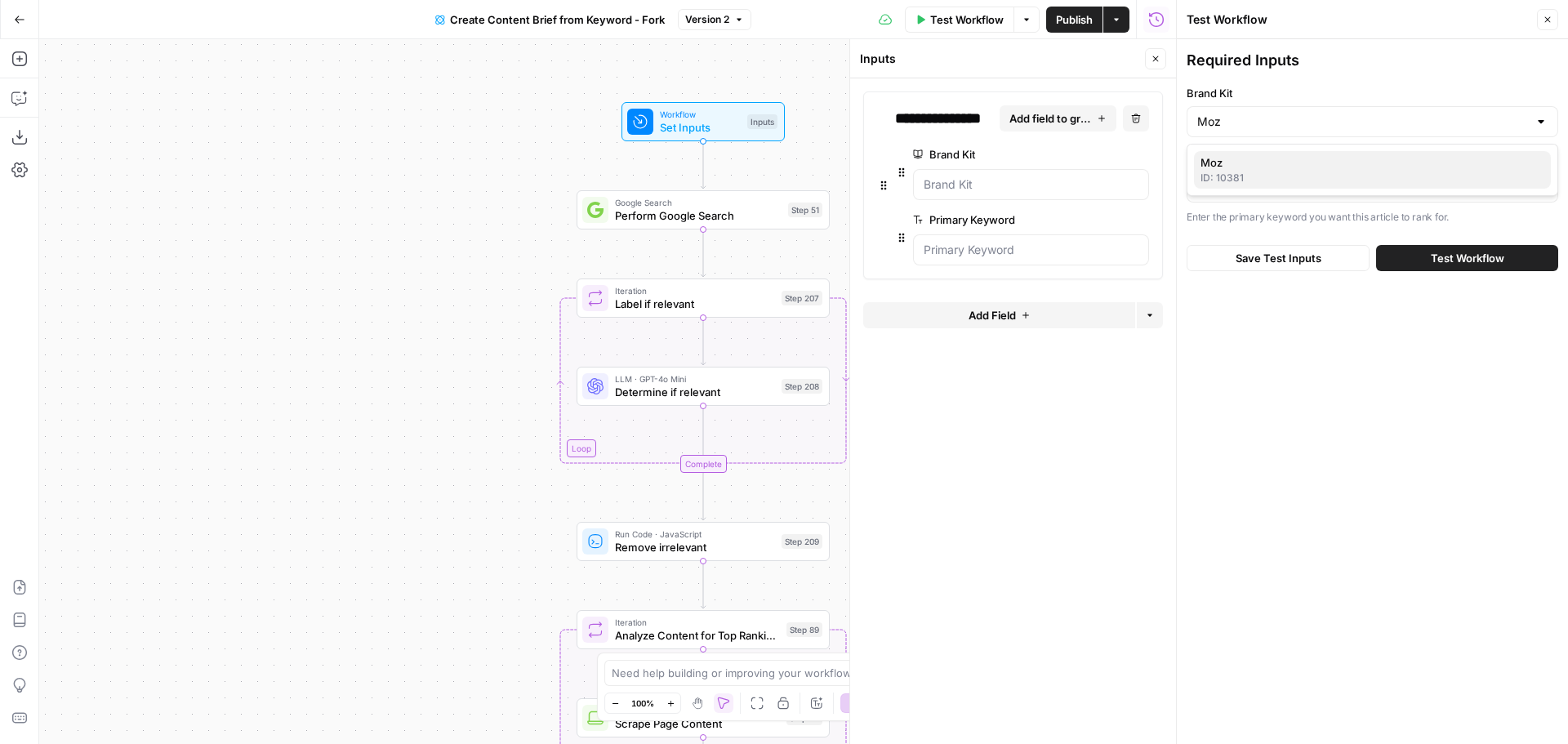 click on "Moz" at bounding box center (1369, 163) 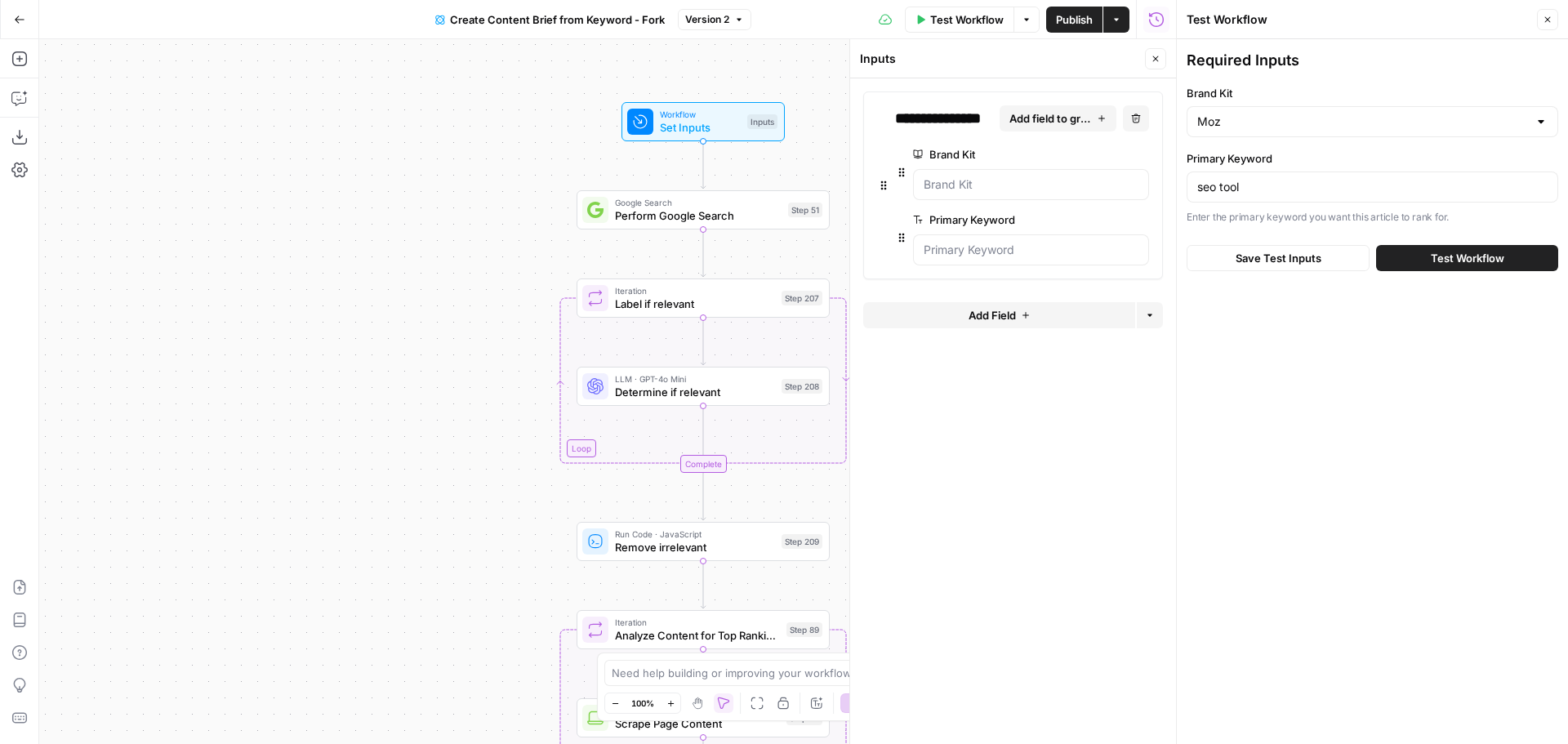 click on "Test Workflow" at bounding box center (1467, 258) 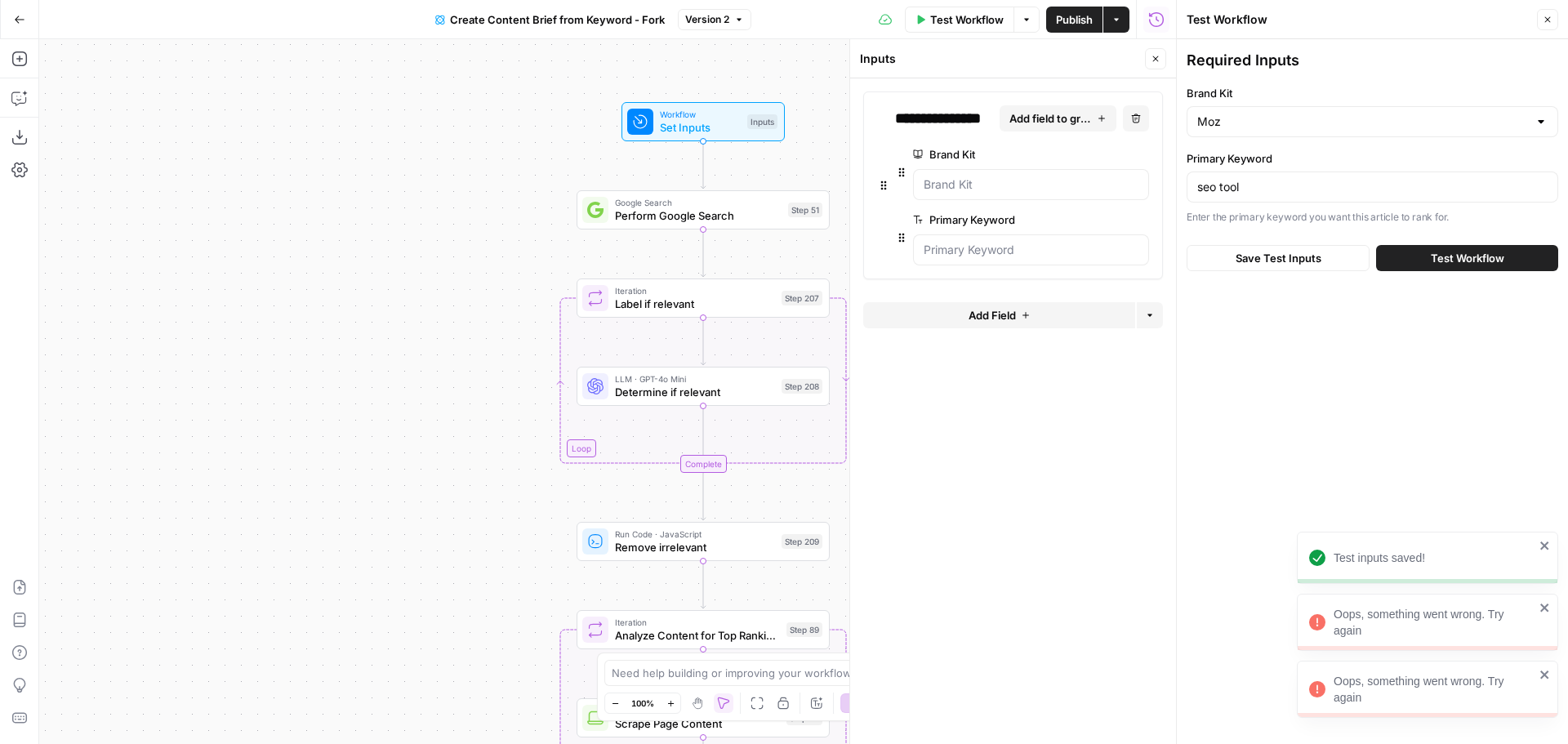 click on "Oops, something went wrong. Try again" at bounding box center (1434, 689) 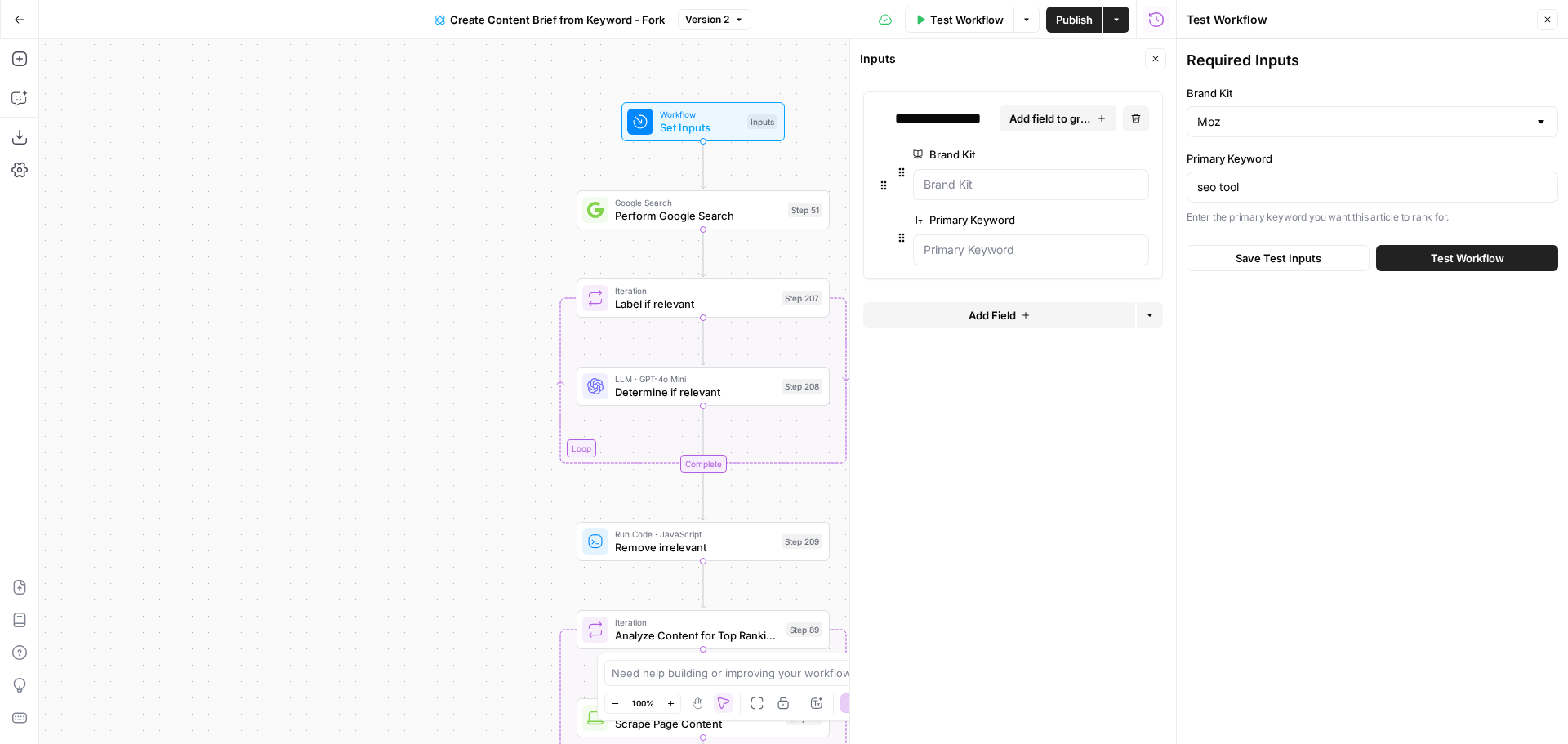 click on "Test Workflow" at bounding box center [1468, 258] 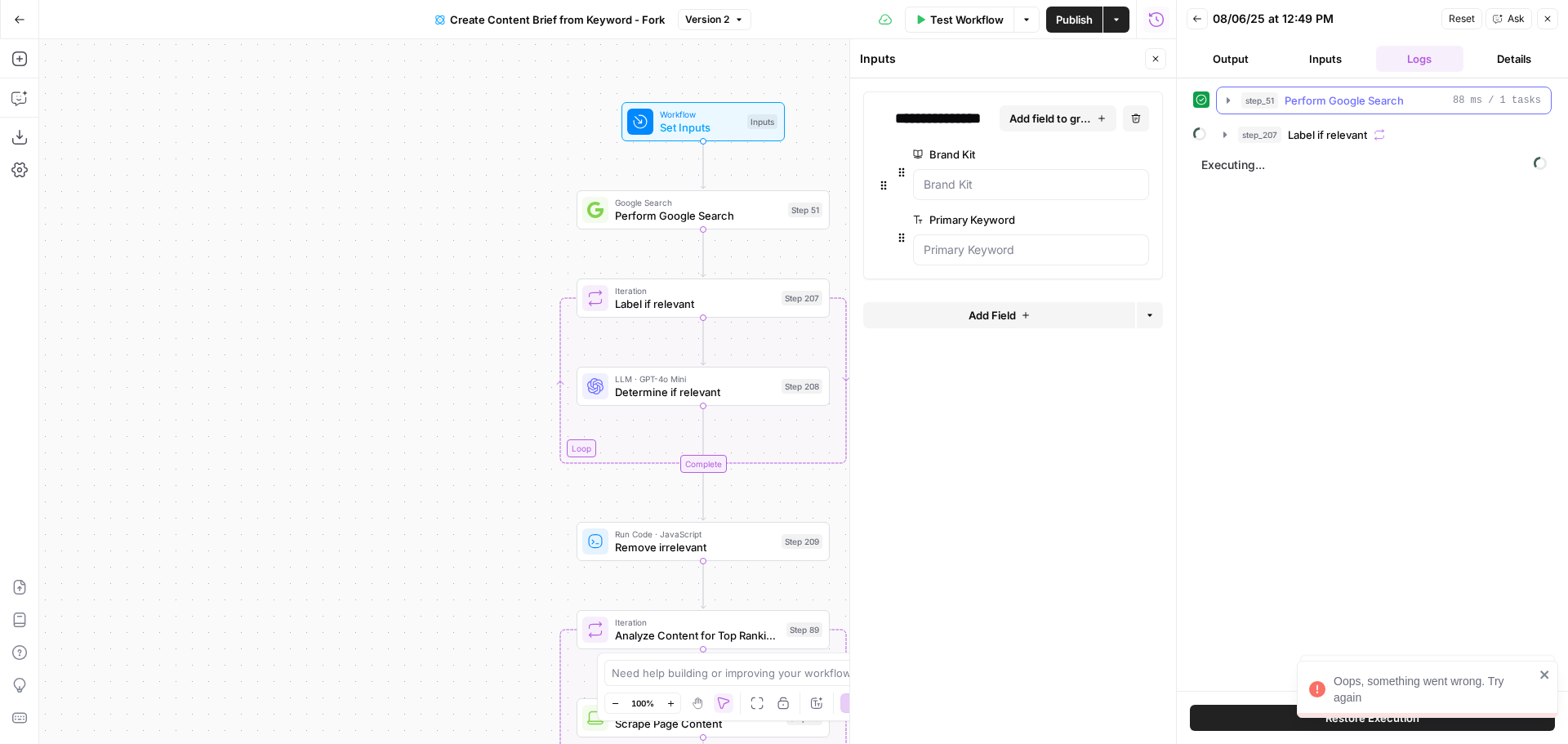 click on "step_51 Perform Google Search 88 ms / 1 tasks" at bounding box center (1383, 100) 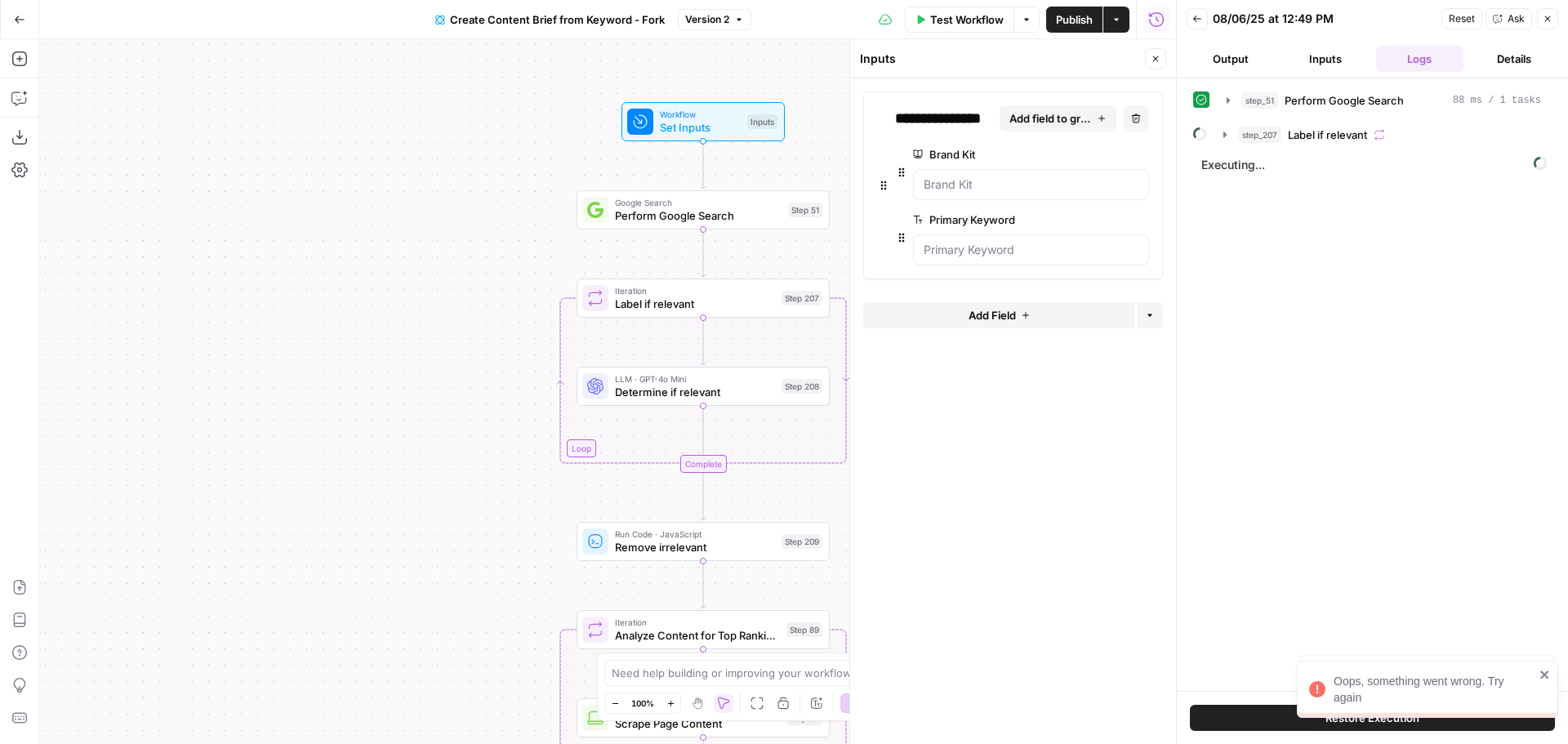 click on "Inputs" at bounding box center (1325, 59) 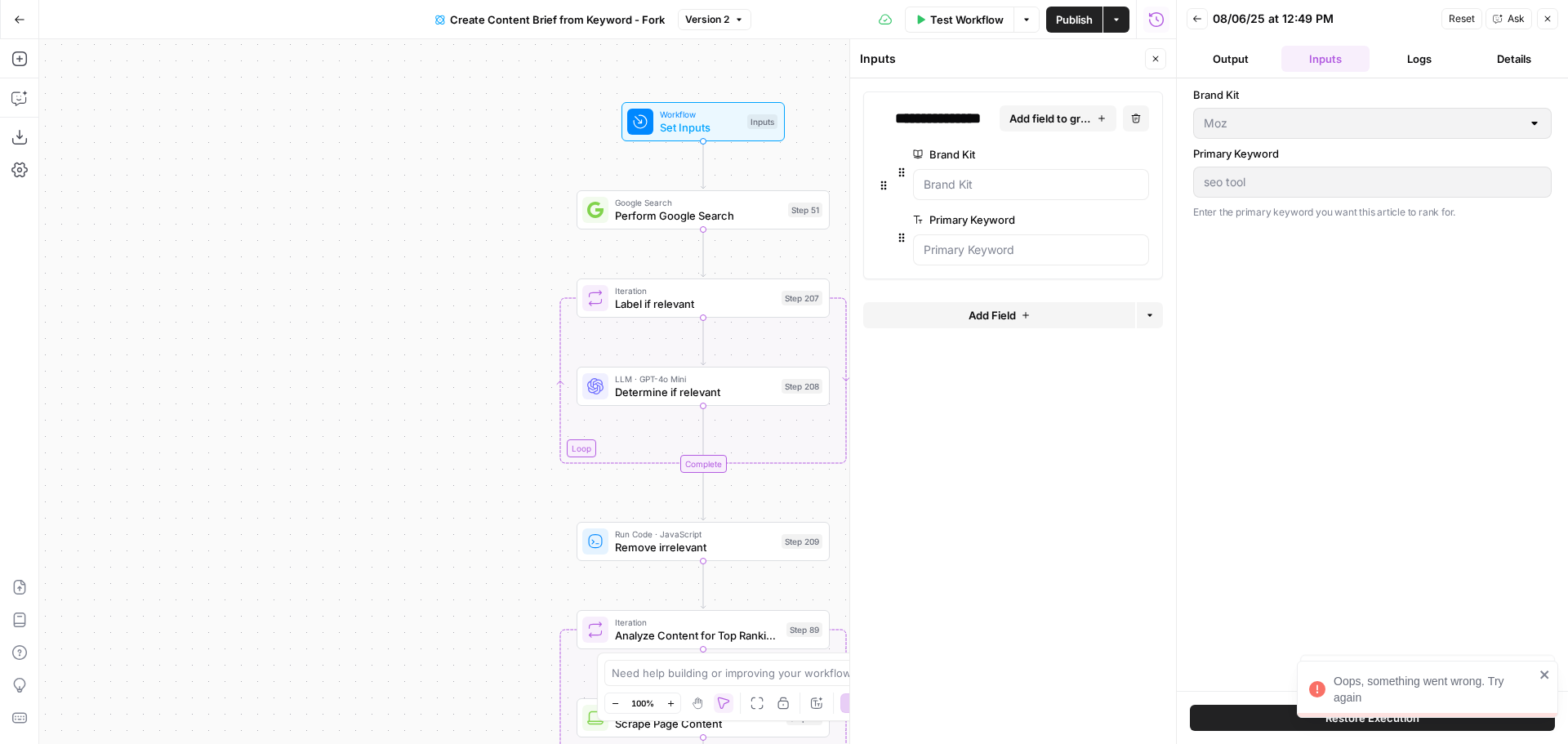 click on "Logs" at bounding box center [1420, 59] 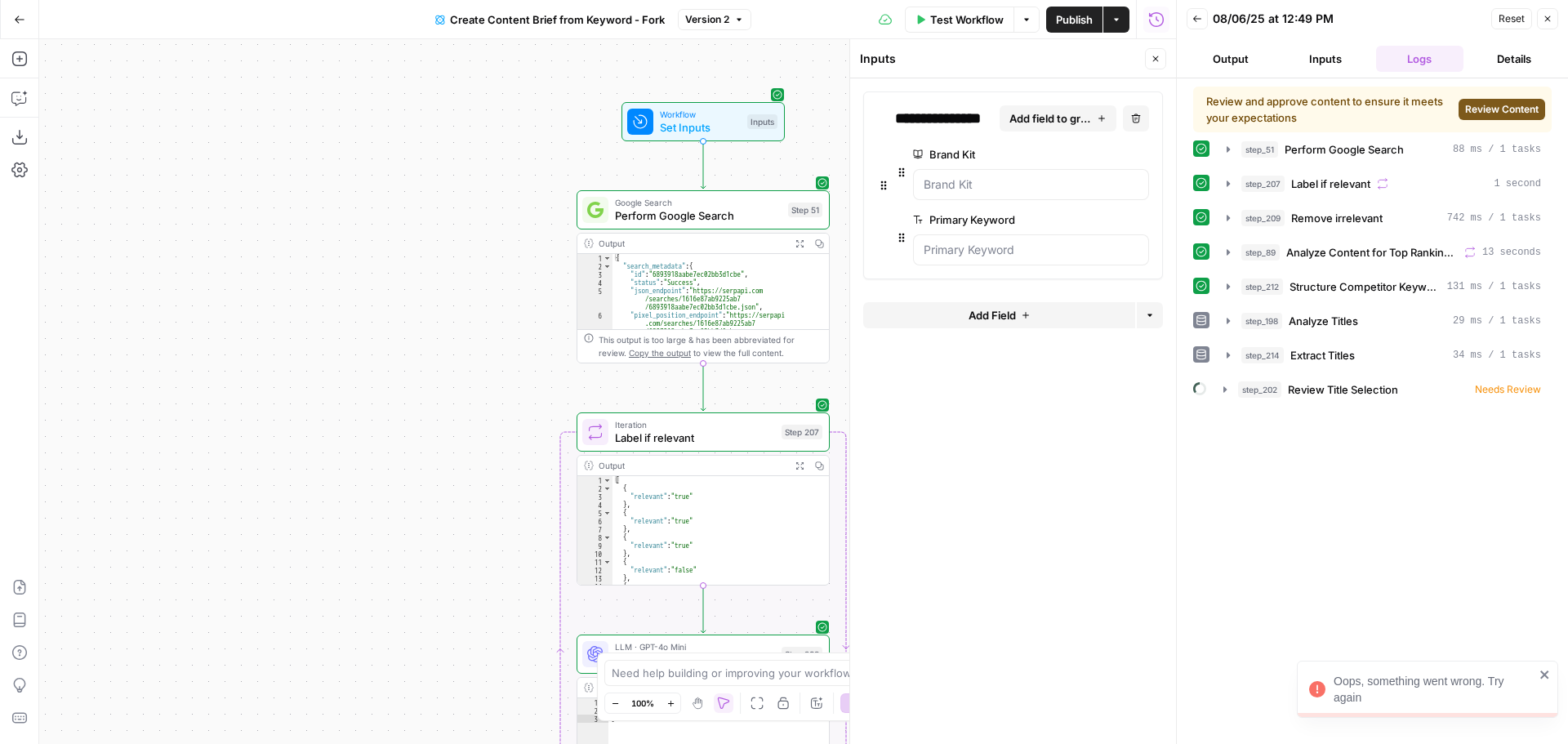click on "Review Content" at bounding box center [1502, 109] 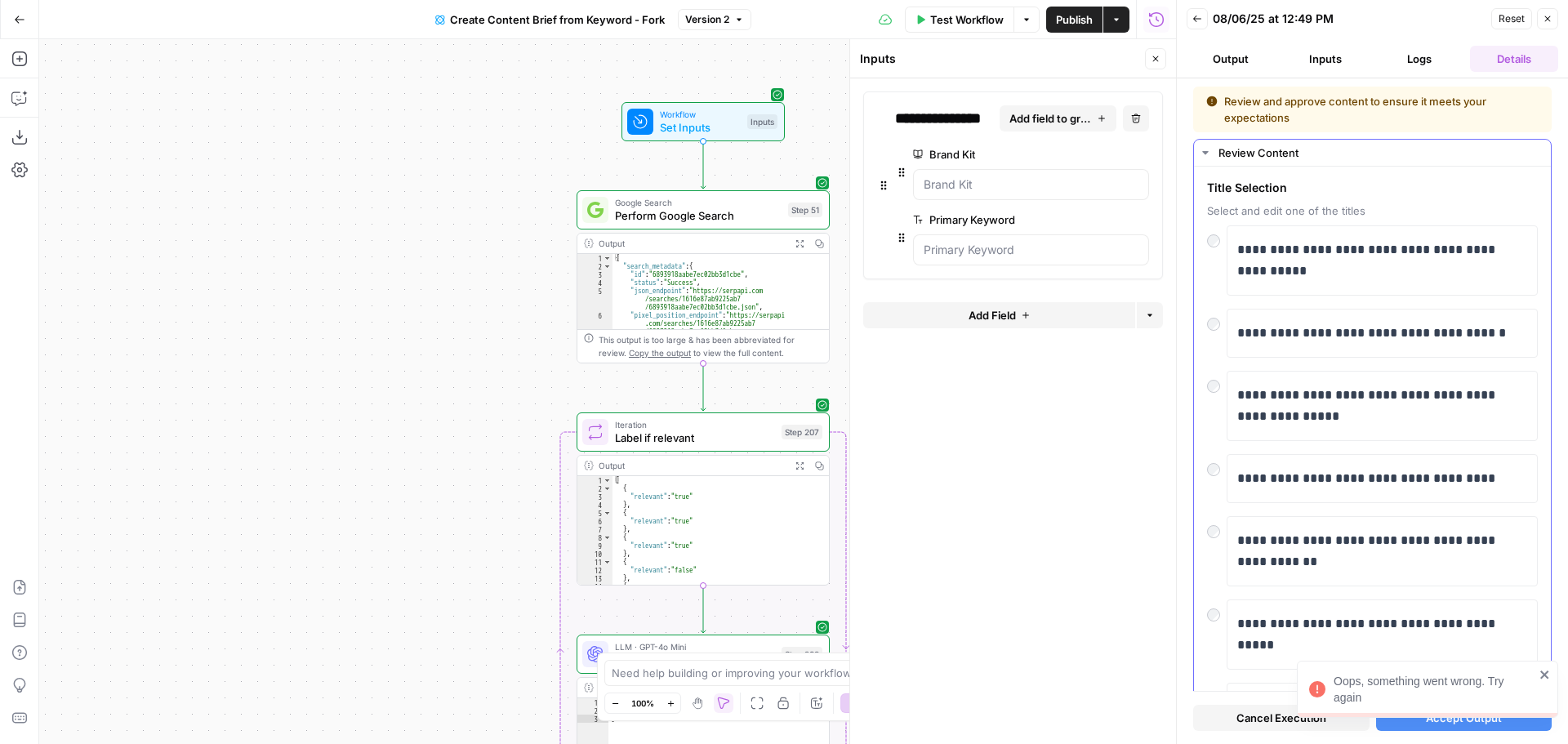 click at bounding box center [1217, 320] 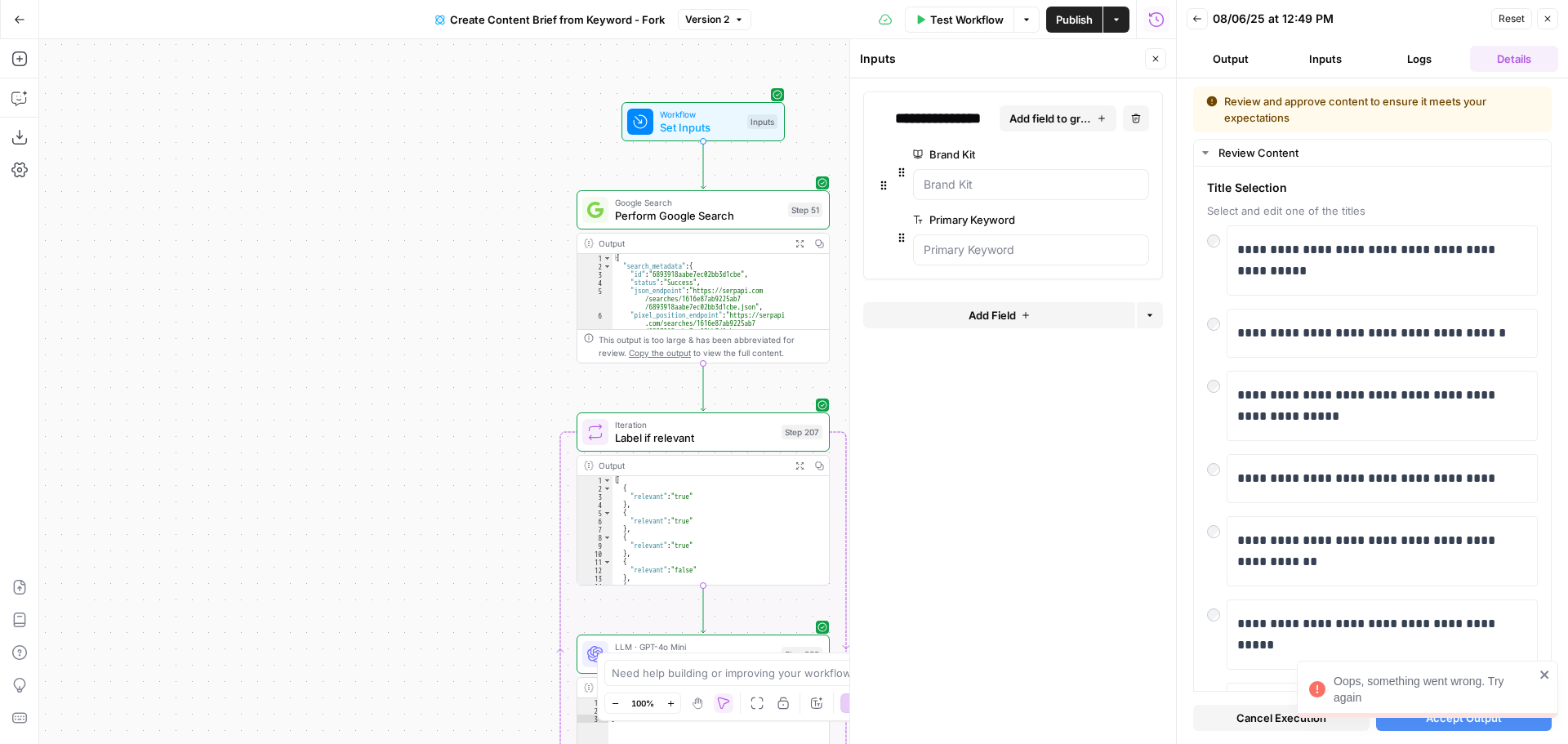 click on "Oops, something went wrong. Try again" at bounding box center [1424, 728] 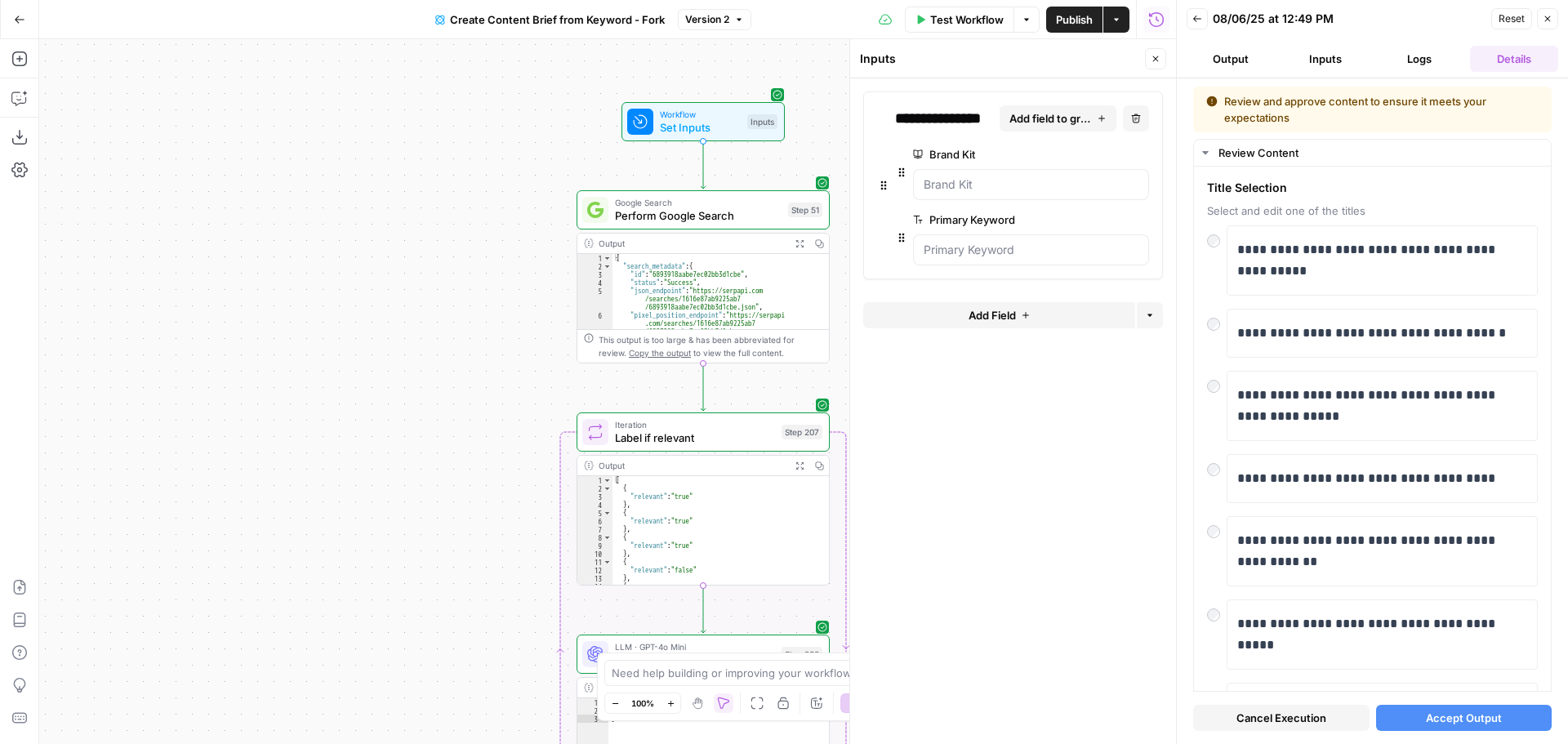 click on "Accept Output" at bounding box center (1463, 718) 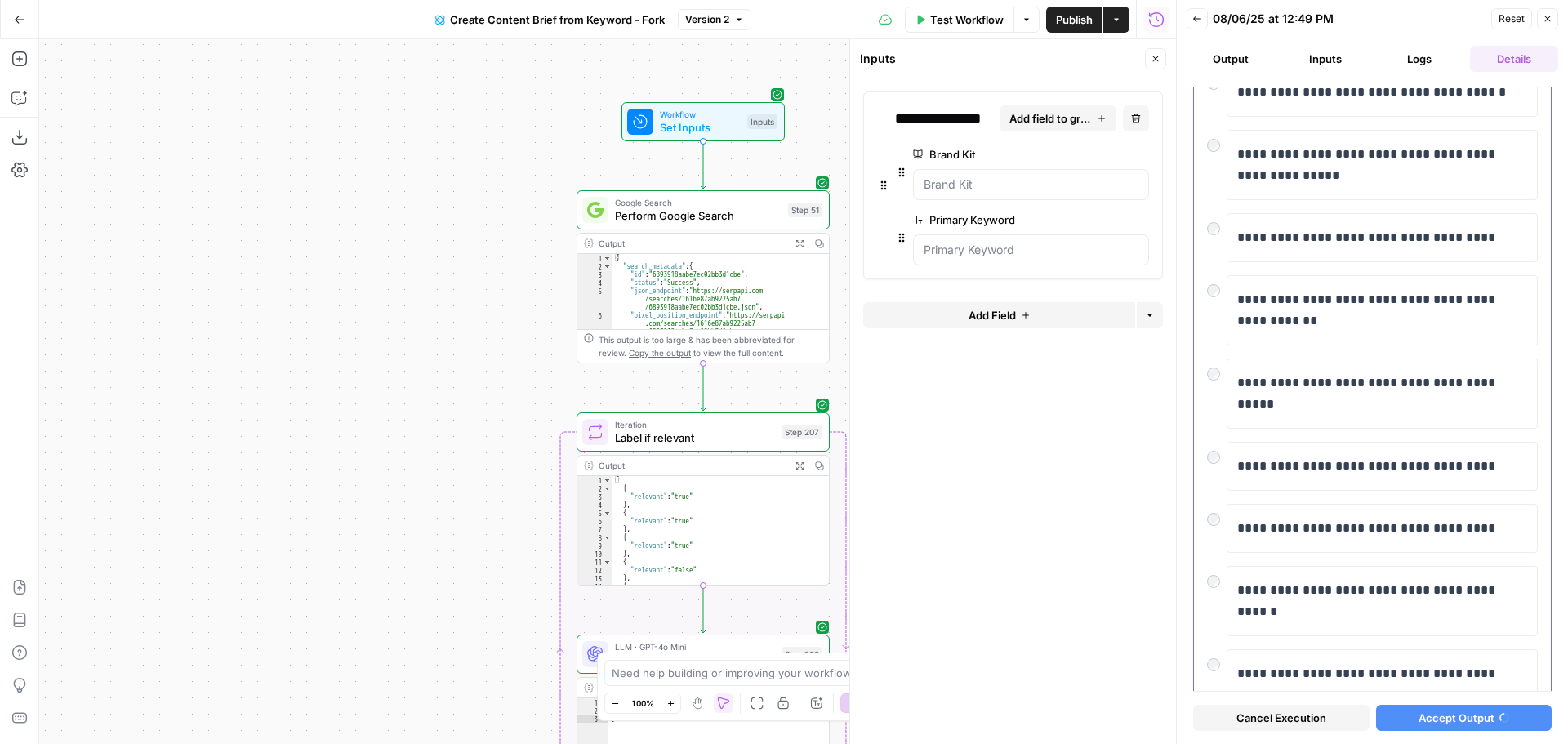 scroll, scrollTop: 318, scrollLeft: 0, axis: vertical 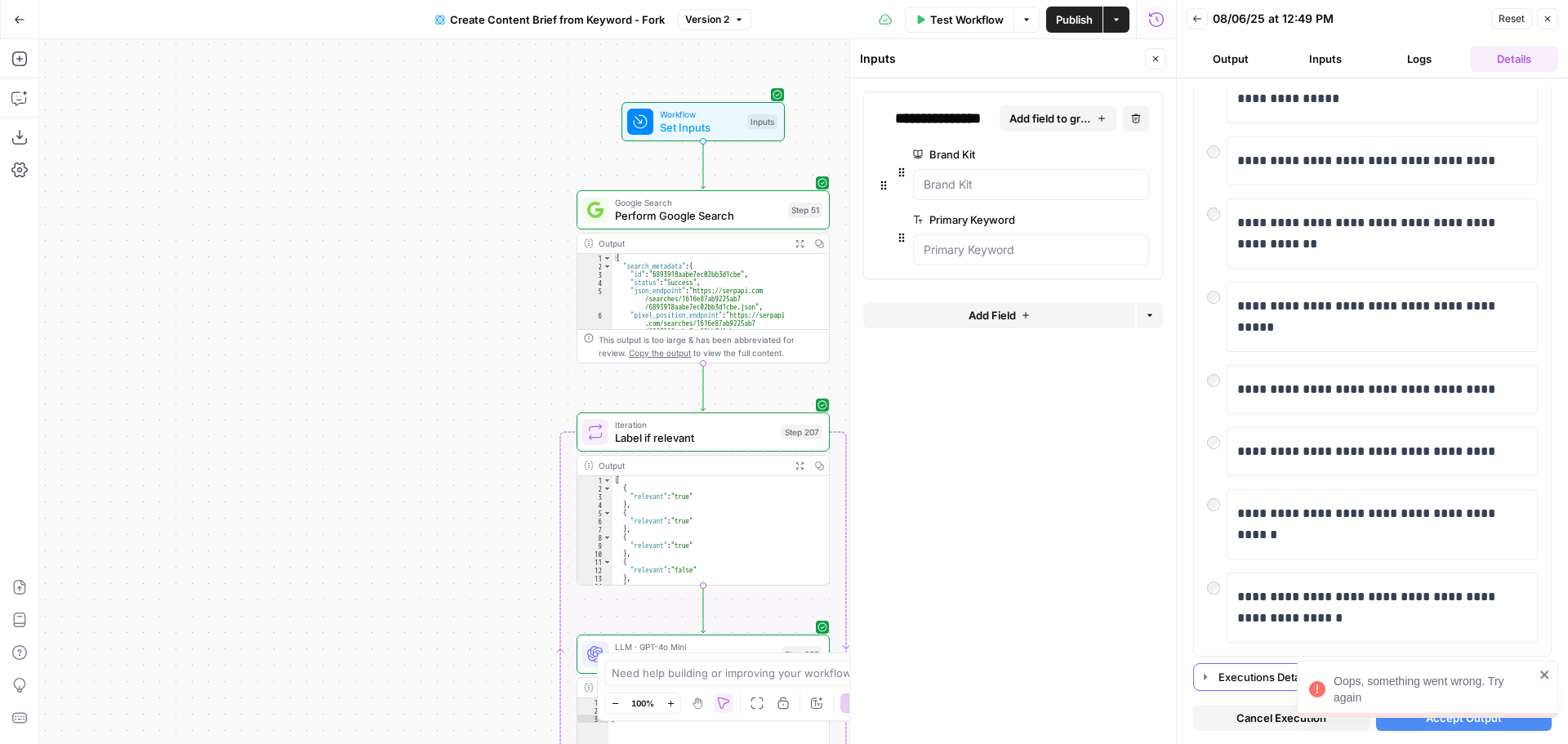 click 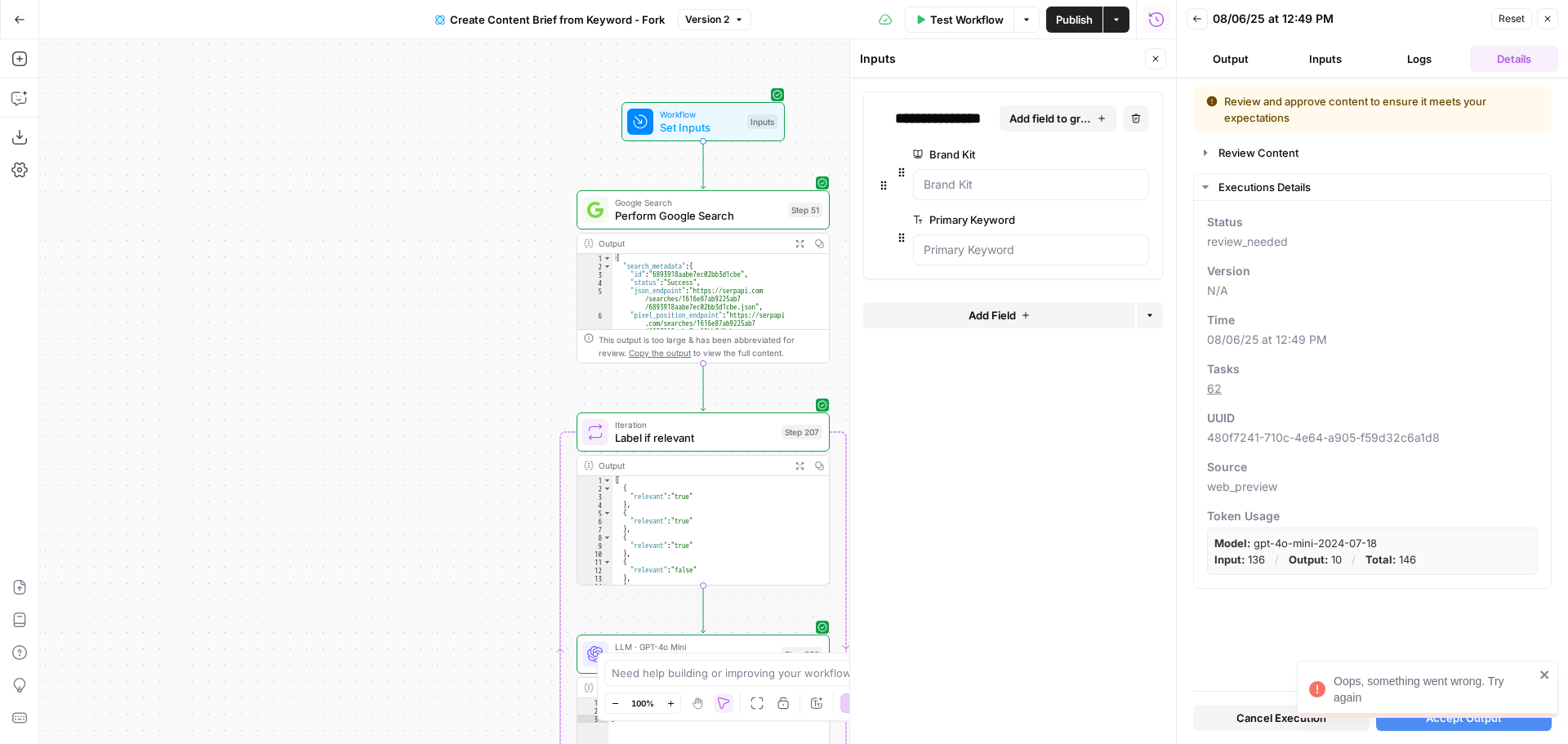 scroll, scrollTop: 0, scrollLeft: 0, axis: both 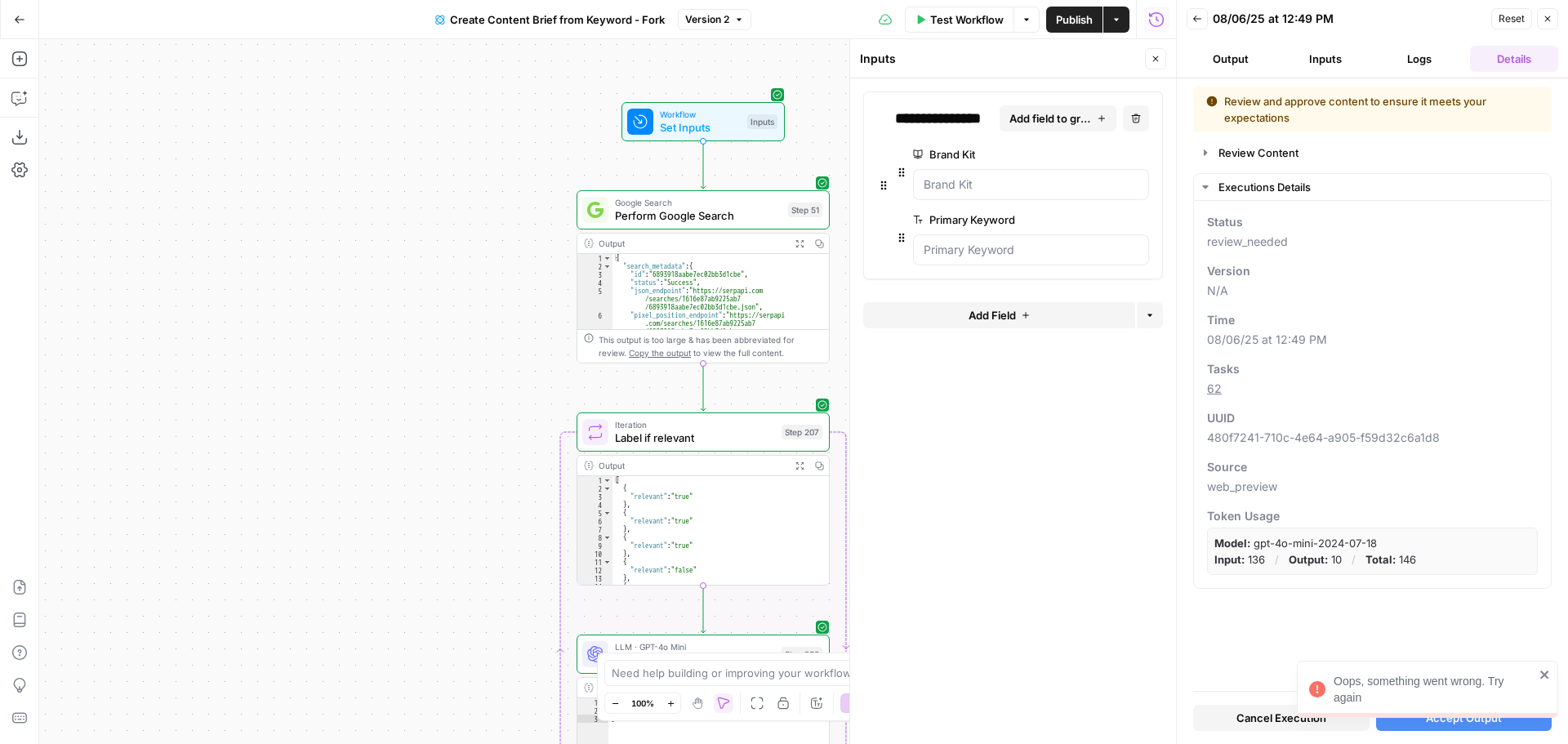 click on "Oops, something went wrong. Try again" at bounding box center (1422, 689) 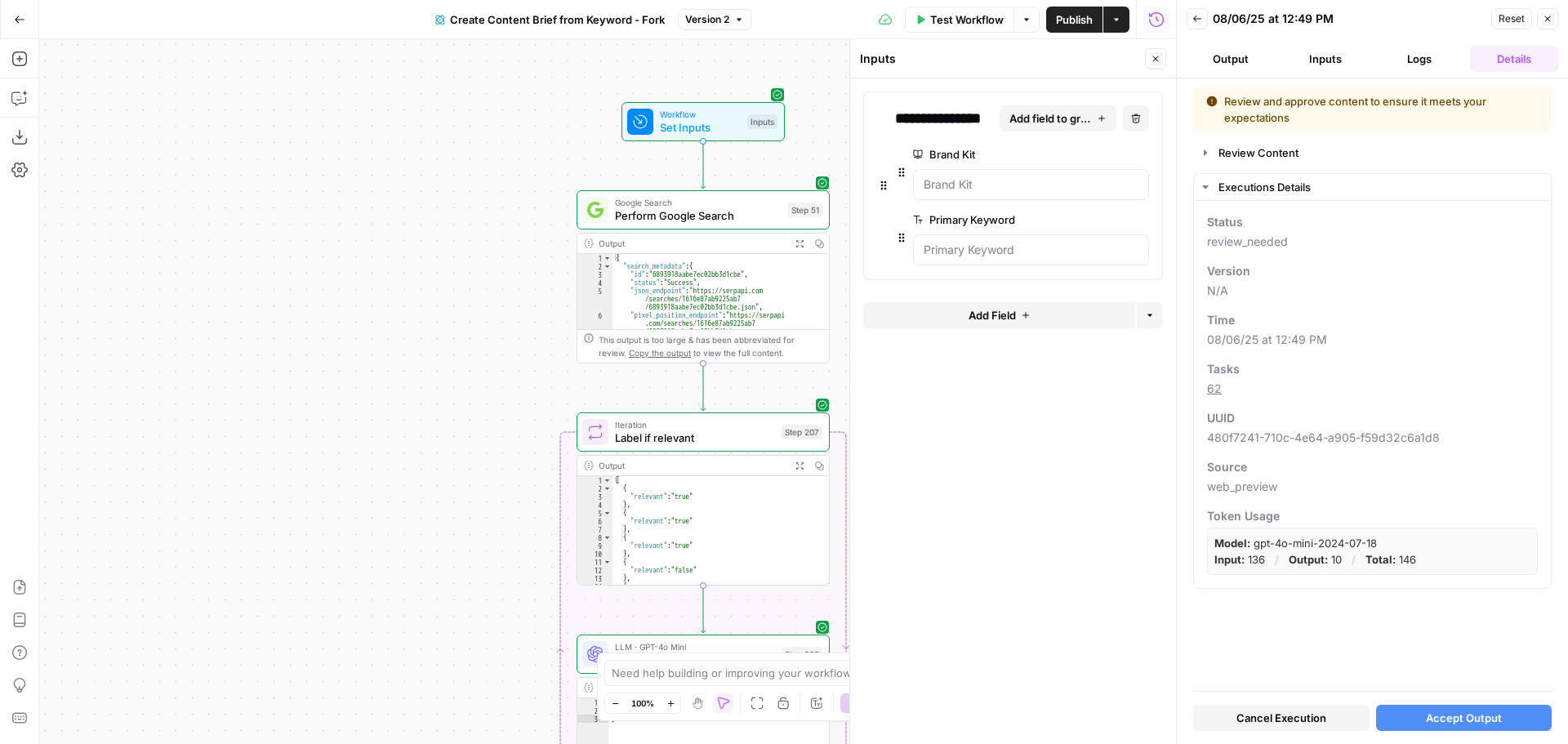 click on "Logs" at bounding box center [1420, 59] 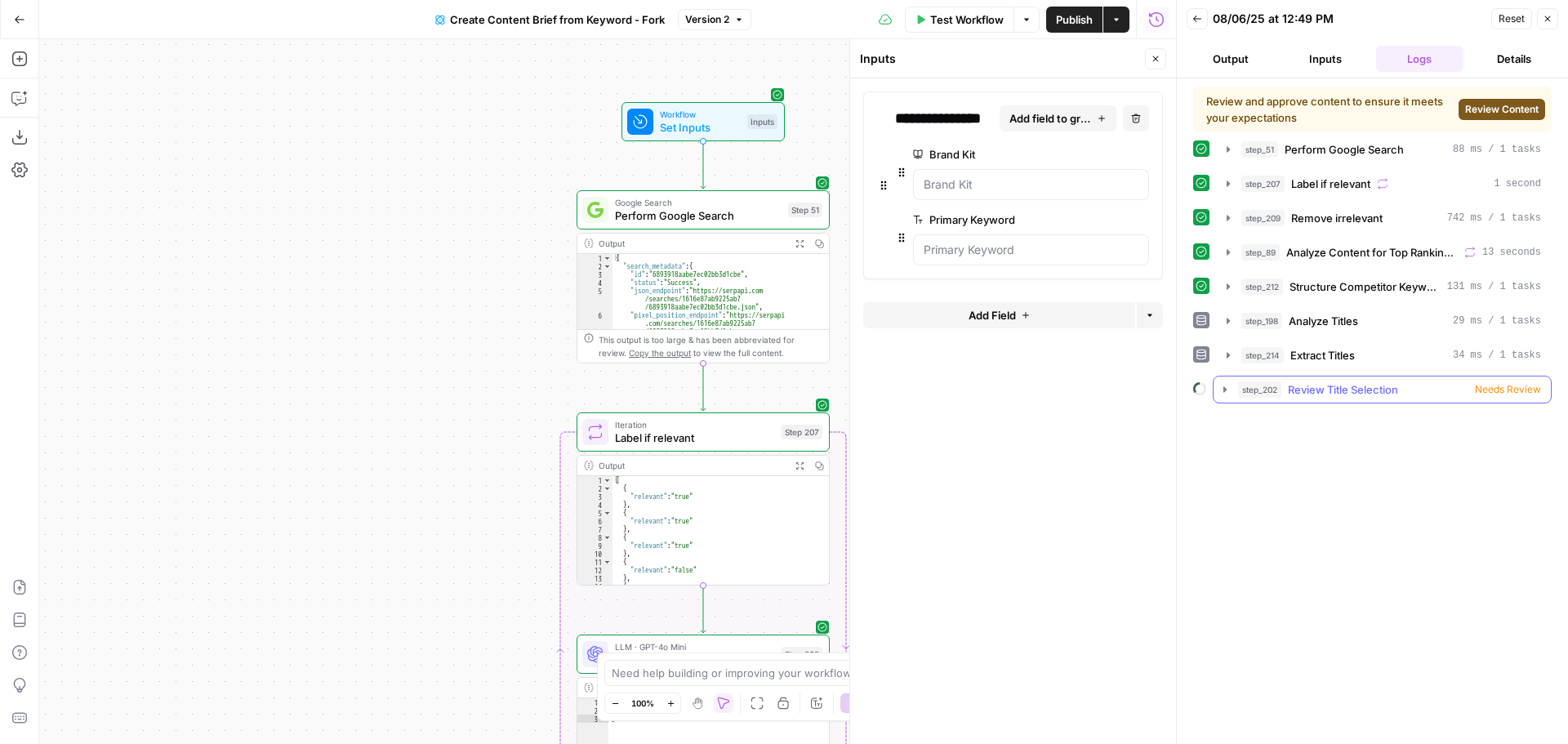 click on "step_202 Review Title Selection Needs Review" at bounding box center (1382, 390) 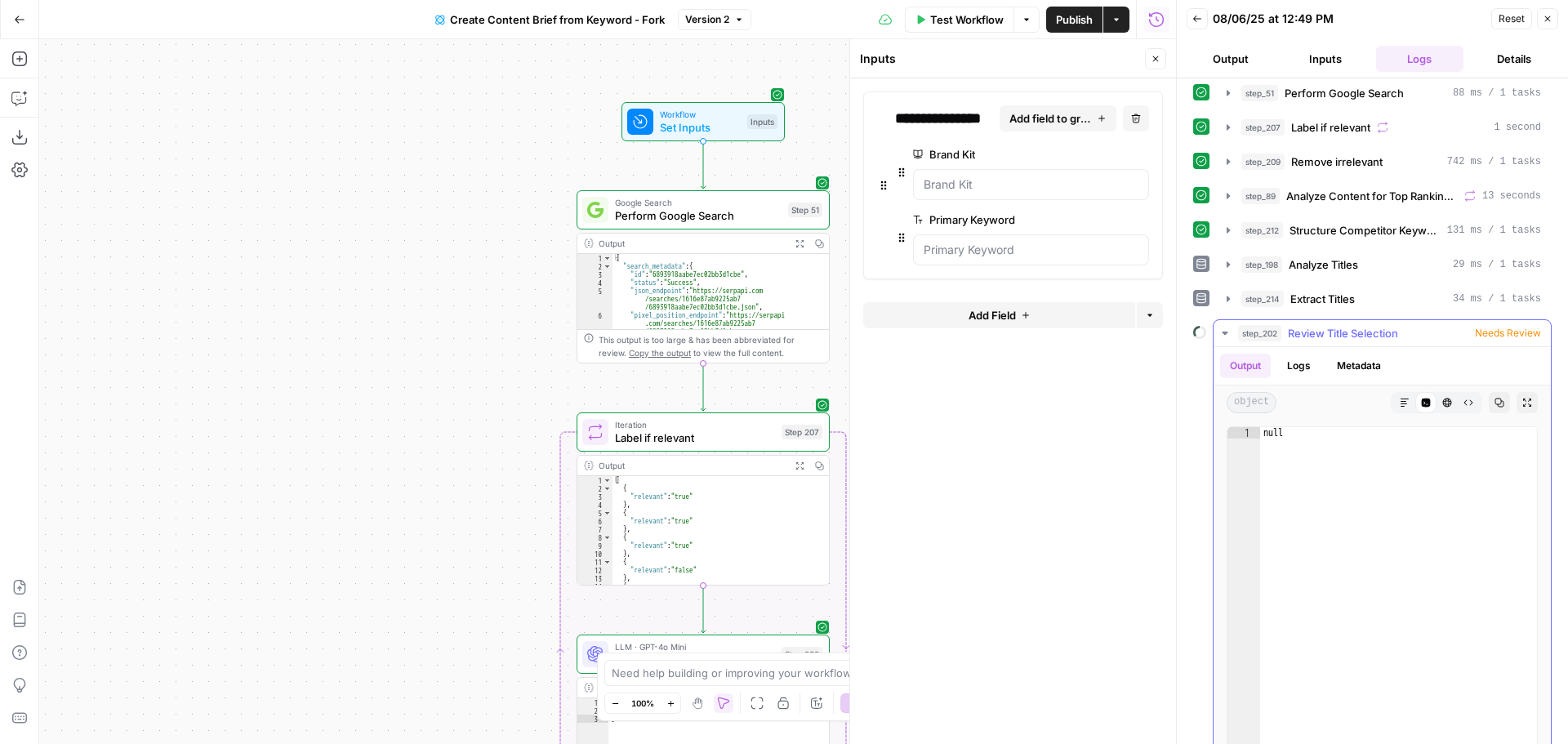 scroll, scrollTop: 77, scrollLeft: 0, axis: vertical 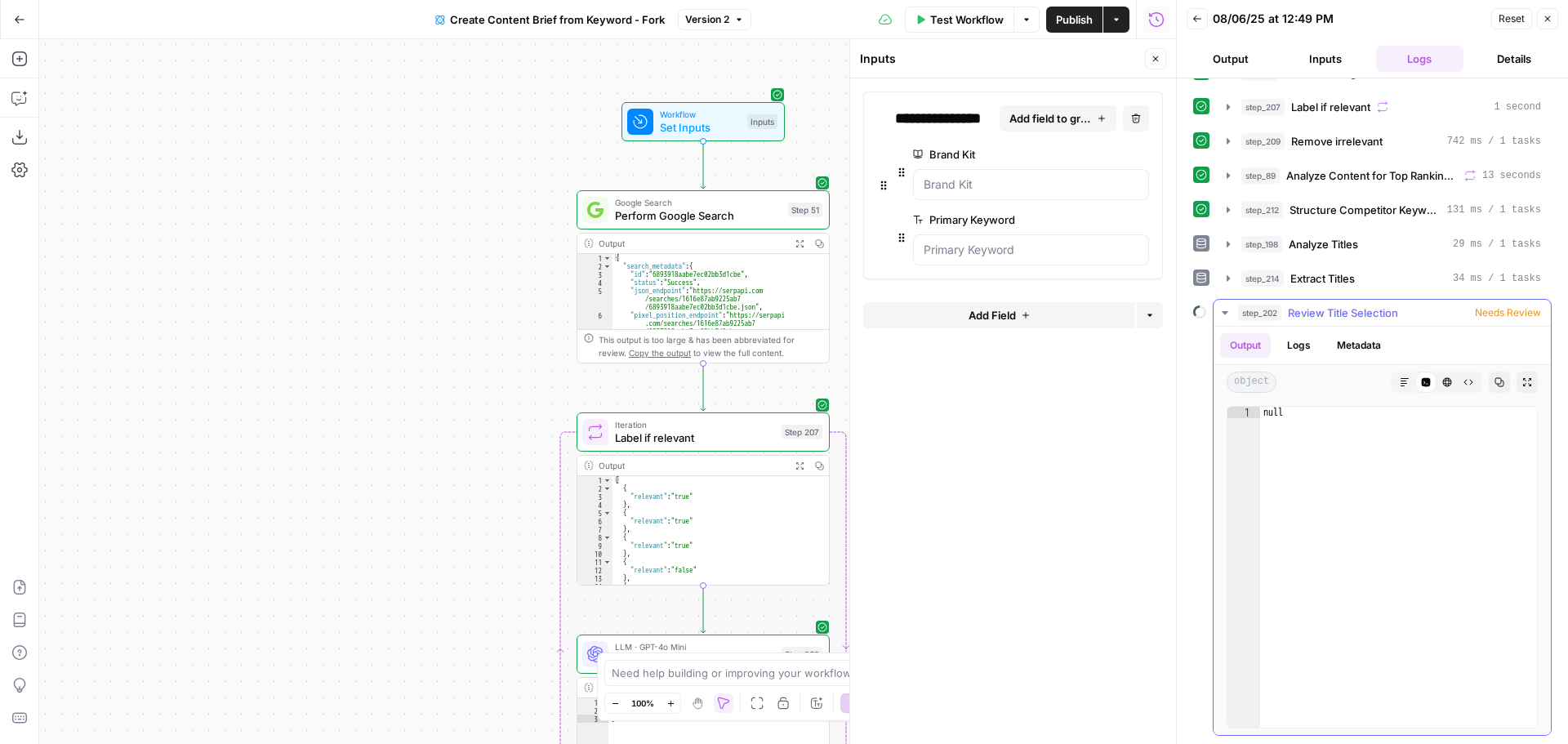 click on "Logs" at bounding box center (1298, 345) 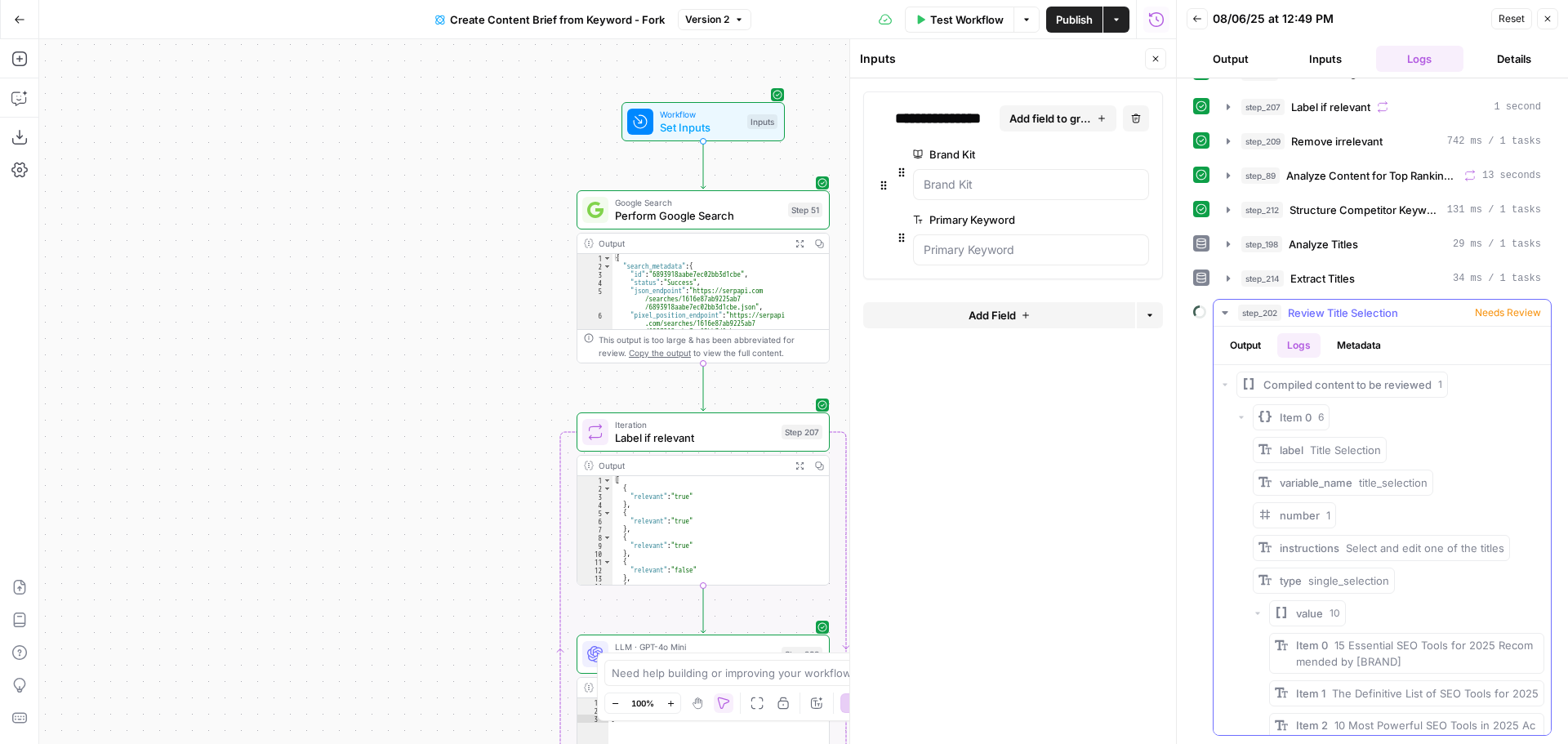 click on "Output" at bounding box center (1245, 345) 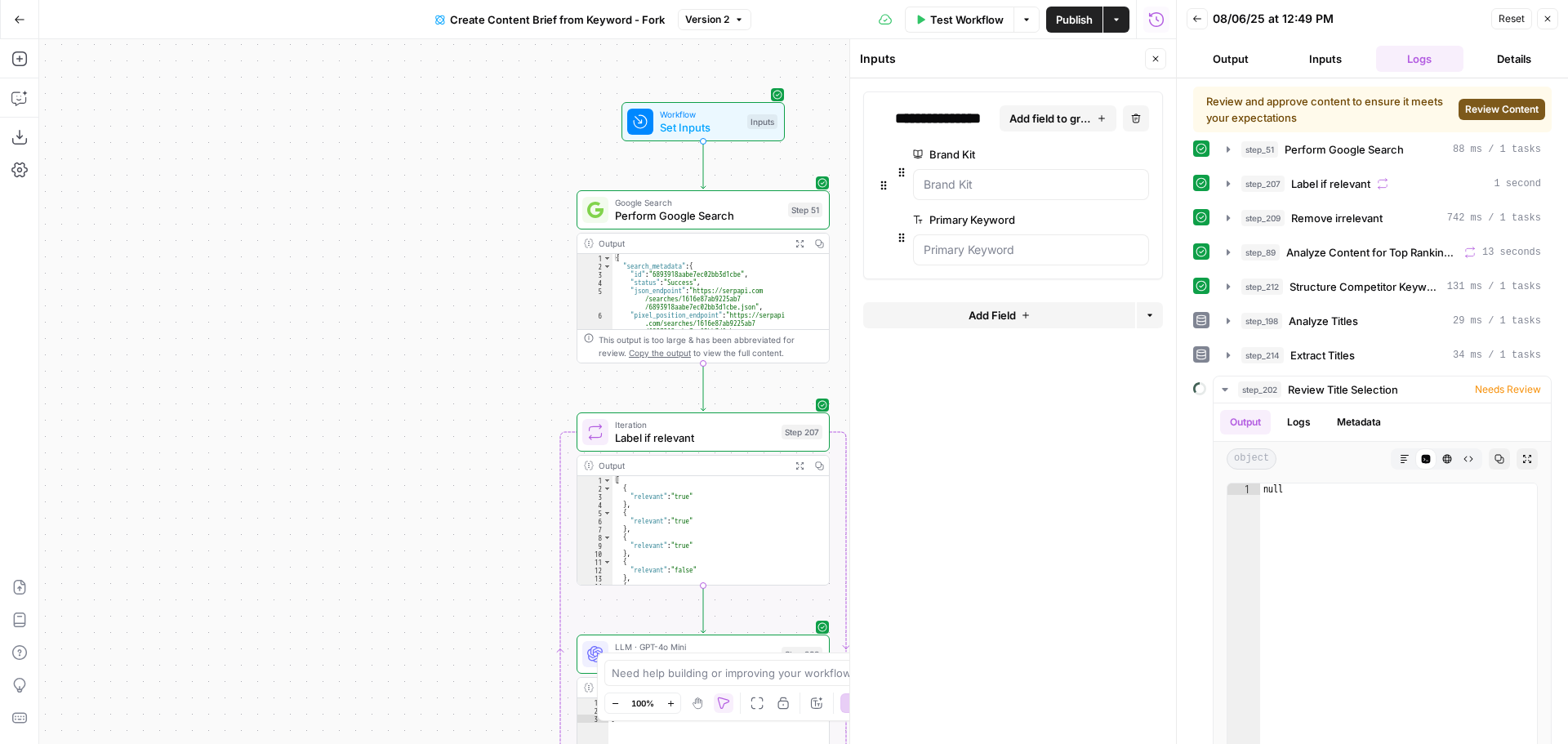 click on "Review Content" at bounding box center (1502, 109) 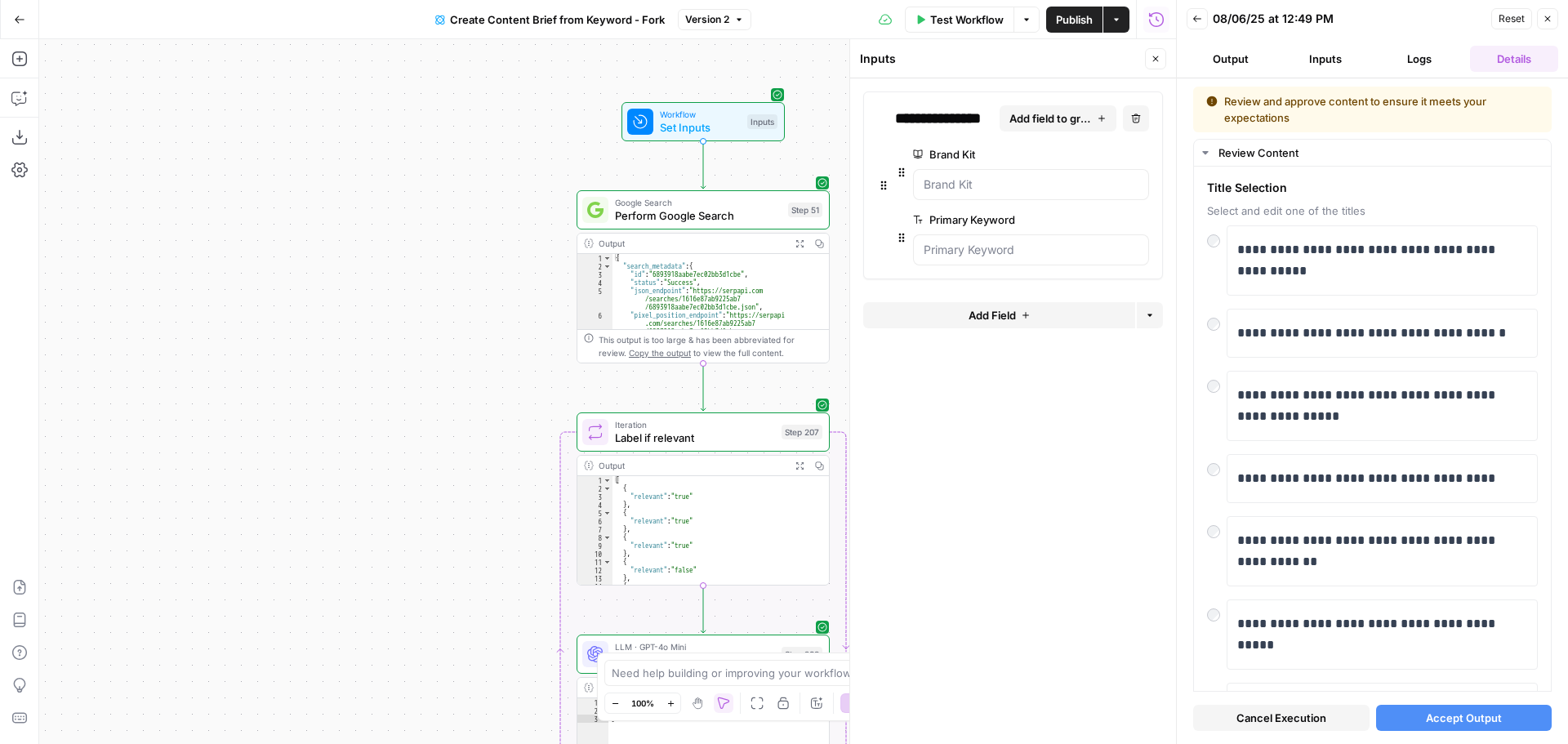 click on "Accept Output" at bounding box center (1463, 718) 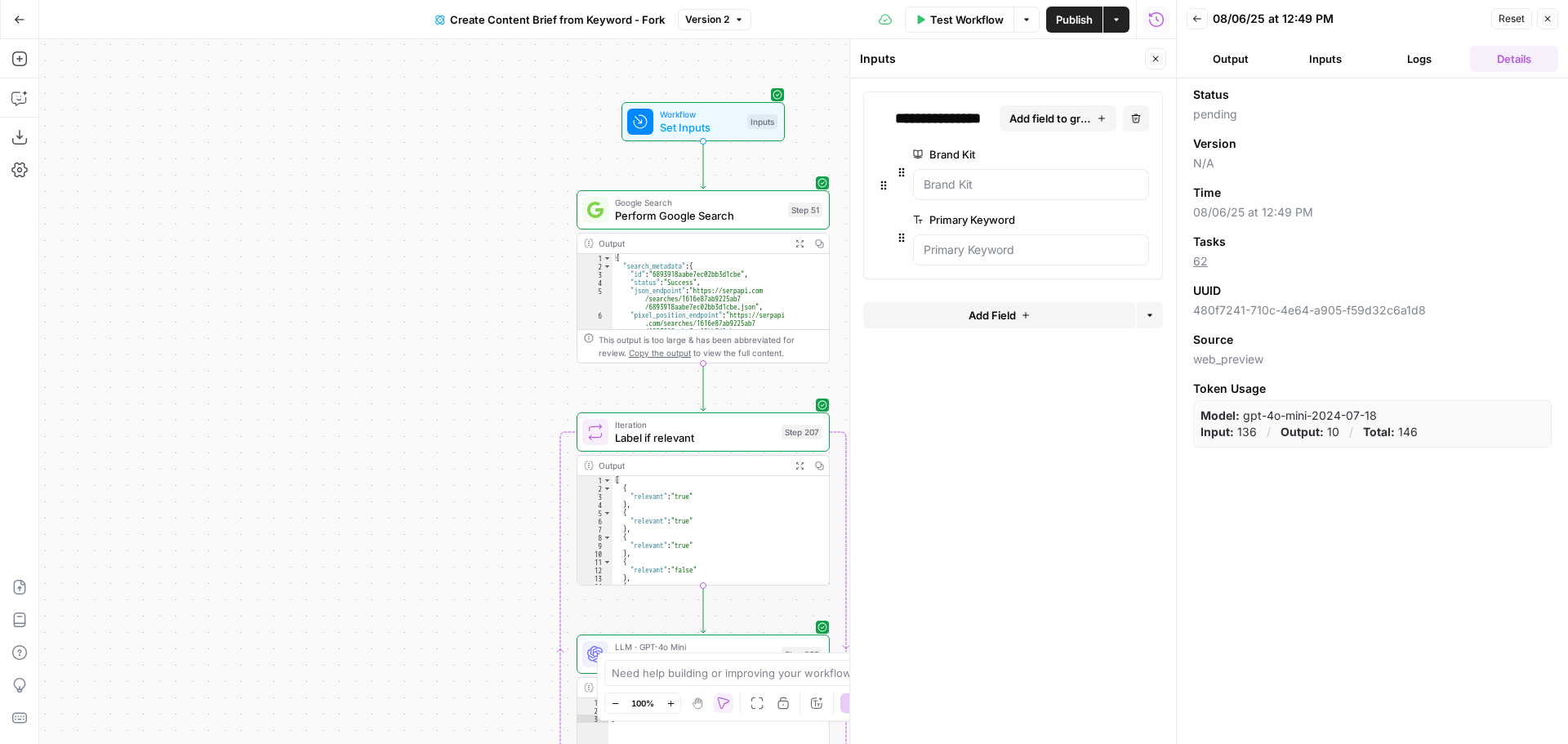 click on "Logs" at bounding box center (1420, 59) 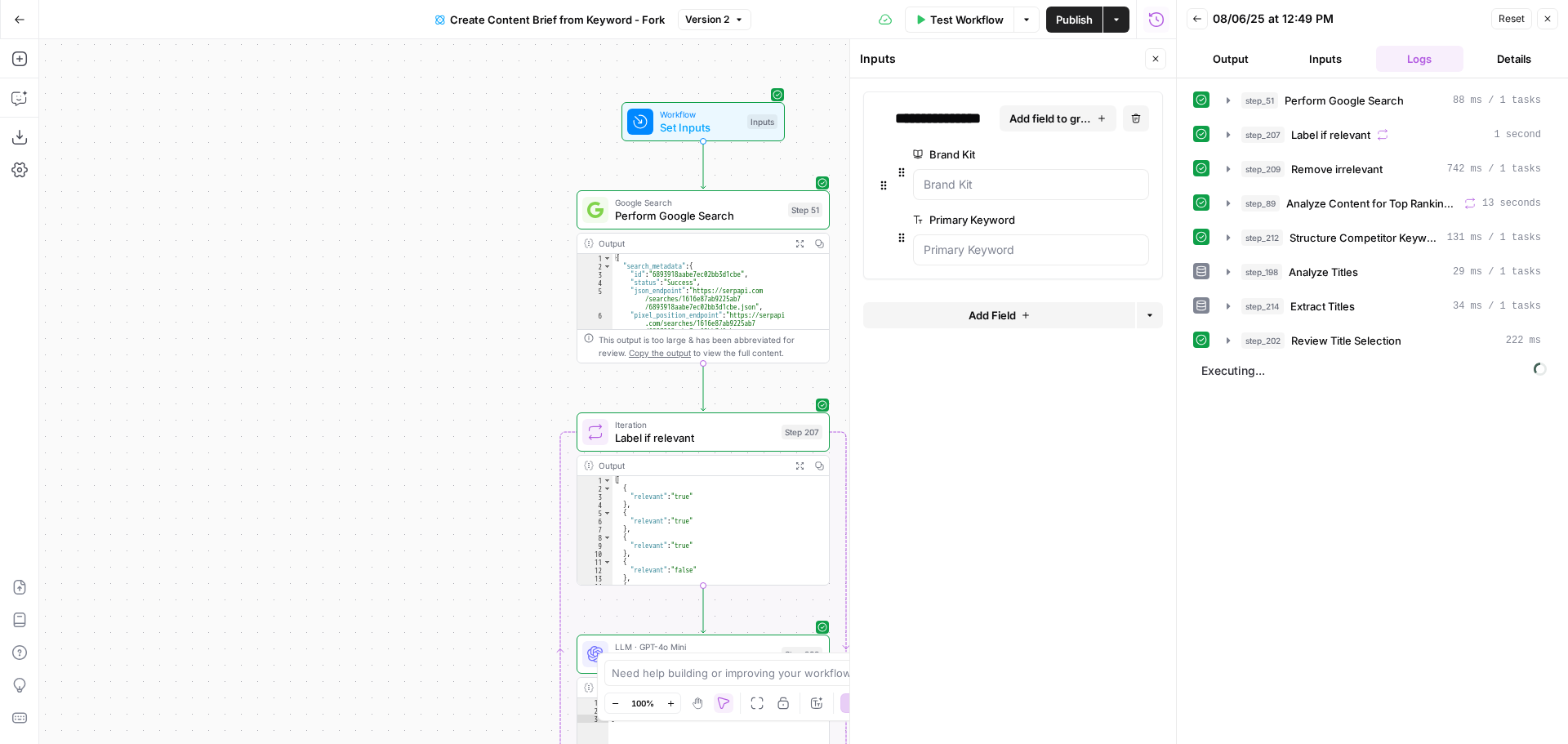 type 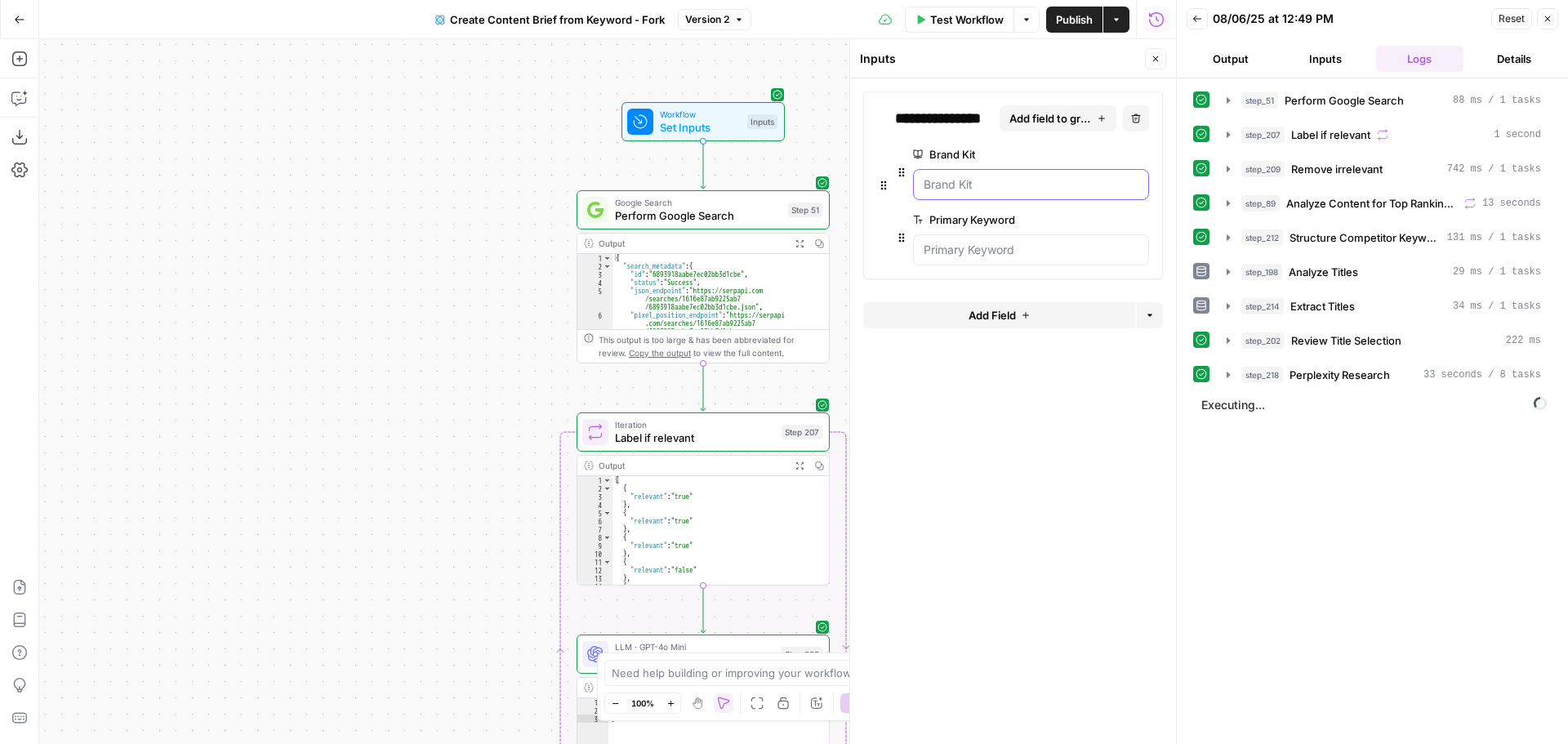 click on "Brand Kit" at bounding box center [1031, 185] 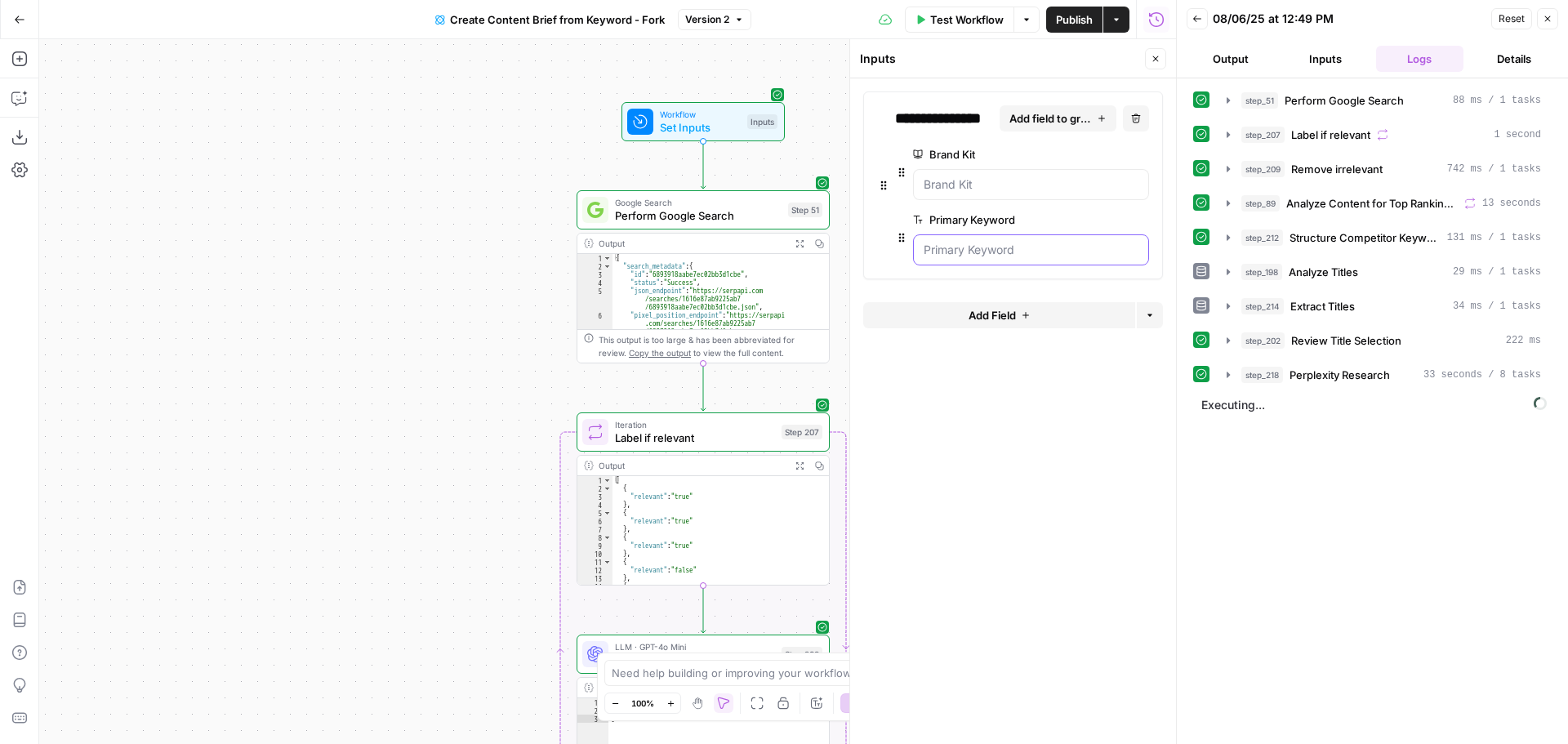 click on "Primary Keyword" at bounding box center [1031, 250] 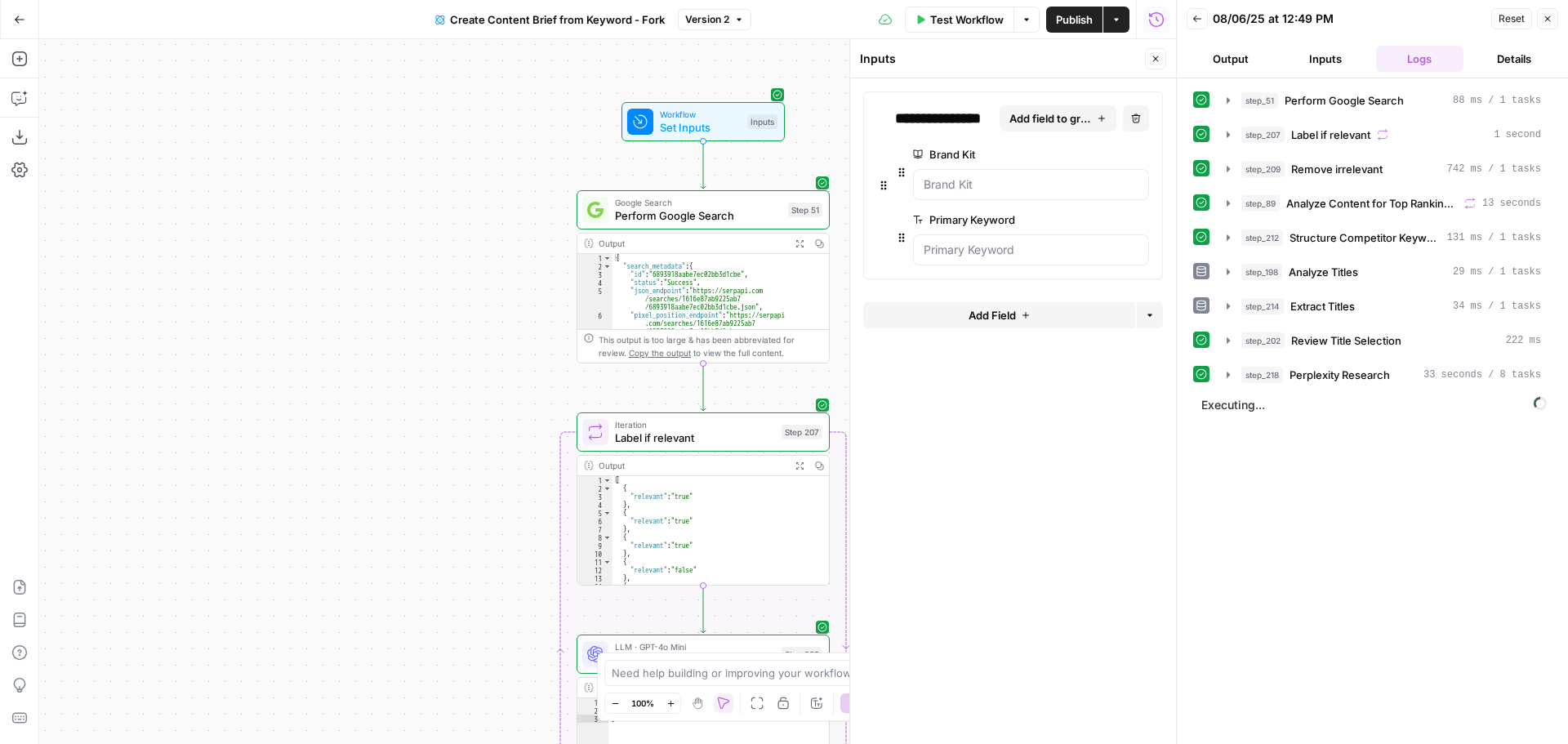 click on "Actions" at bounding box center [1116, 20] 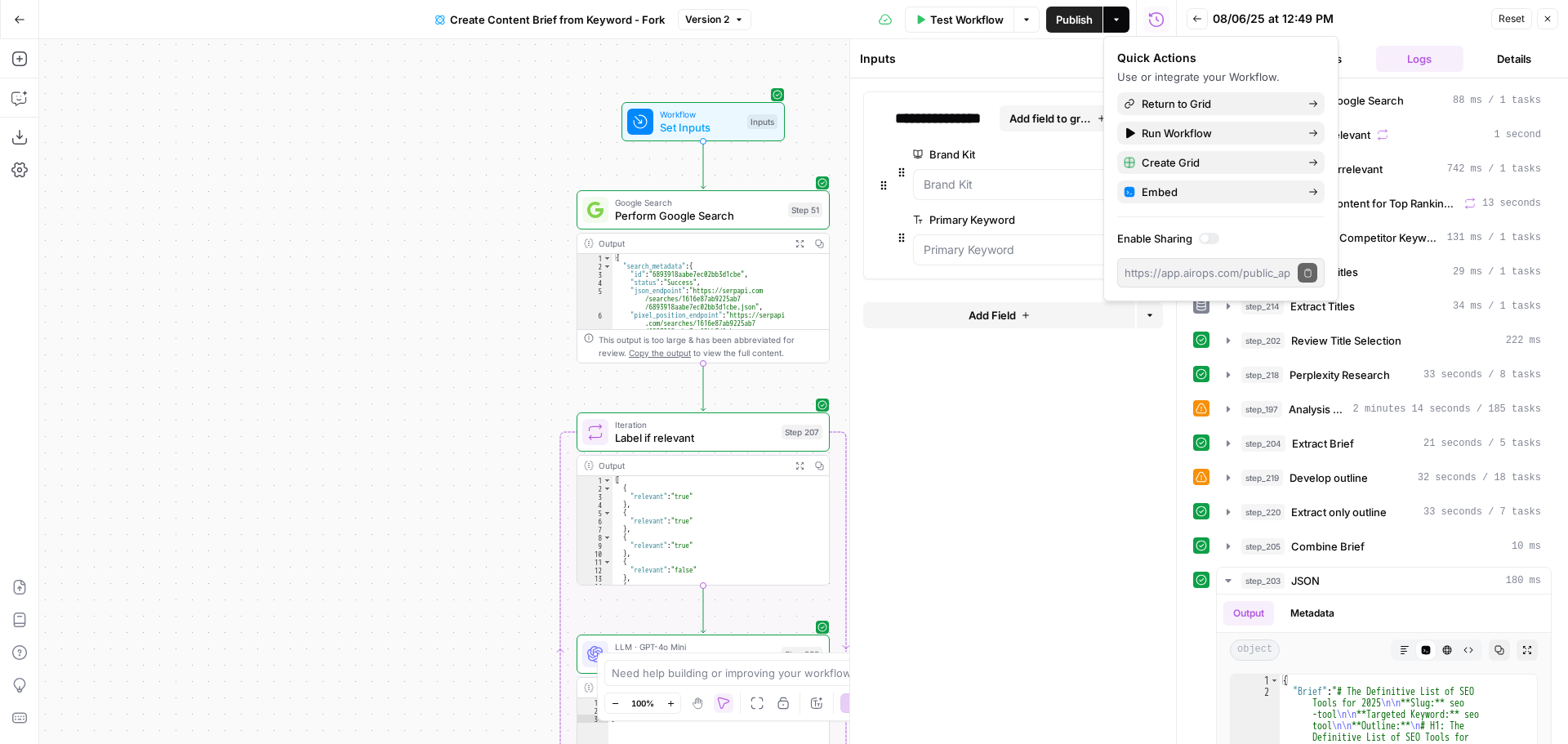 scroll, scrollTop: 268, scrollLeft: 0, axis: vertical 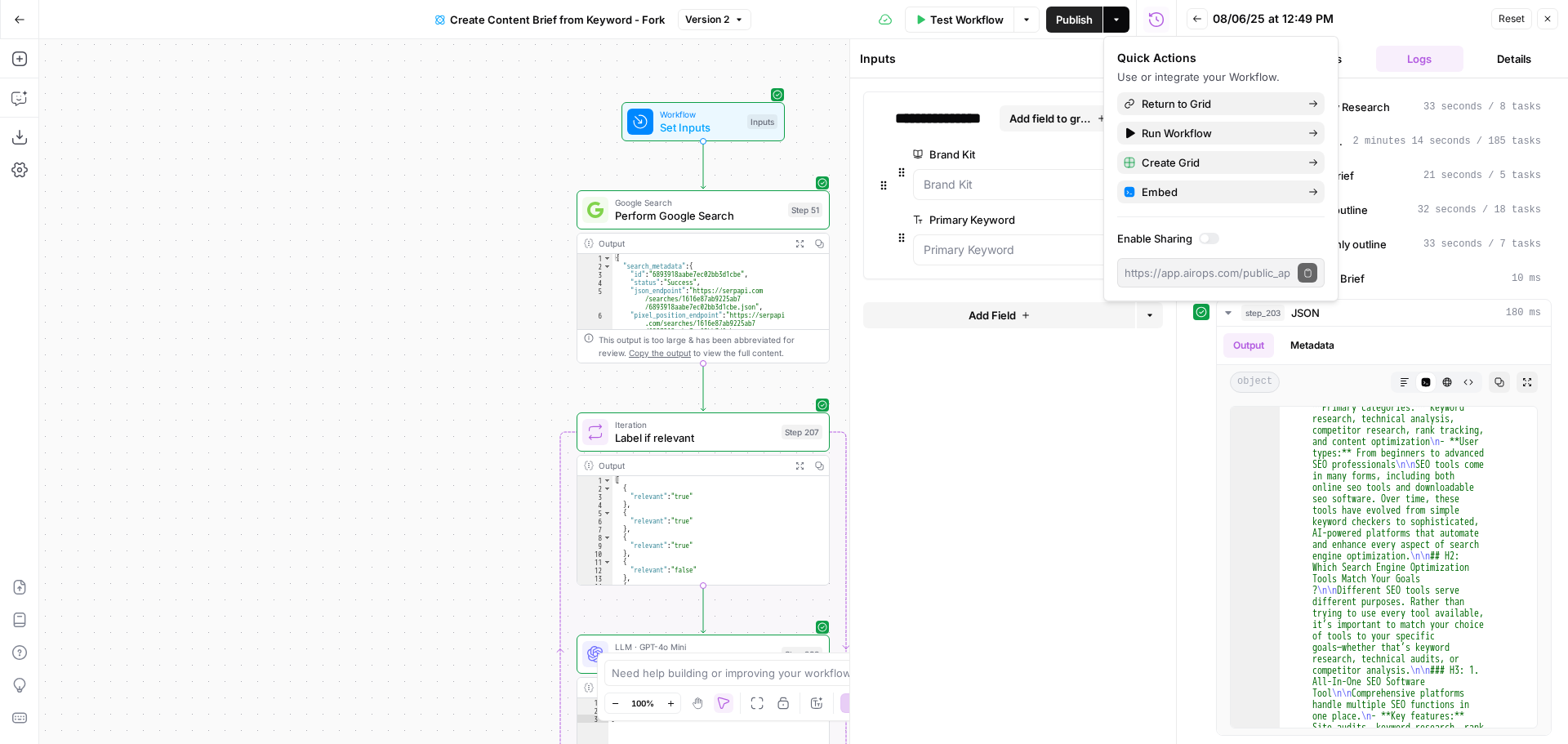 click on "Publish" at bounding box center [1074, 20] 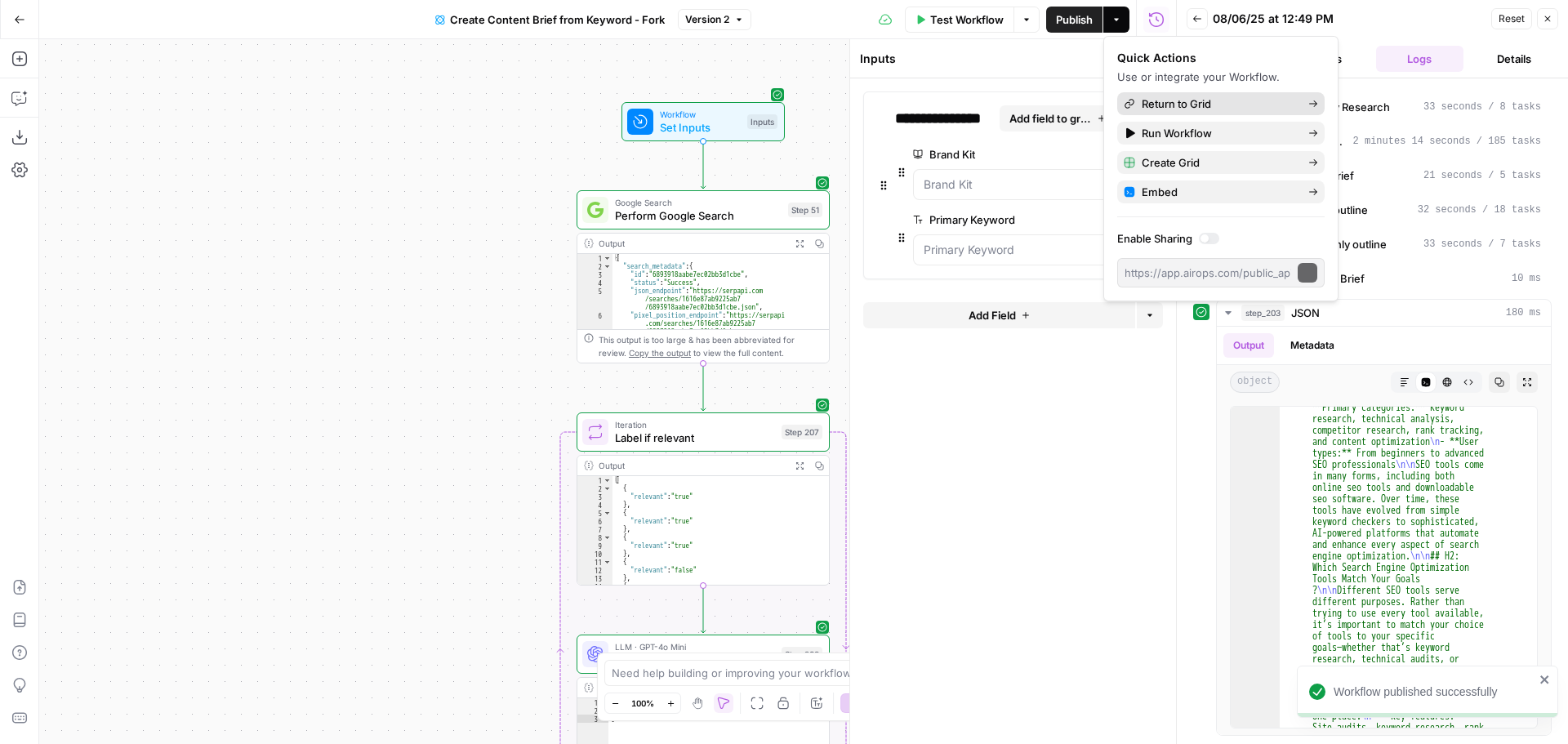 click on "Return to Grid" at bounding box center [1218, 104] 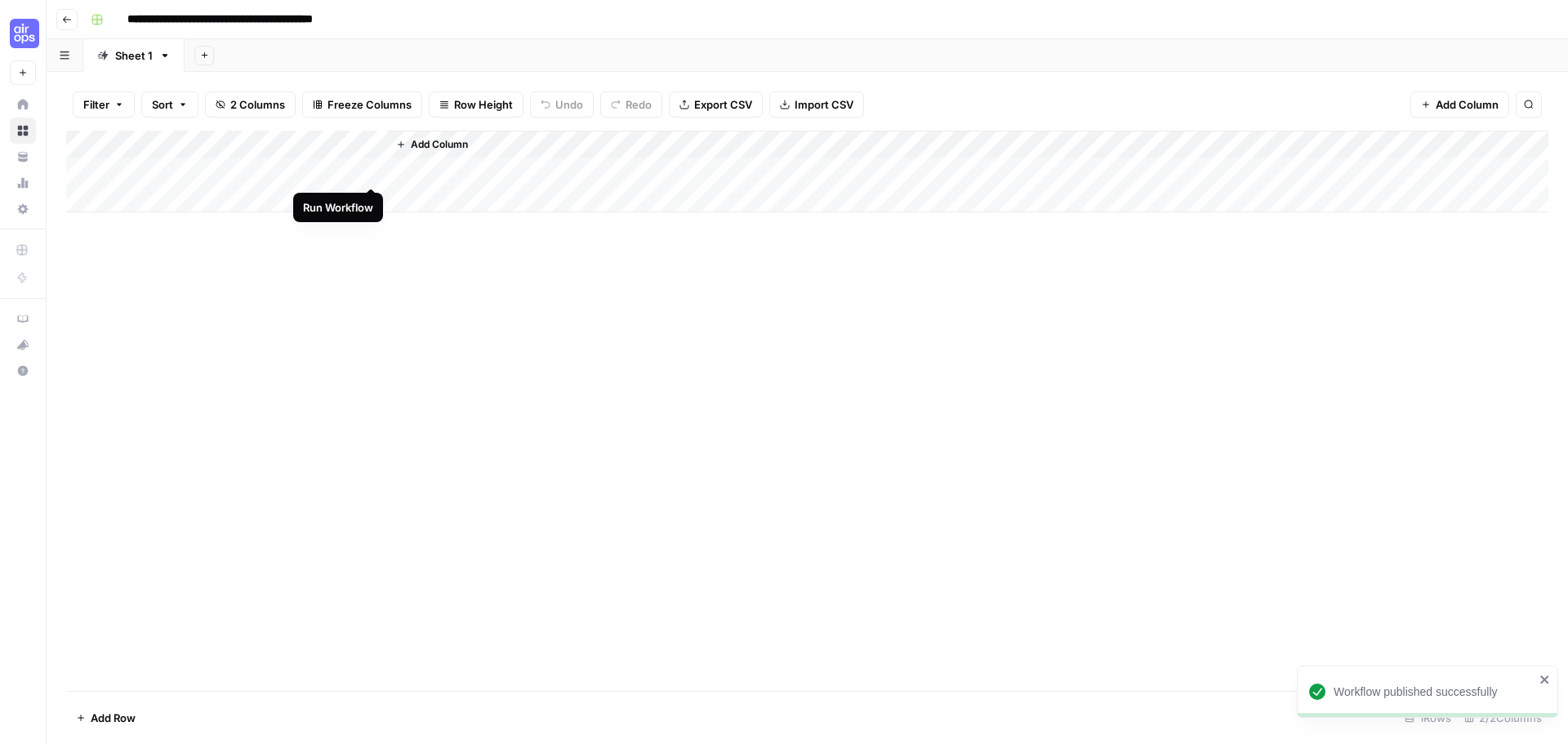 click on "Add Column" at bounding box center [807, 172] 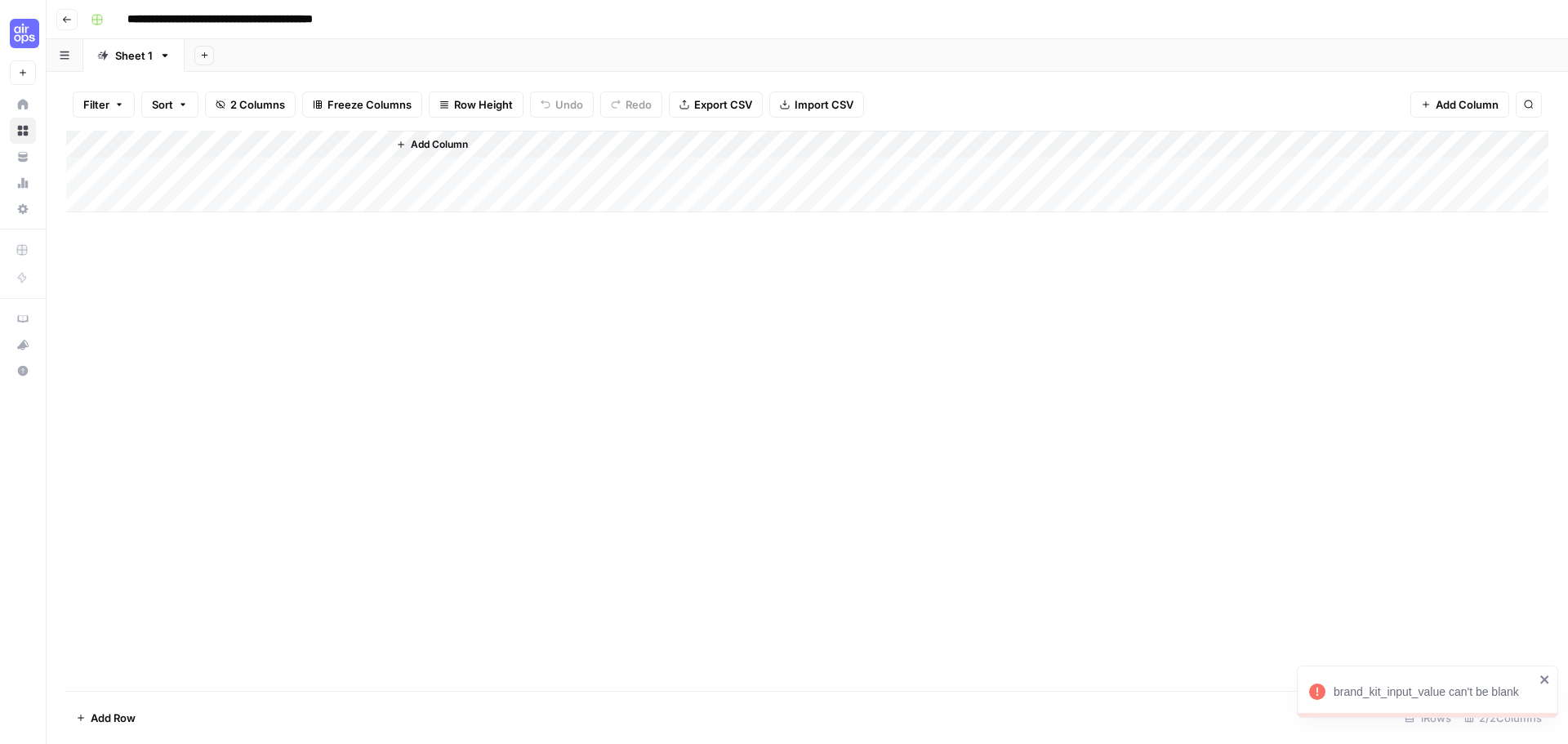 click on "Add Column" at bounding box center (807, 172) 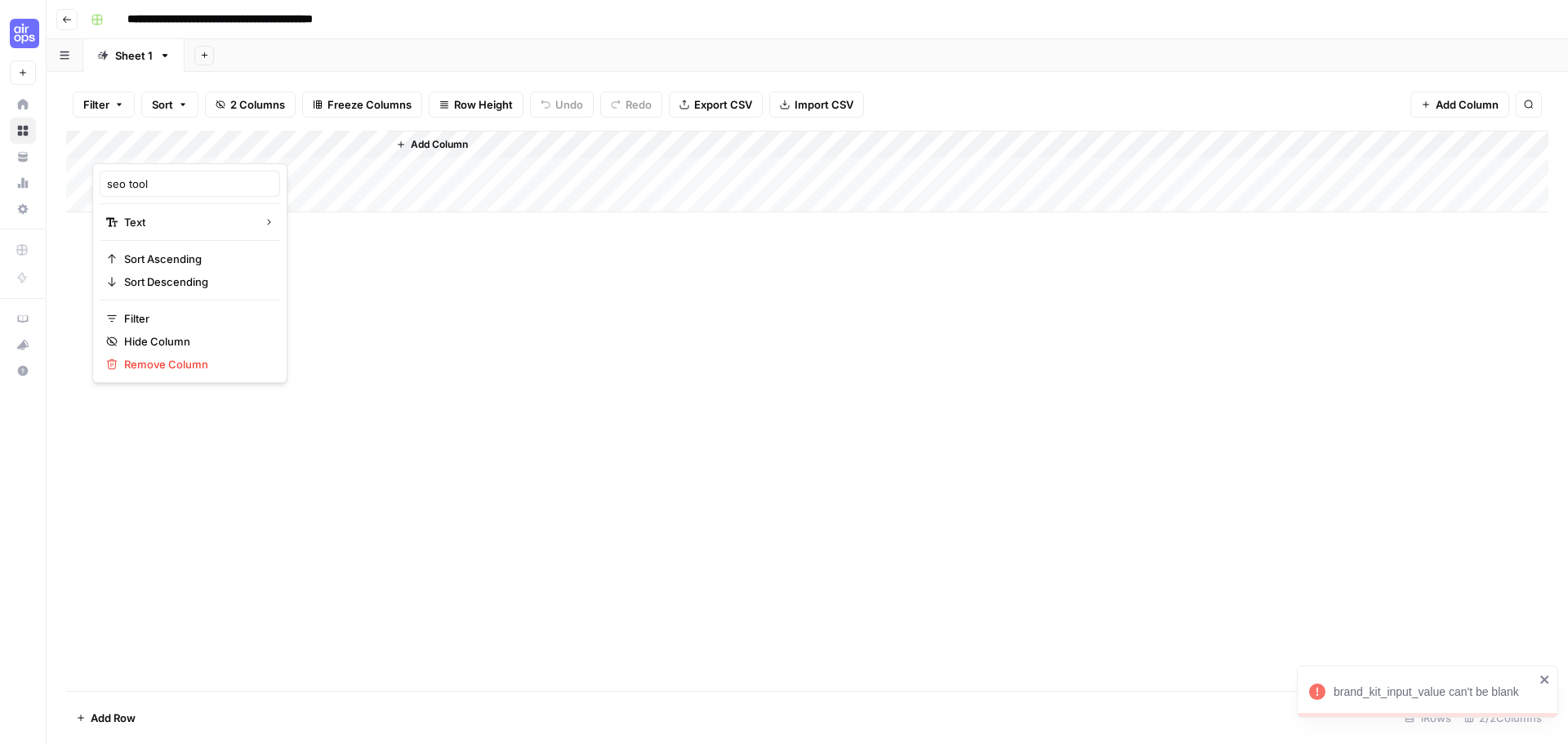 click on "Add Column" at bounding box center [807, 411] 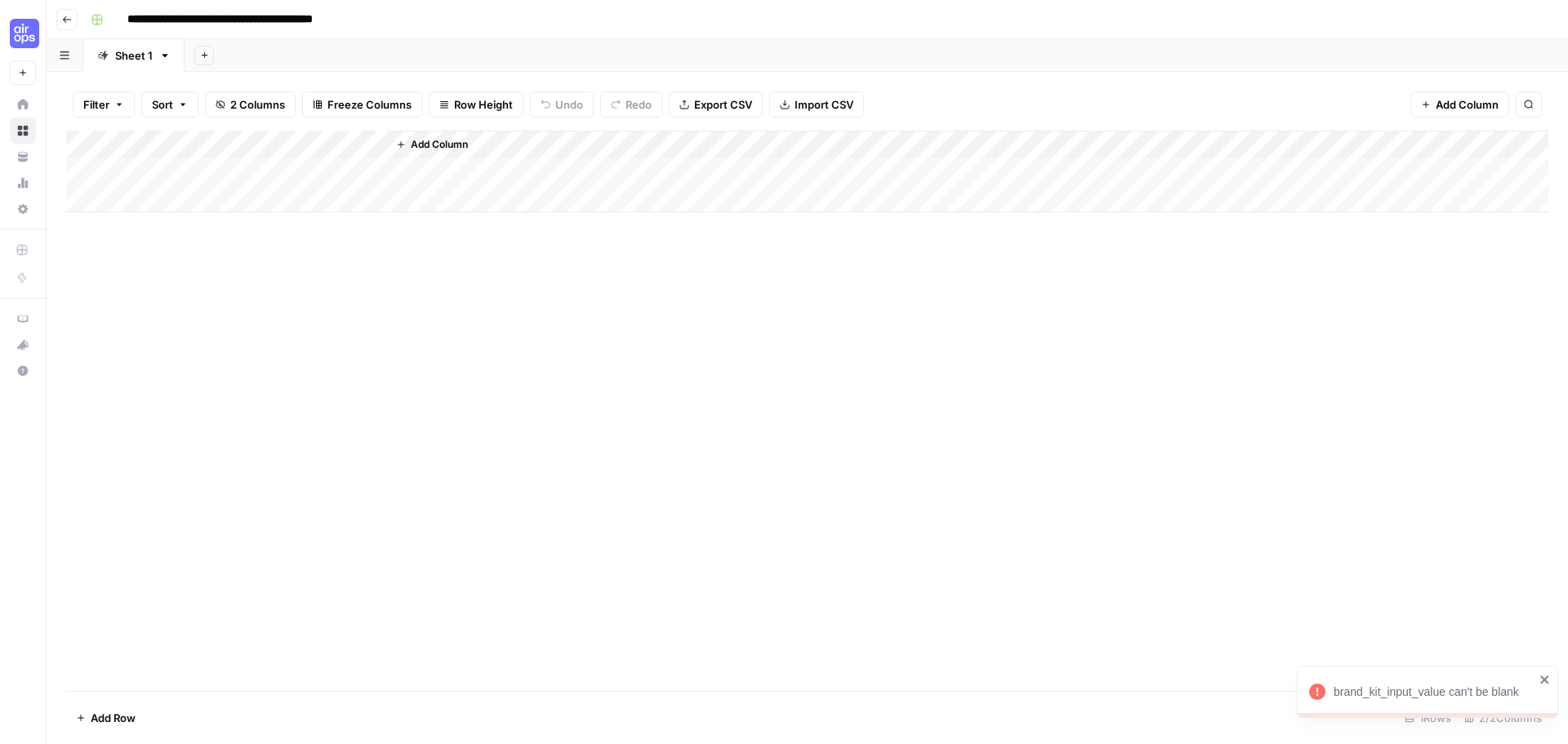click on "Add Column" at bounding box center (807, 172) 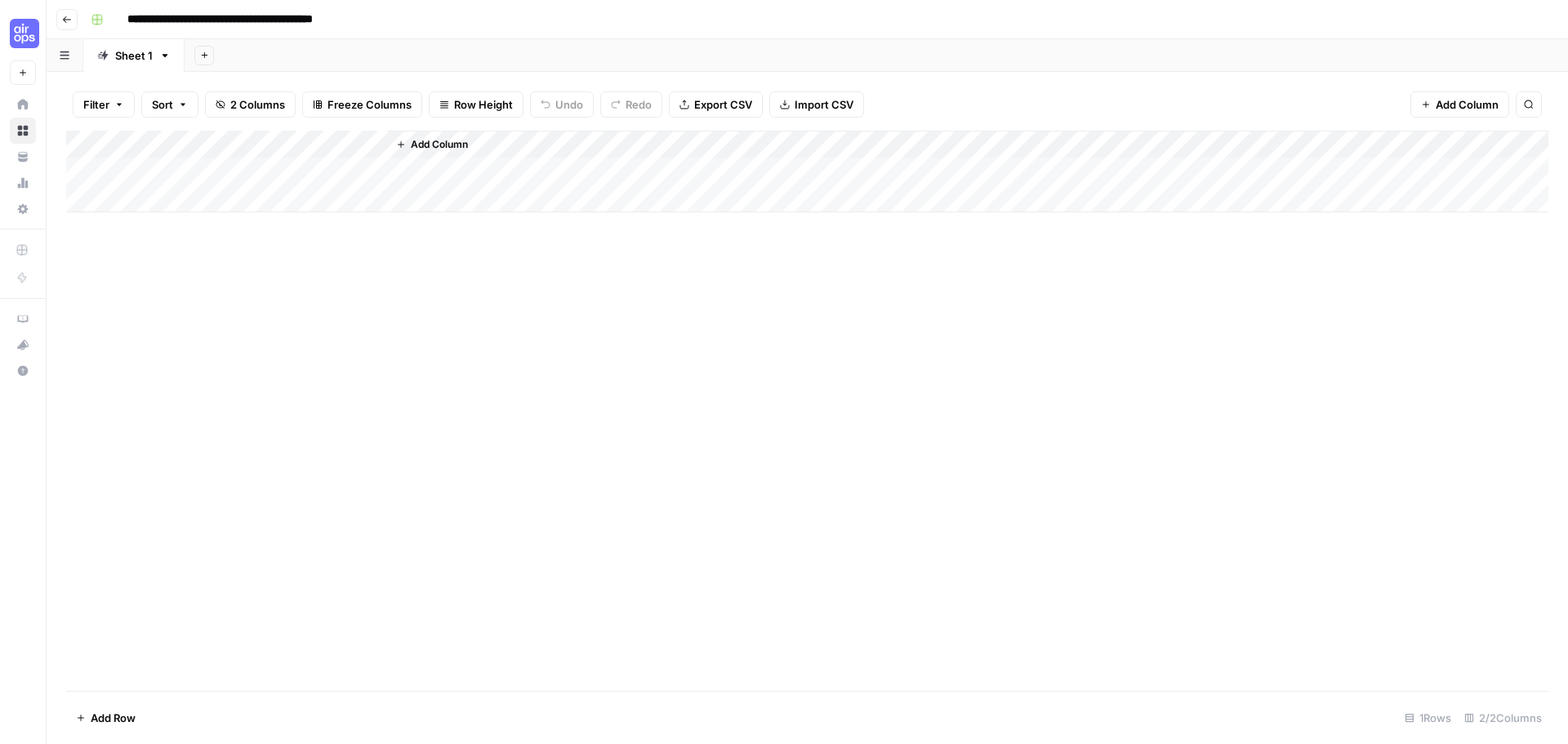 click on "Add Column" at bounding box center (807, 172) 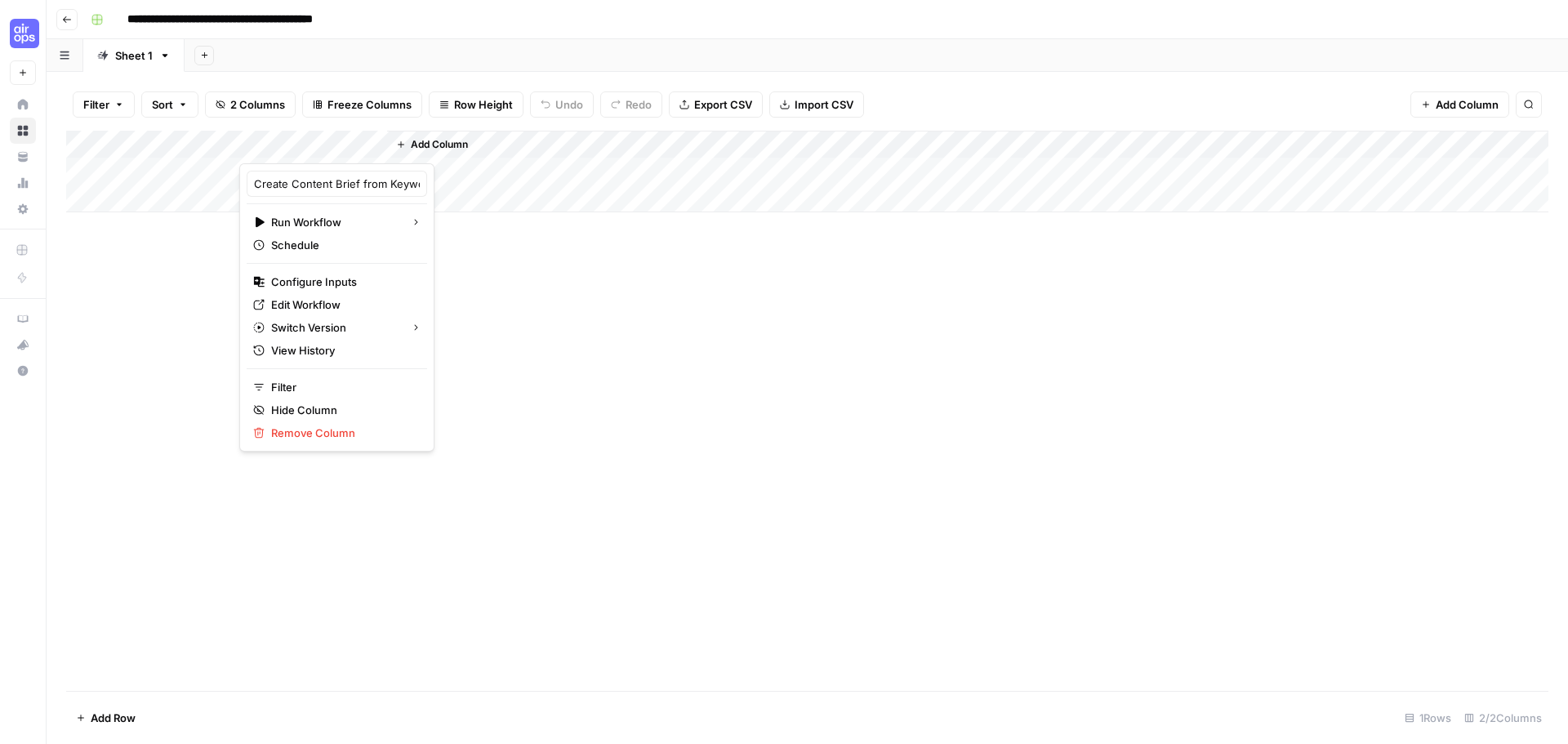click on "2 Columns" at bounding box center [257, 105] 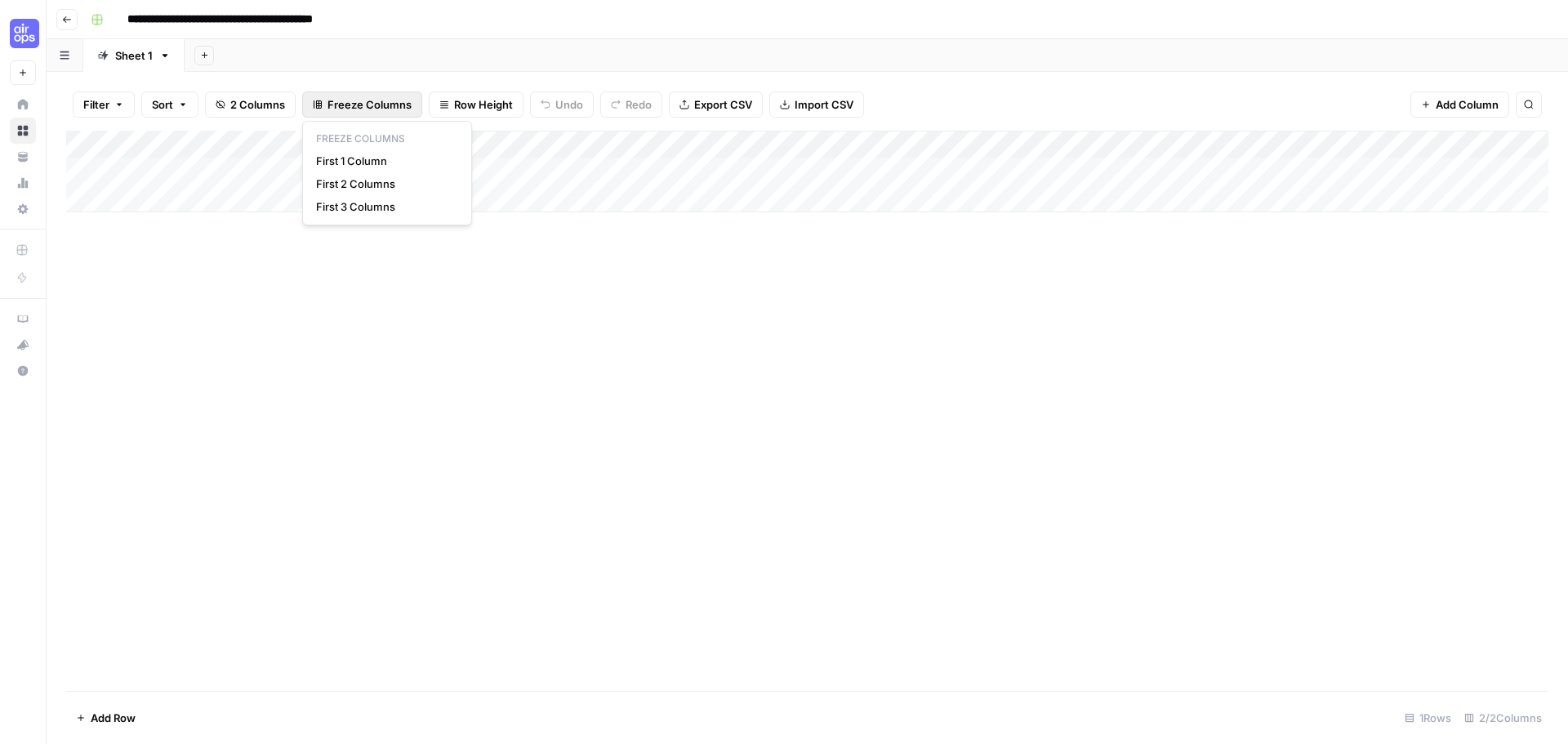click on "Freeze Columns" at bounding box center [369, 105] 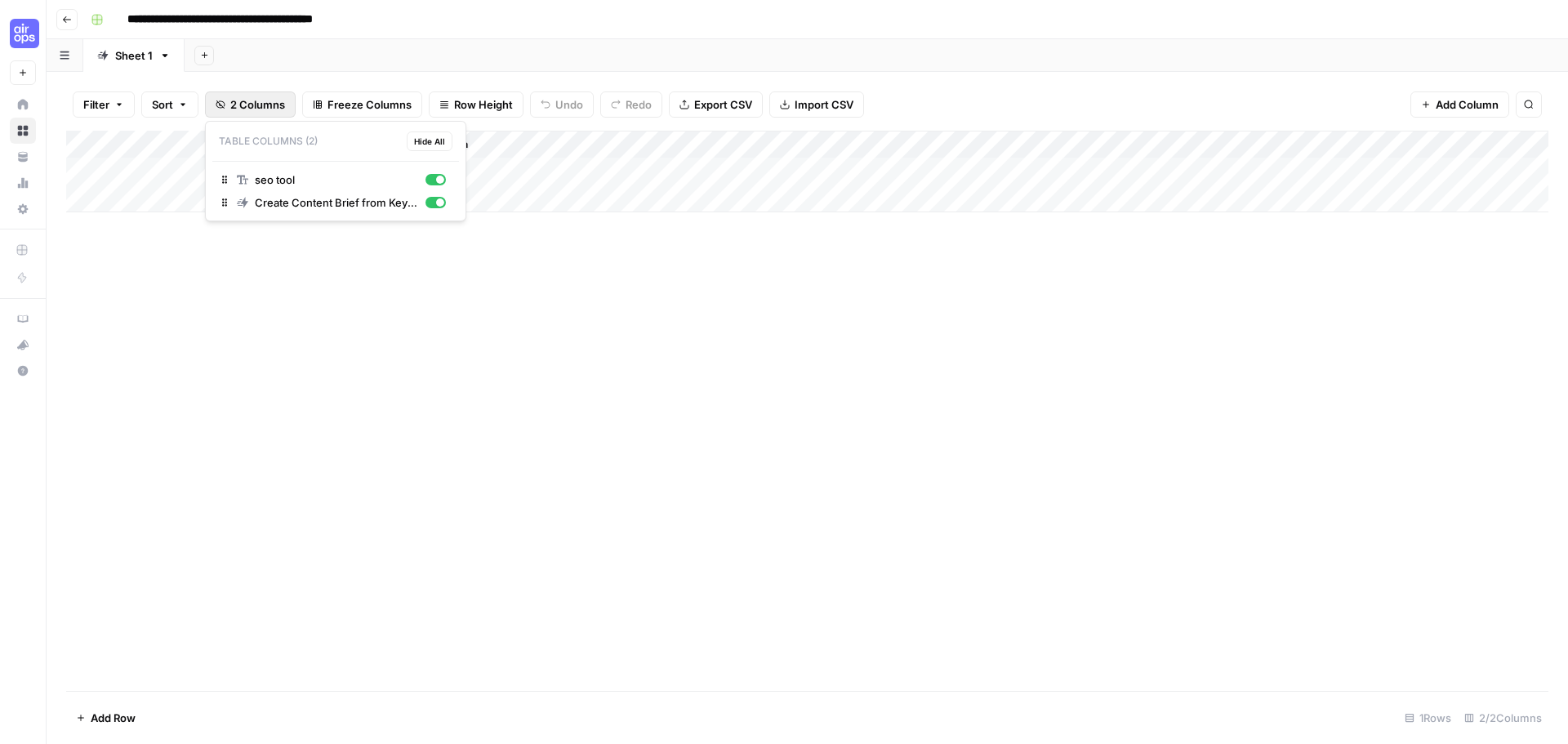 click on "2 Columns" at bounding box center (257, 105) 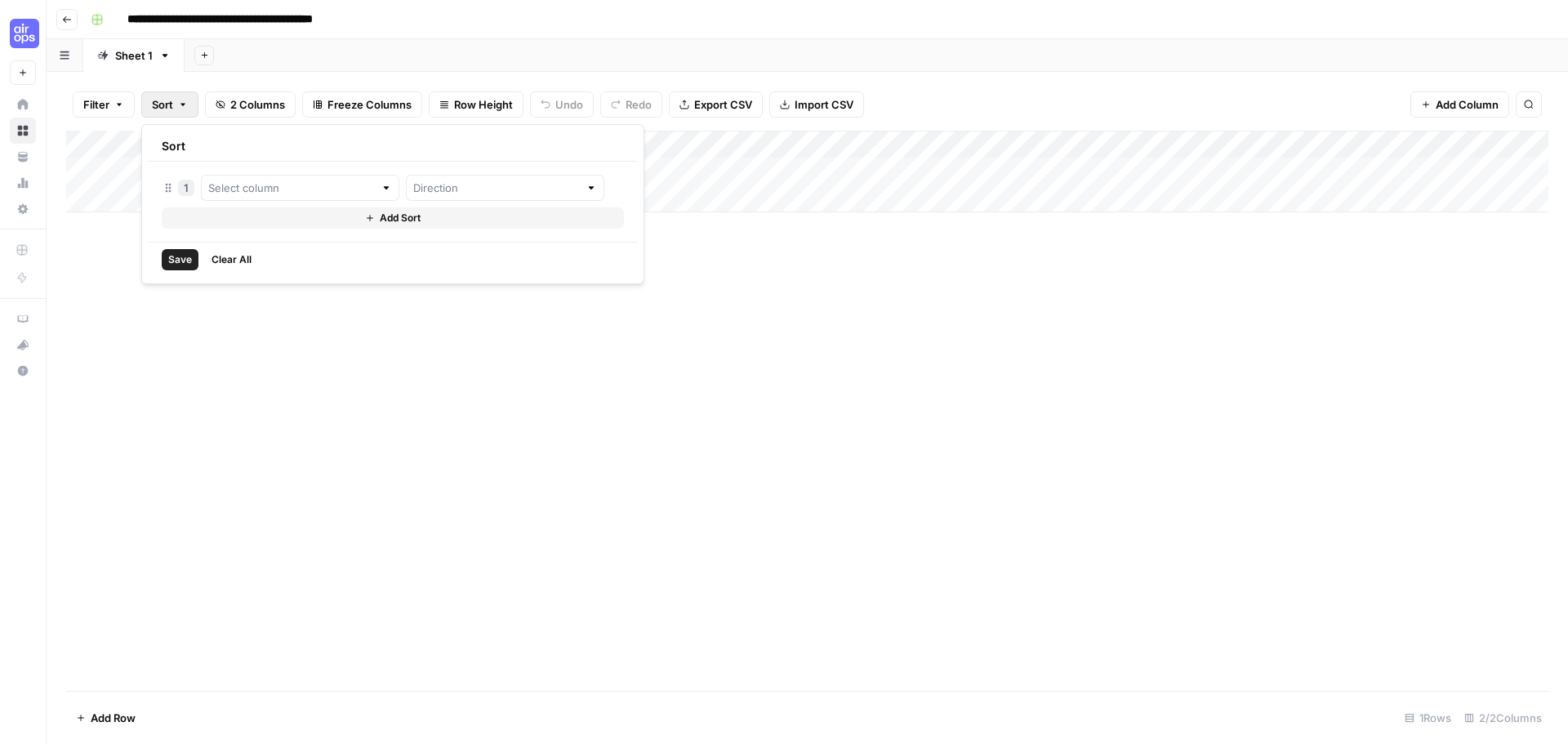 click on "Filter" at bounding box center [96, 105] 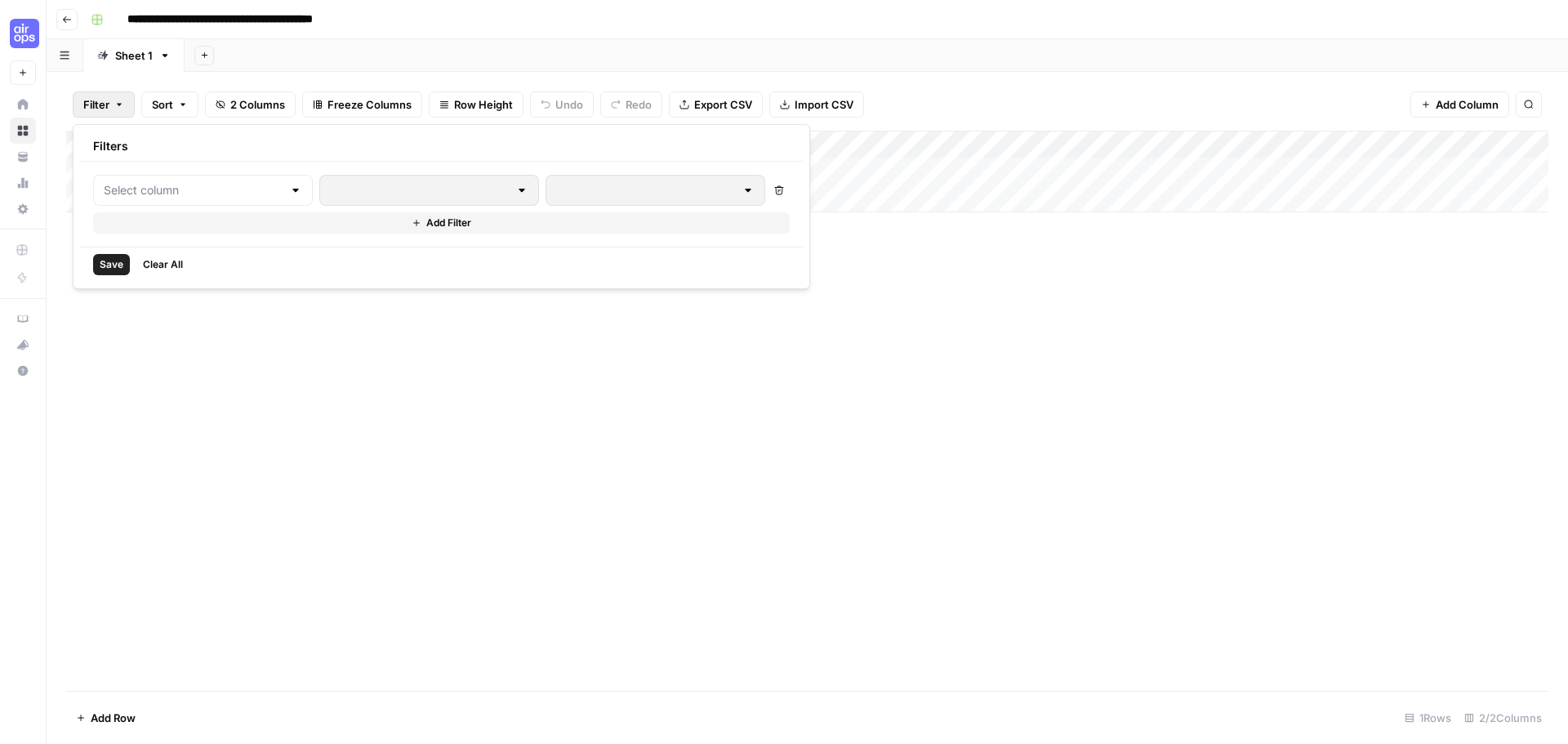 click on "Add Column" at bounding box center [807, 411] 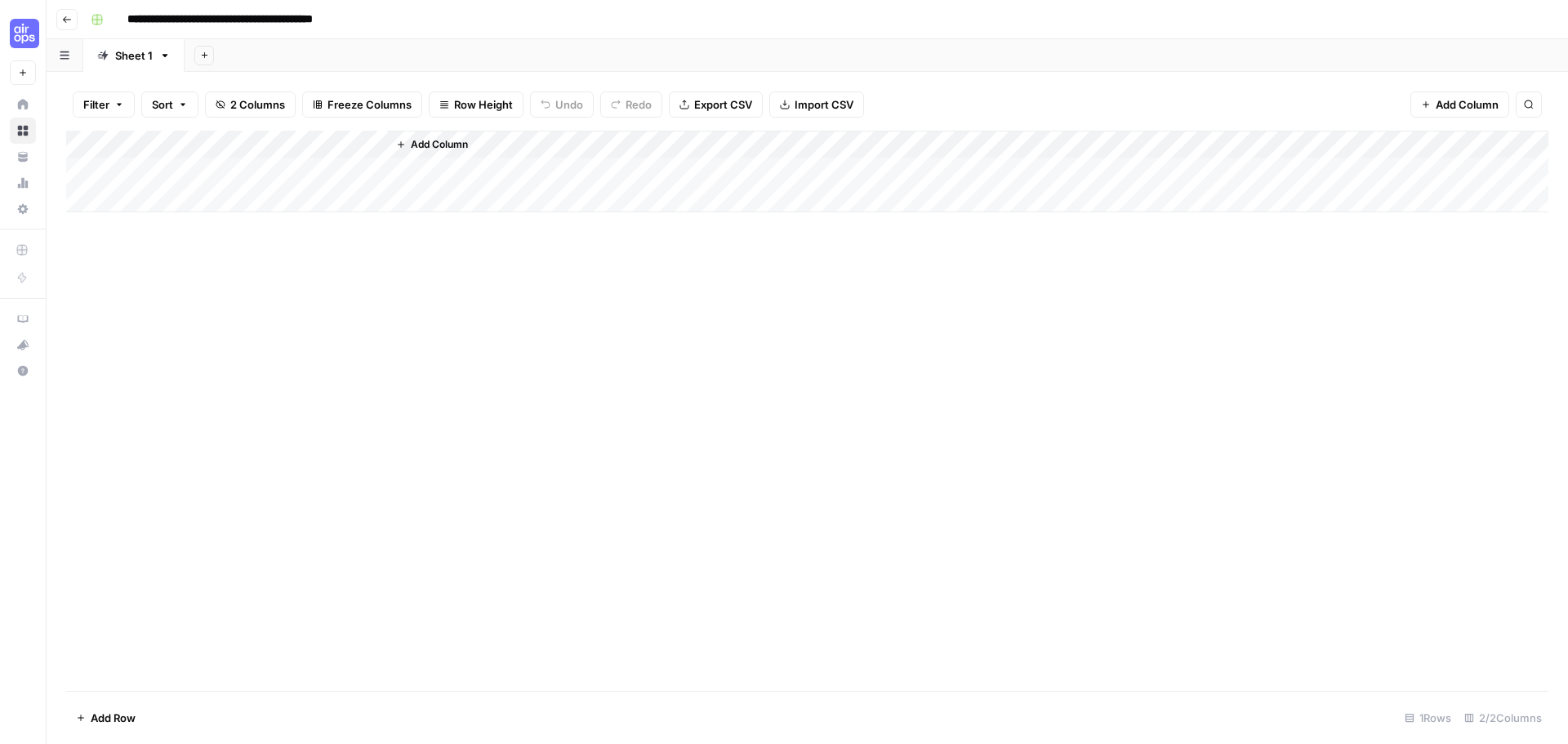 click on "Add Column" at bounding box center (439, 145) 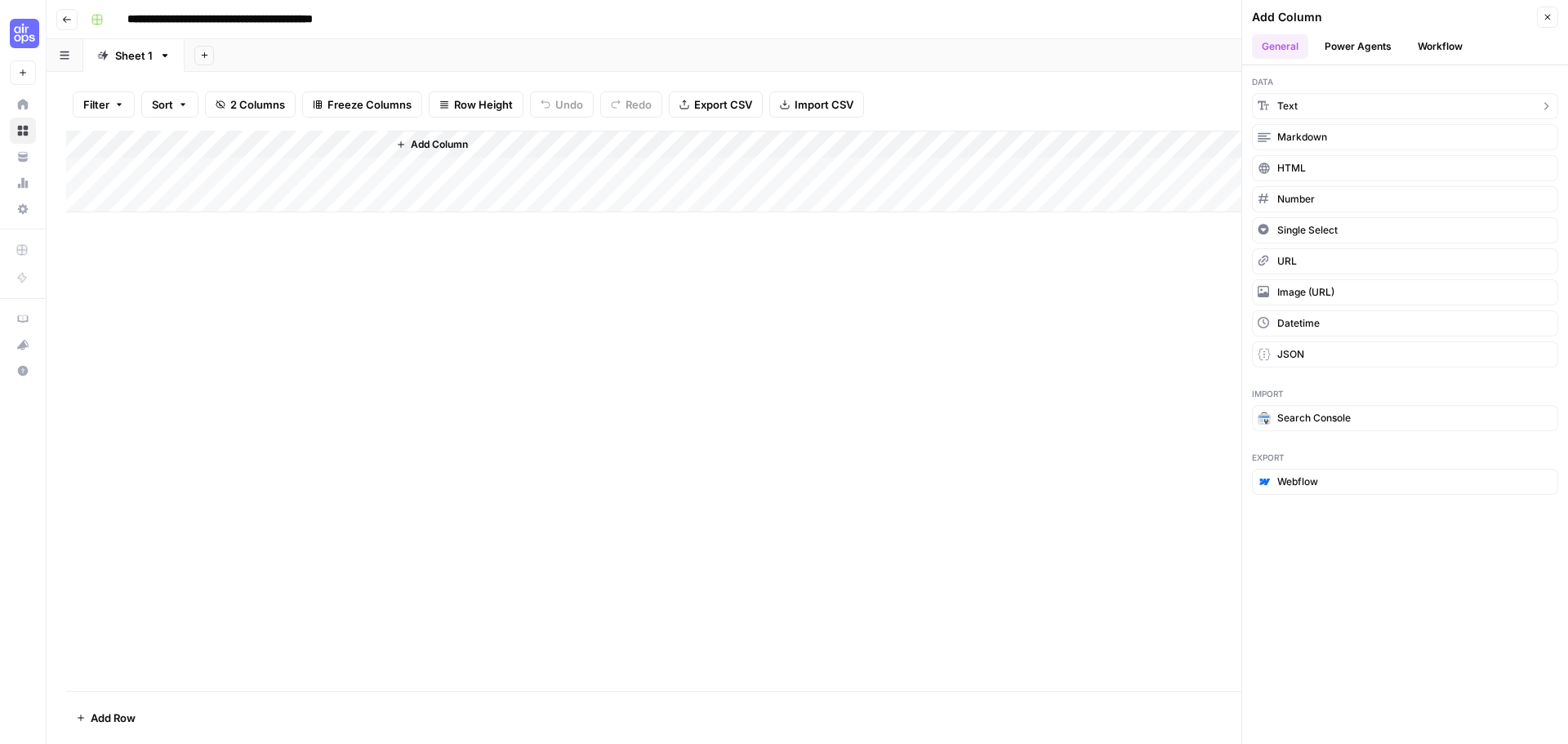 click on "Text" at bounding box center [1405, 106] 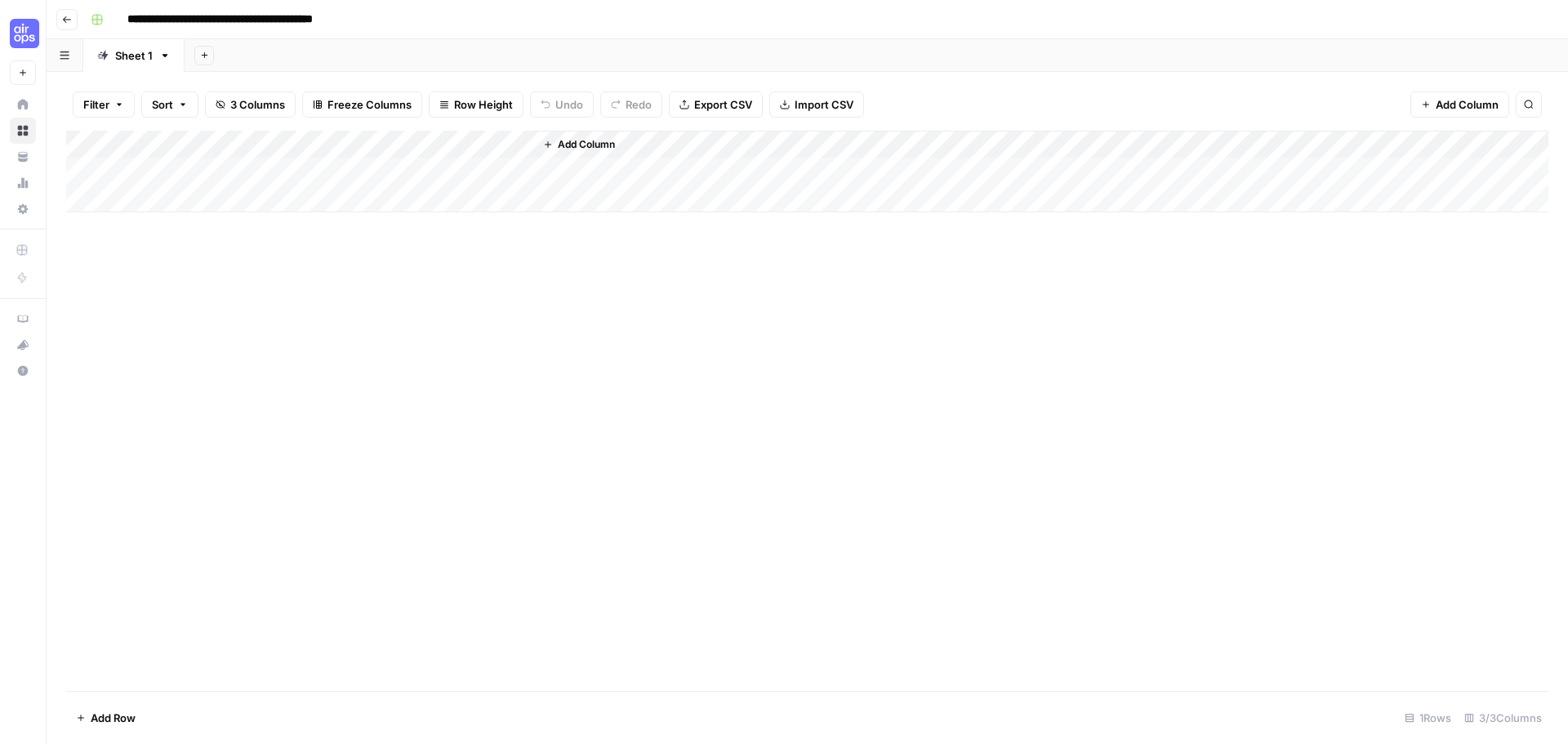 click on "Add Column" at bounding box center [807, 172] 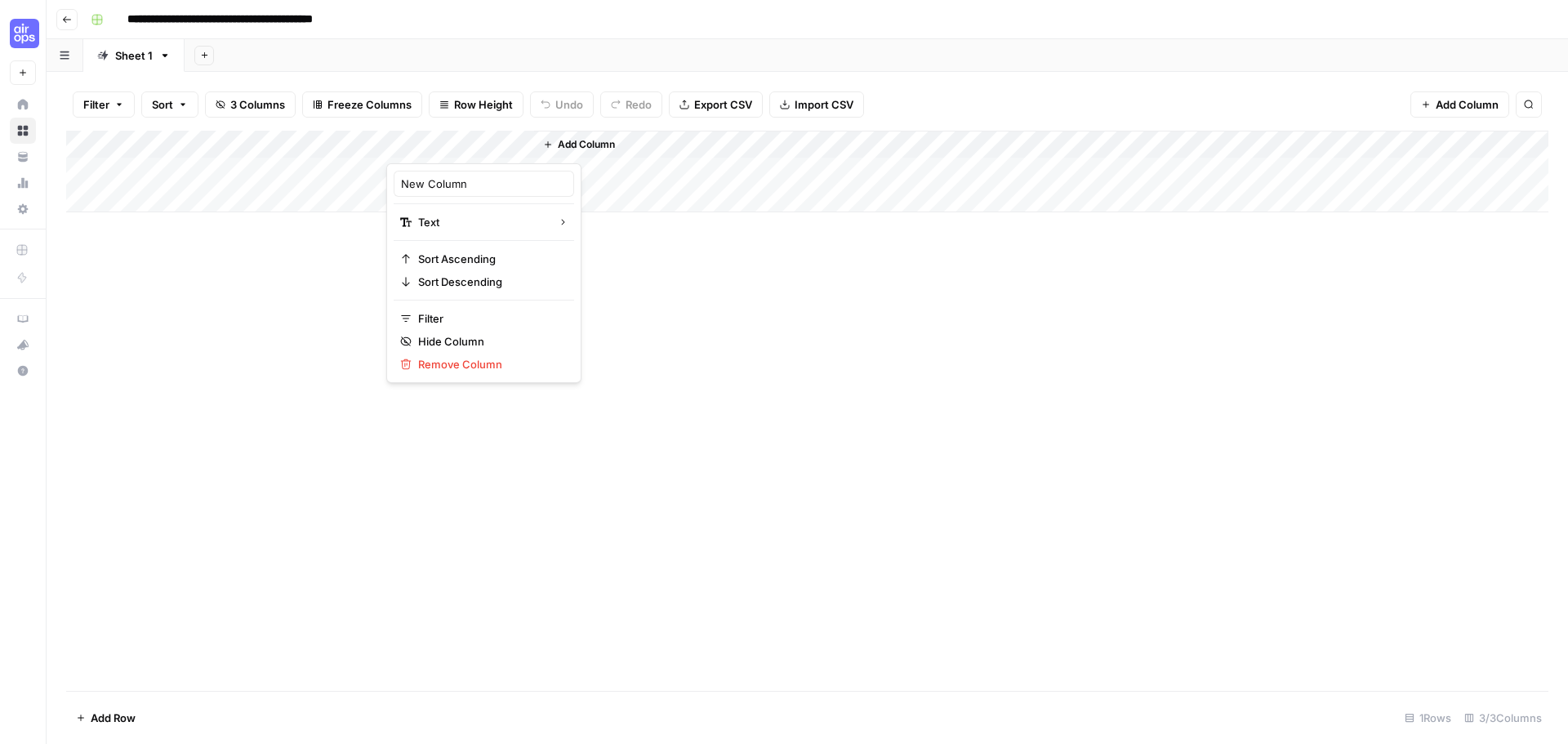 click on "Add Column" at bounding box center [579, 145] 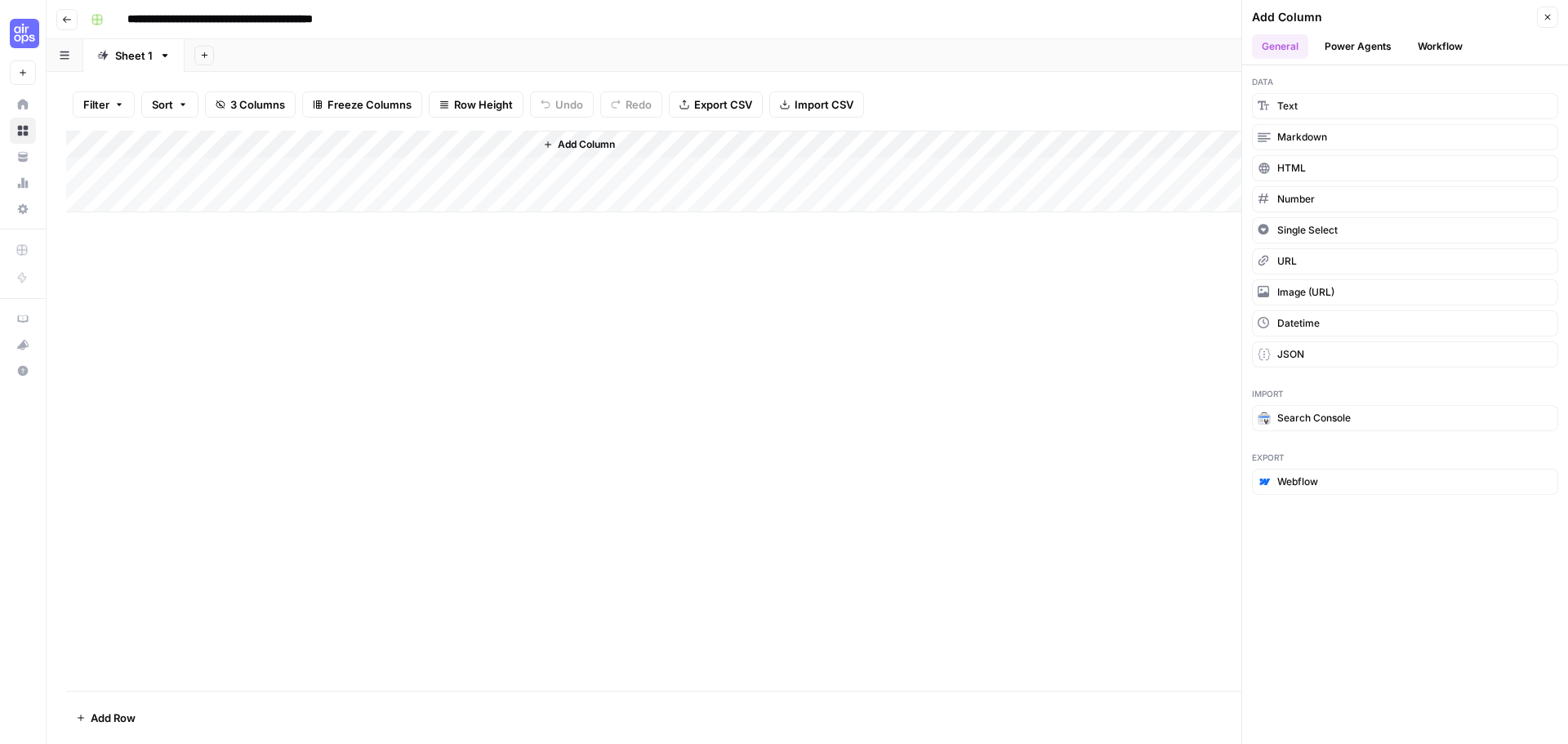 click on "Power Agents" at bounding box center (1358, 47) 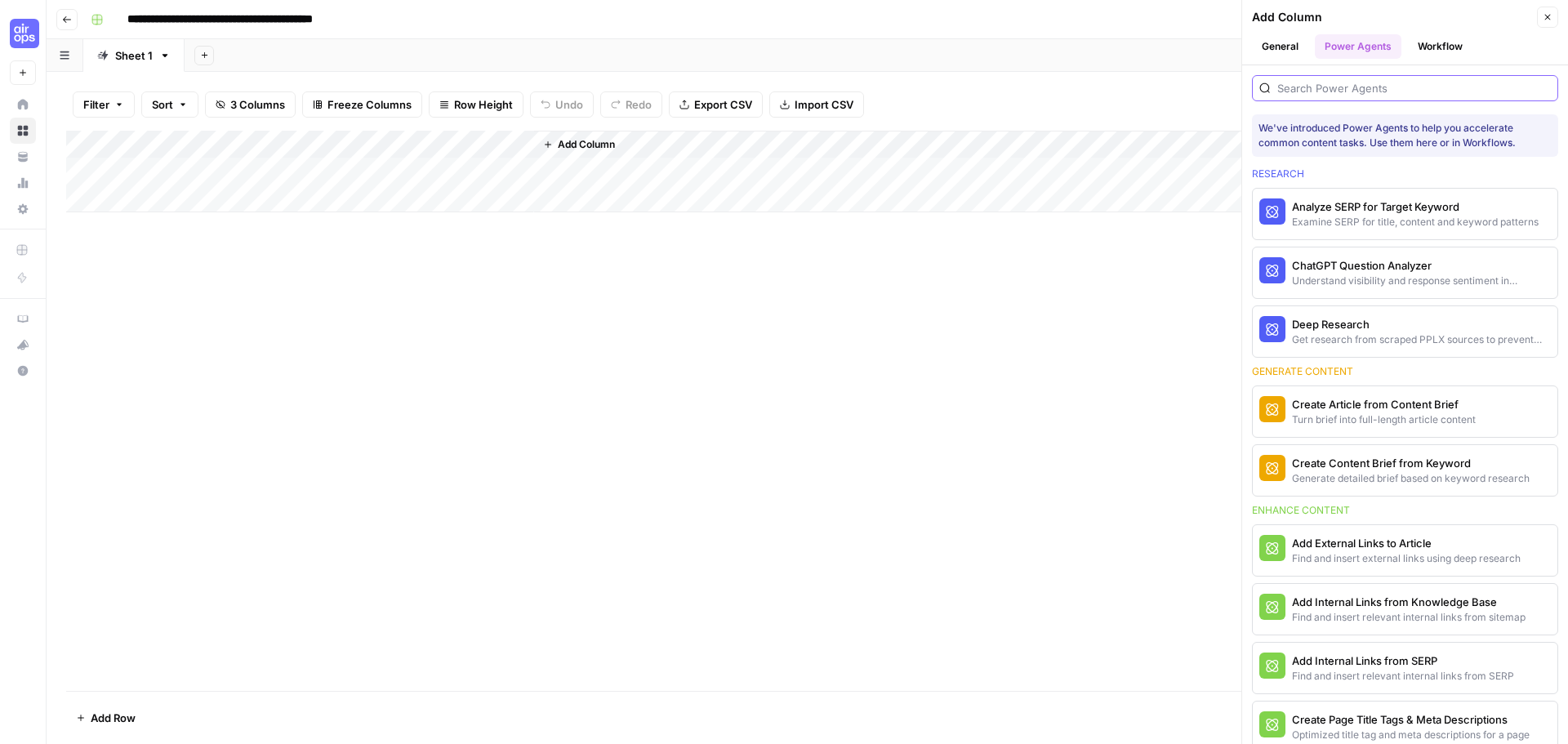 click at bounding box center (1414, 88) 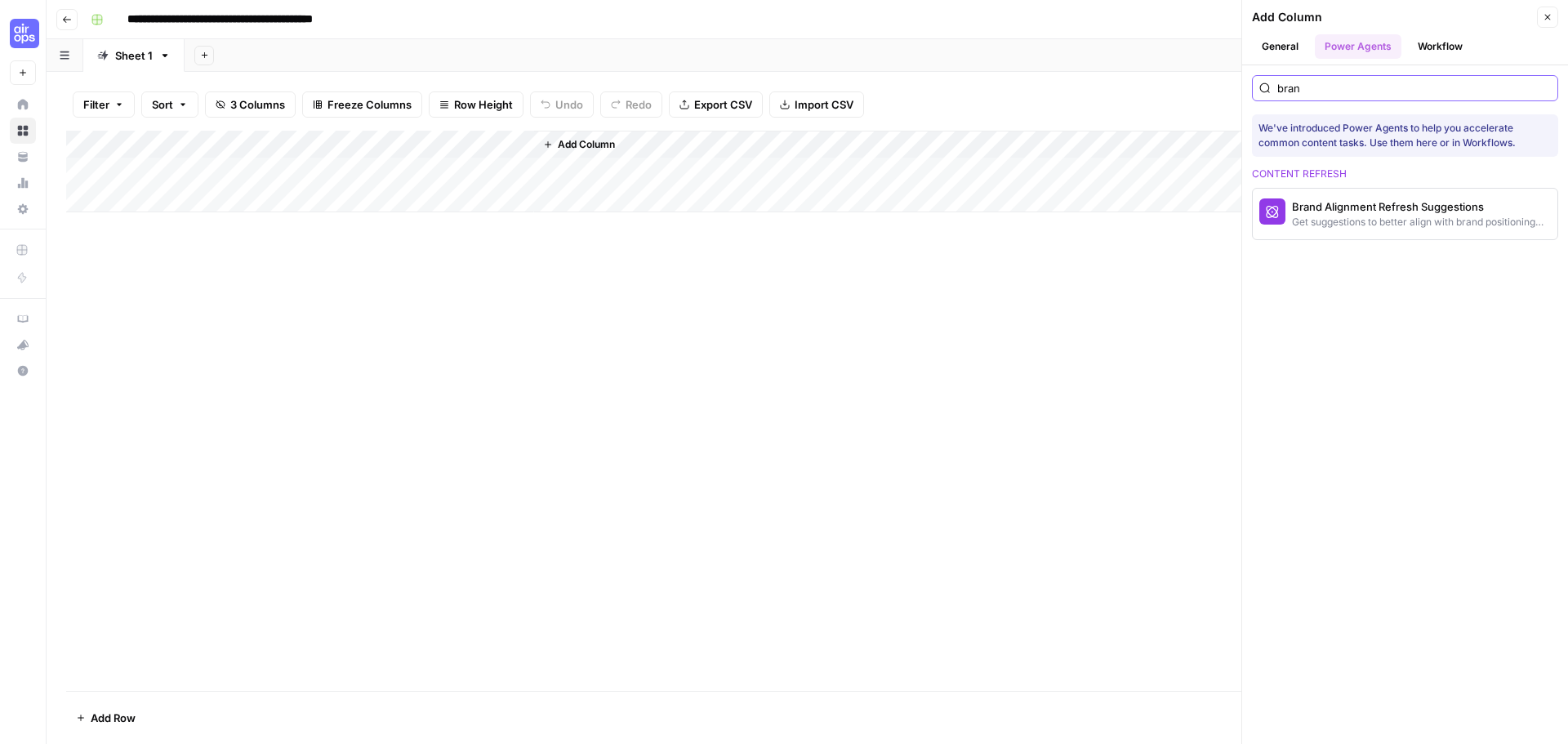 type on "brand" 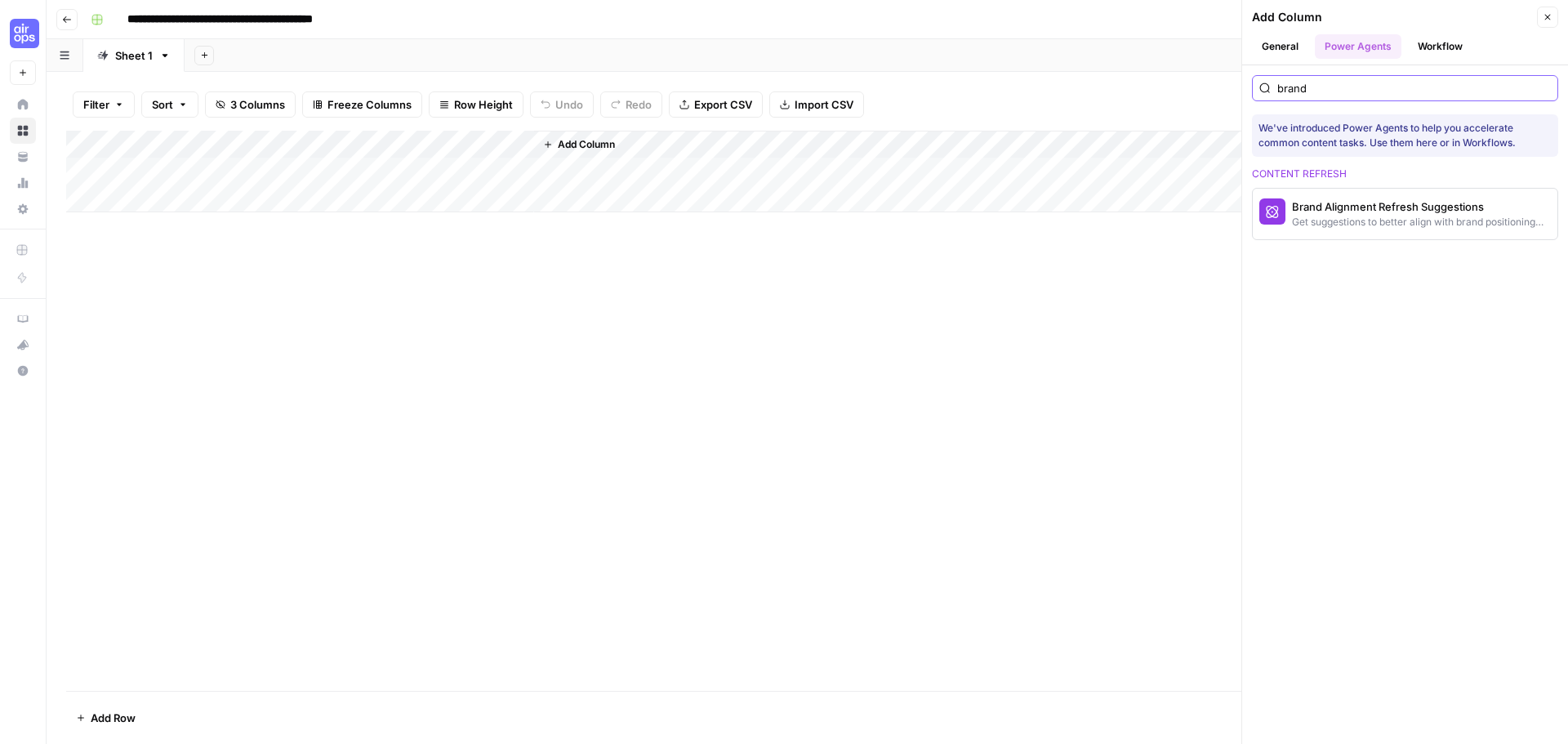 type 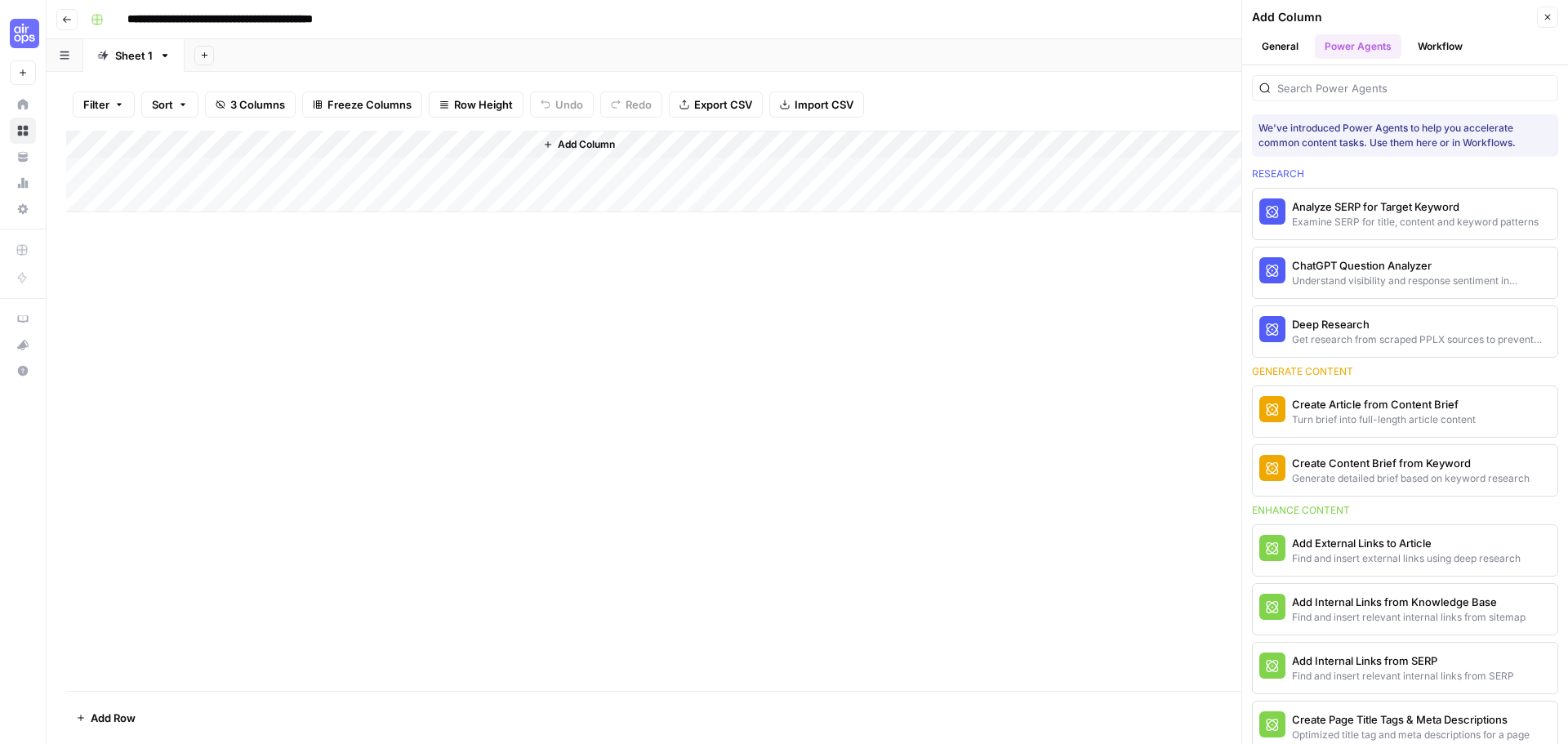 click on "Workflow" at bounding box center (1440, 47) 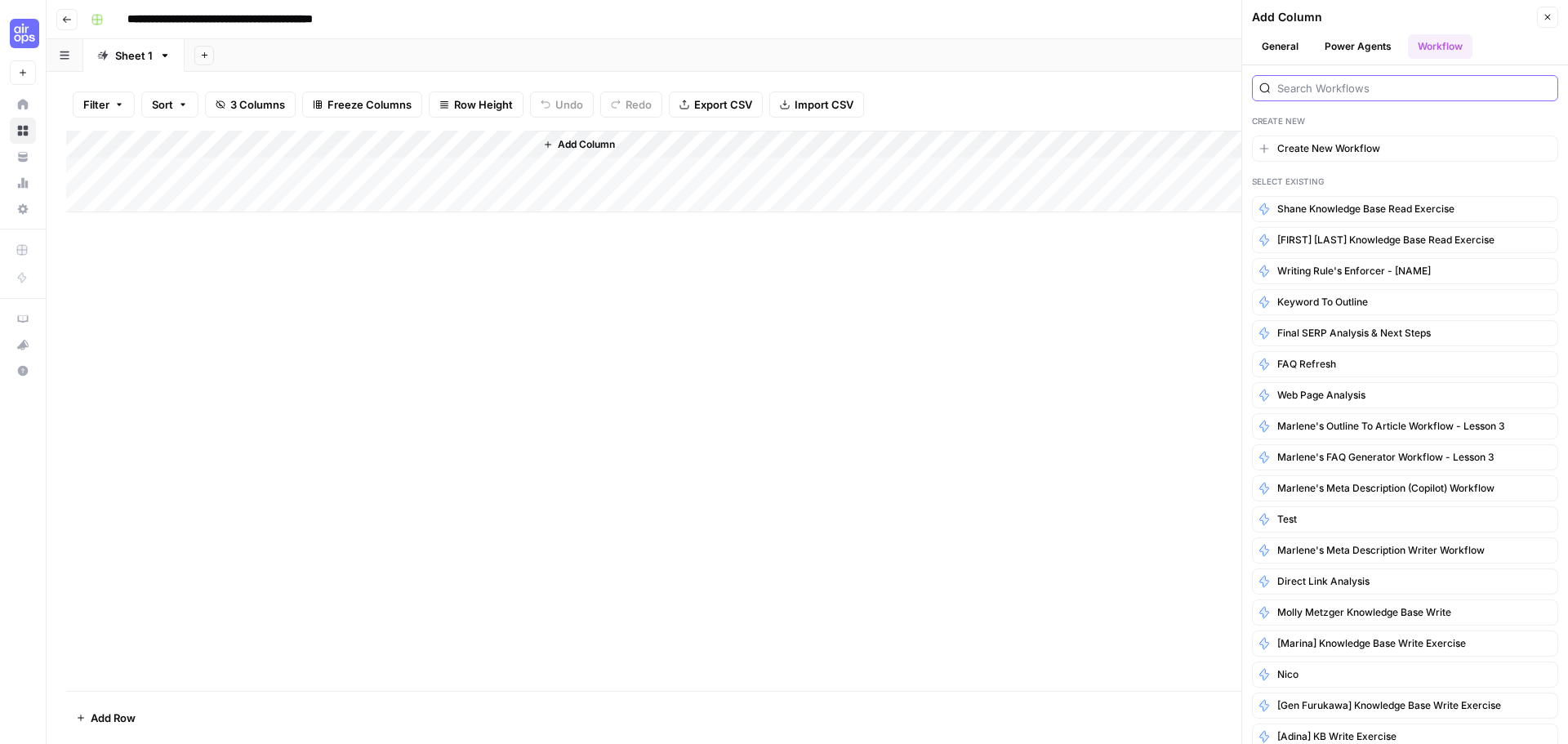 click at bounding box center [1414, 88] 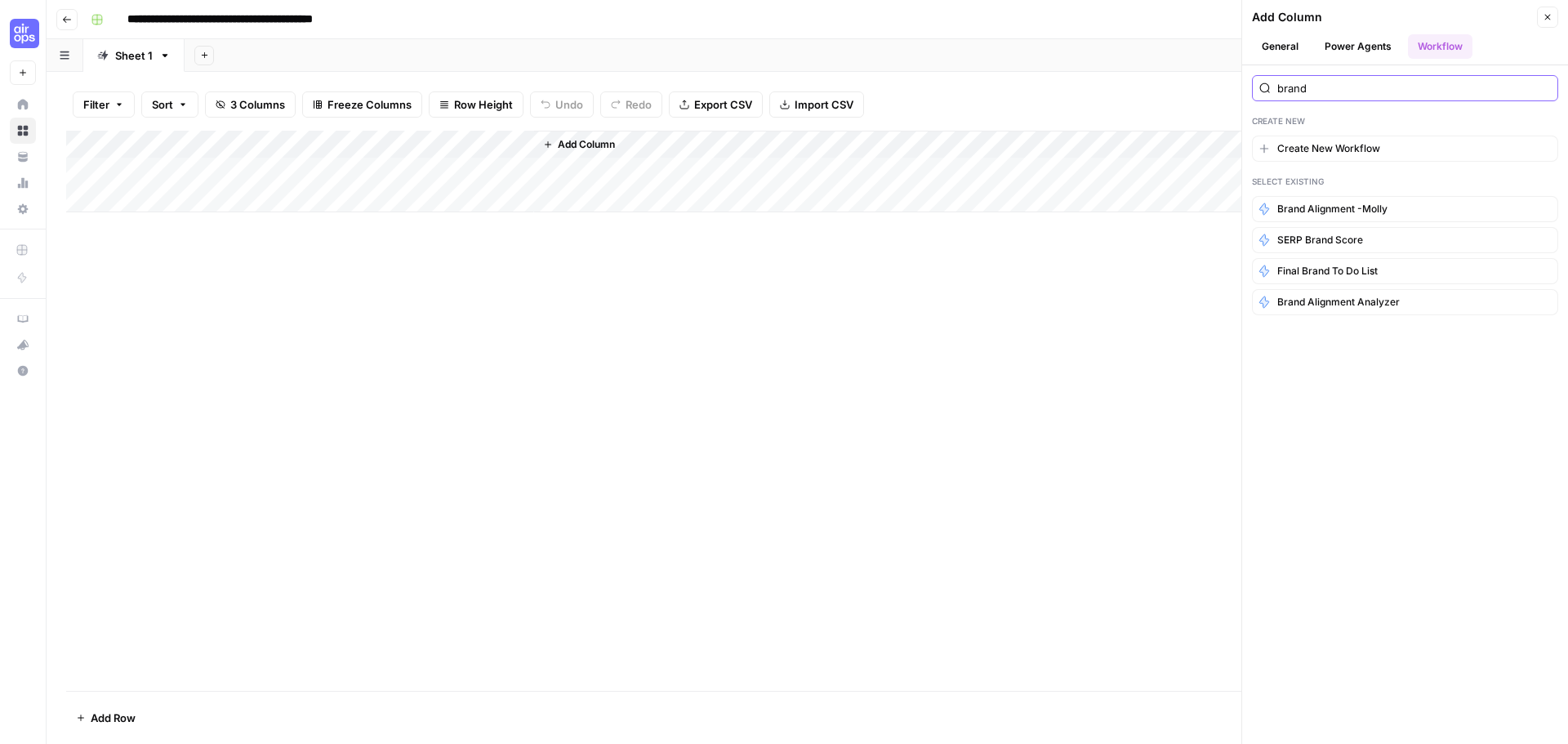 type on "brand" 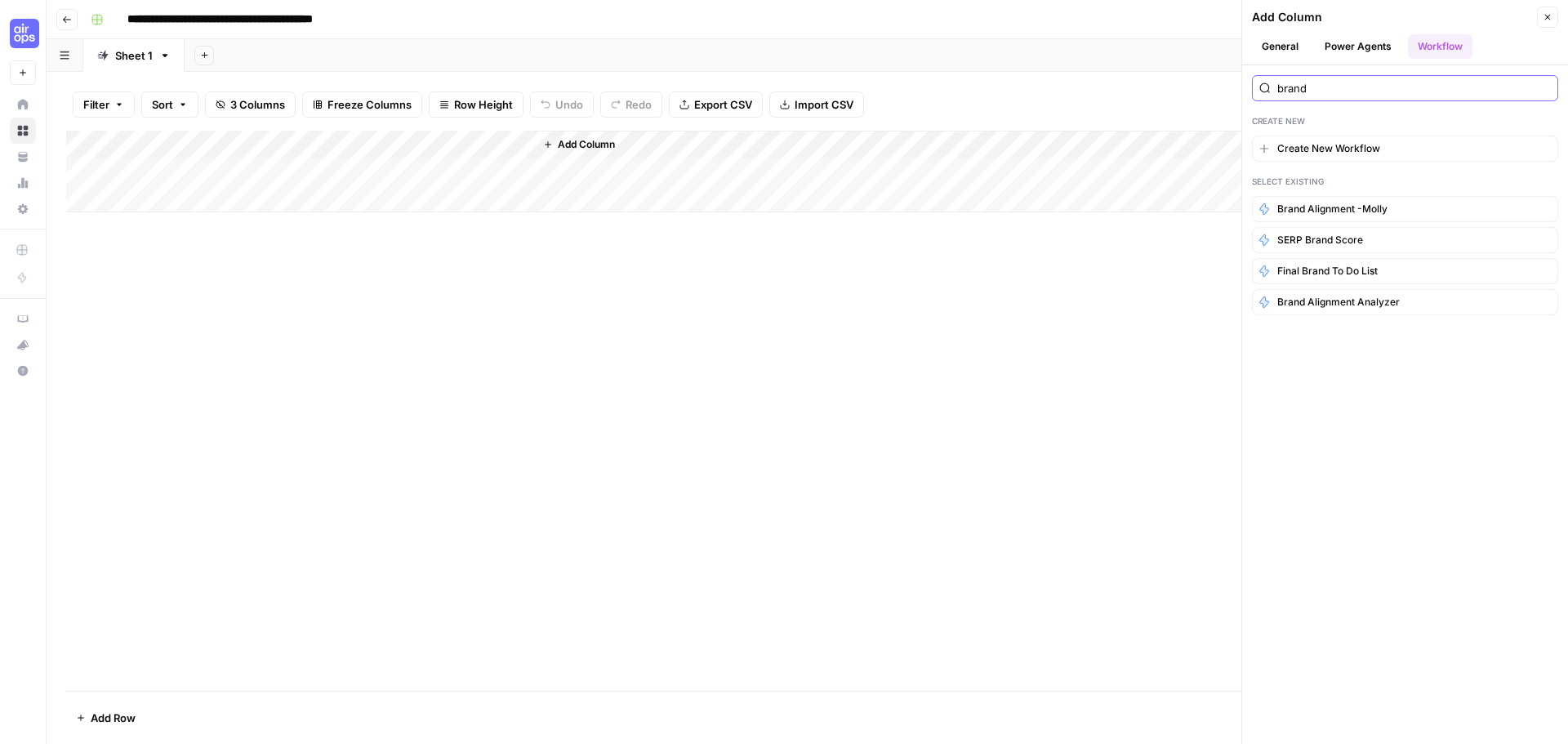 click on "brand" at bounding box center [1405, 88] 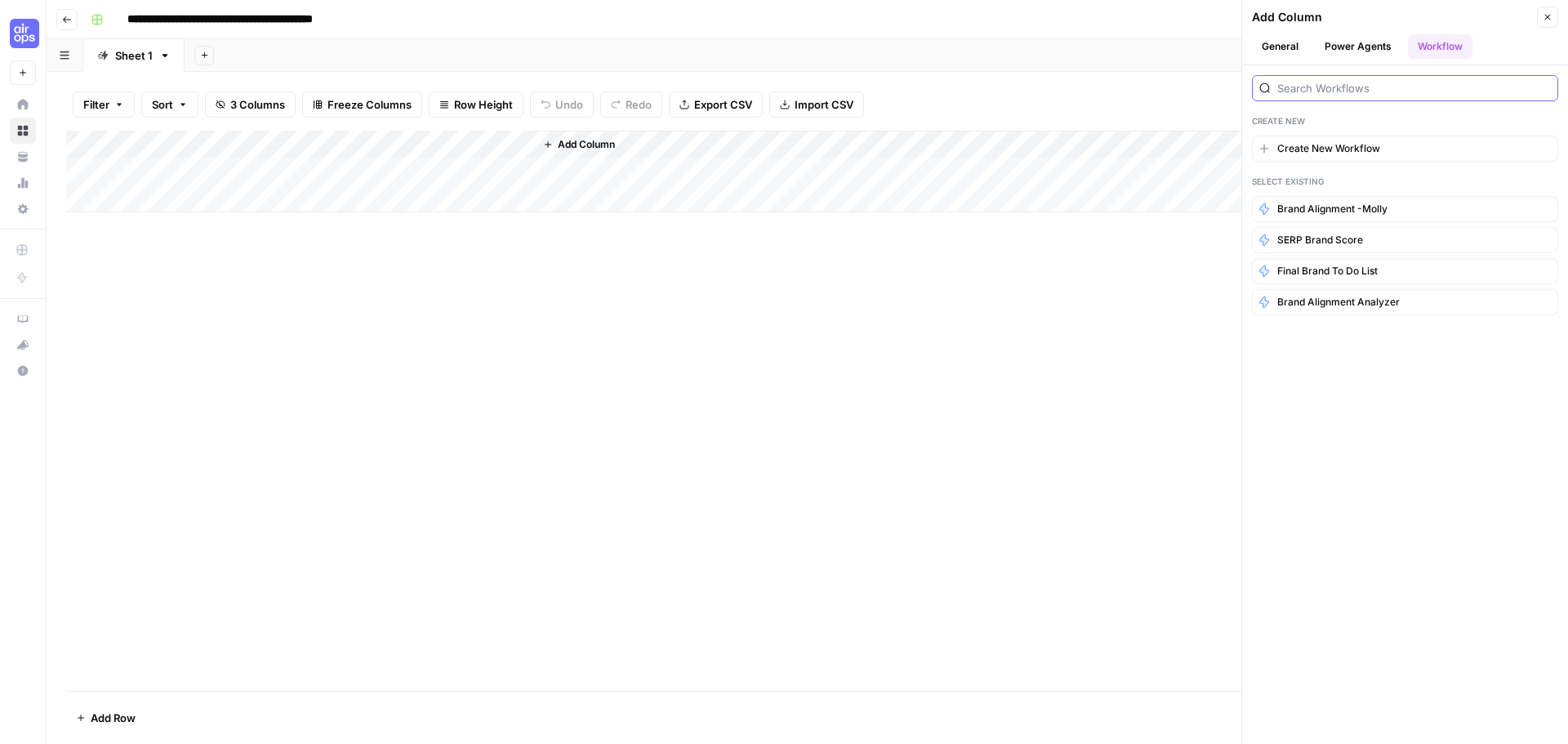 type 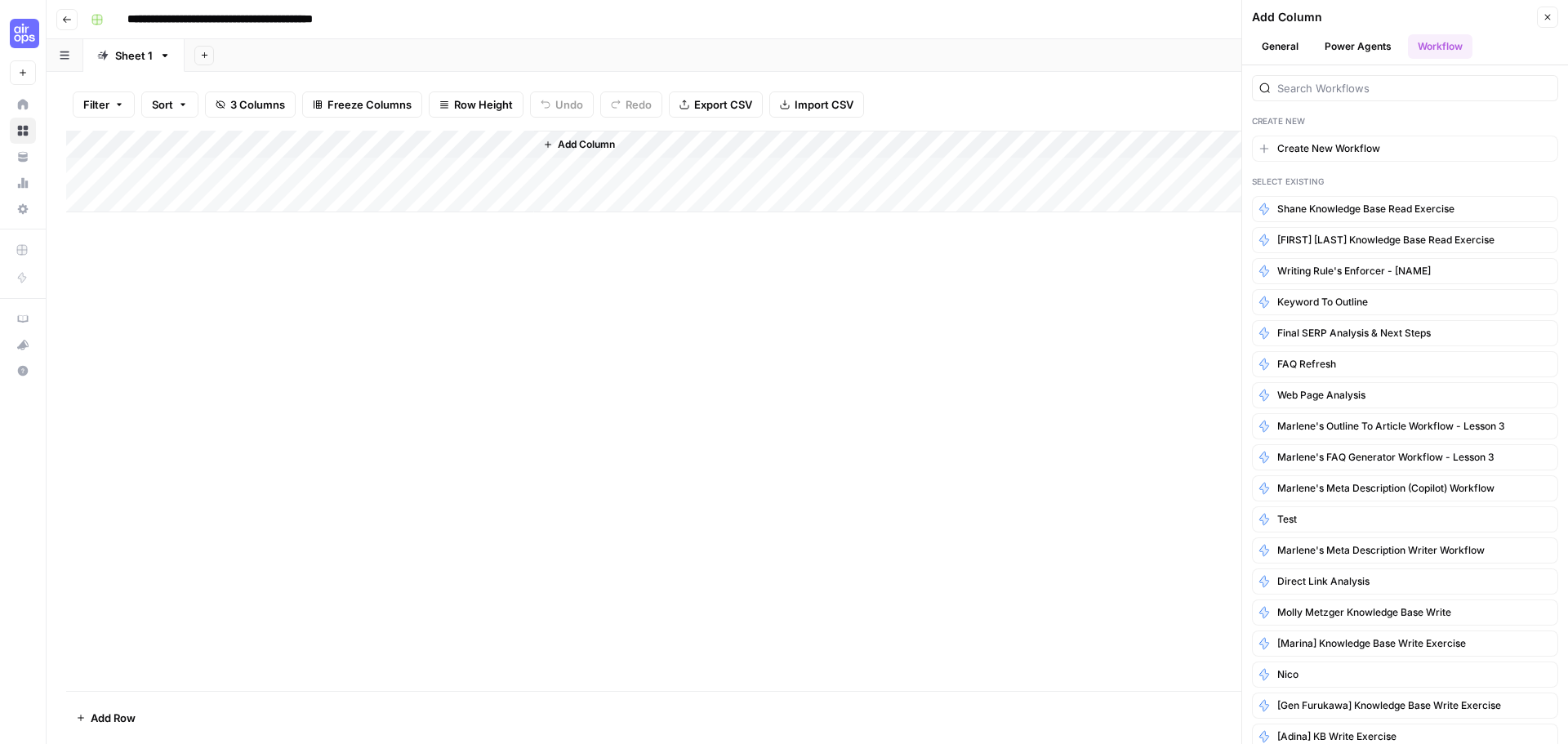 click 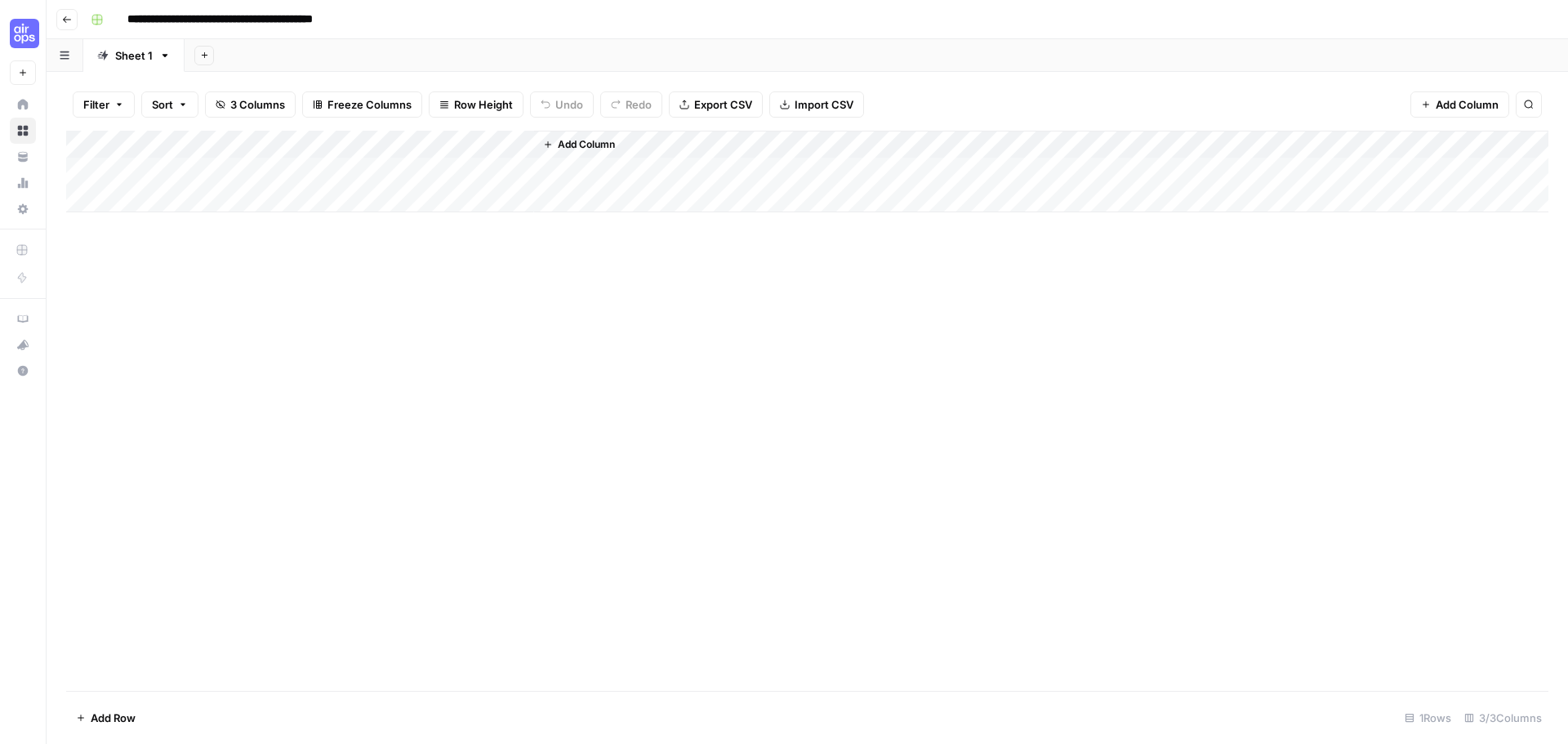 click on "Add Column" at bounding box center [807, 172] 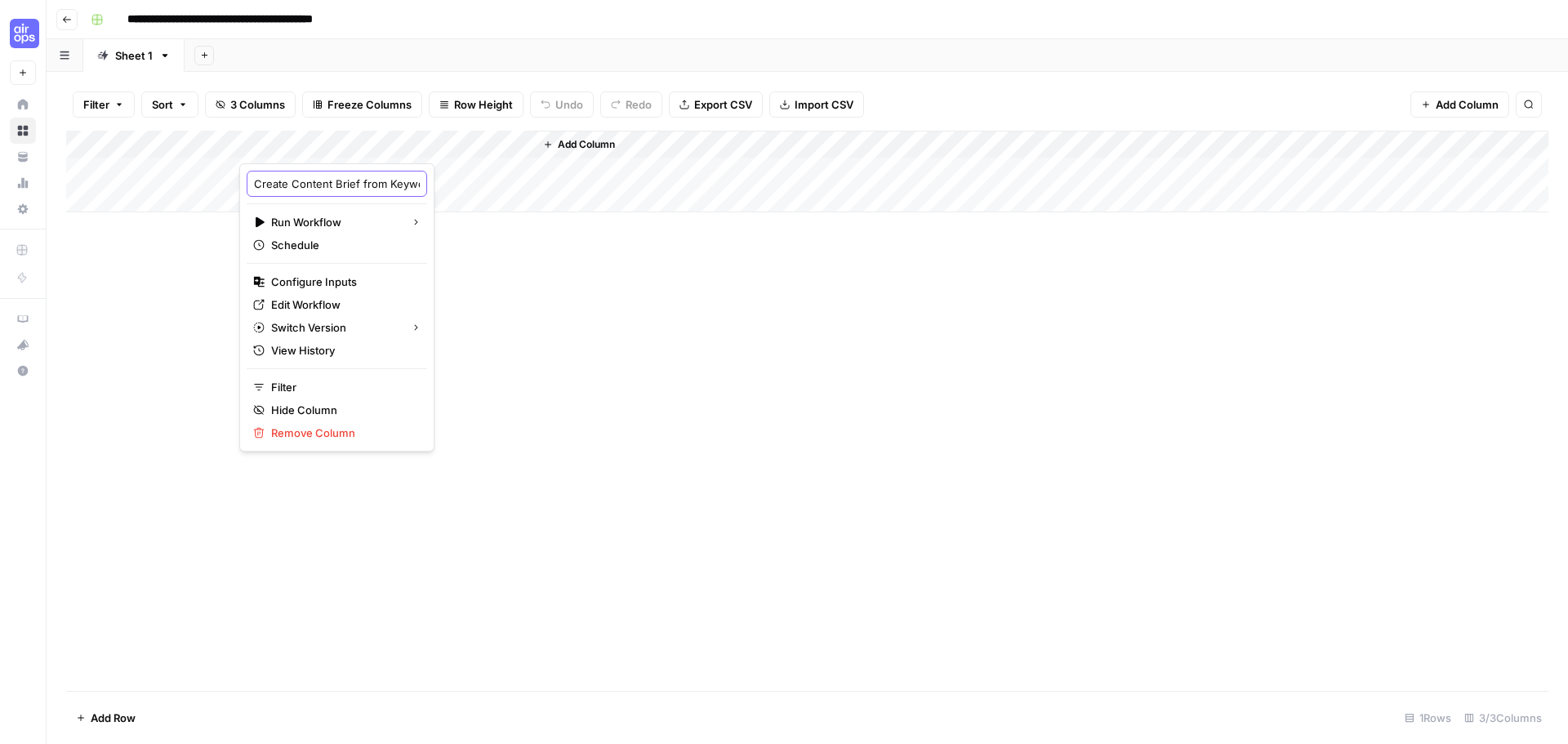 click on "Create Content Brief from Keyword - Fork" at bounding box center (336, 184) 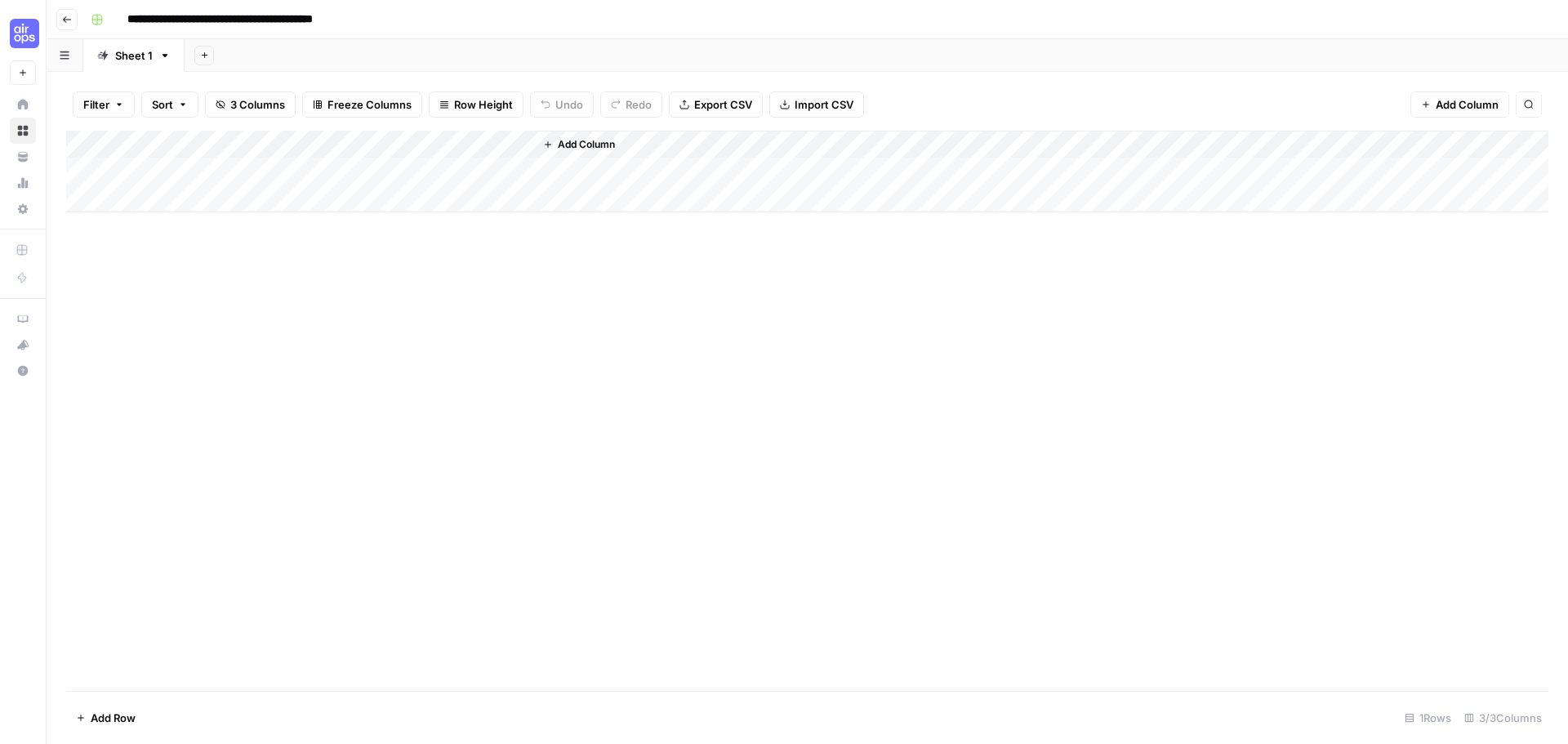 click on "Add Column" at bounding box center (807, 172) 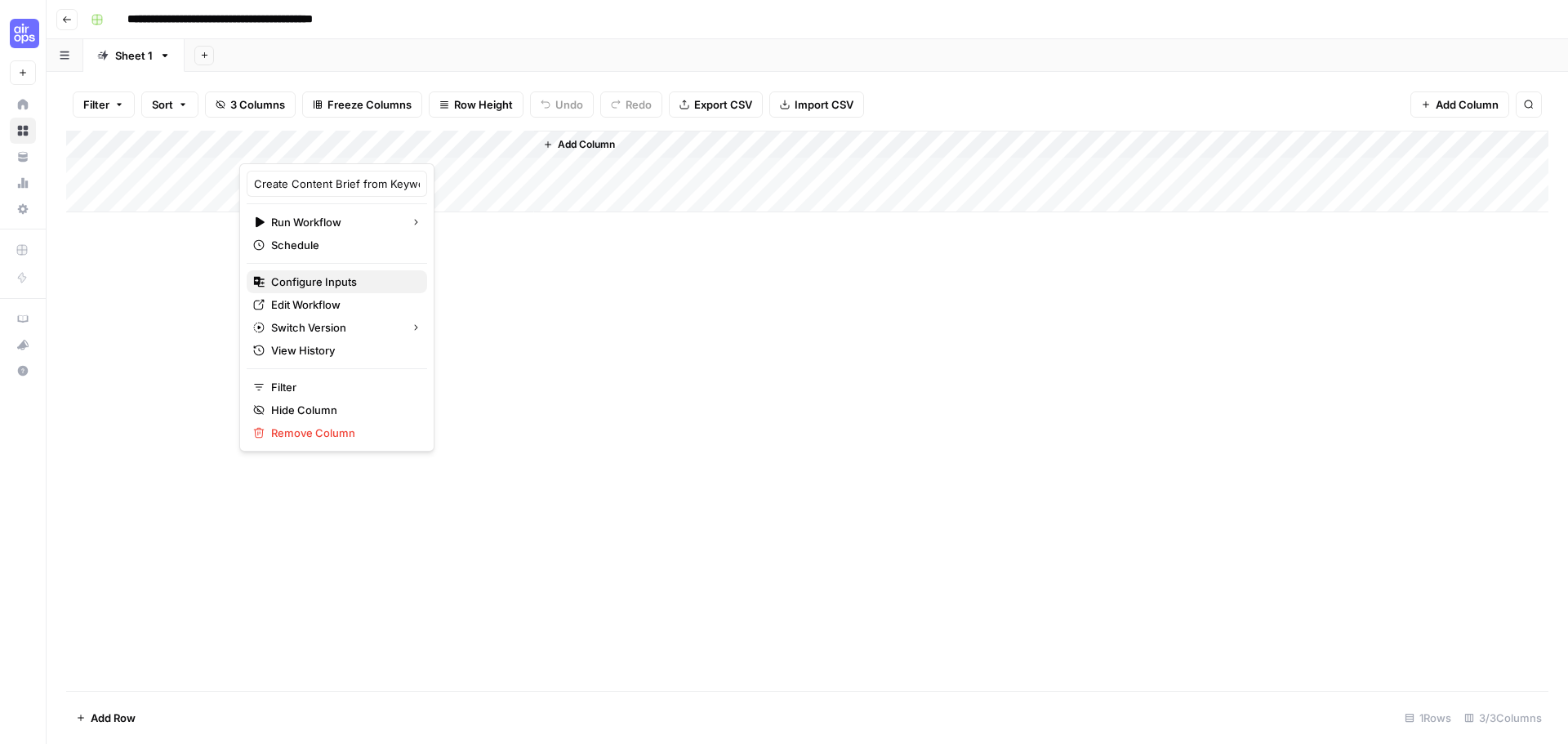 click on "Configure Inputs" at bounding box center [342, 282] 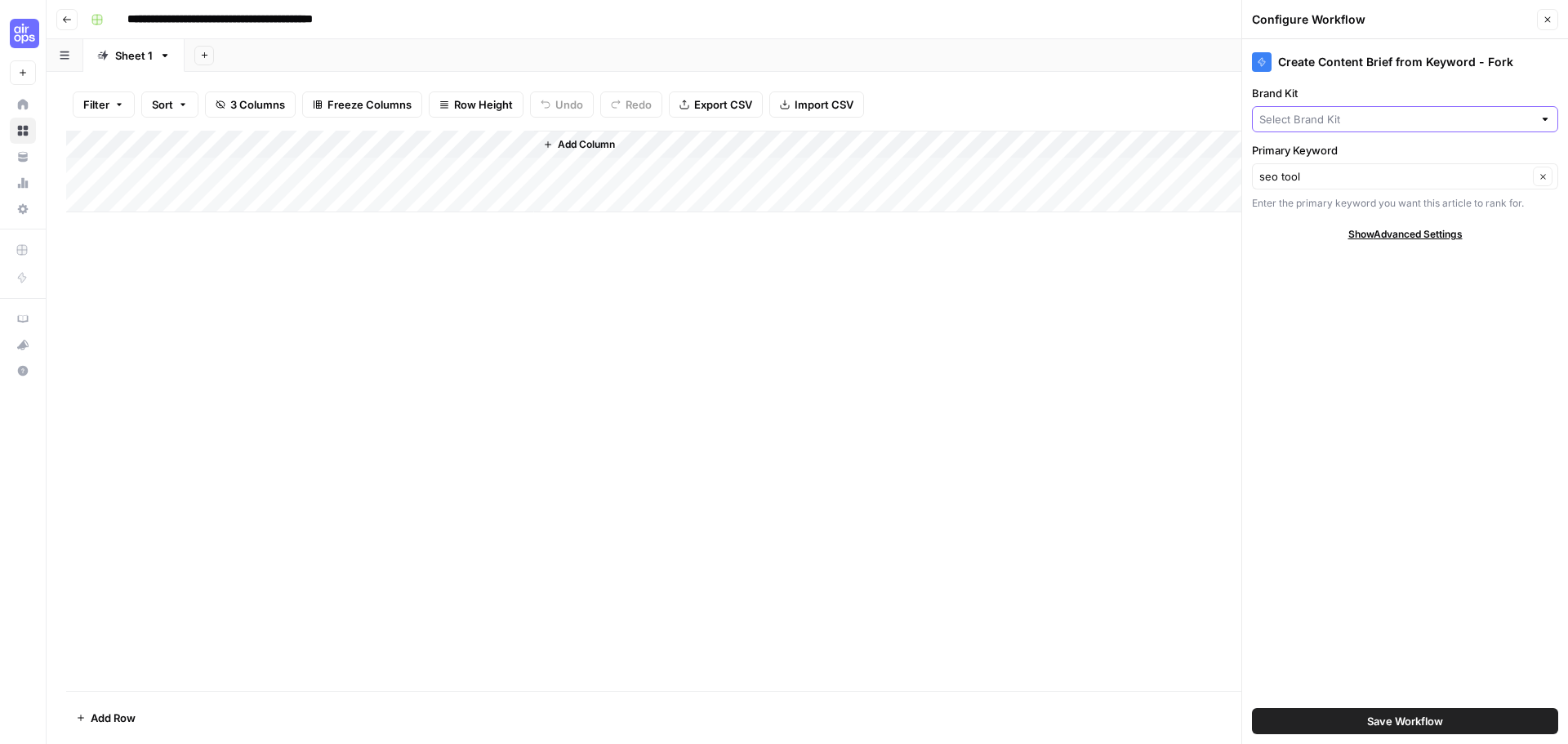click on "Brand Kit" at bounding box center (1396, 119) 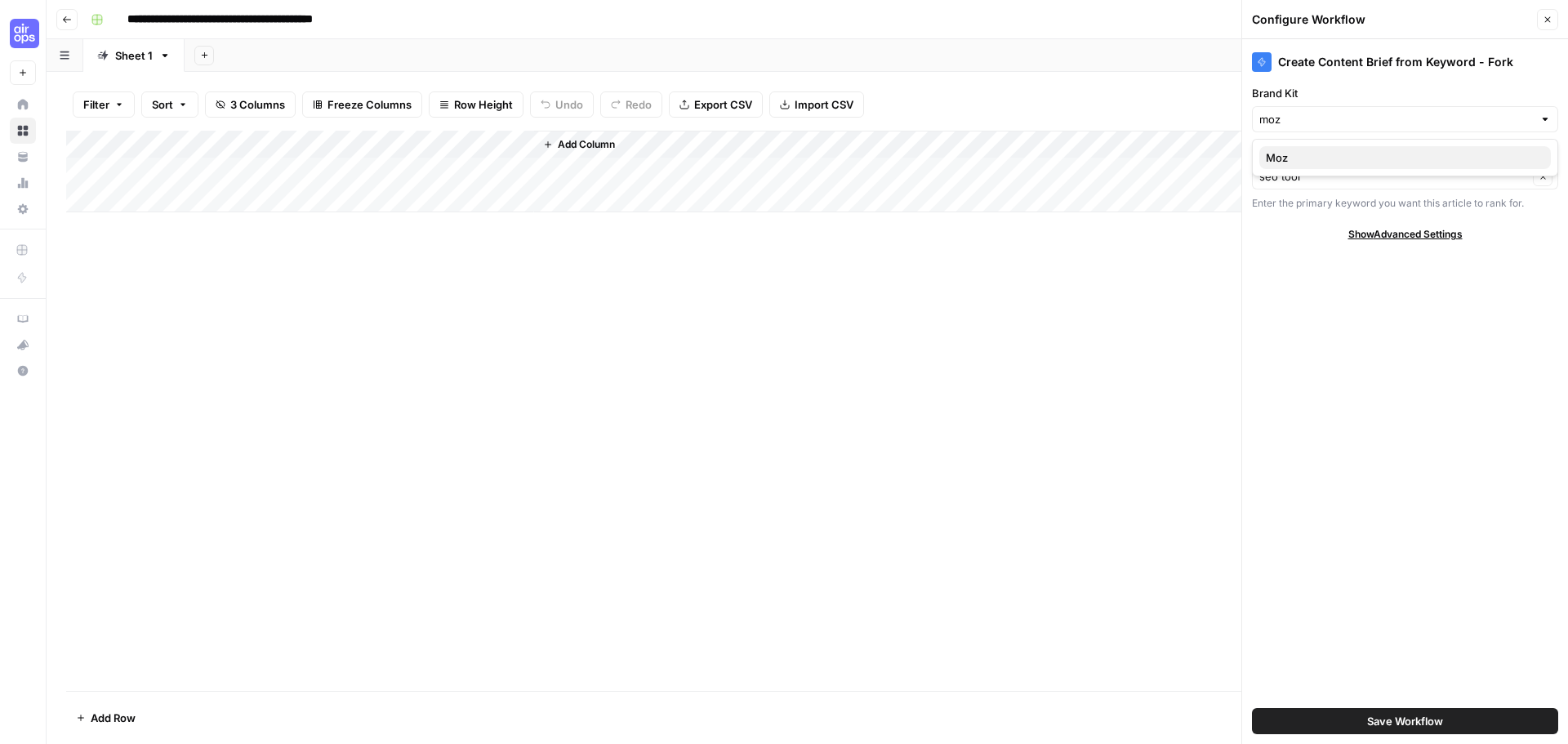 click on "Moz" at bounding box center [1401, 158] 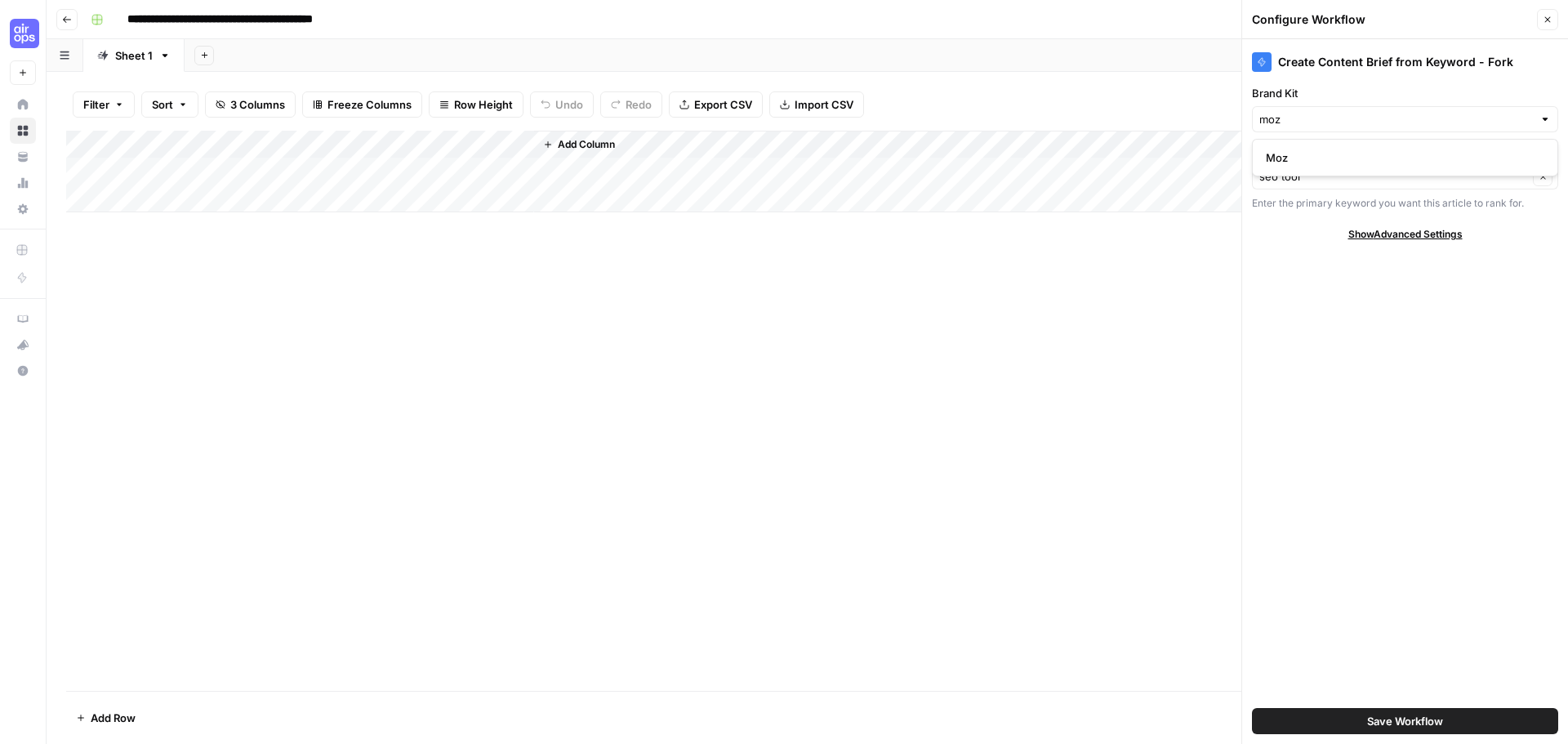 type on "Moz" 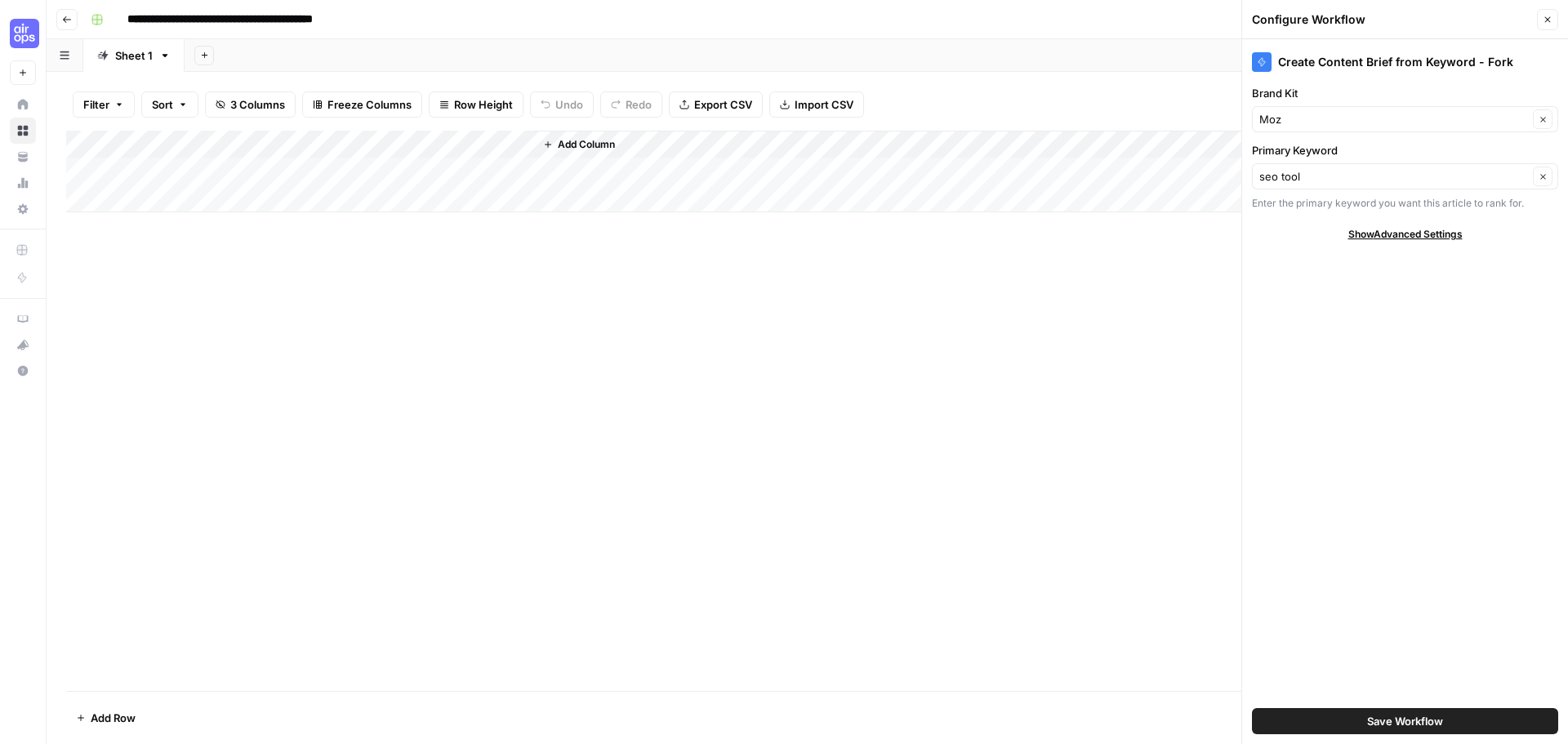 click on "Save Workflow" at bounding box center (1405, 721) 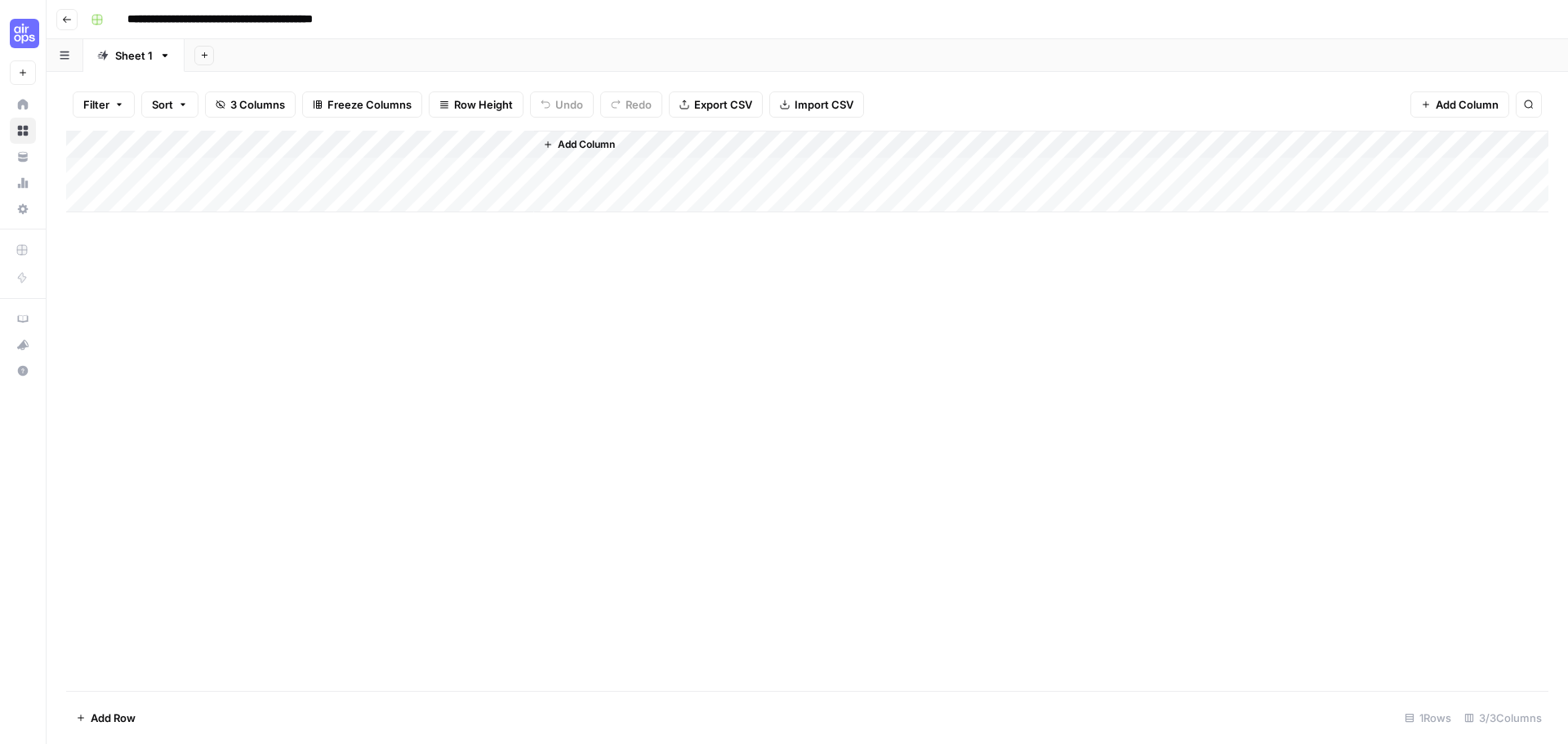 click on "Add Column" at bounding box center [807, 172] 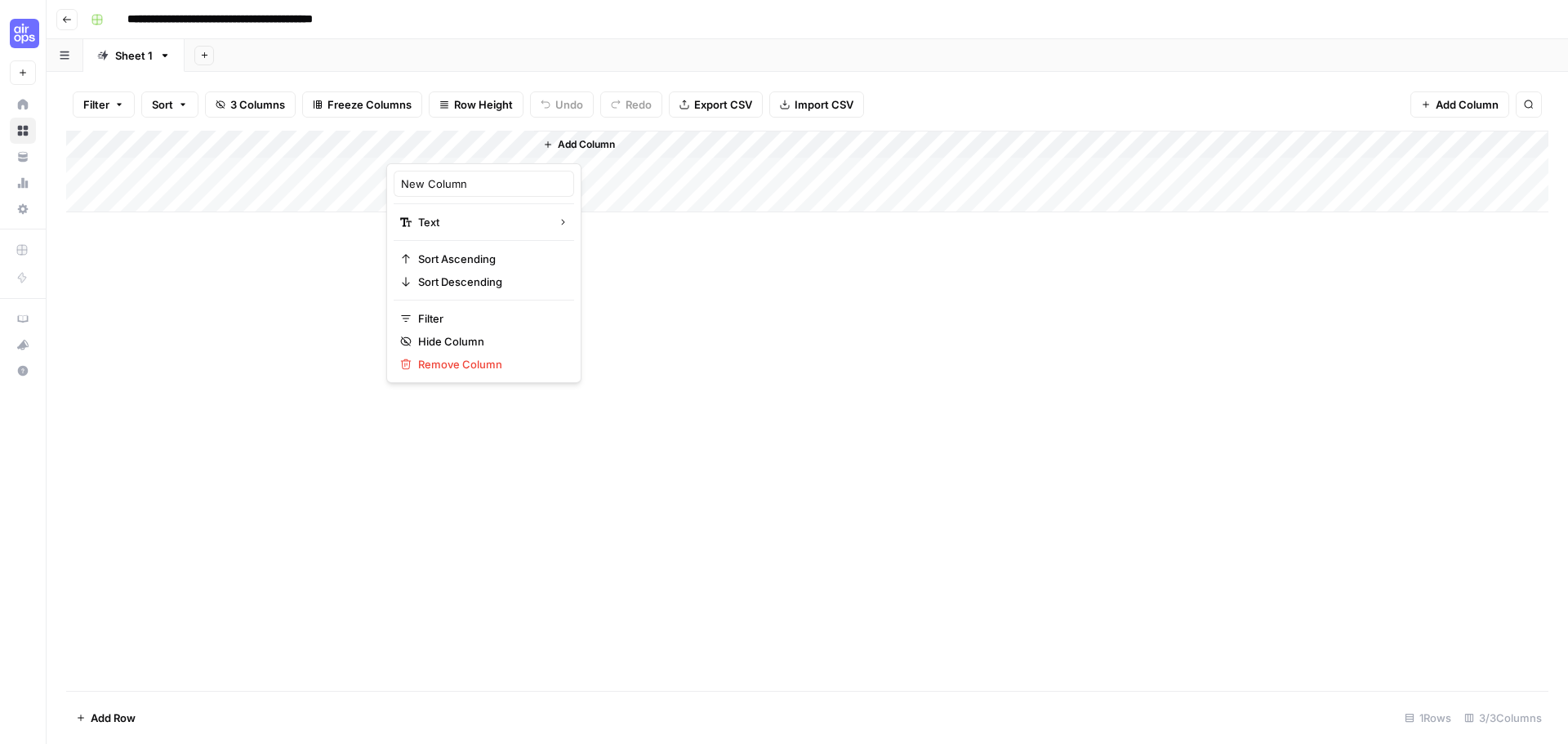 click at bounding box center (460, 147) 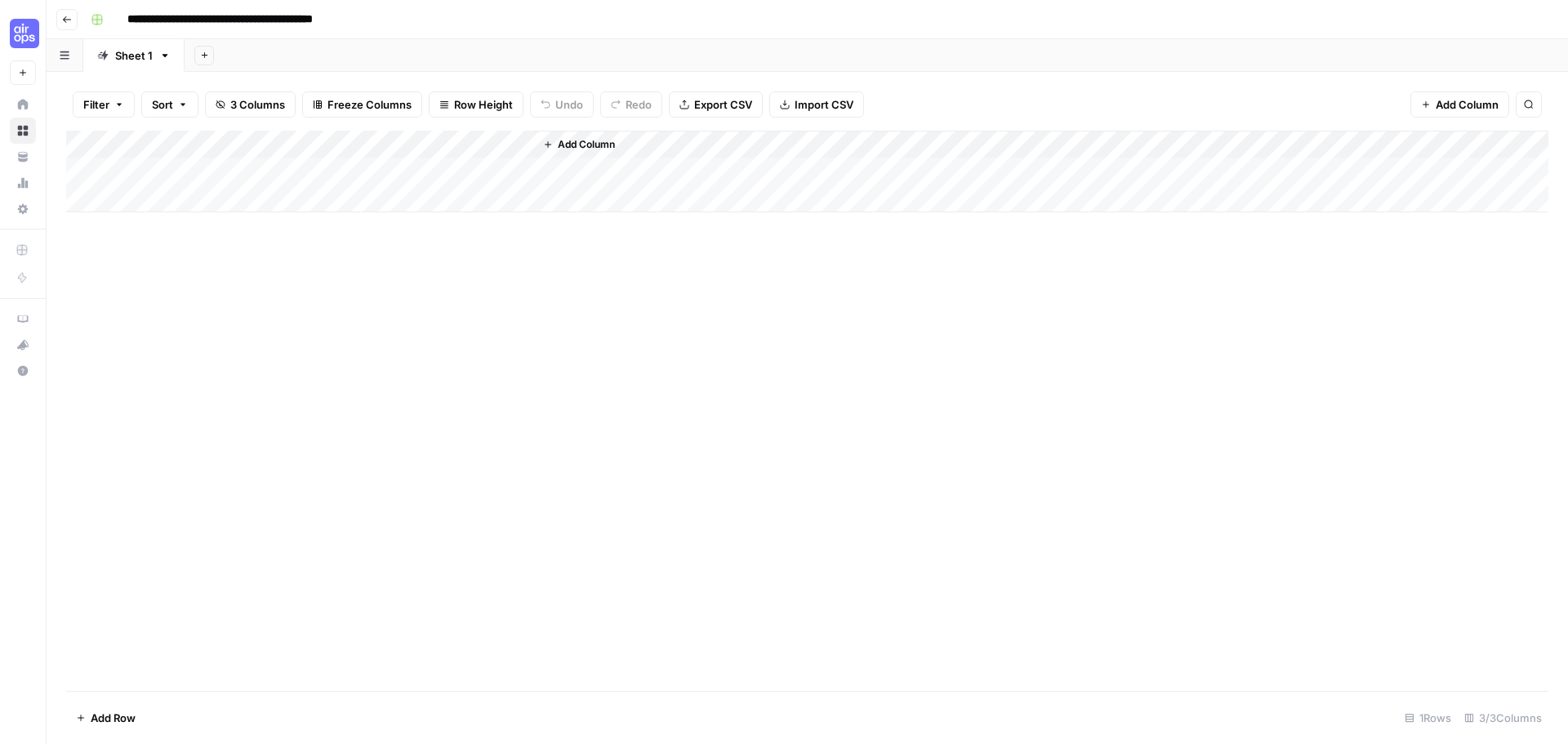 click on "Add Column" at bounding box center [586, 145] 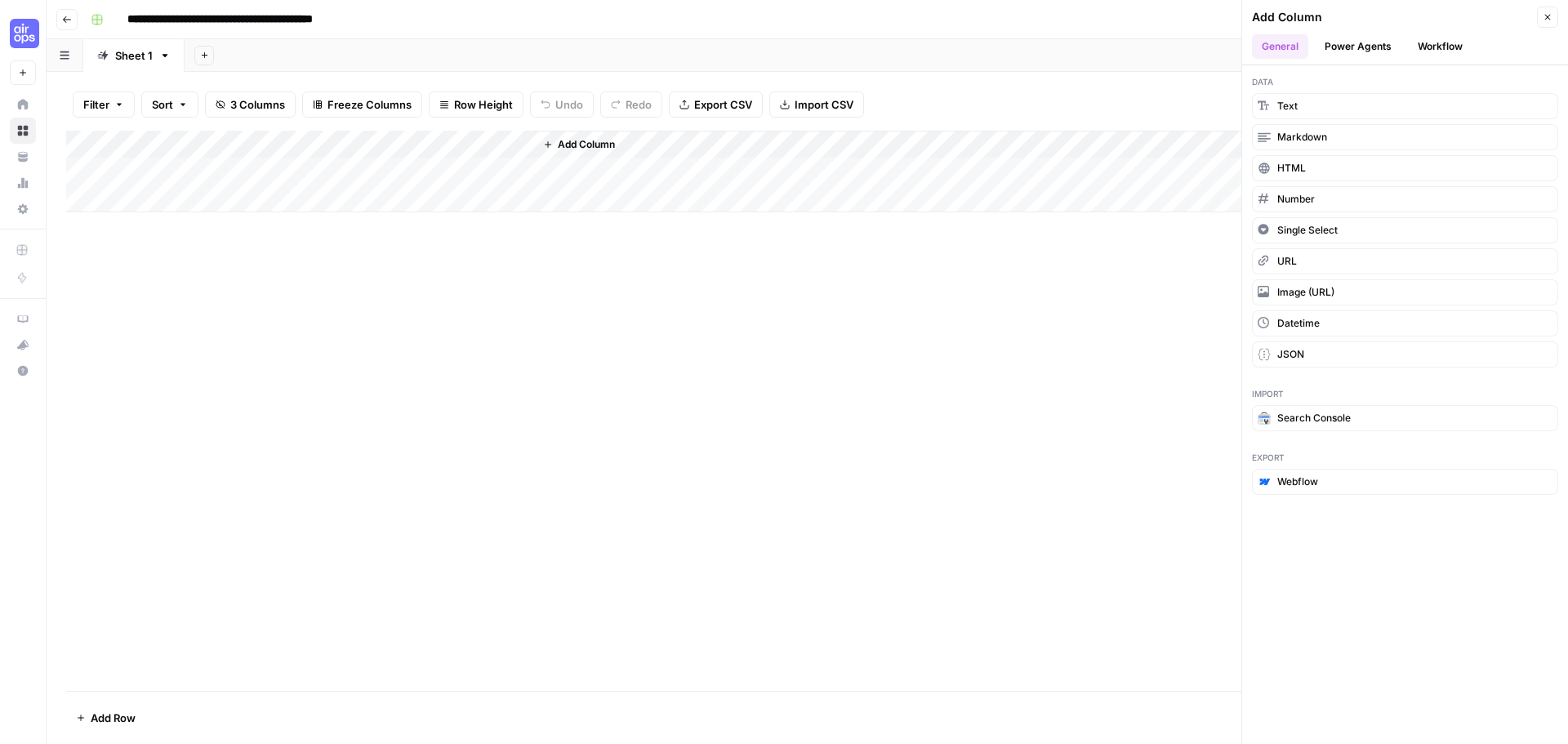 click 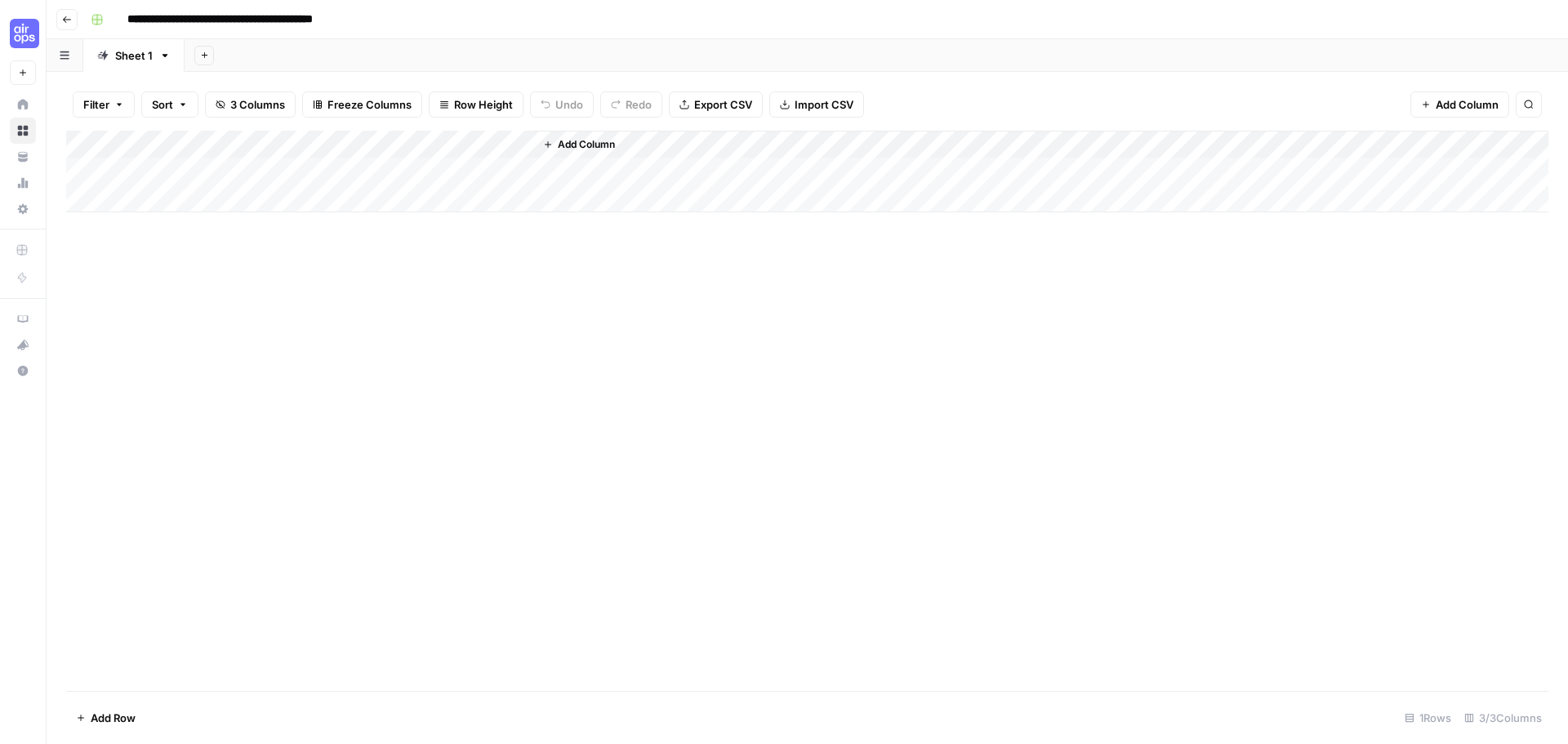 click on "Add Column" at bounding box center (807, 172) 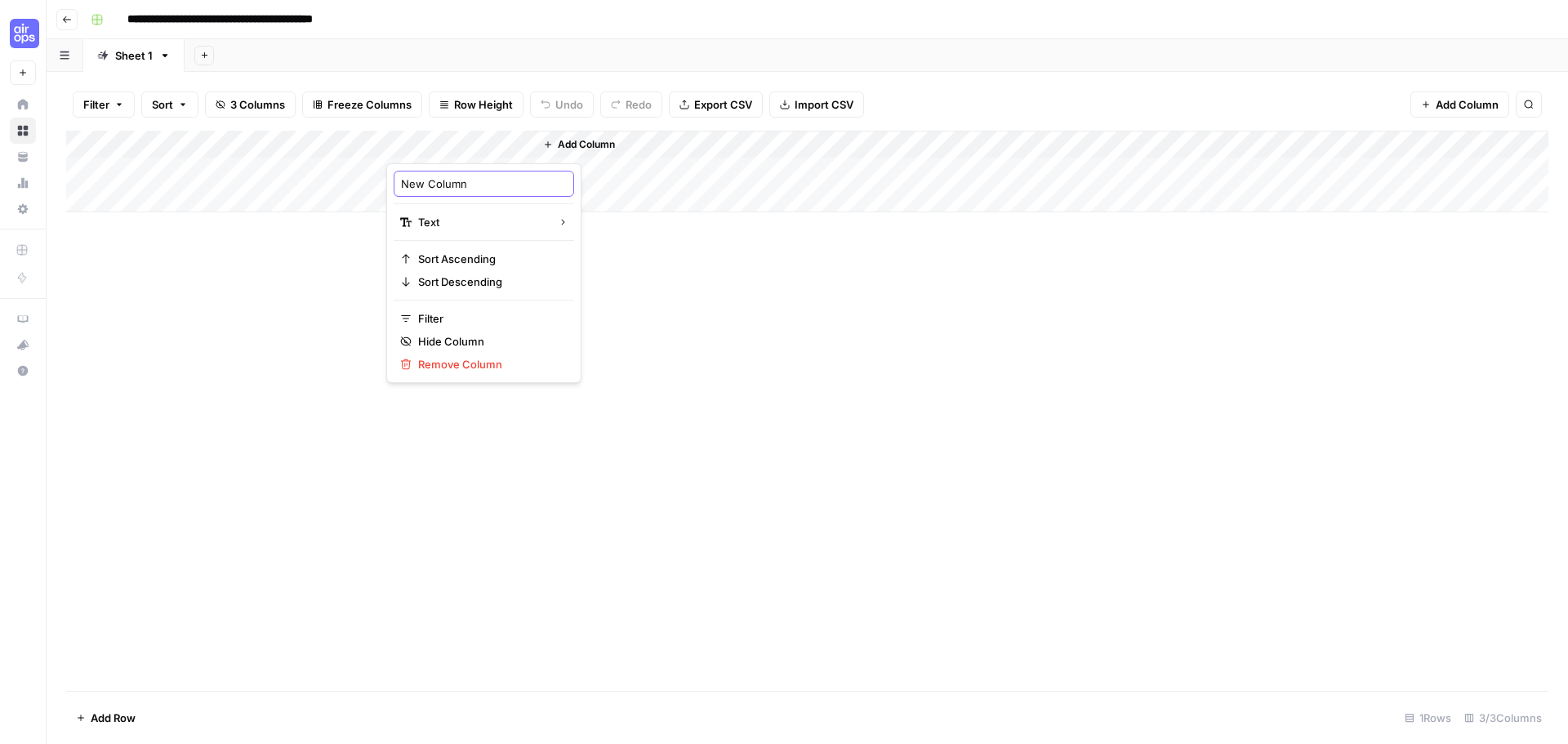 click on "New Column" at bounding box center (483, 184) 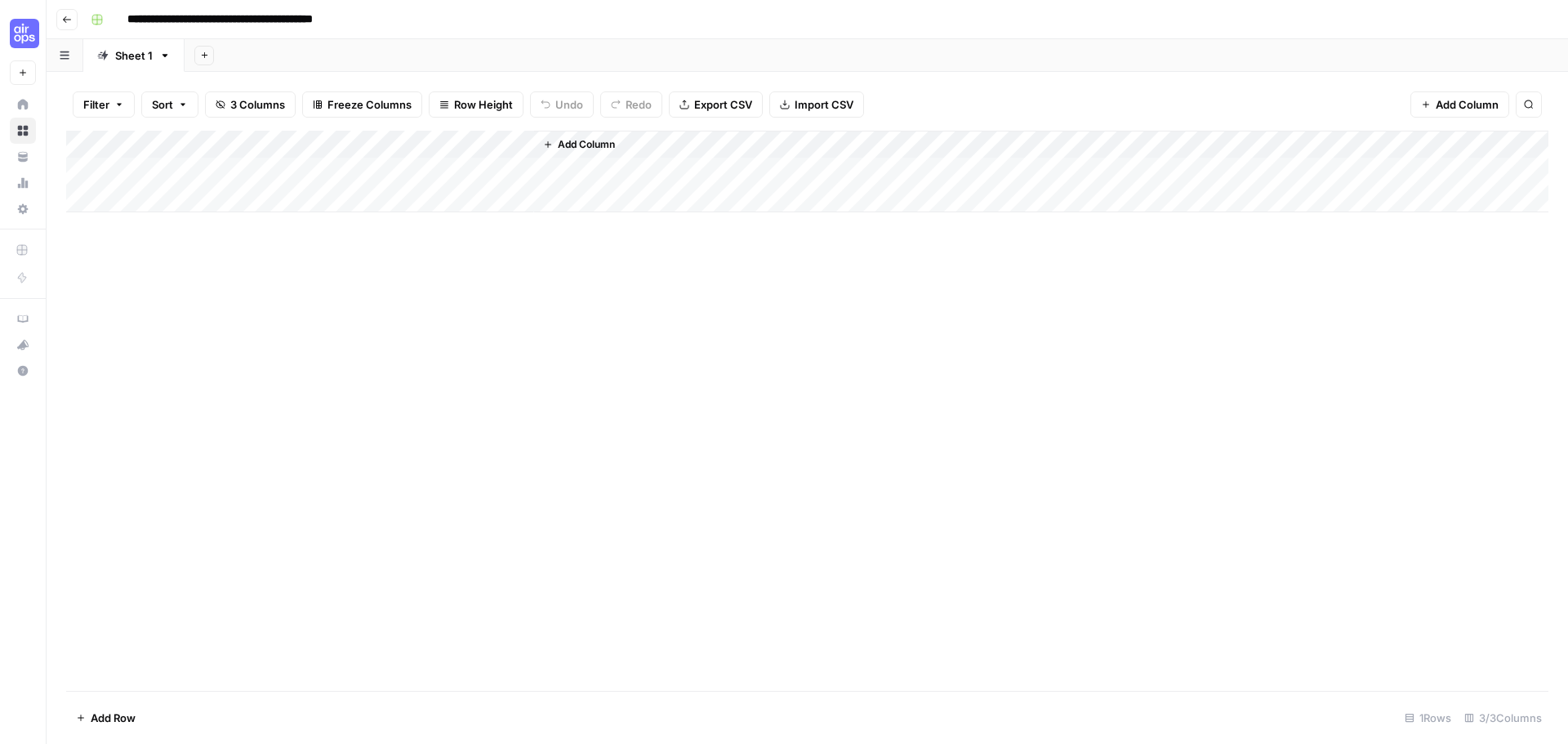 click on "Add Column" at bounding box center (586, 145) 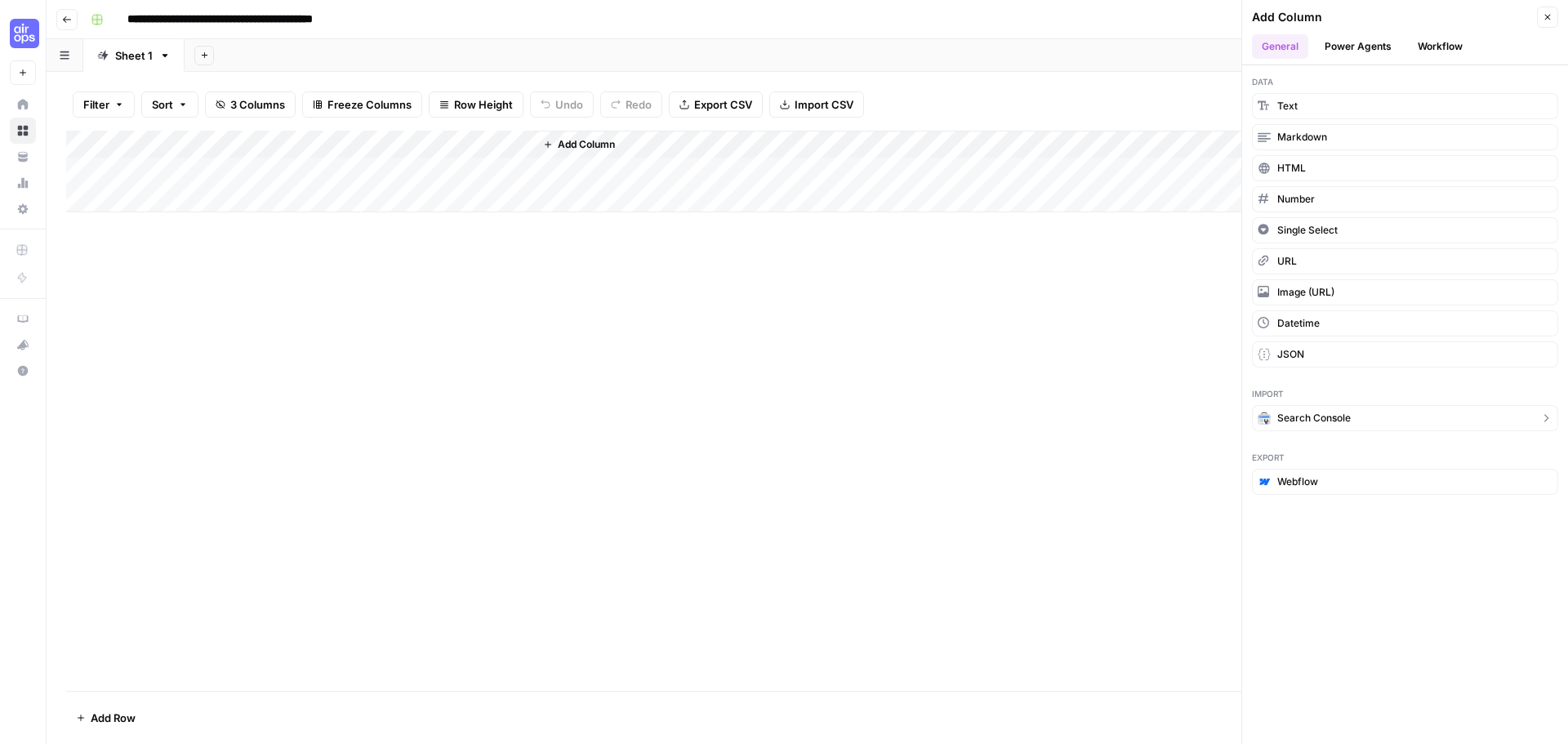 click on "Search Console" at bounding box center (1314, 418) 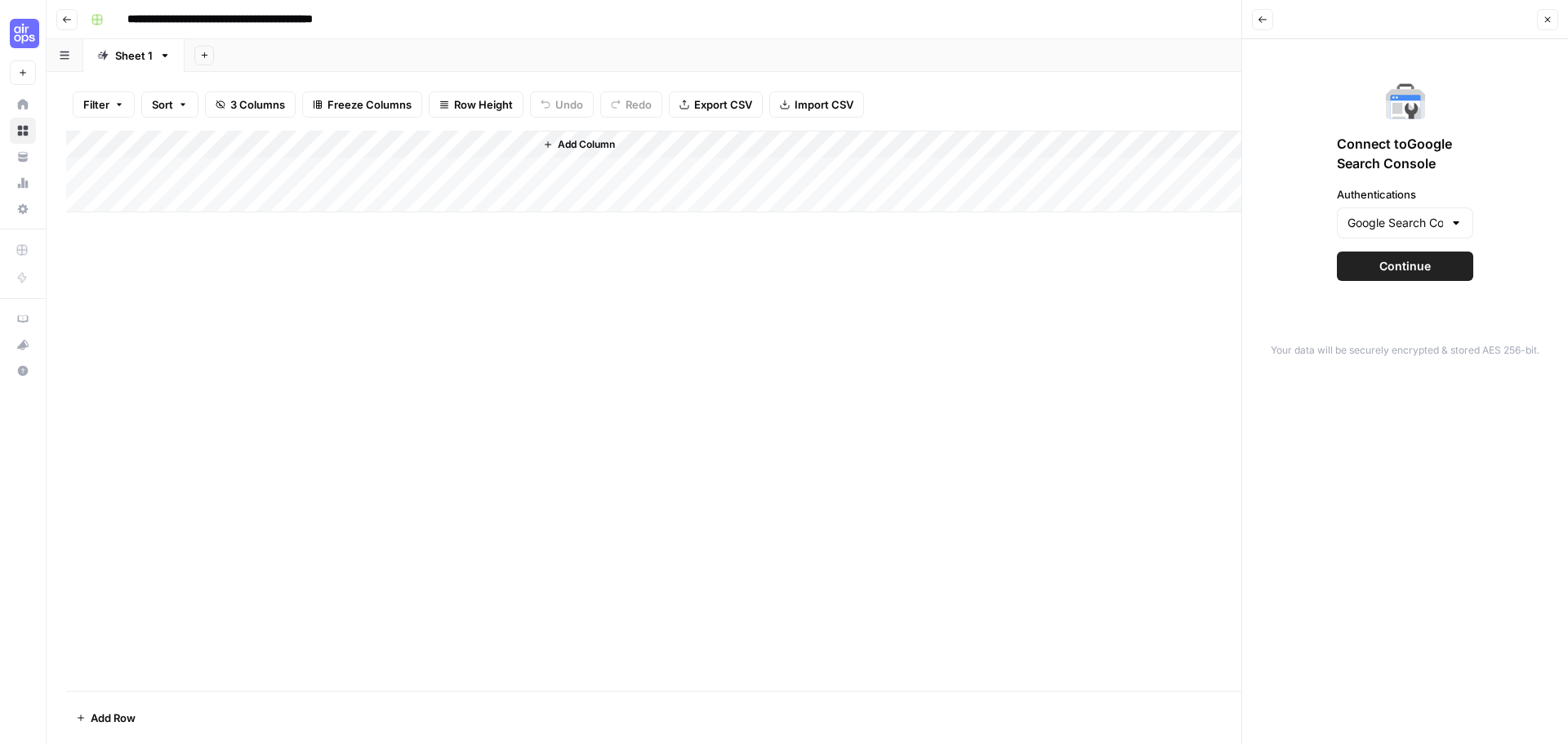click on "Back" at bounding box center (1263, 20) 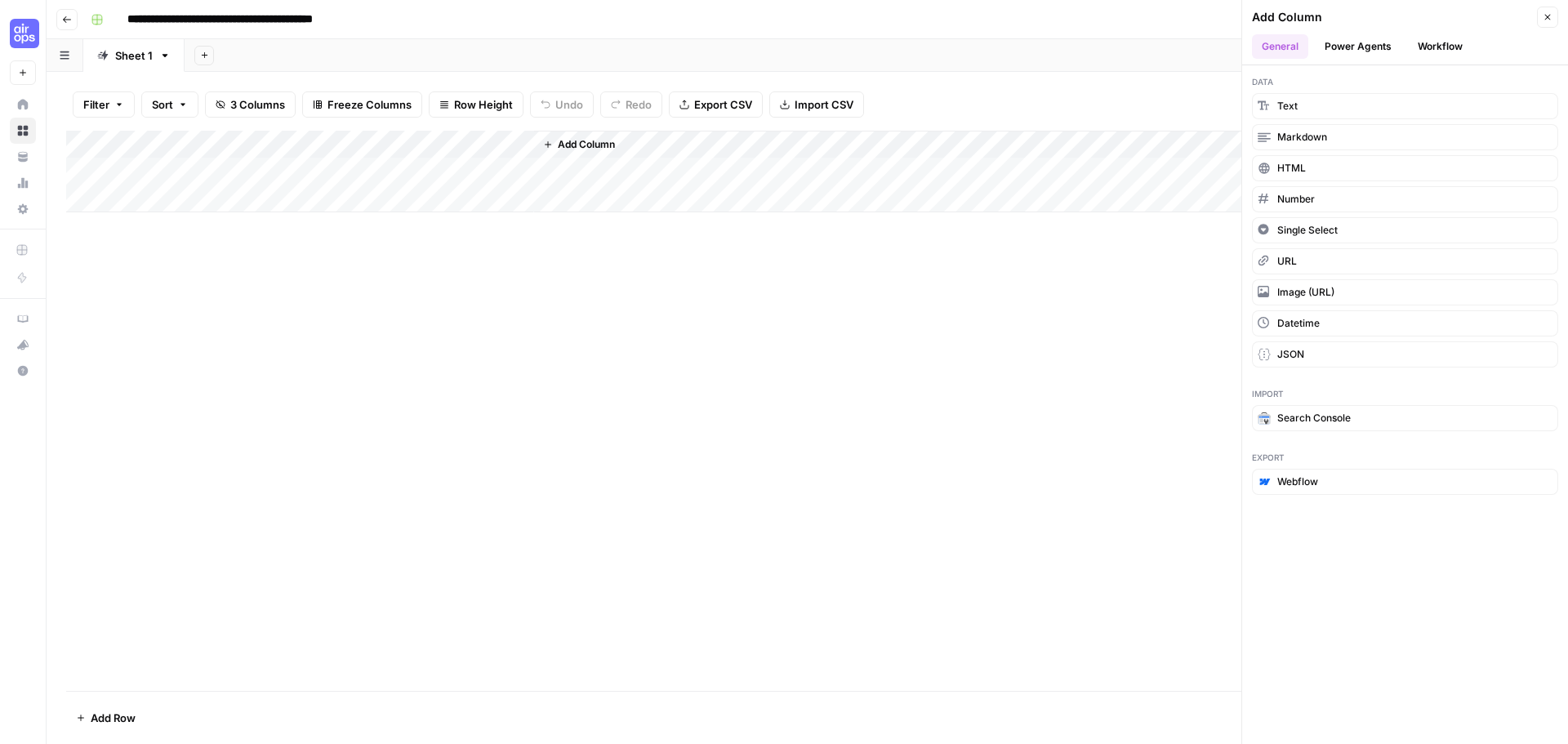drag, startPoint x: 1437, startPoint y: 45, endPoint x: 1407, endPoint y: 44, distance: 30.016662 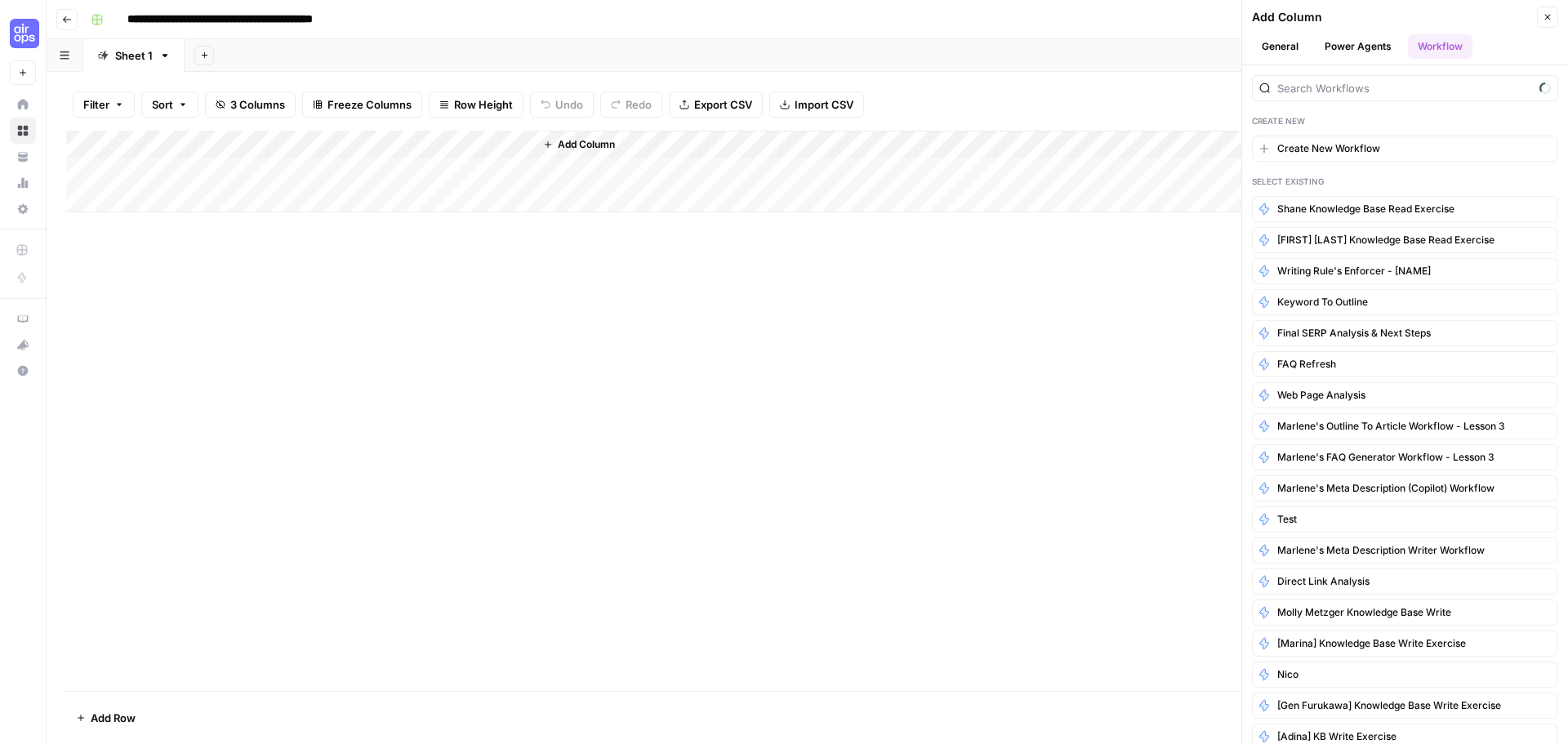 click on "Power Agents" at bounding box center (1358, 47) 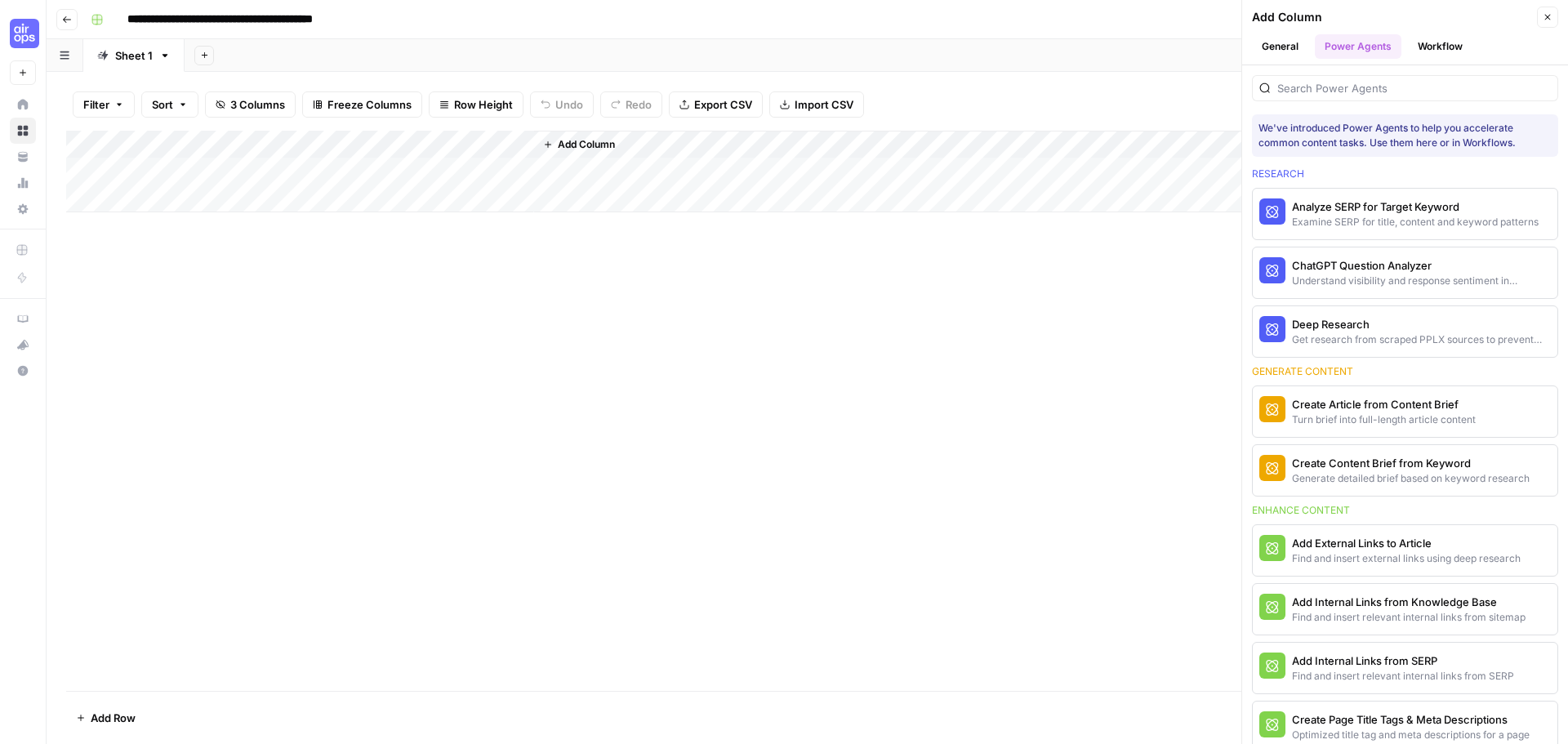 type 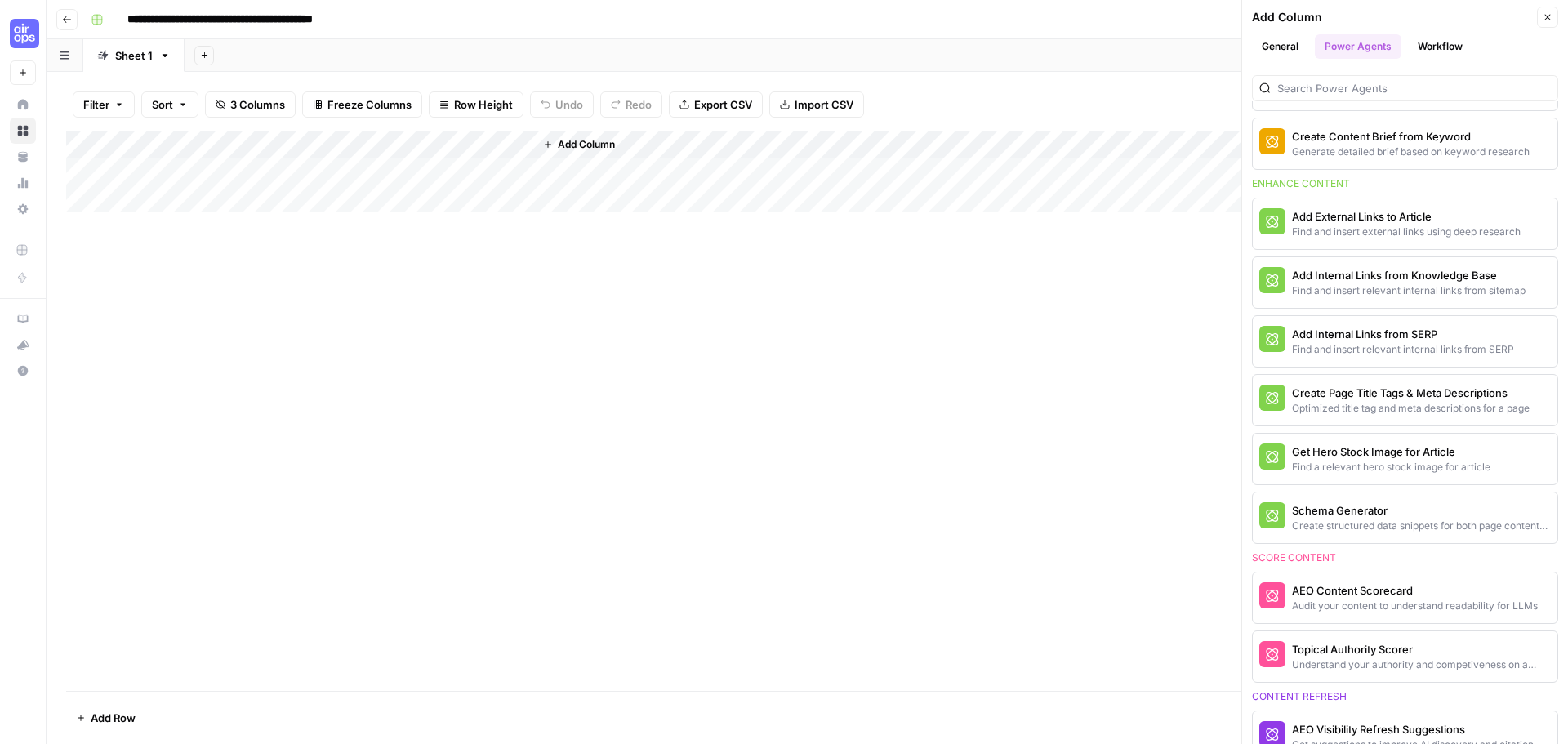 scroll, scrollTop: 0, scrollLeft: 0, axis: both 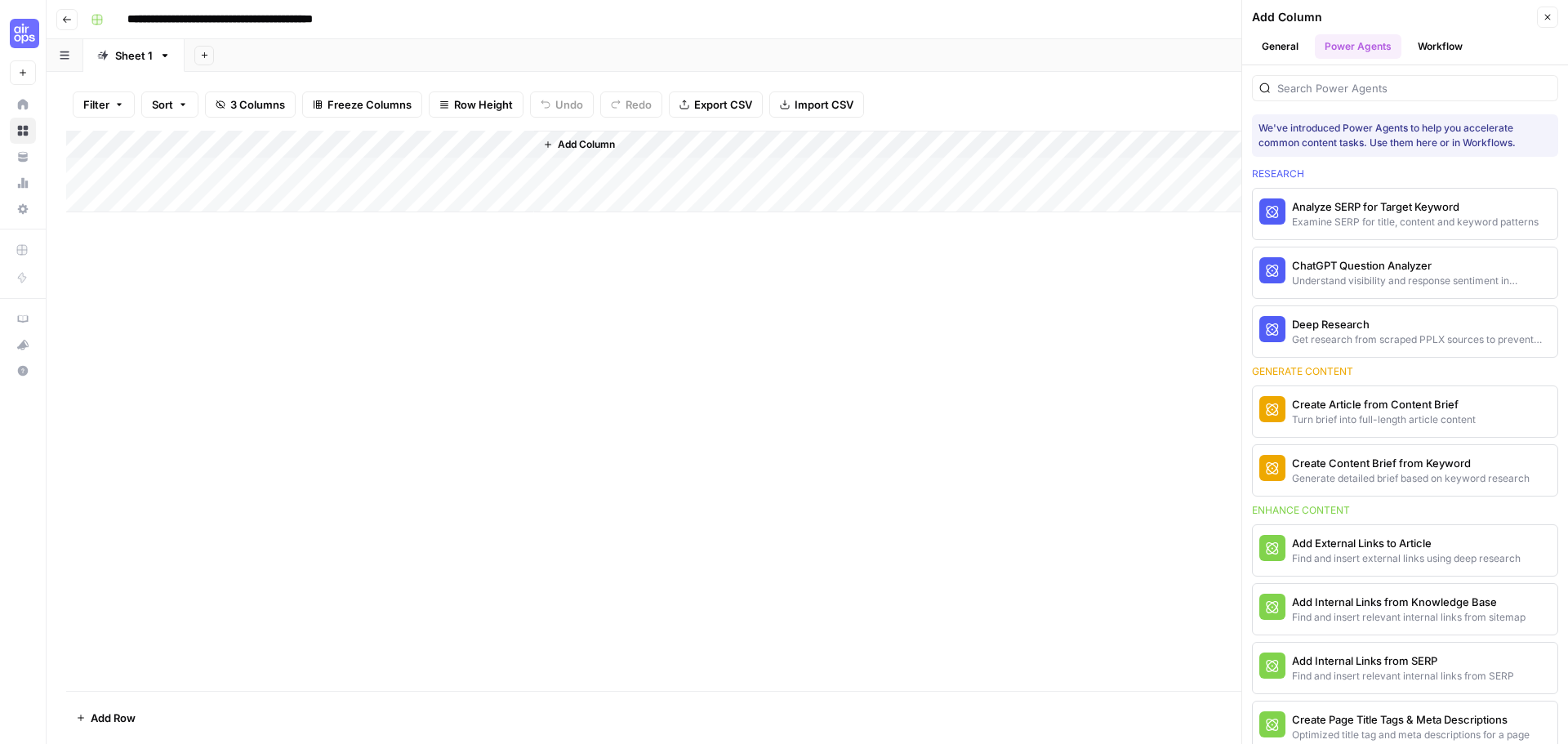 click on "General" at bounding box center (1280, 47) 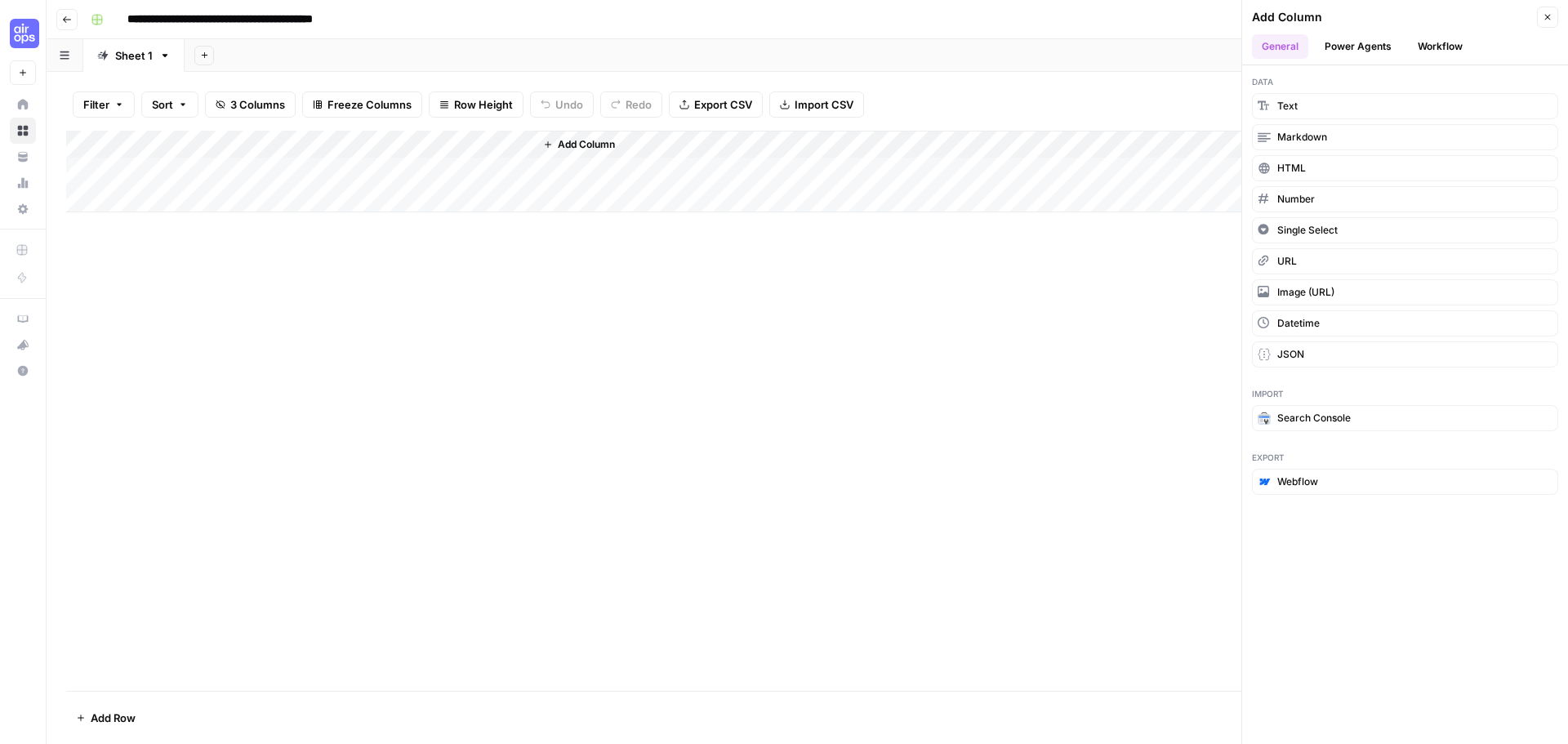 click on "Close" at bounding box center [1548, 17] 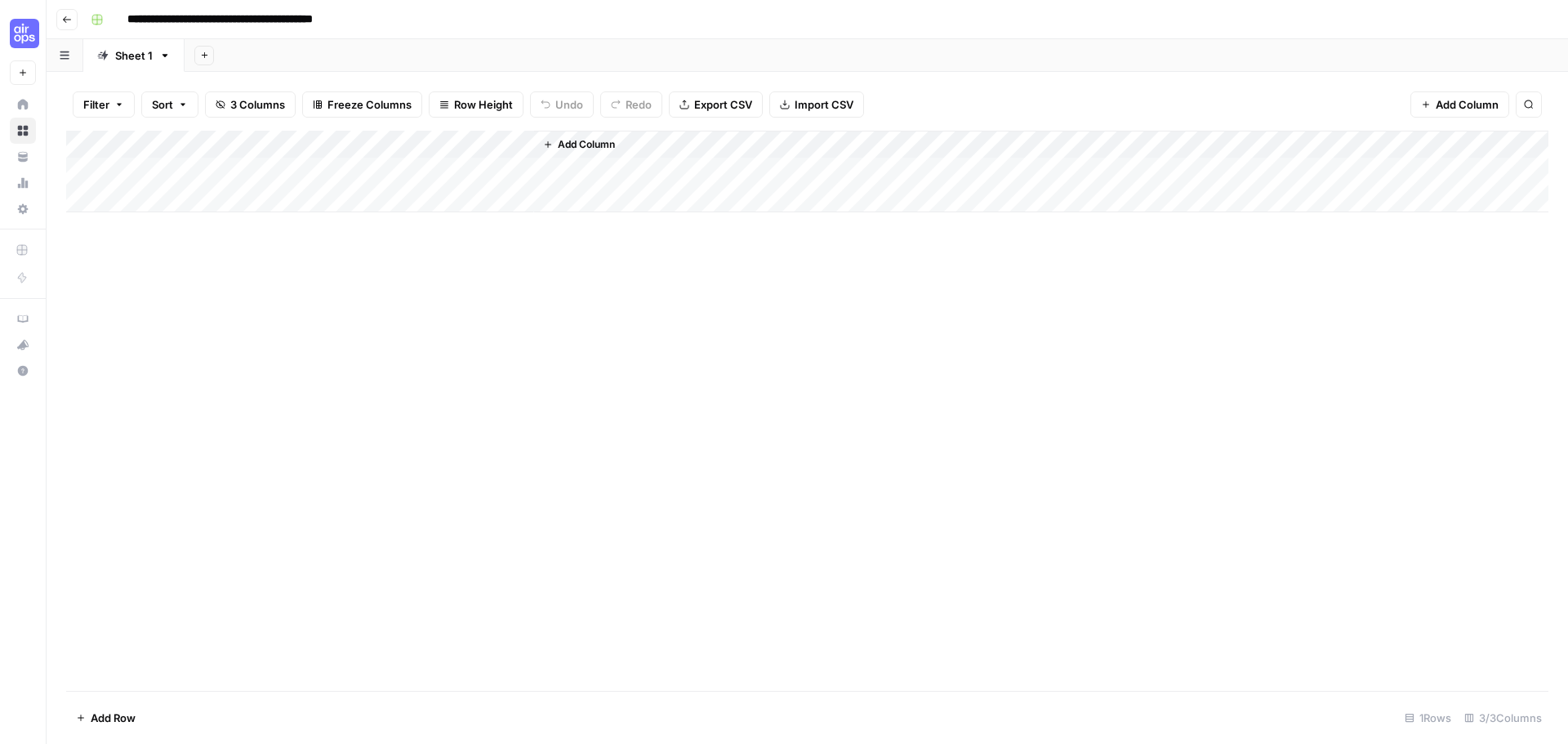 click on "Add Column" at bounding box center [807, 172] 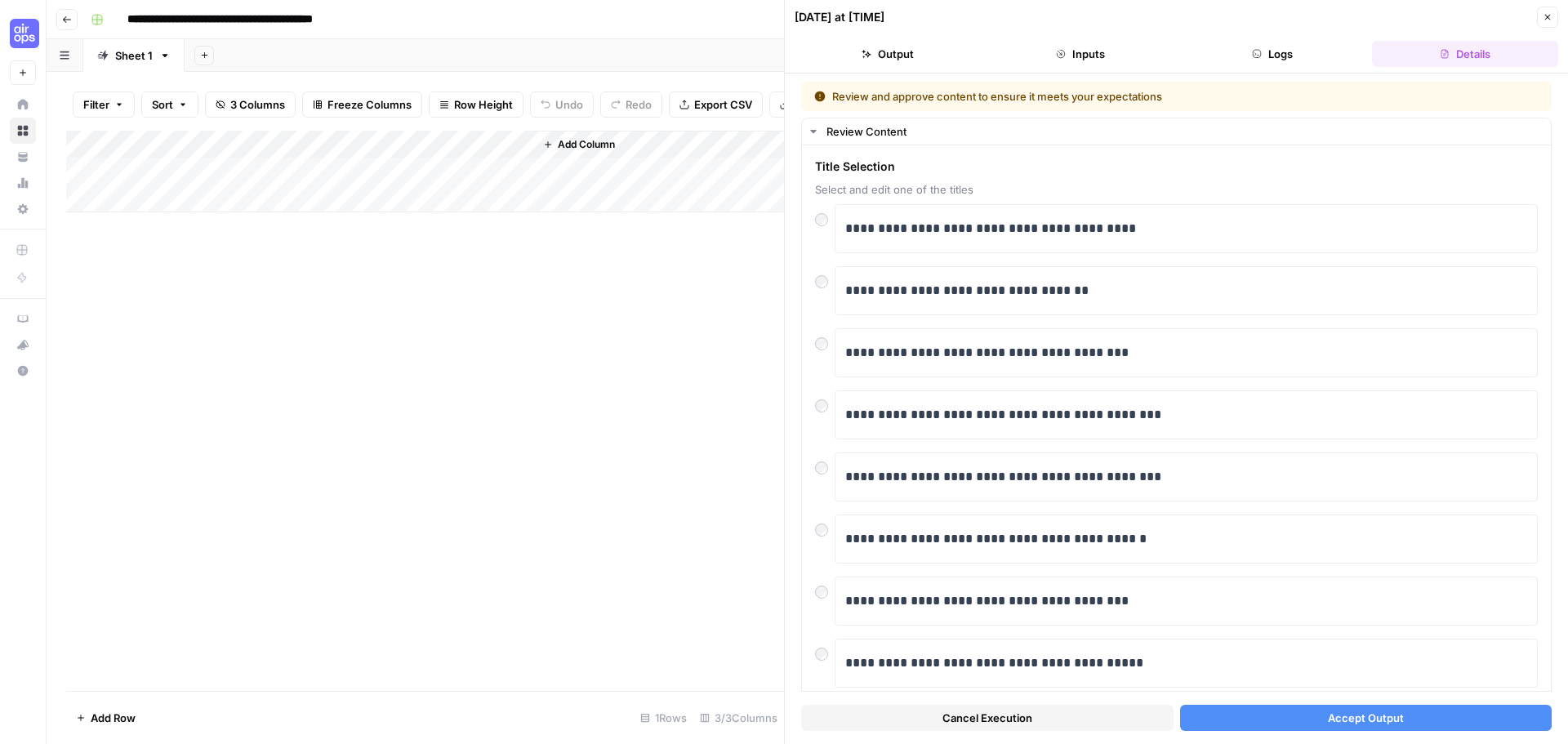 click on "Accept Output" at bounding box center [1366, 718] 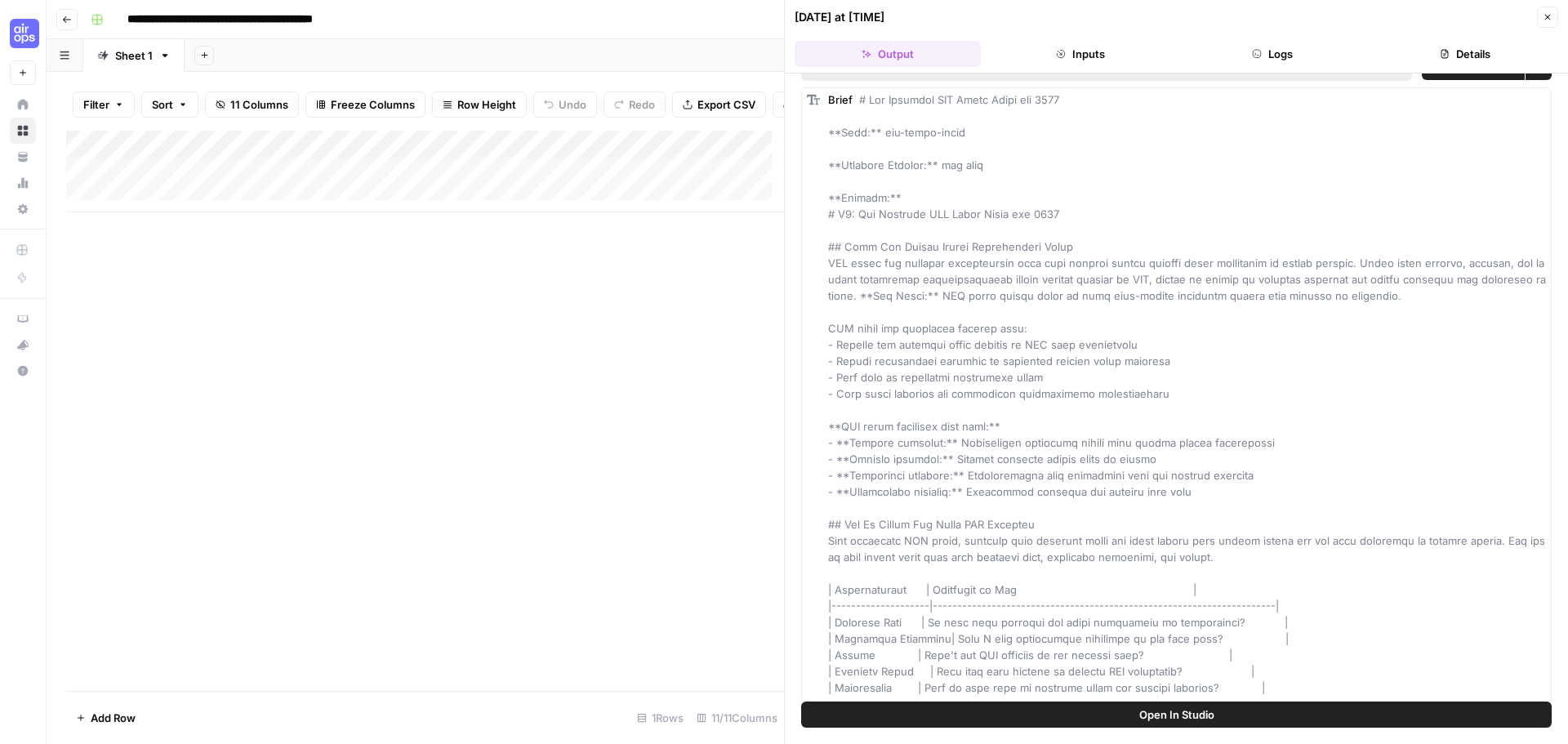 scroll, scrollTop: 0, scrollLeft: 0, axis: both 